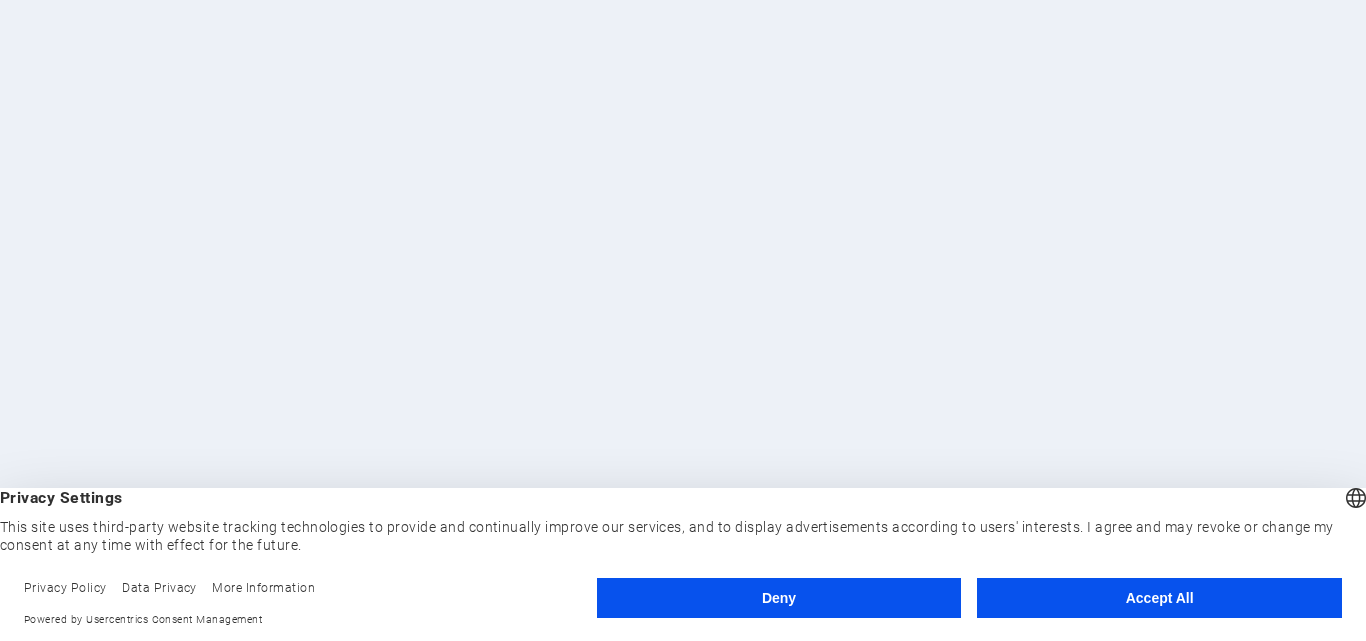 scroll, scrollTop: 0, scrollLeft: 0, axis: both 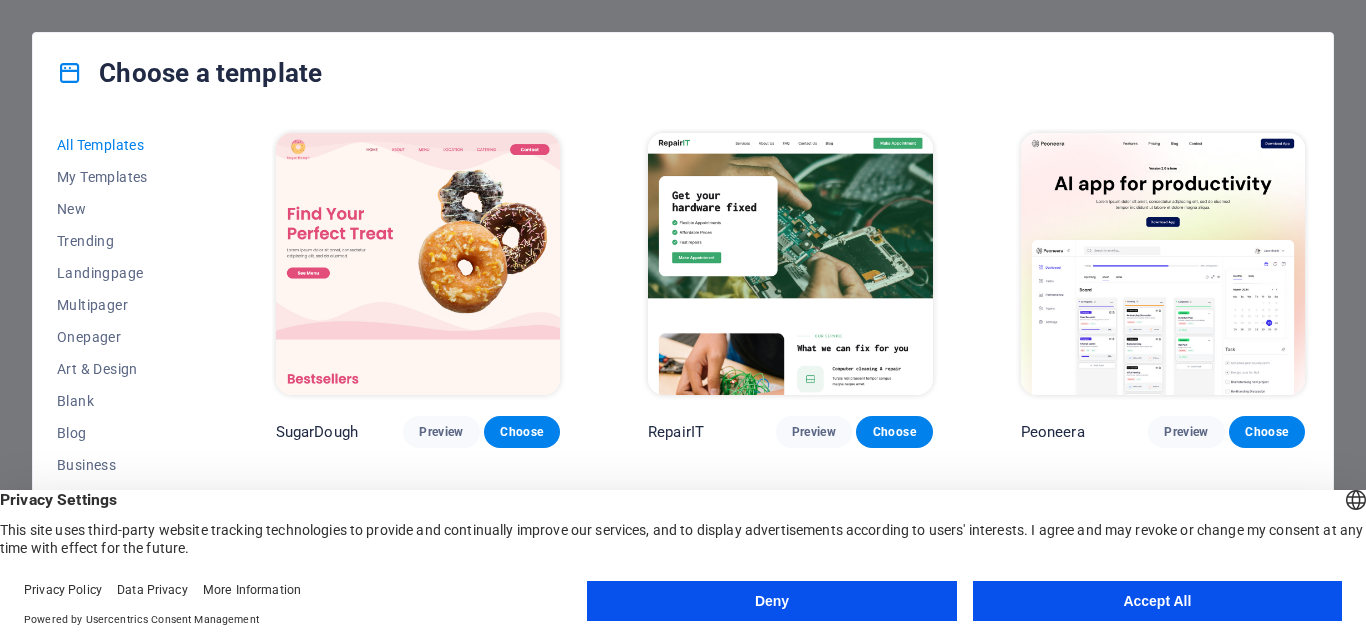 click on "Accept All" at bounding box center [1157, 601] 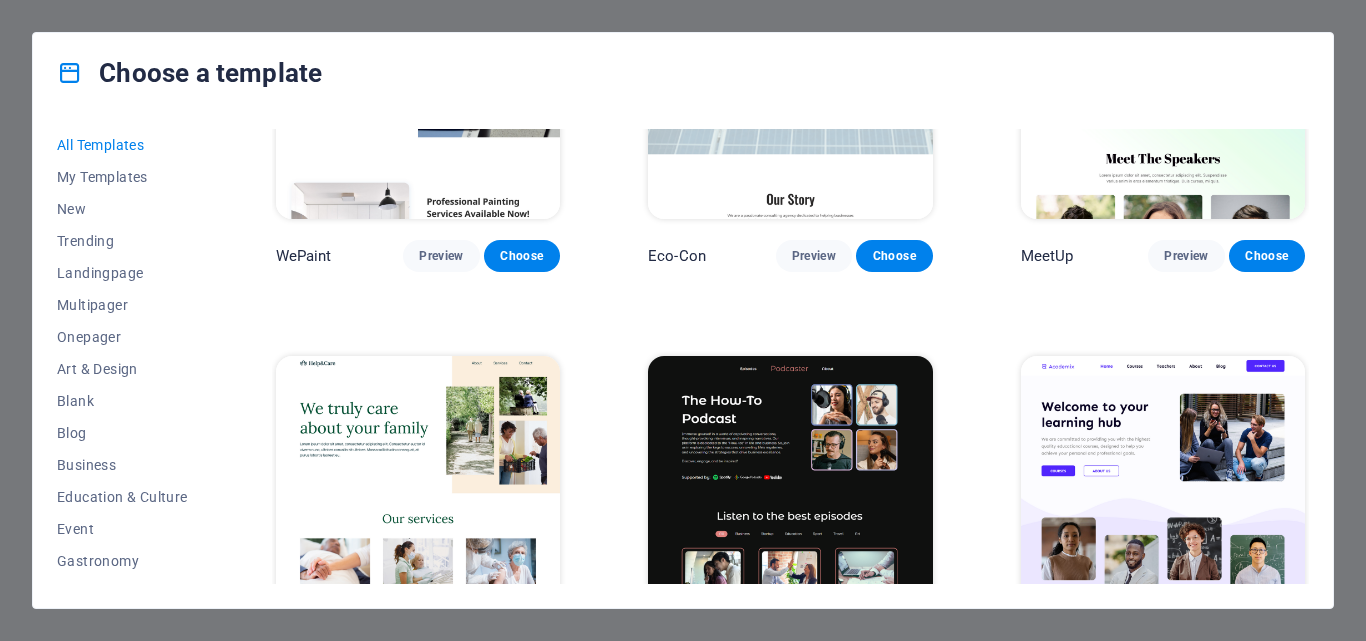 scroll, scrollTop: 1876, scrollLeft: 0, axis: vertical 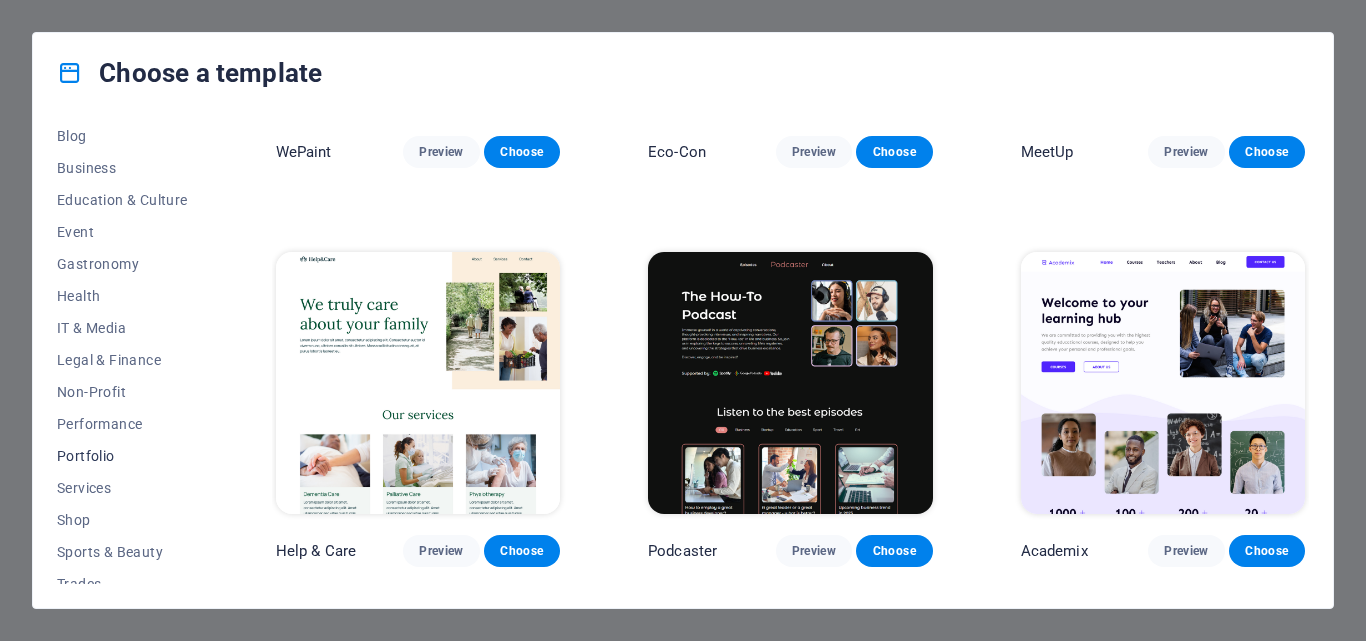 click on "Portfolio" at bounding box center (122, 456) 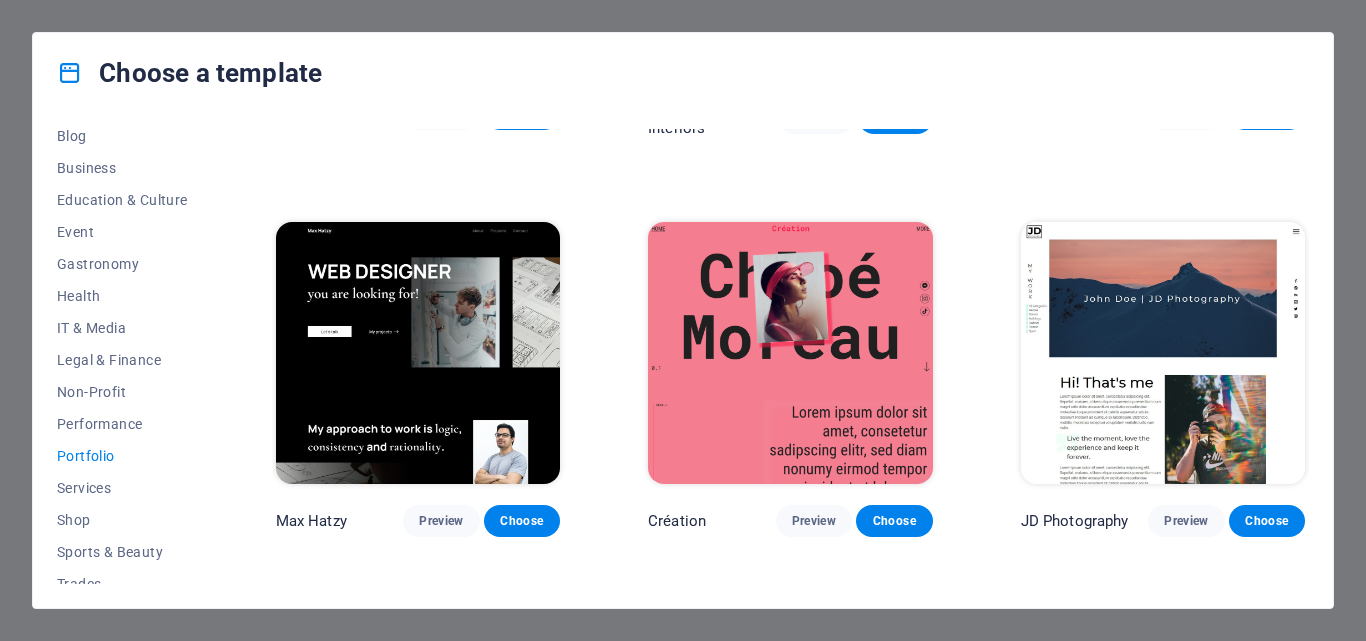 scroll, scrollTop: 363, scrollLeft: 0, axis: vertical 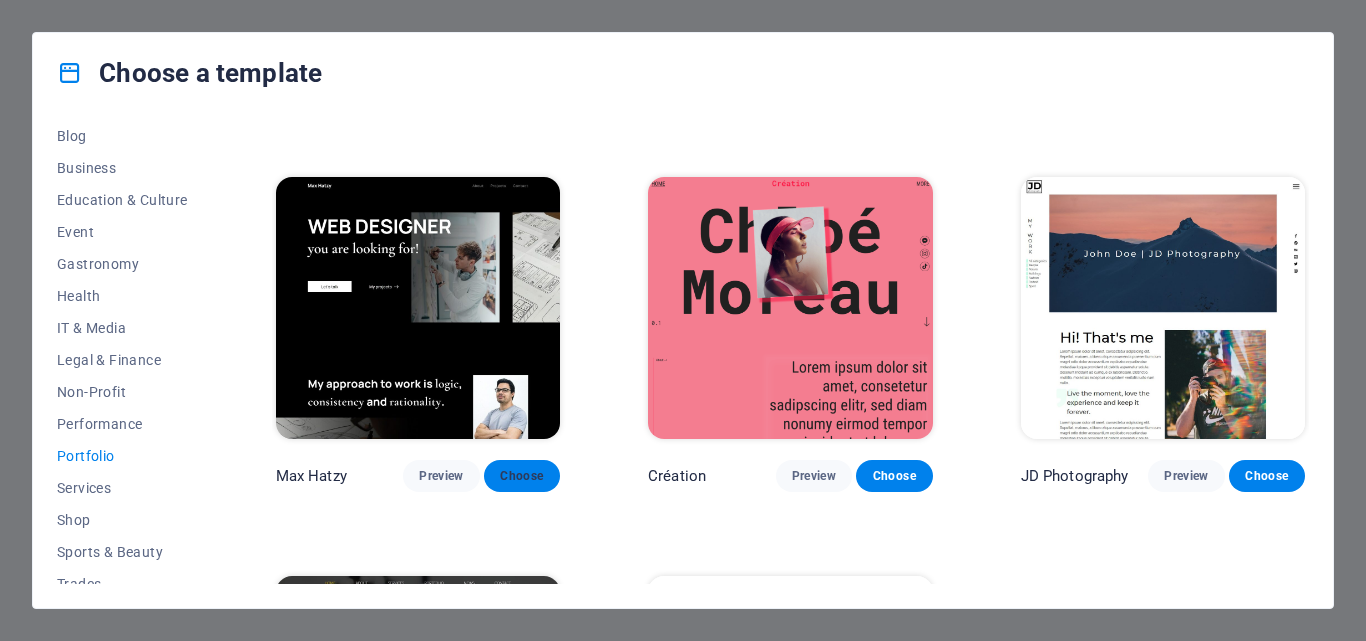 click on "Choose" at bounding box center [522, 476] 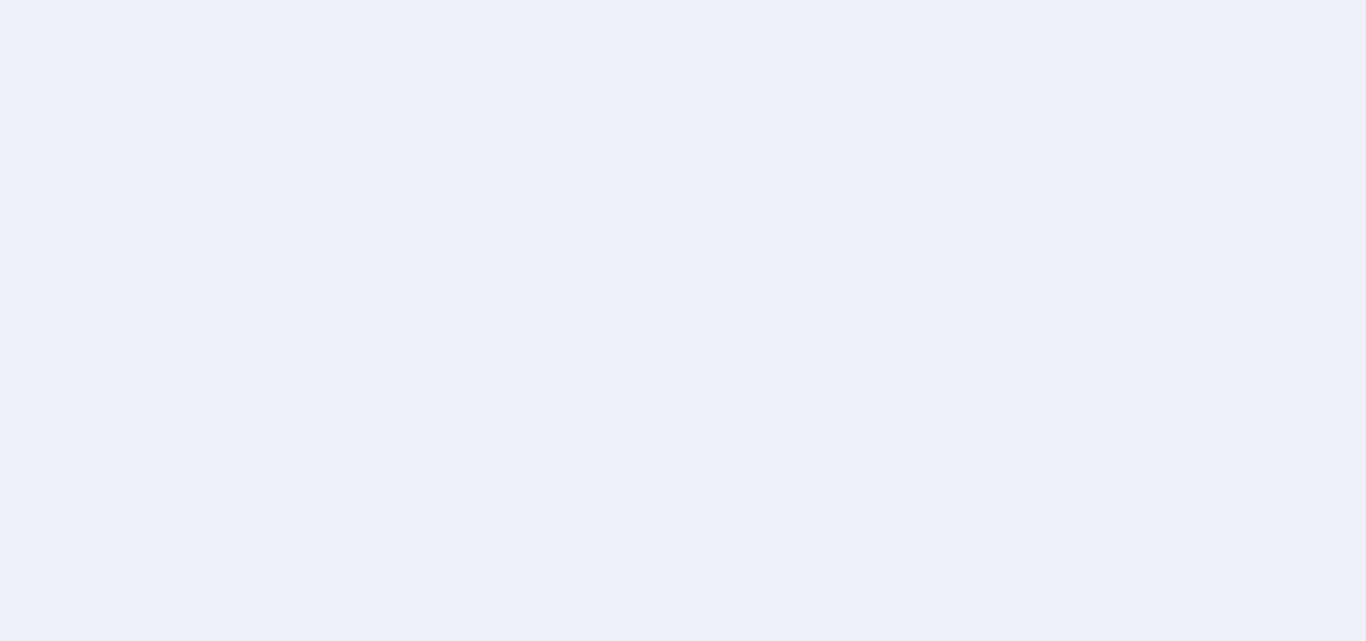 scroll, scrollTop: 0, scrollLeft: 0, axis: both 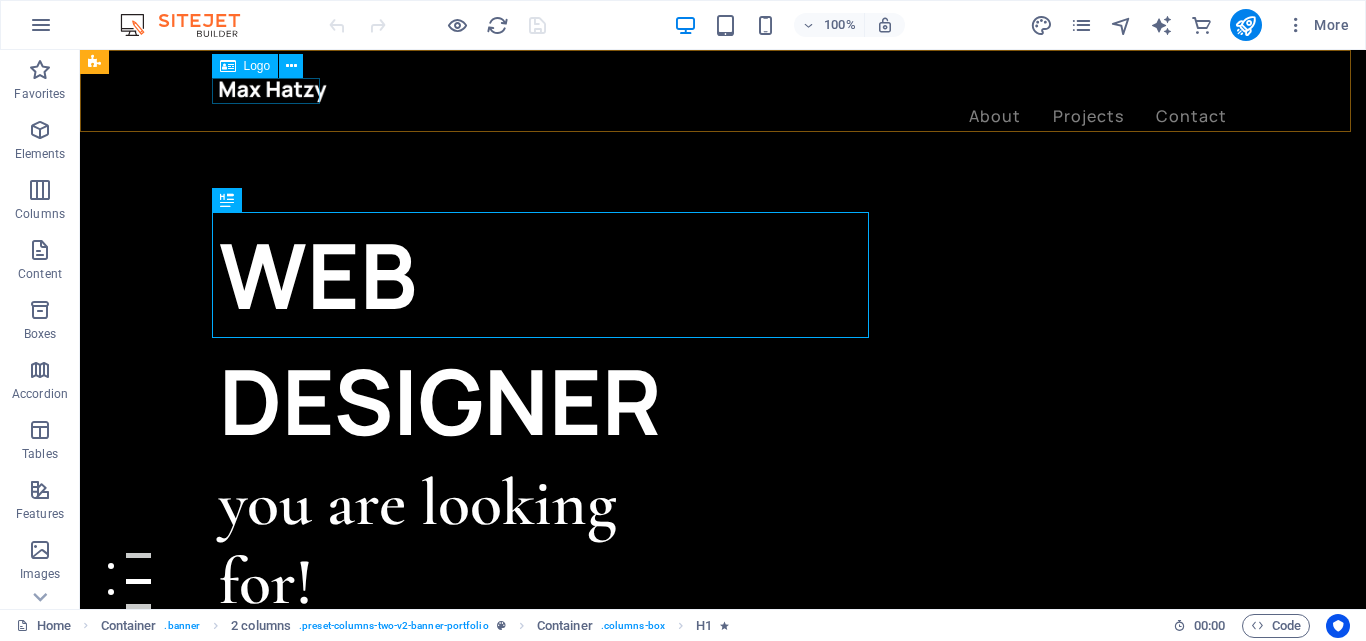 click at bounding box center (723, 91) 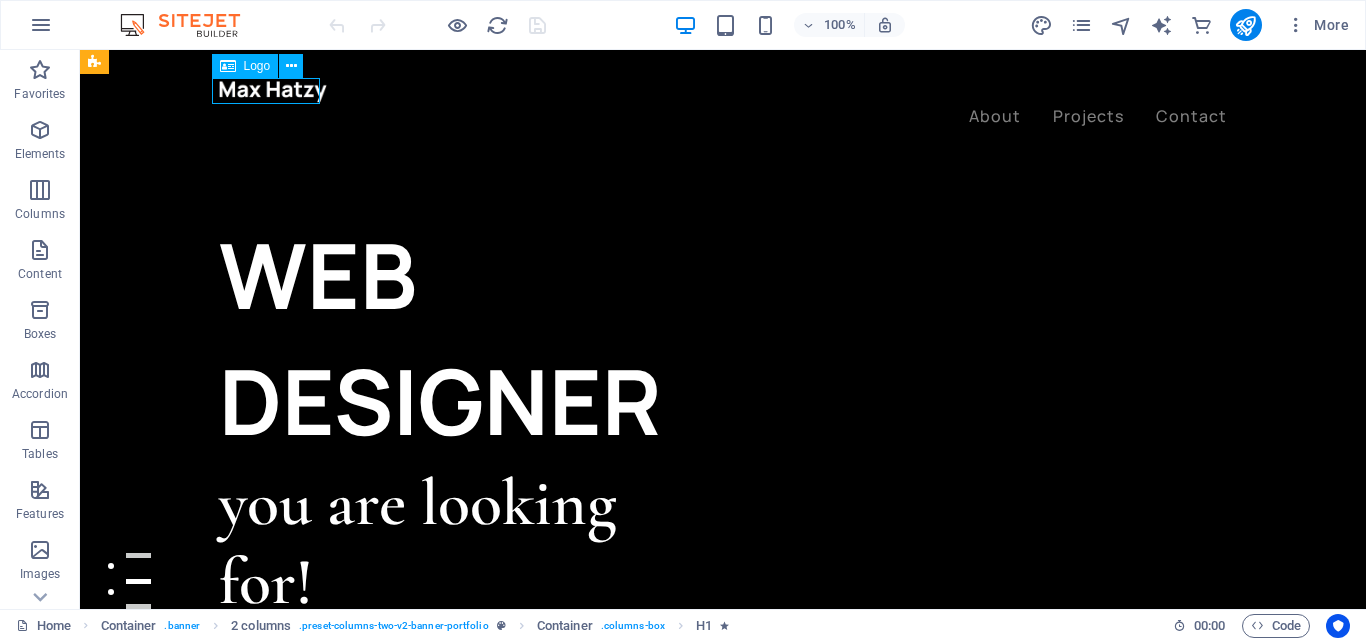 click at bounding box center [723, 91] 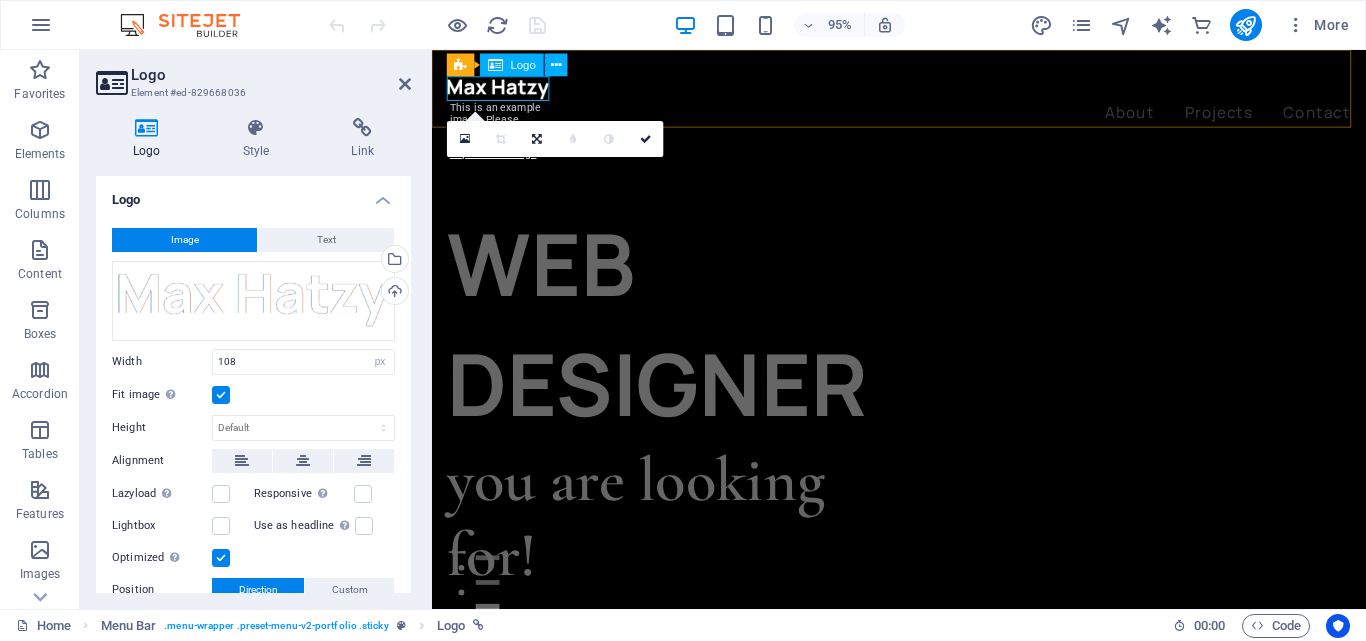 click at bounding box center [923, 91] 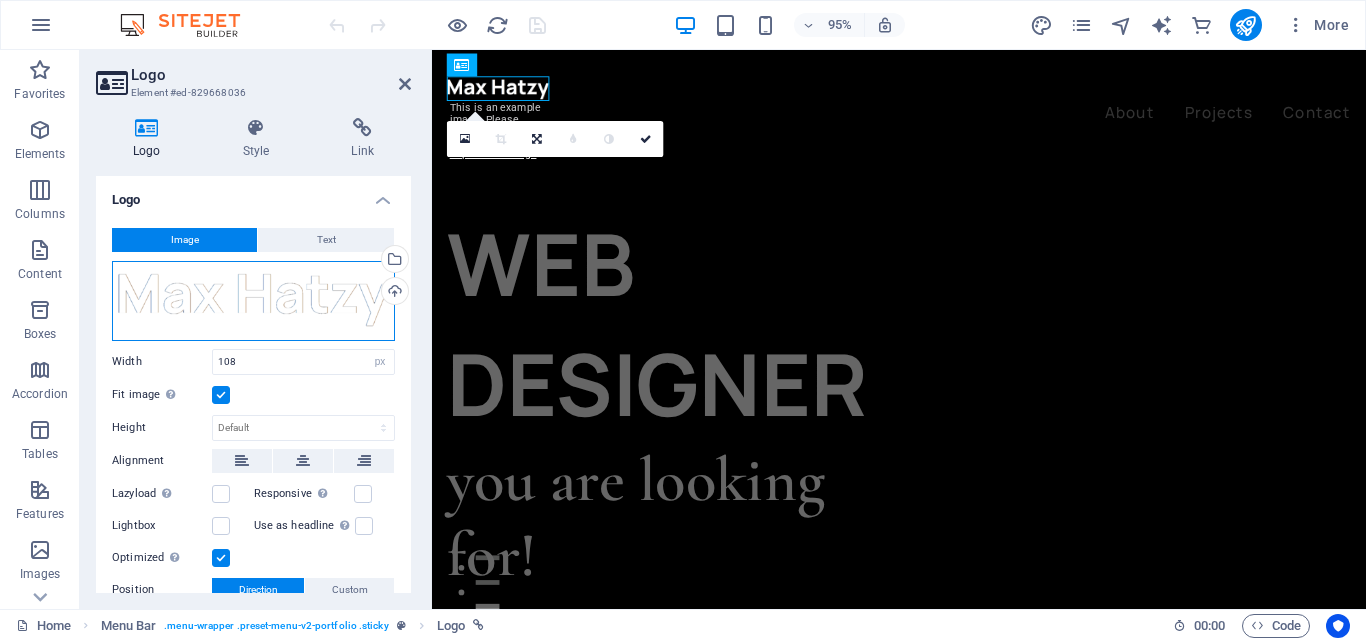 click on "Drag files here, click to choose files or select files from Files or our free stock photos & videos" at bounding box center [253, 301] 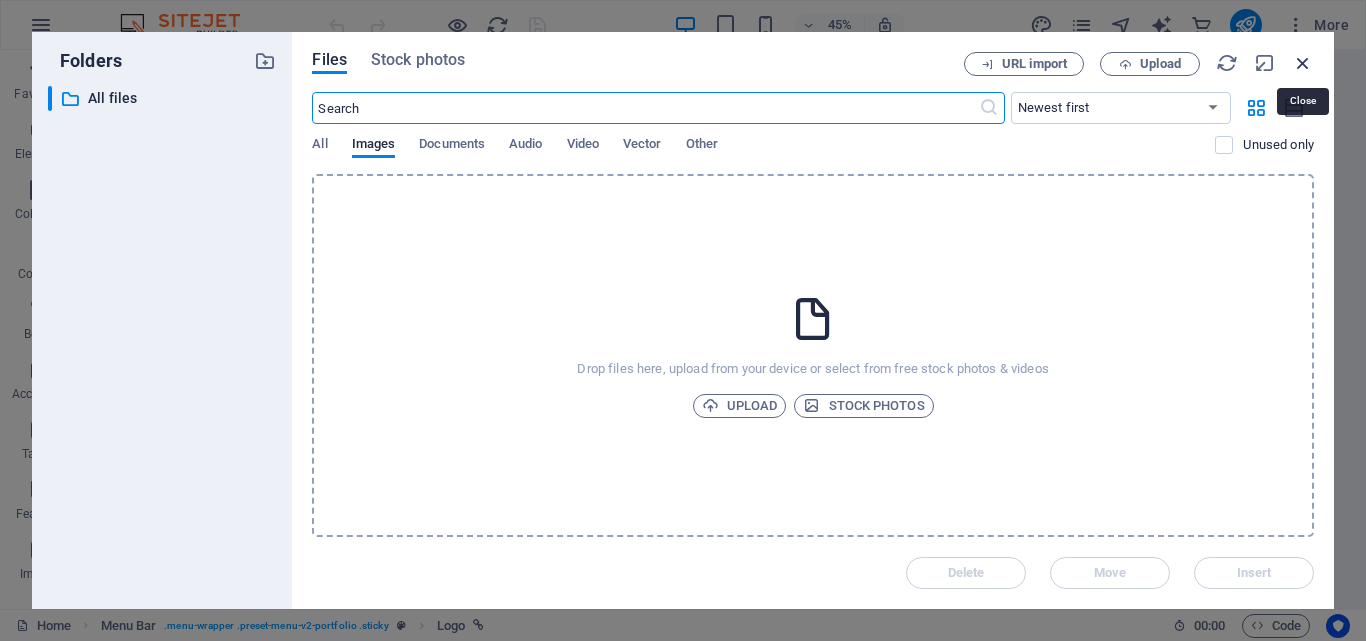 click at bounding box center [1303, 63] 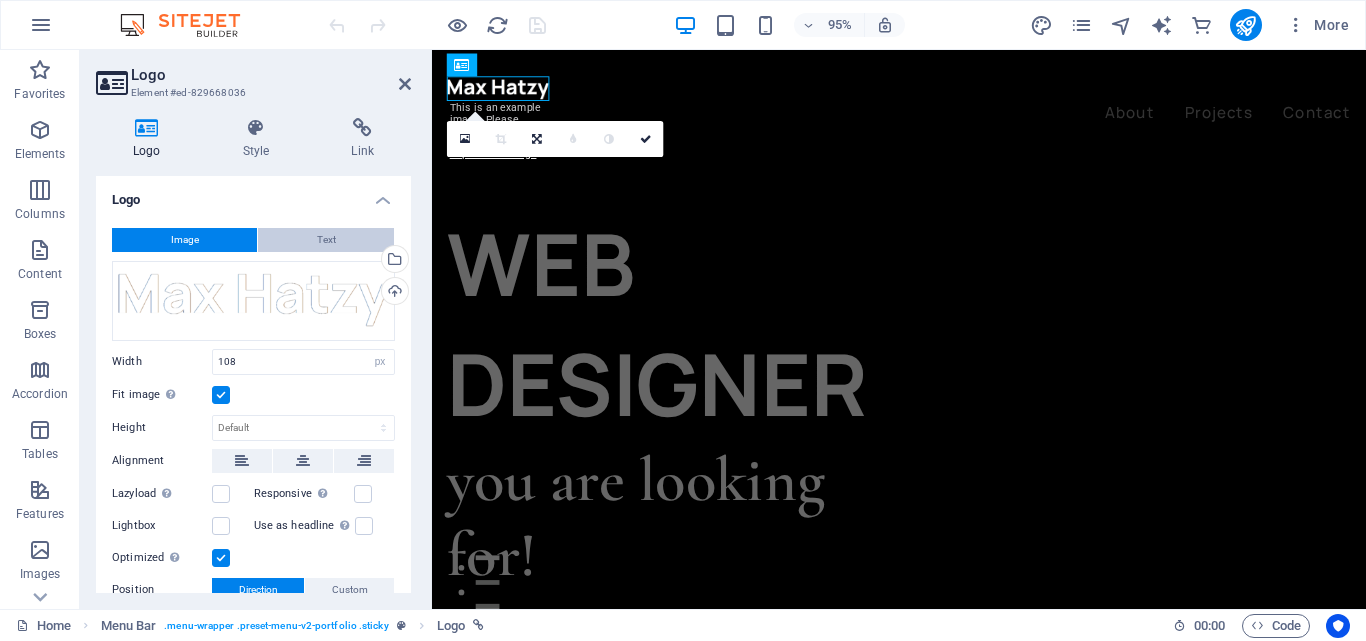 click on "Text" at bounding box center (326, 240) 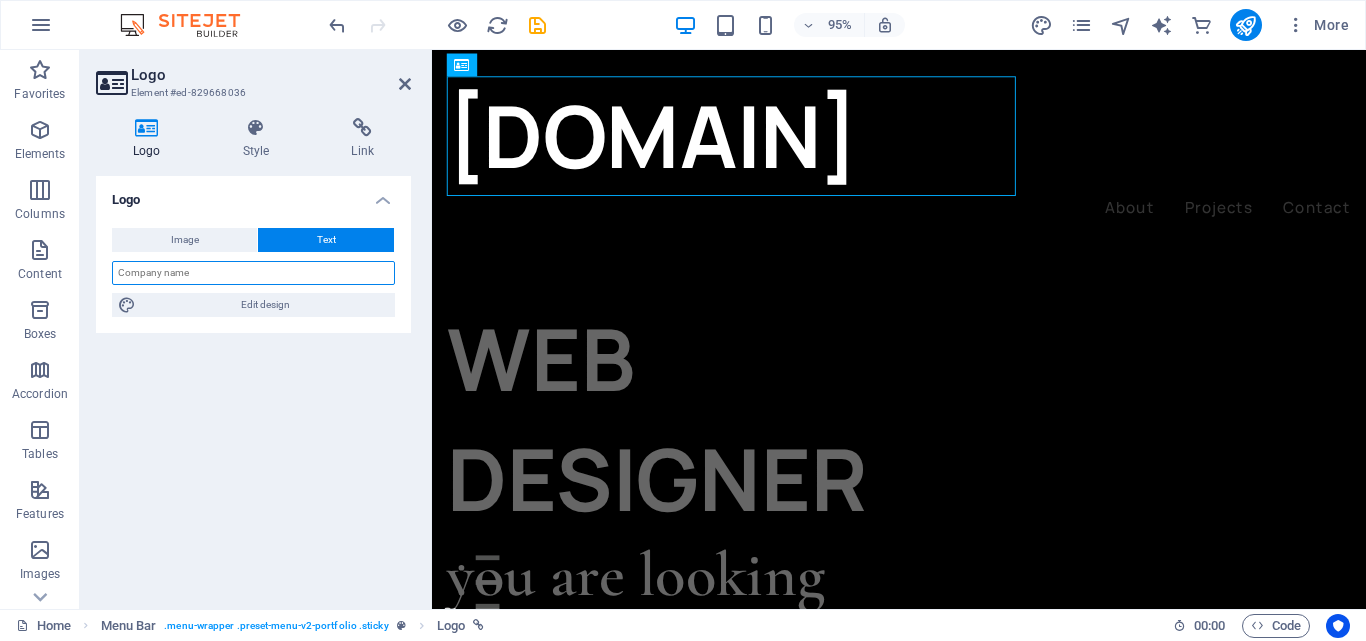 click at bounding box center (253, 273) 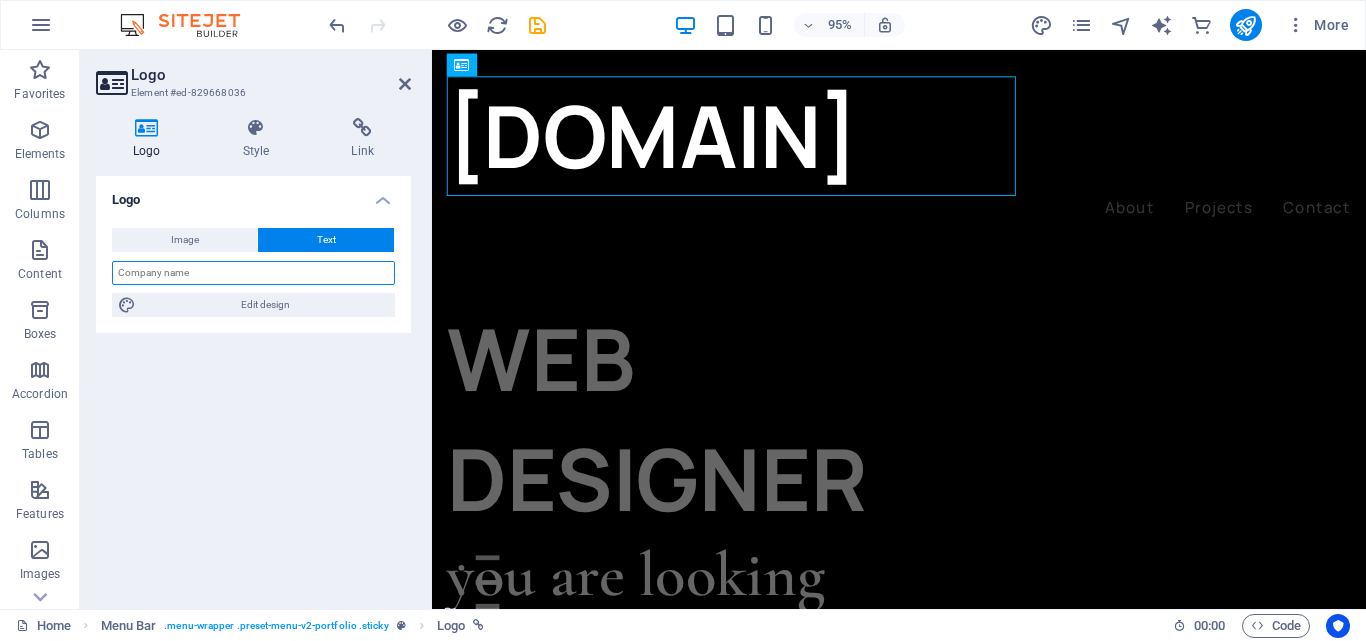 type on "f" 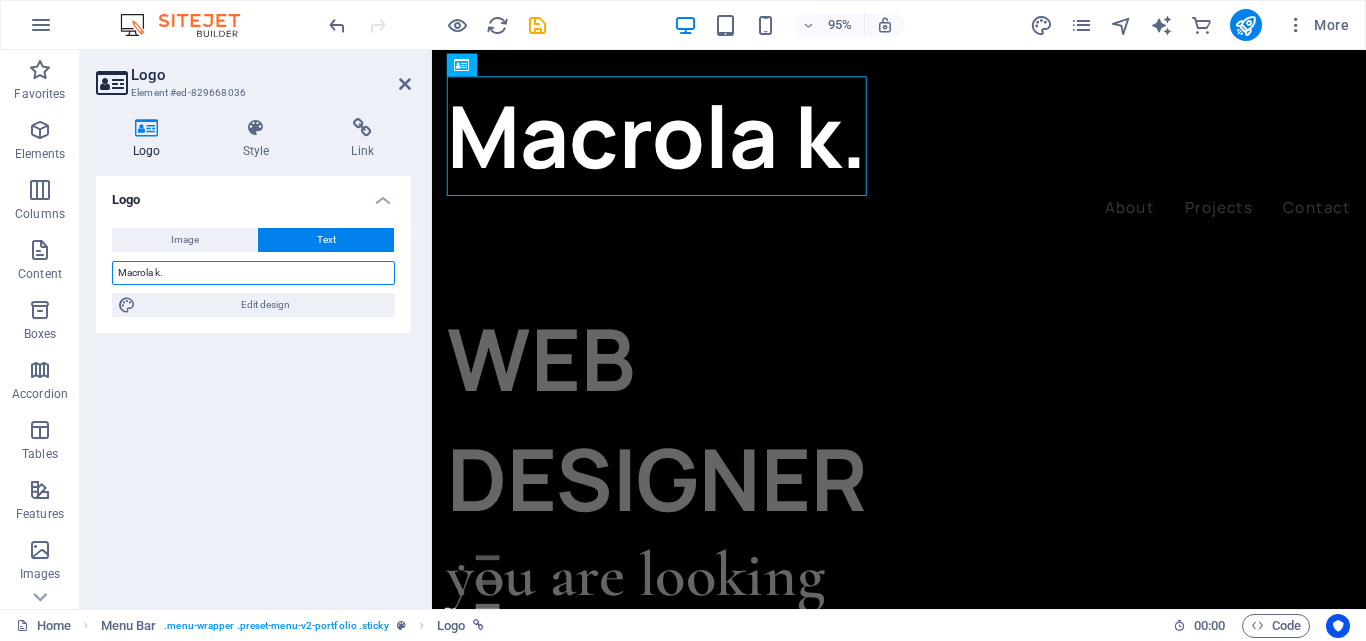 type on "[FIRST]la k." 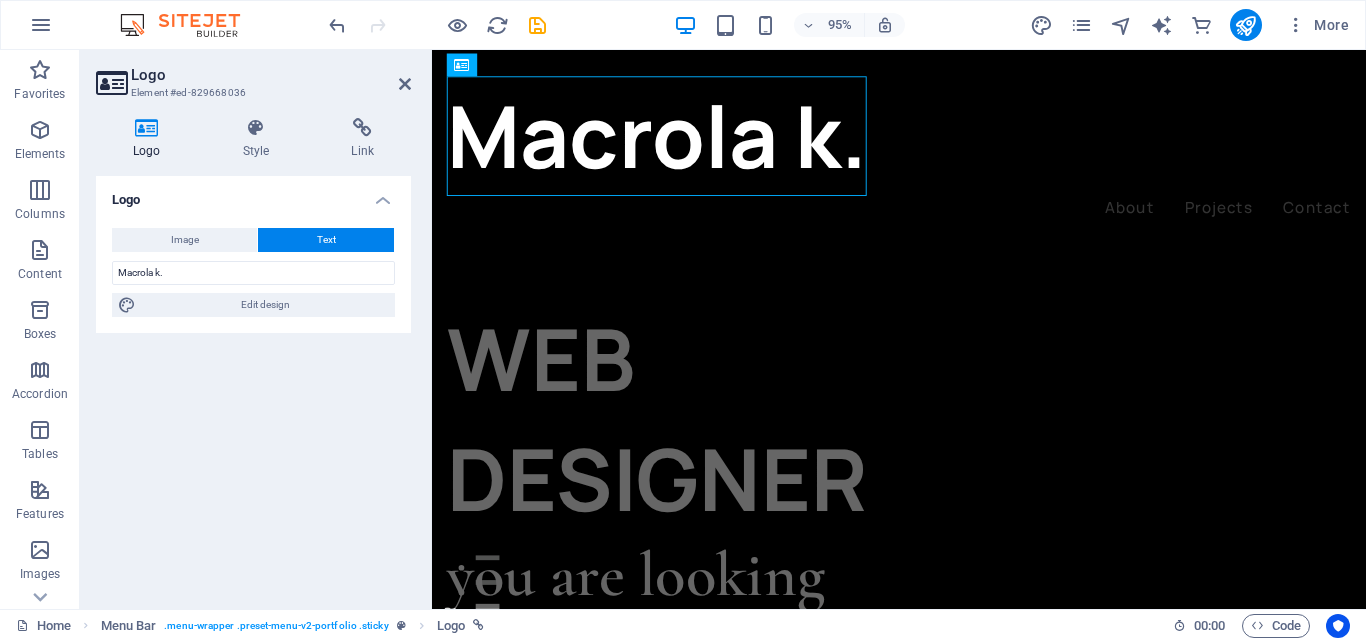 click on "Logo Image Text Drag files here, click to choose files or select files from Files or our free stock photos & videos Select files from the file manager, stock photos, or upload file(s) Upload Width 108 Default auto px rem % em vh vw Fit image Automatically fit image to a fixed width and height Height Default auto px Alignment Lazyload Loading images after the page loads improves page speed. Responsive Automatically load retina image and smartphone optimized sizes. Lightbox Use as headline The image will be wrapped in an H1 headline tag. Useful for giving alternative text the weight of an H1 headline, e.g. for the logo. Leave unchecked if uncertain. Optimized Images are compressed to improve page speed. Position Direction Custom X offset 50 px rem % vh vw Y offset 50 px rem % vh vw Macrola k. Edit design Text Float No float Image left Image right Determine how text should behave around the image. Text Alternative text Image caption Paragraph Format Normal Heading 1 Heading 2 Heading 3 Heading 4 Heading 5 Code 8" at bounding box center [253, 384] 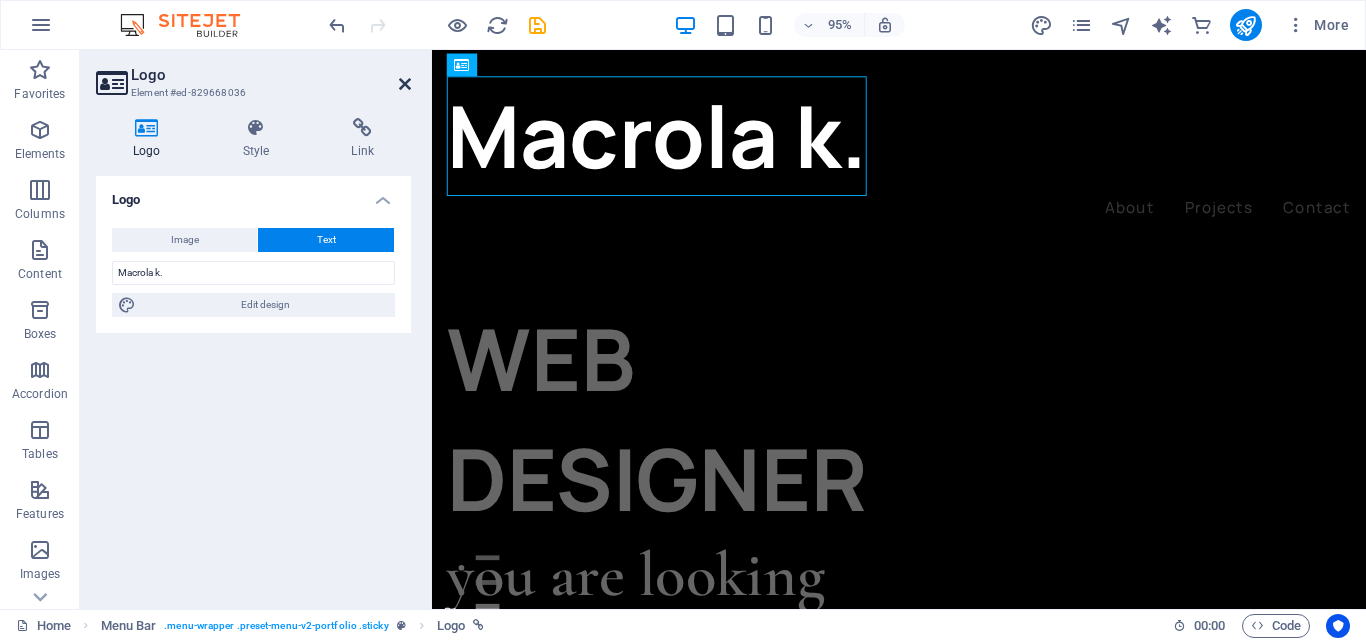 drag, startPoint x: 402, startPoint y: 90, endPoint x: 330, endPoint y: 47, distance: 83.86298 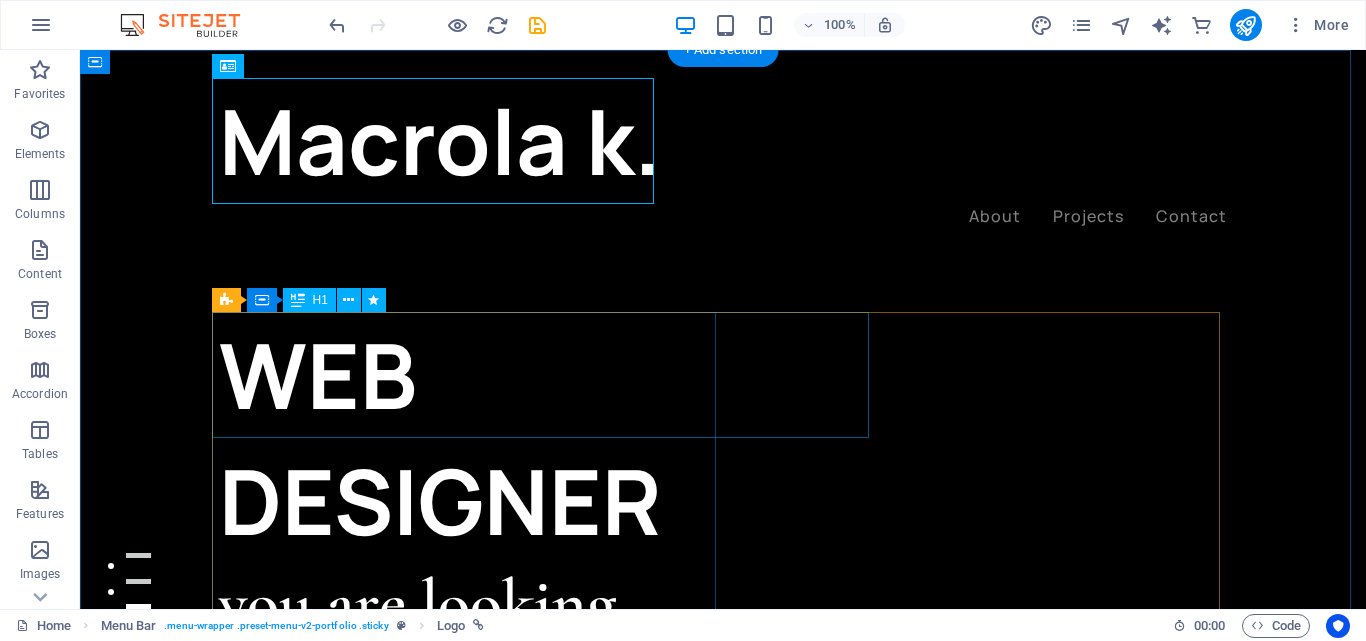 click on "WEB DESIGNER" at bounding box center (471, 438) 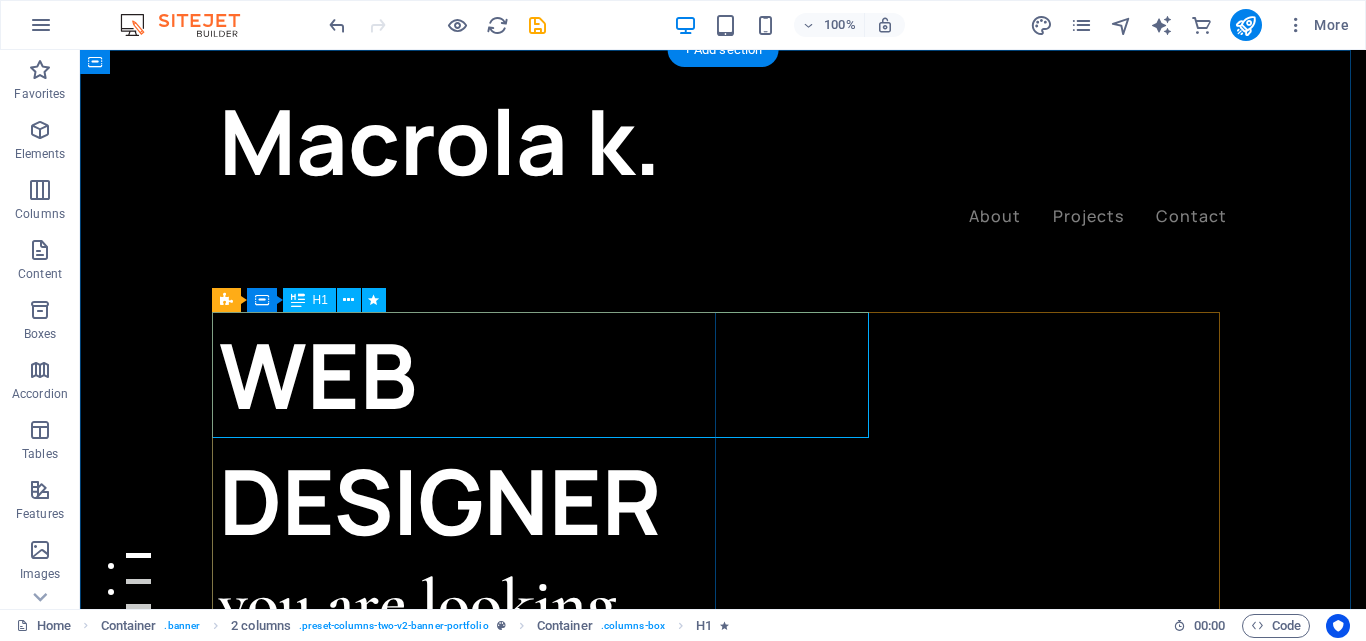 click on "WEB DESIGNER" at bounding box center [471, 438] 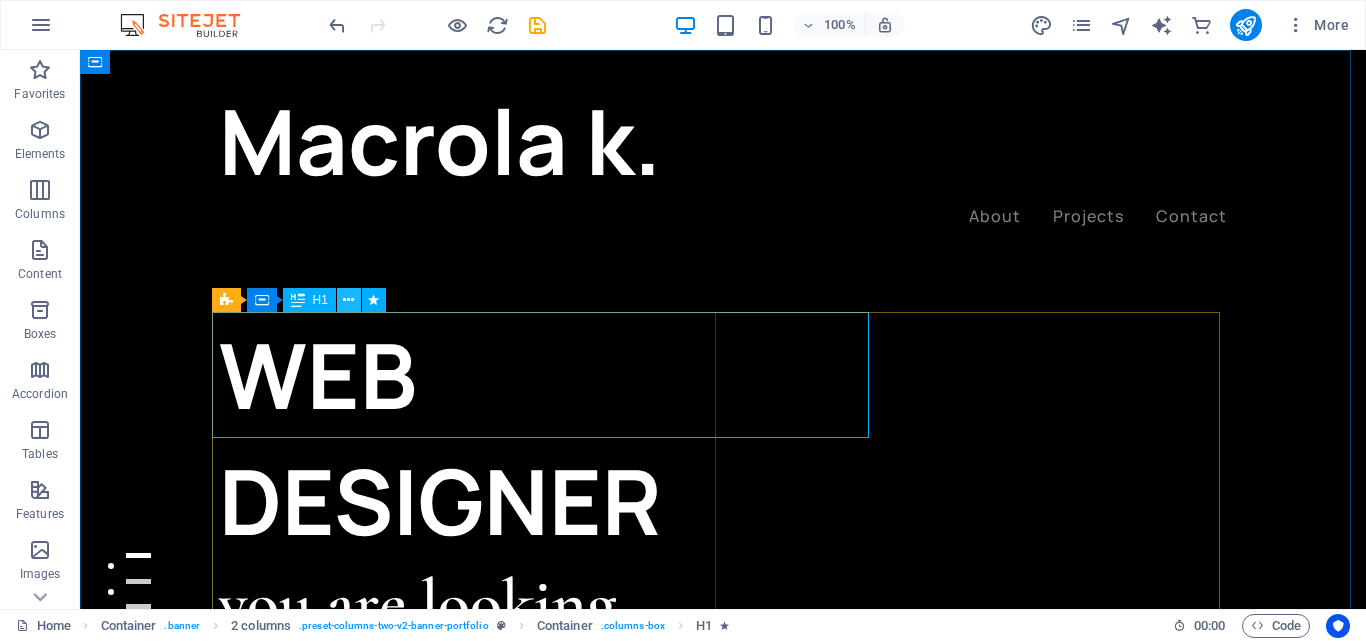 click at bounding box center (348, 300) 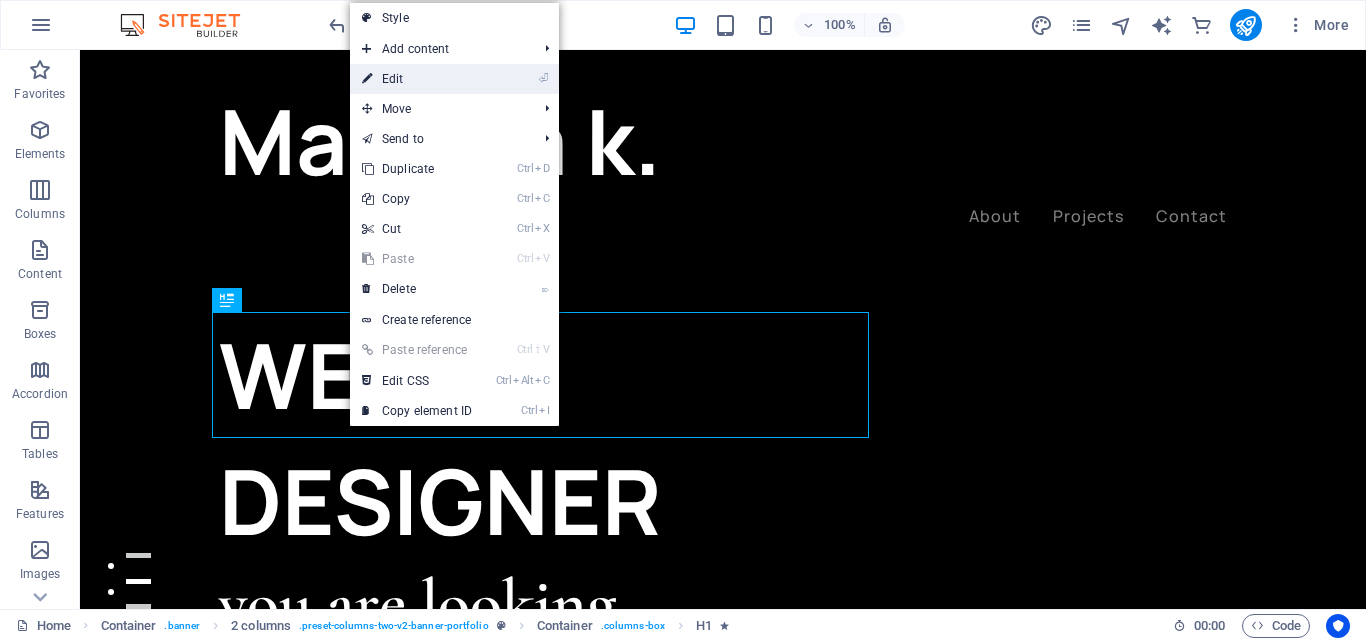 click at bounding box center [367, 79] 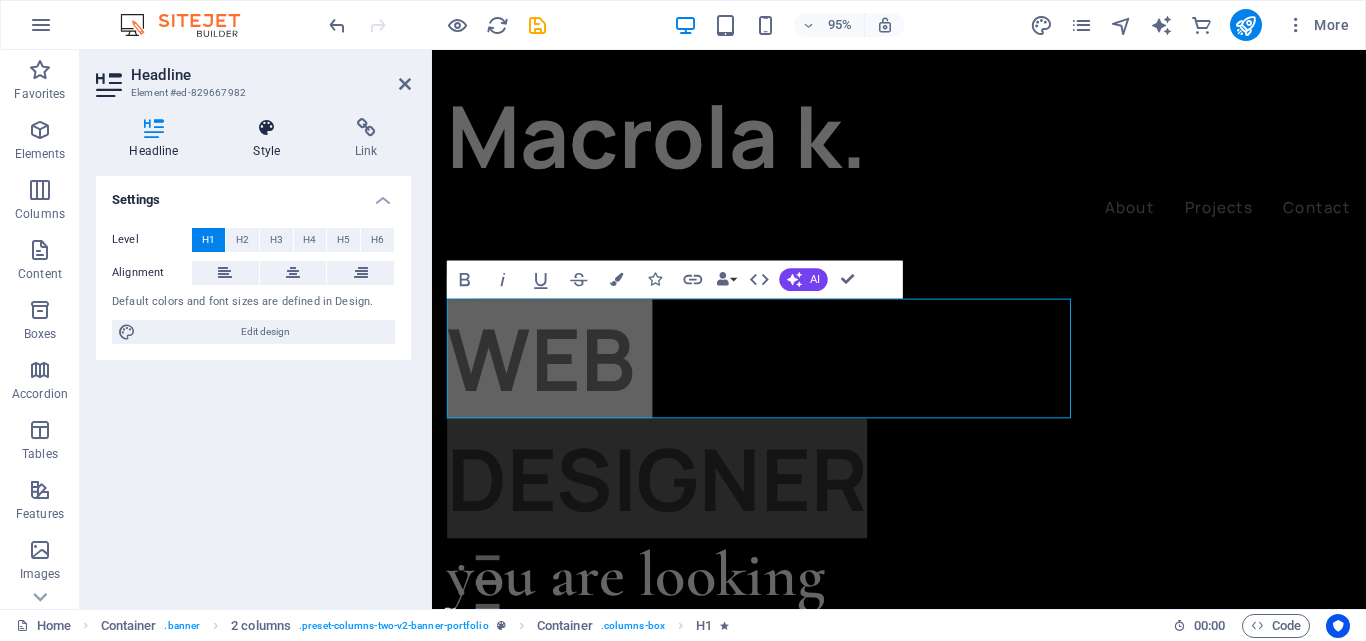 click on "Style" at bounding box center [271, 139] 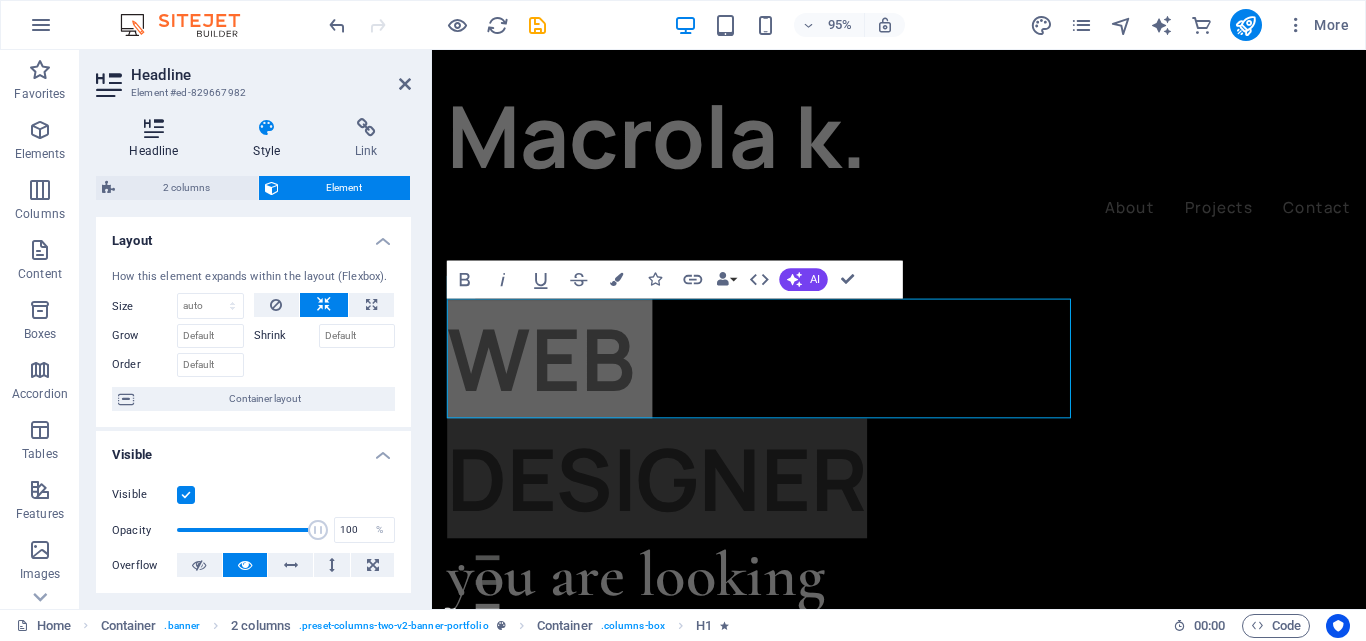 click at bounding box center (154, 128) 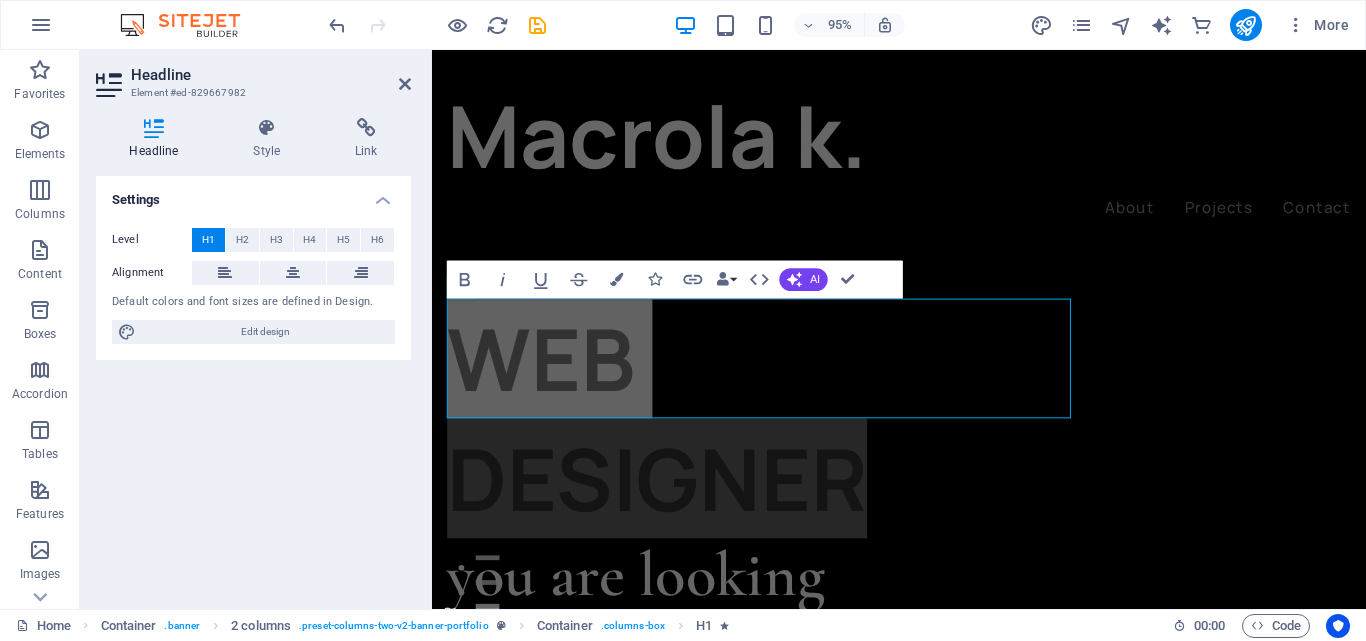 click on "Headline" at bounding box center (271, 75) 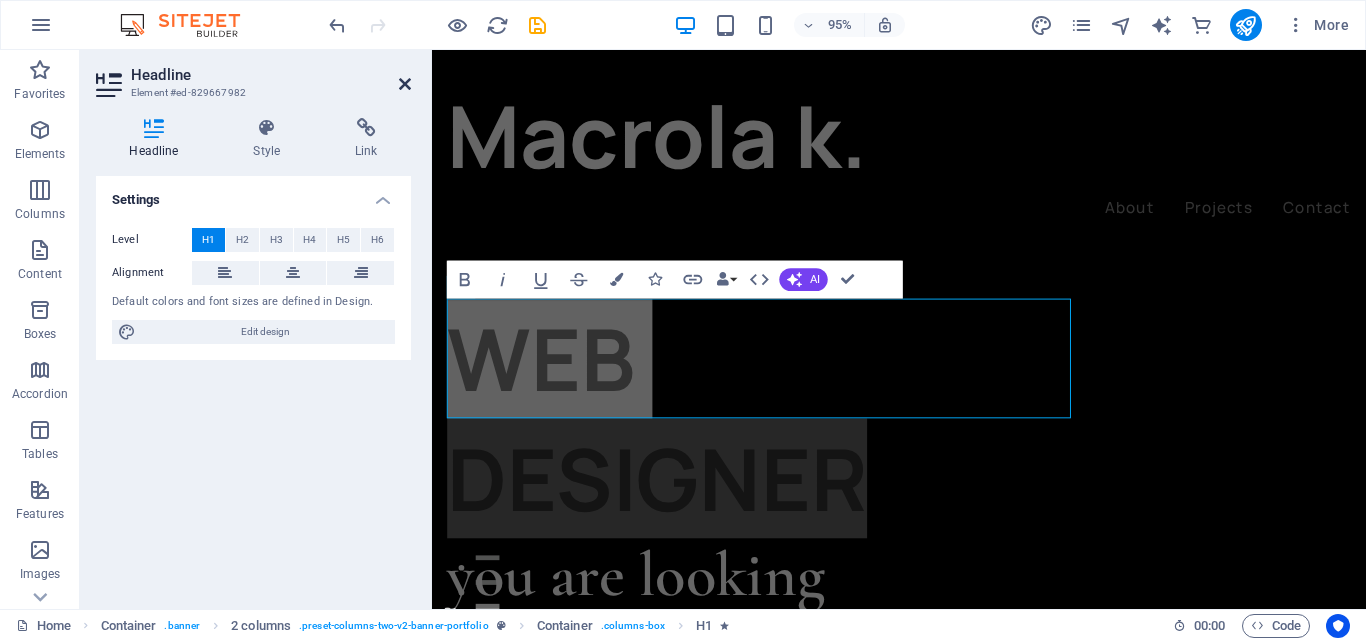 click at bounding box center [405, 84] 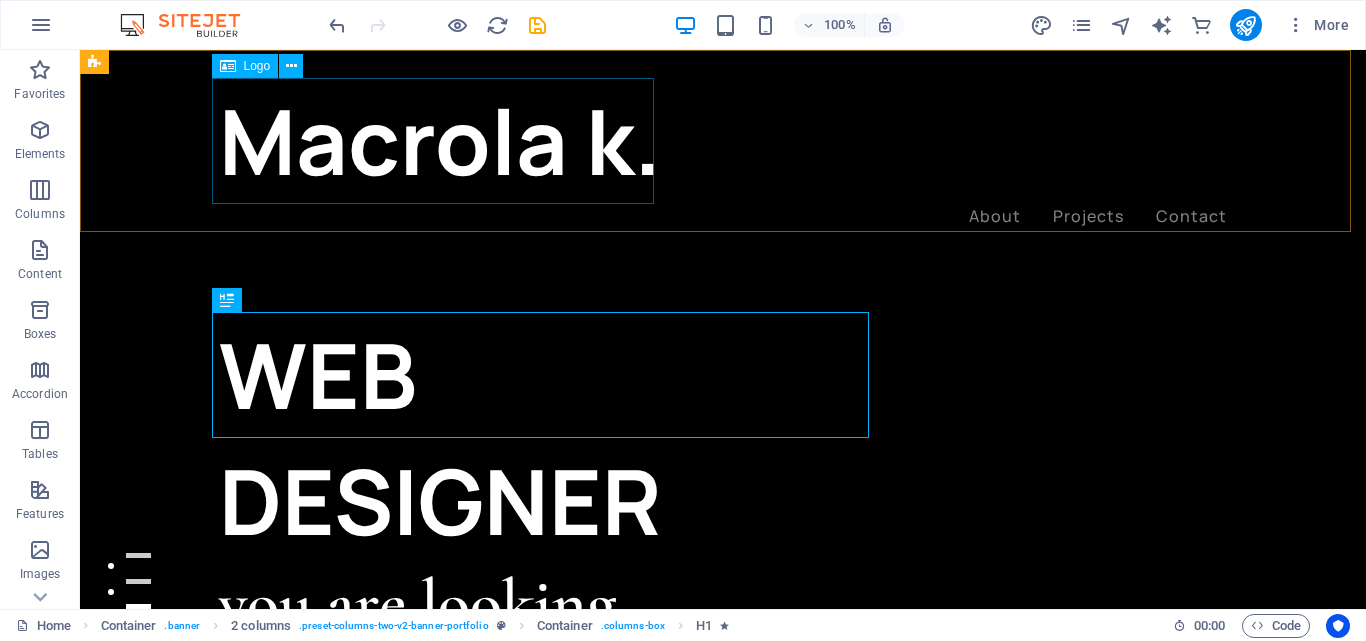click on "[FIRST]la k." at bounding box center [723, 141] 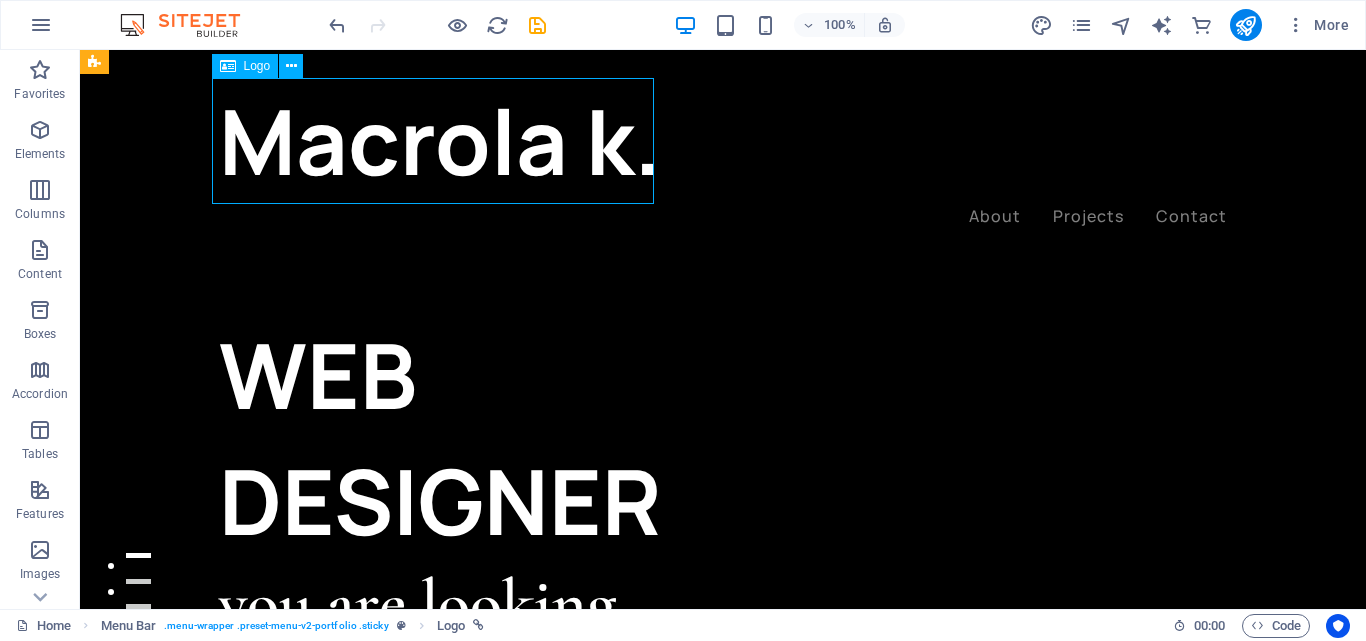 click on "[FIRST]la k." at bounding box center (723, 141) 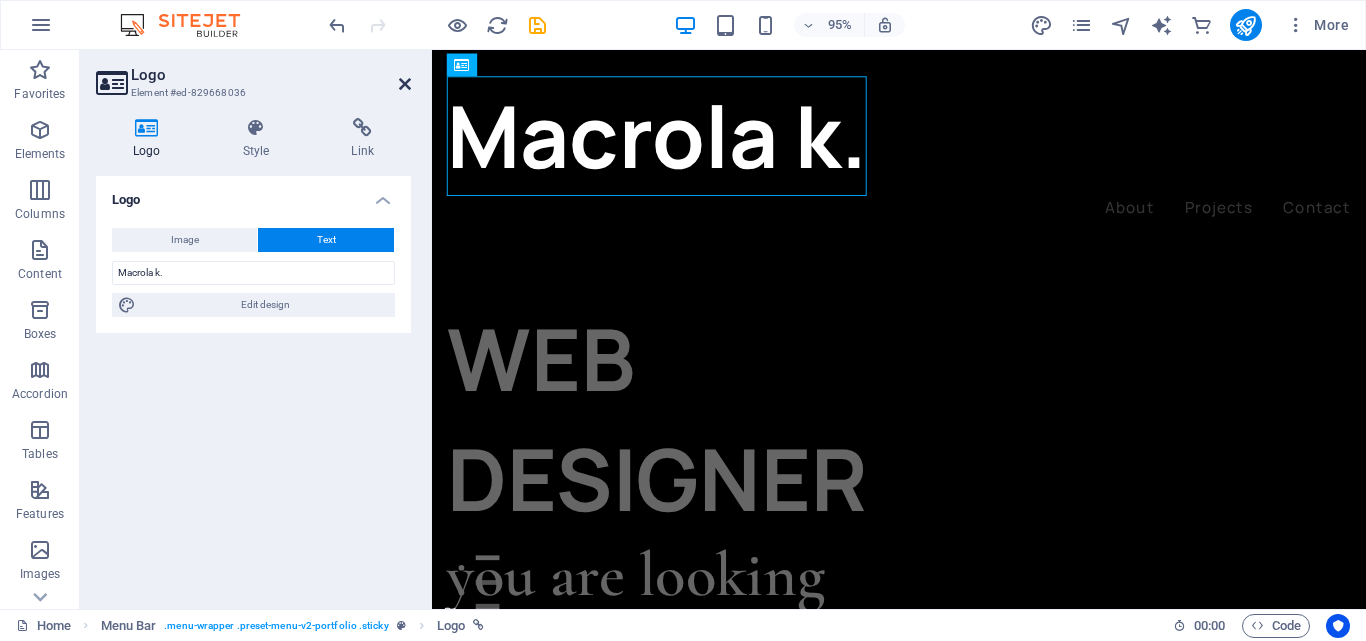 click at bounding box center (405, 84) 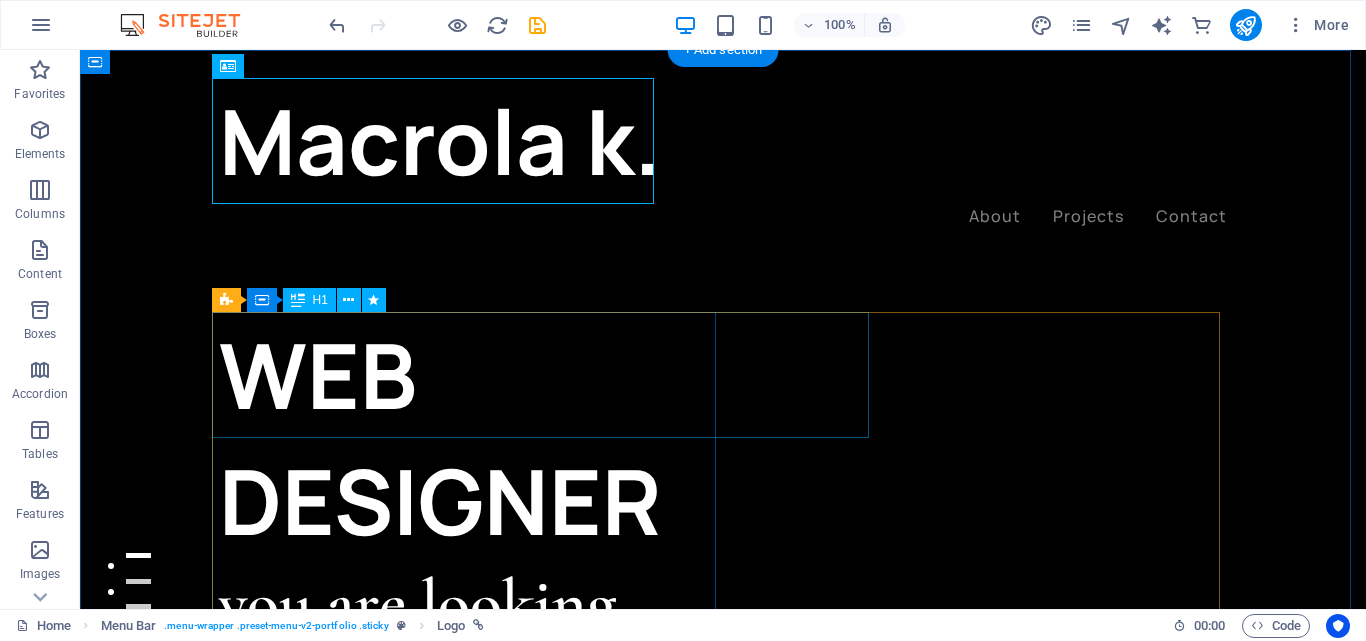 click on "WEB DESIGNER" at bounding box center [471, 438] 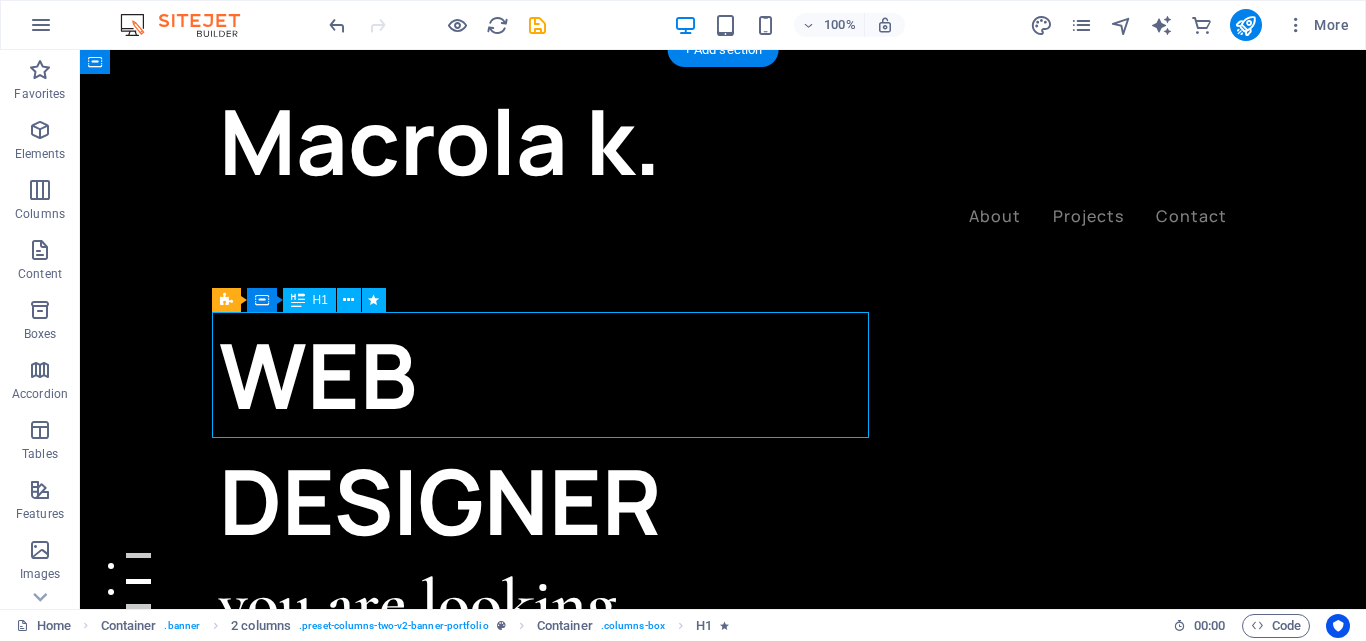 click on "WEB DESIGNER" at bounding box center [471, 438] 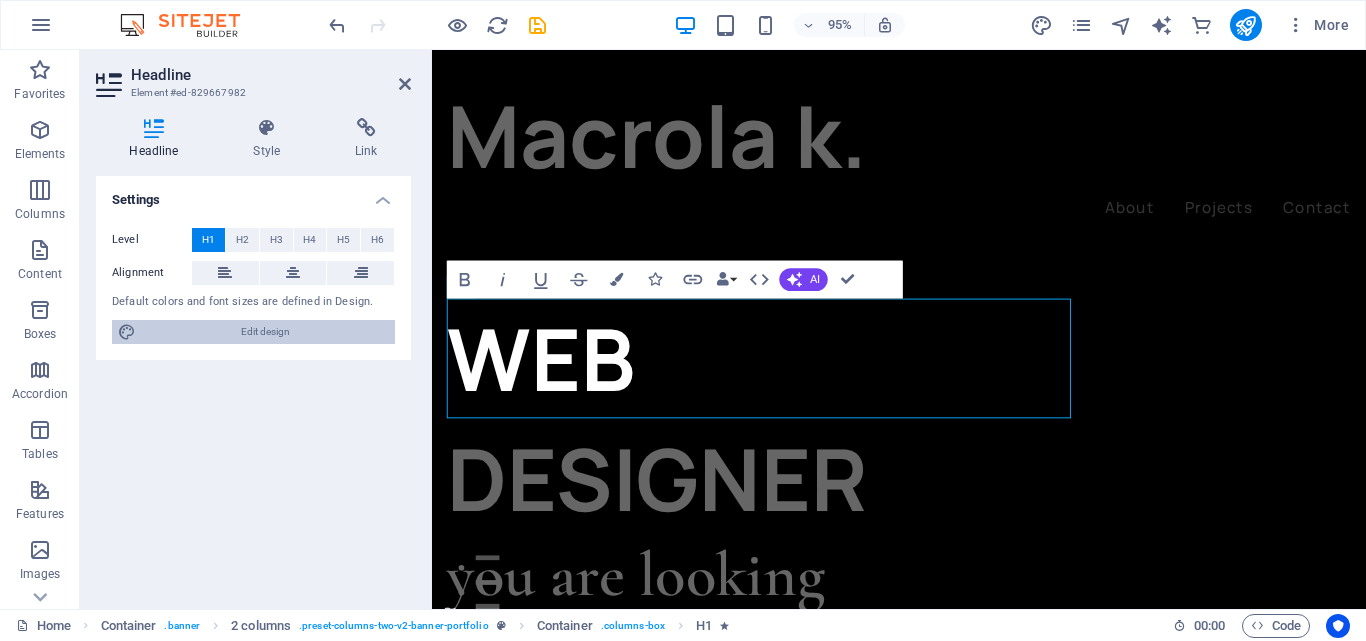 click on "Edit design" at bounding box center (265, 332) 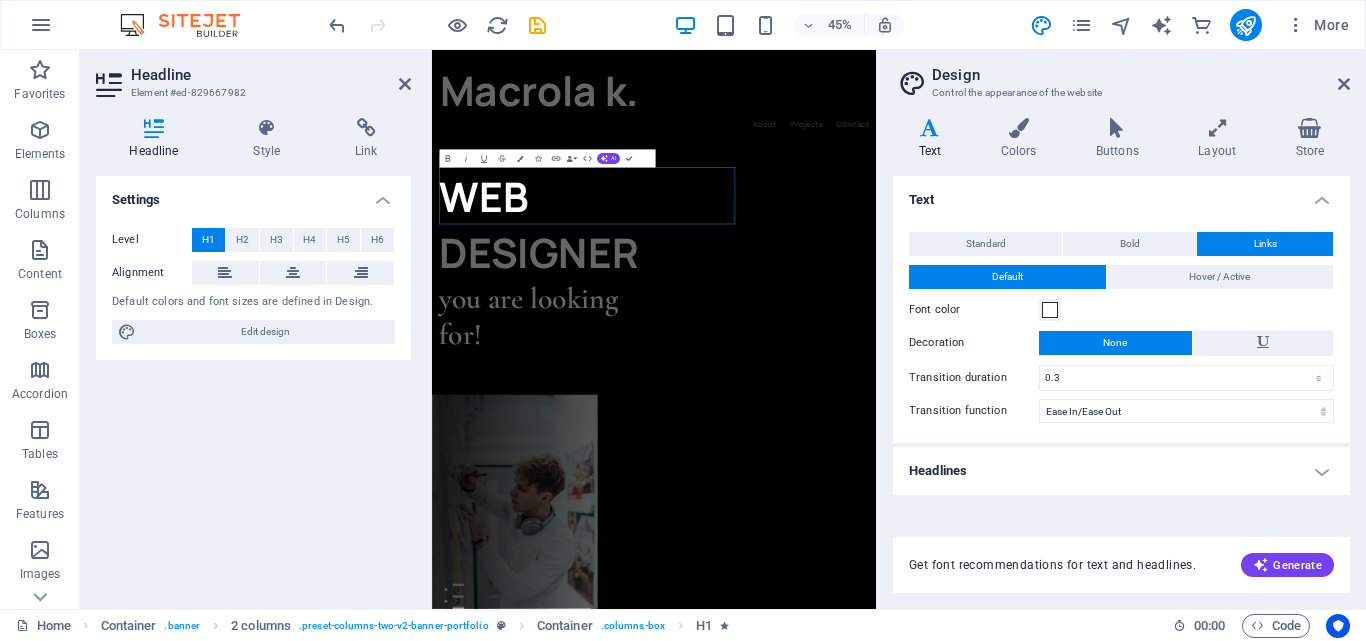 click on "Text" at bounding box center (934, 139) 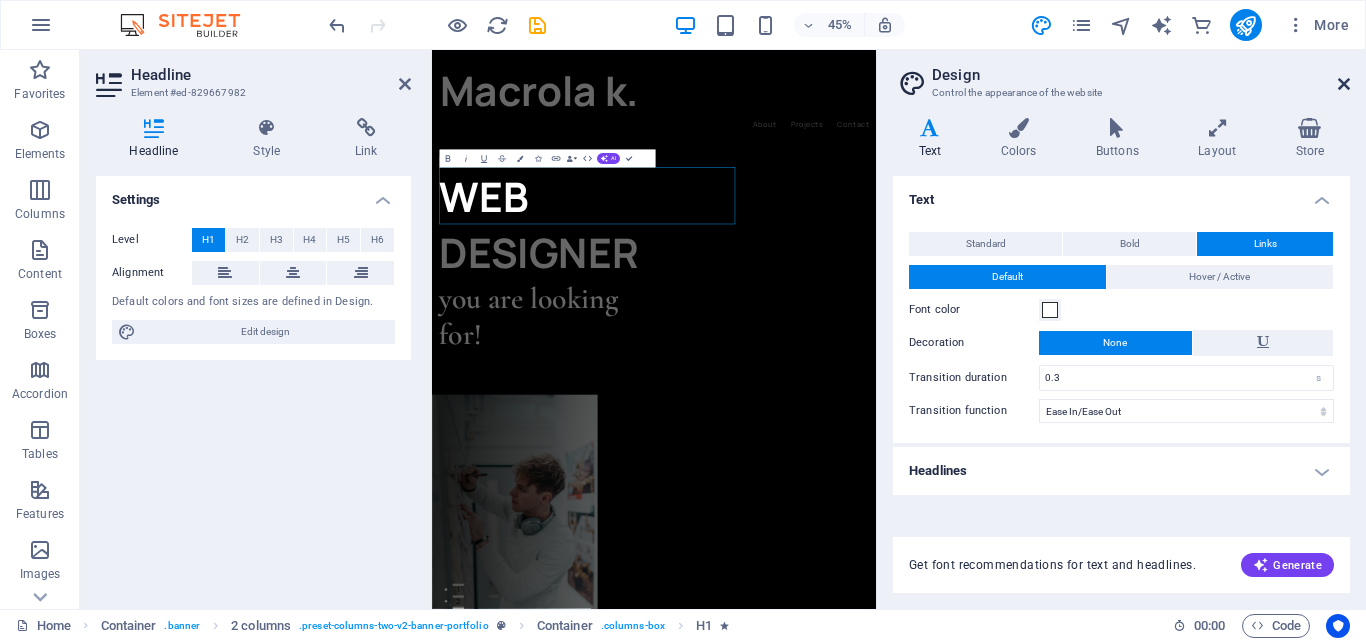 click at bounding box center [1344, 84] 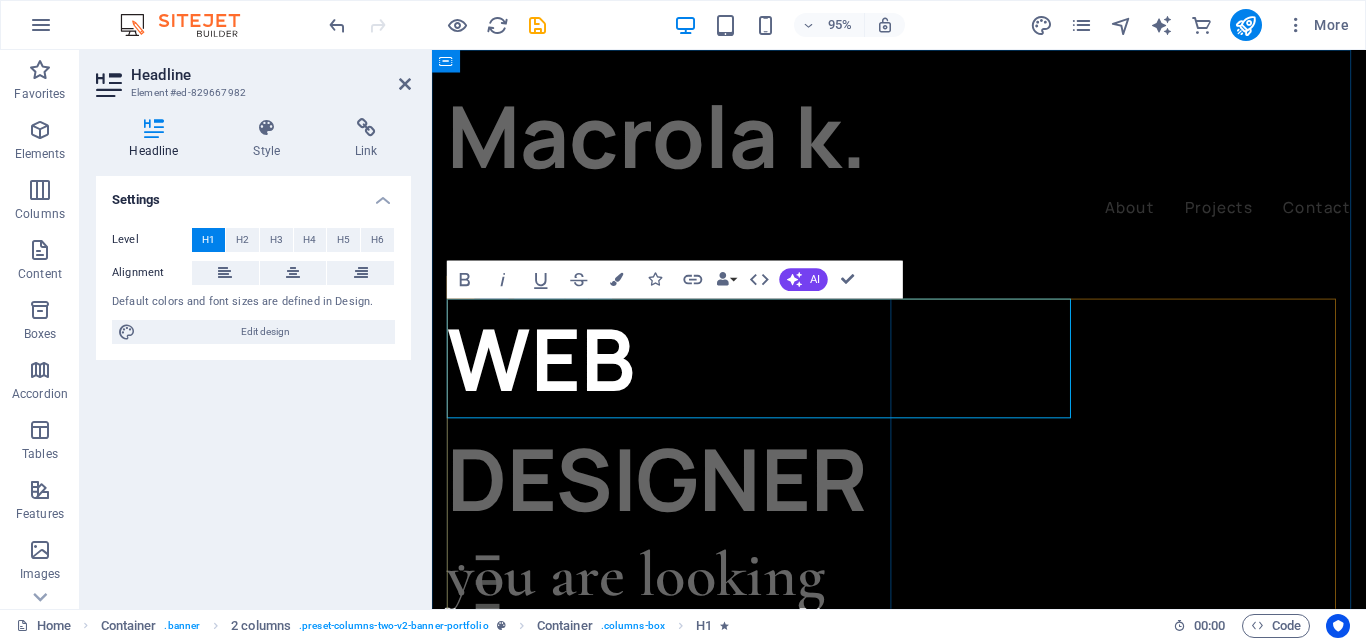 click on "WEB DESIGNER" at bounding box center (686, 438) 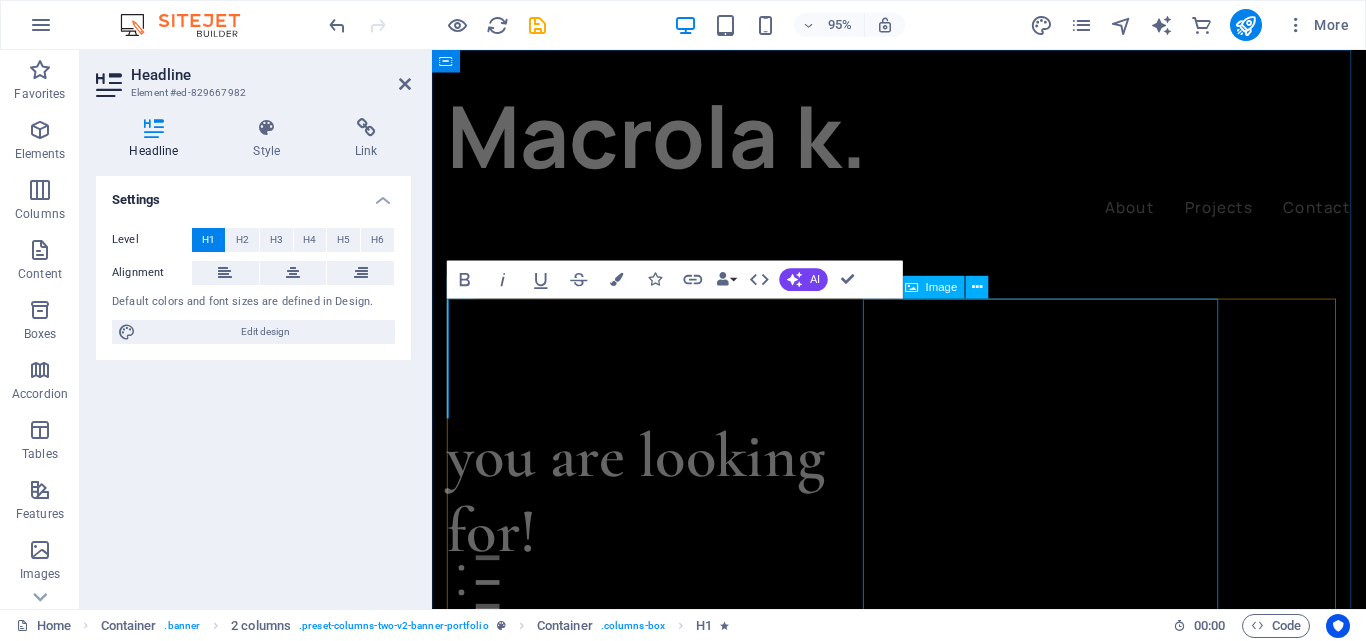 type 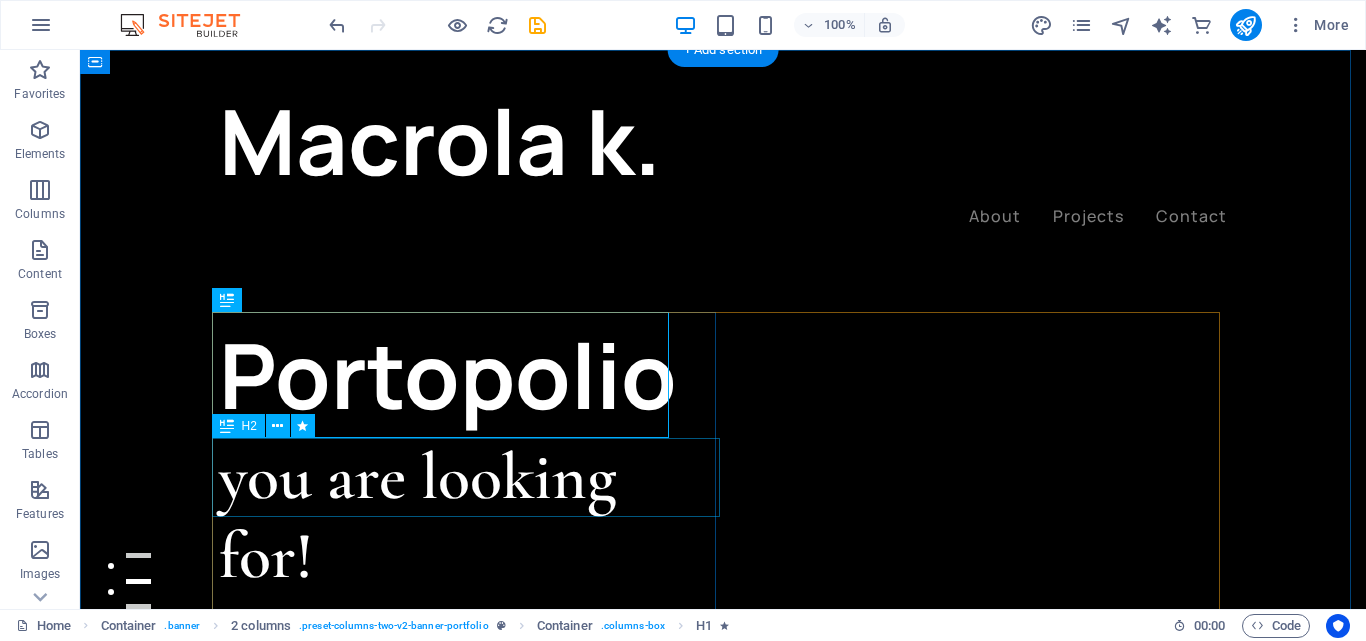 click on "you are looking for!" at bounding box center [471, 517] 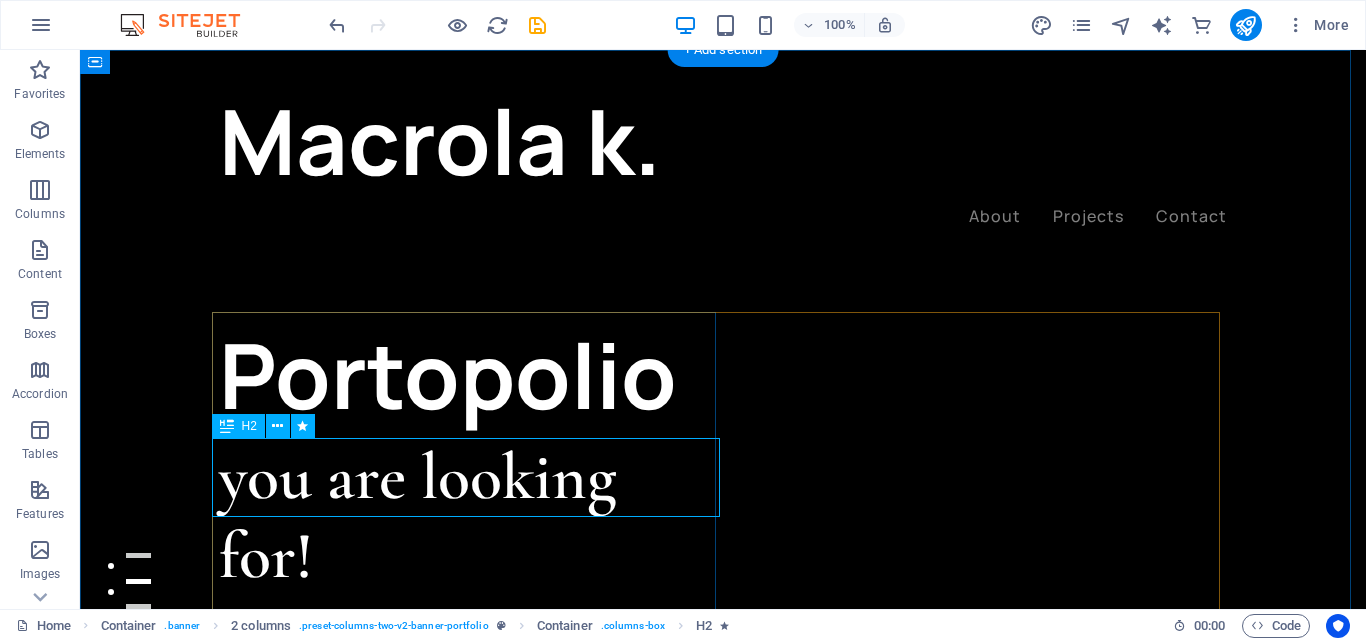 click on "you are looking for!" at bounding box center (471, 517) 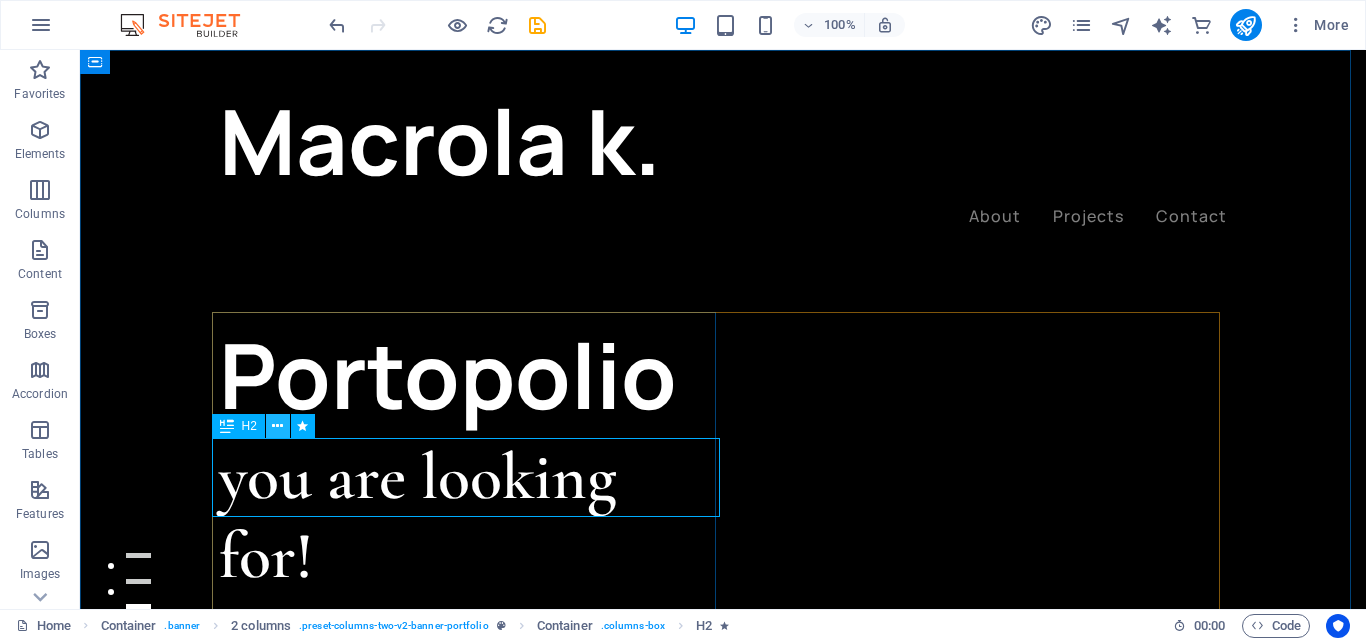 click at bounding box center (277, 426) 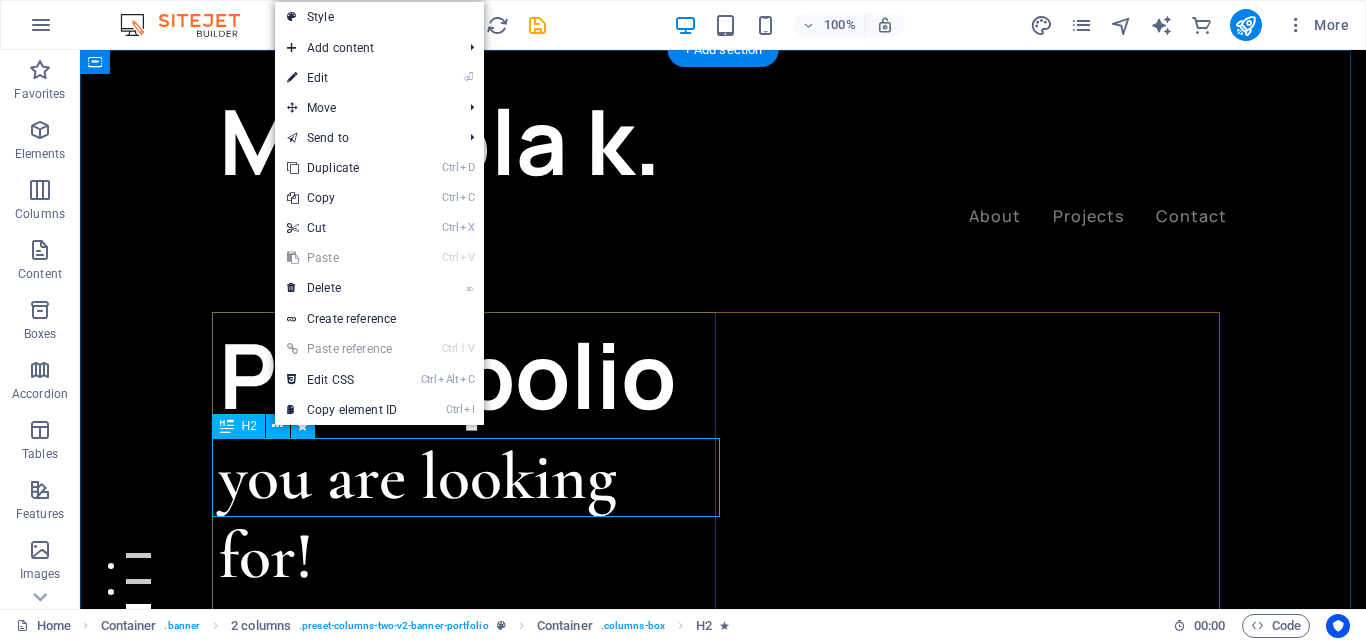 click on "you are looking for!" at bounding box center (471, 517) 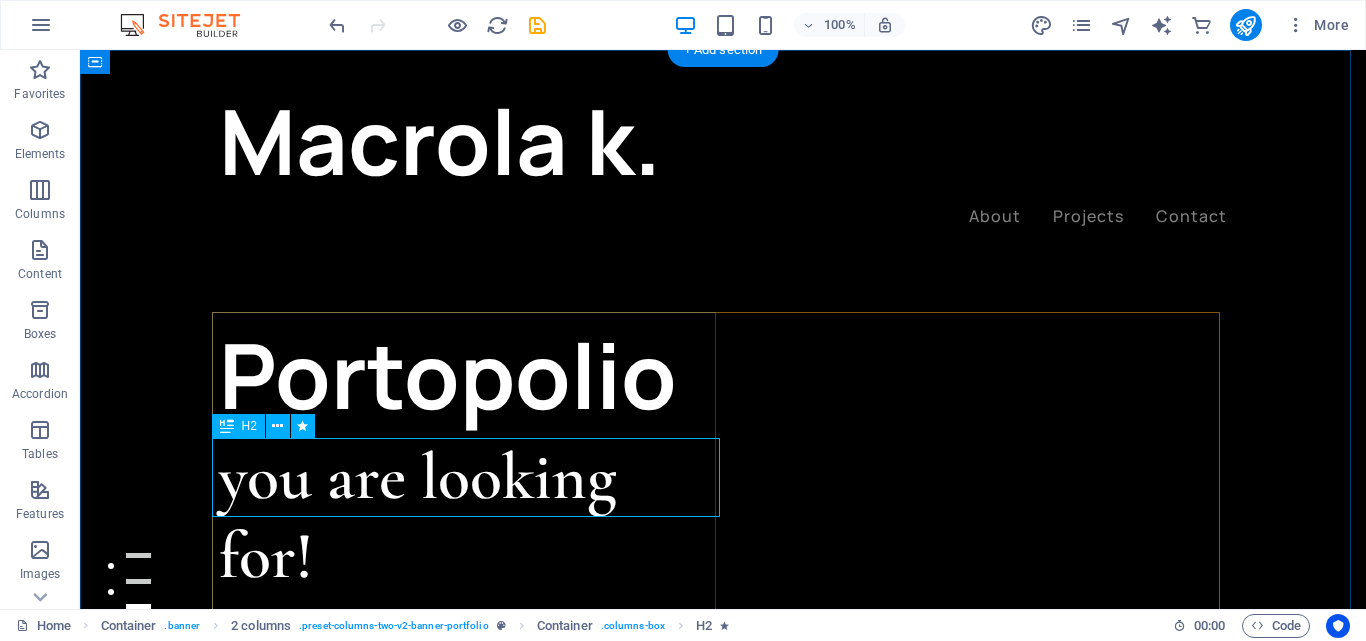 click on "you are looking for!" at bounding box center [471, 517] 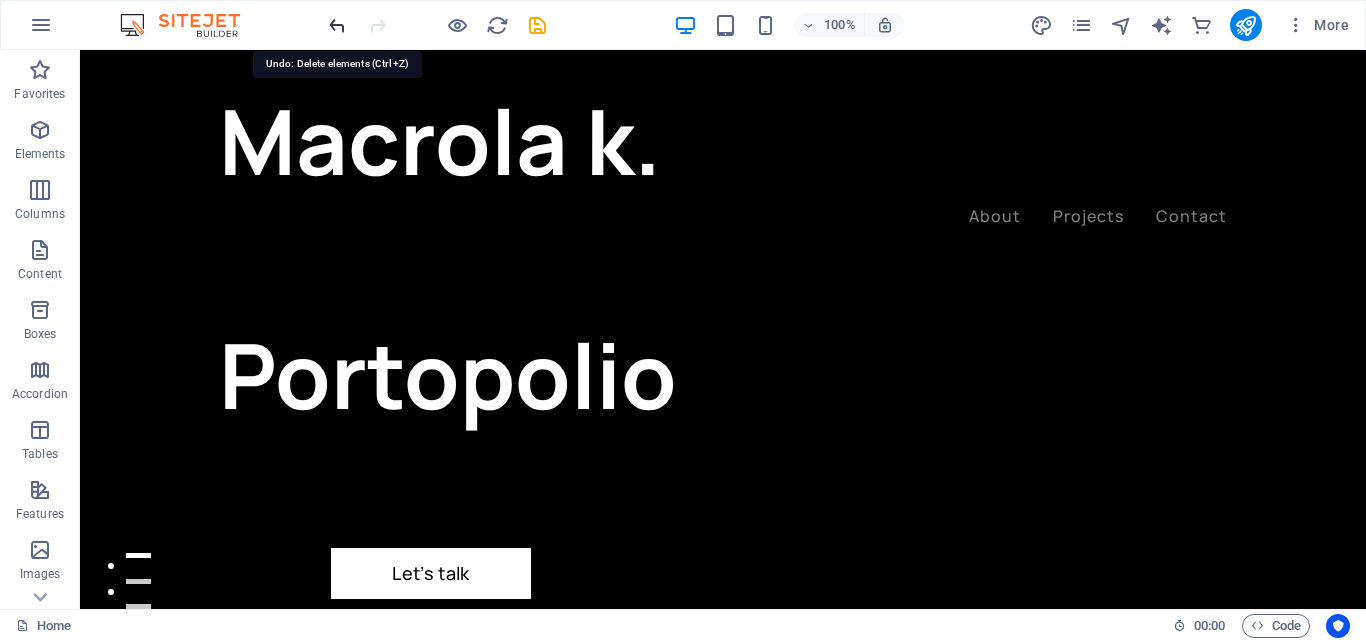 click at bounding box center [337, 25] 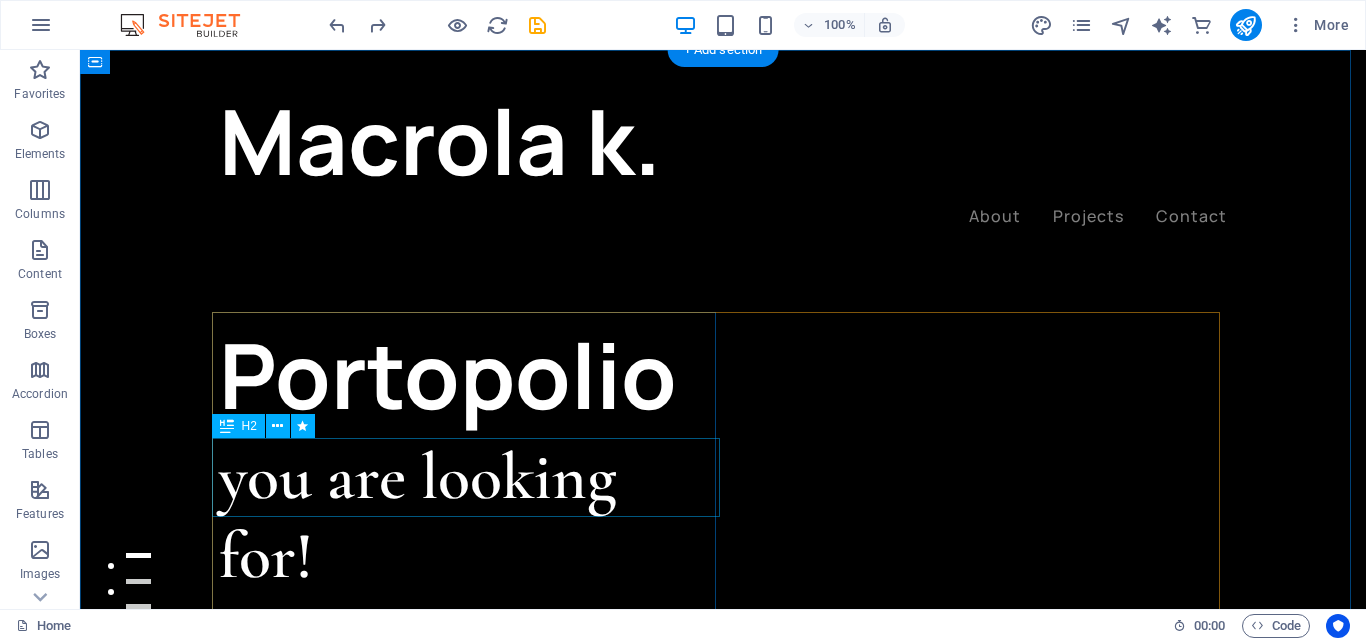click on "you are looking for!" at bounding box center (471, 517) 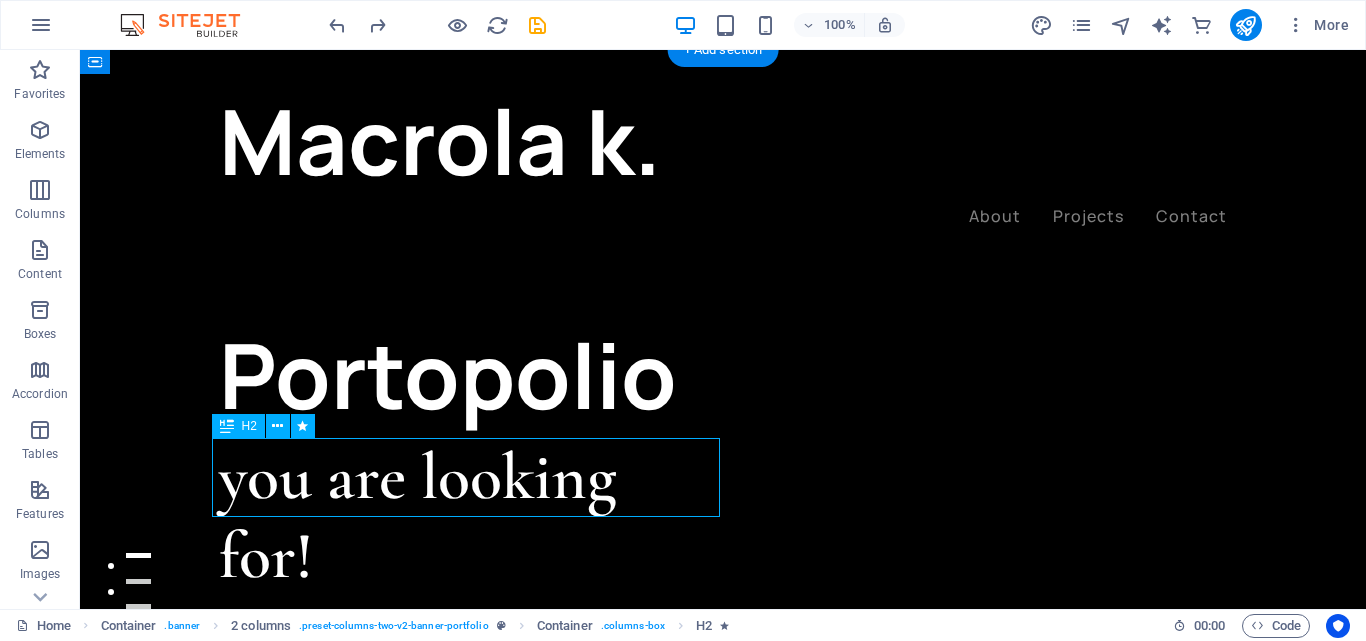 click on "you are looking for!" at bounding box center [471, 517] 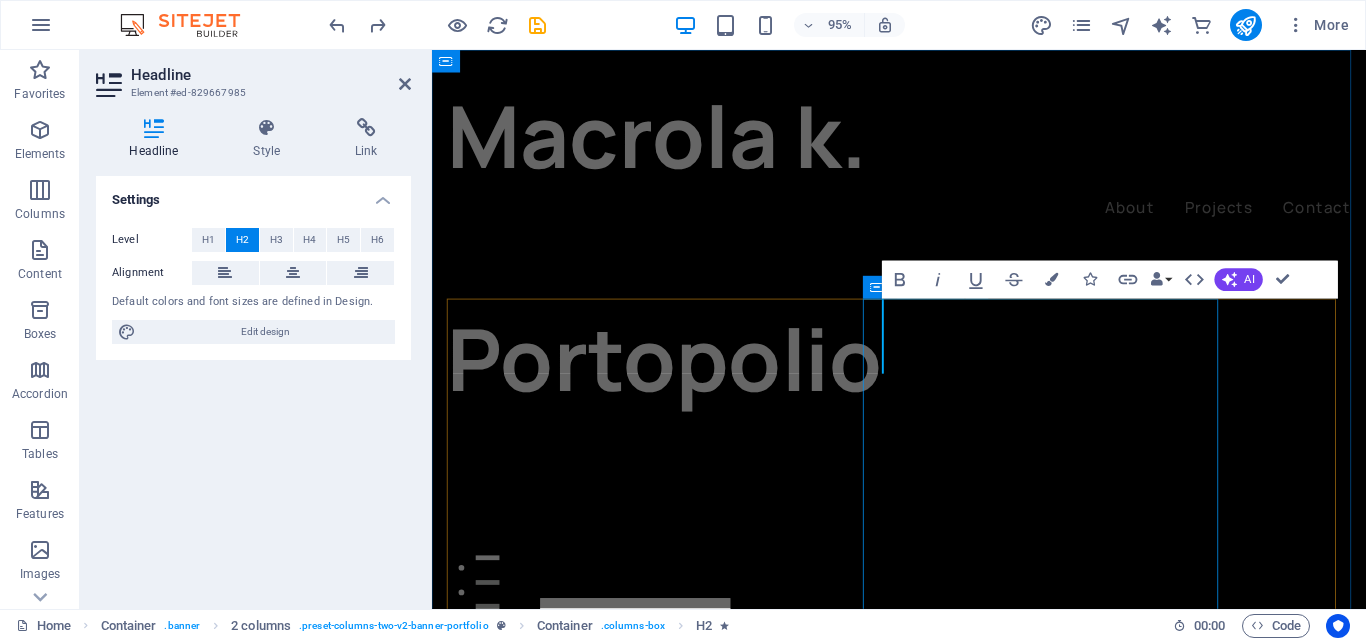 type 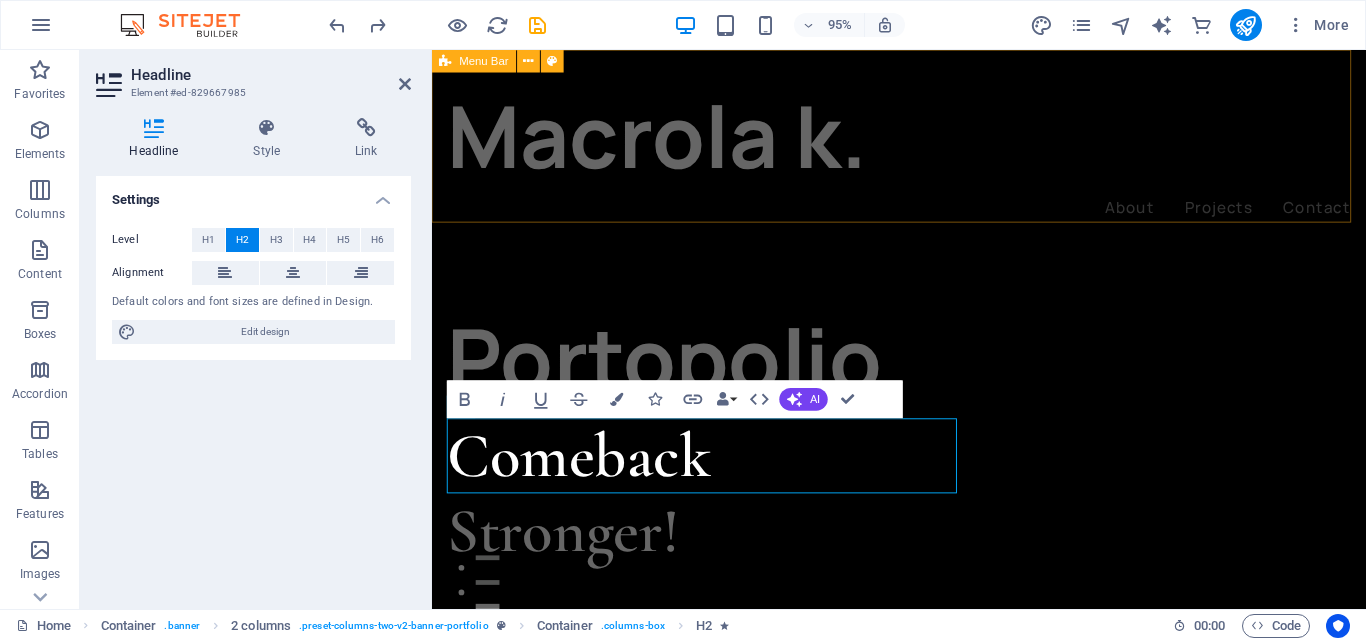 click on "Macro k. About Projects Contact" at bounding box center (923, 154) 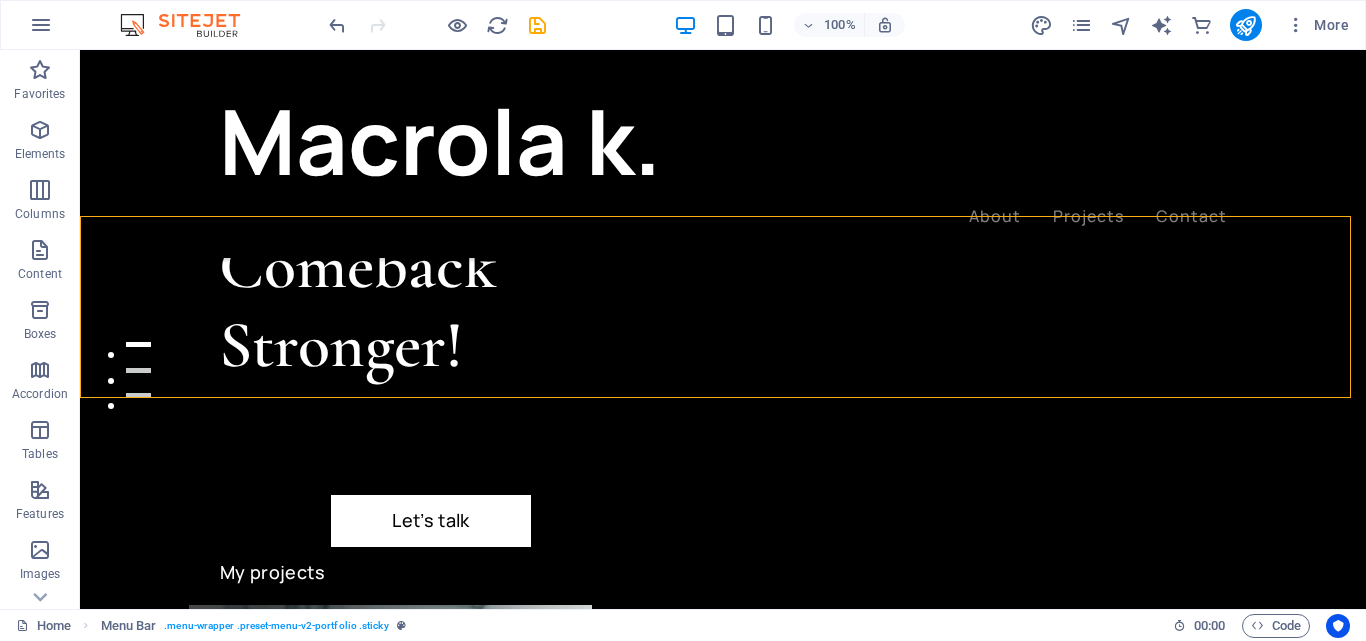scroll, scrollTop: 155, scrollLeft: 0, axis: vertical 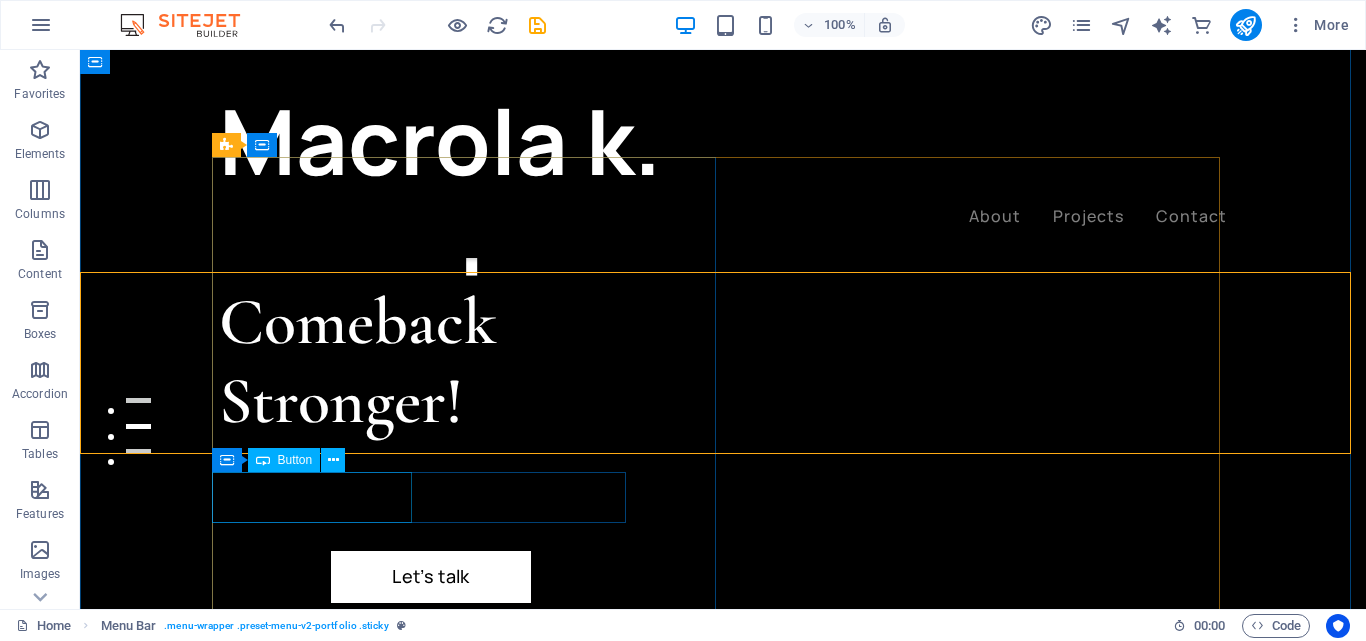 click on "Let’s talk" at bounding box center [431, 576] 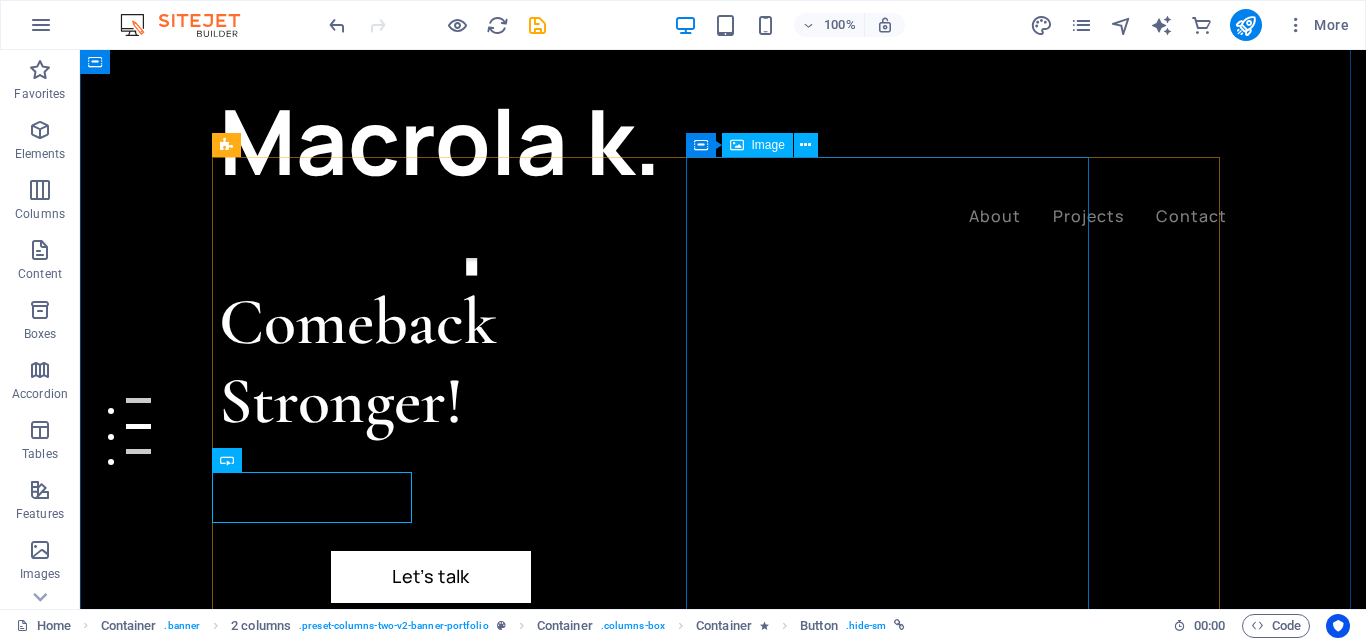 click at bounding box center (390, 913) 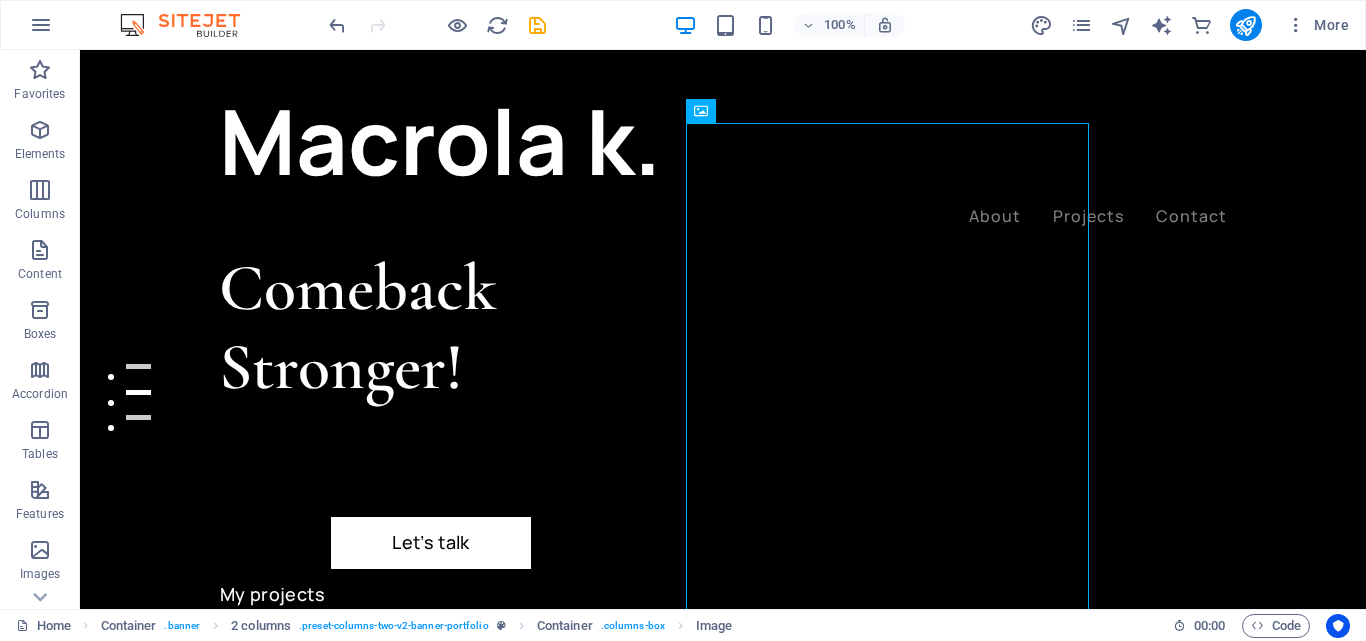 scroll, scrollTop: 111, scrollLeft: 0, axis: vertical 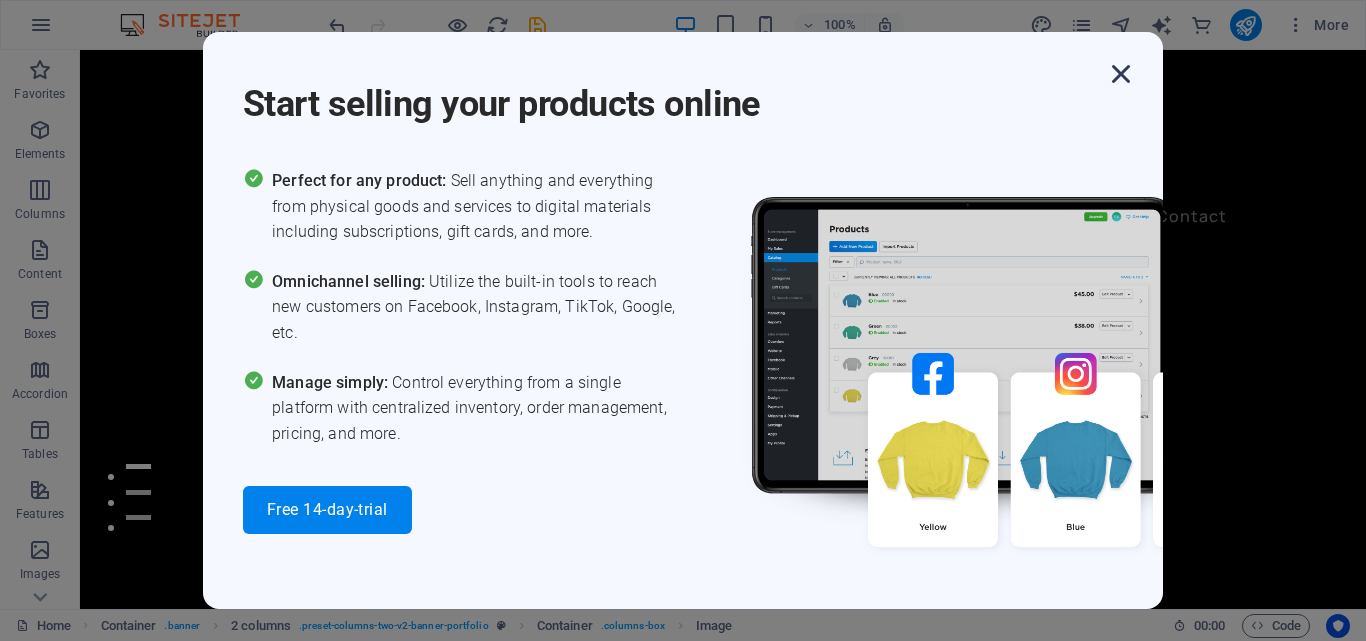 click at bounding box center [1121, 74] 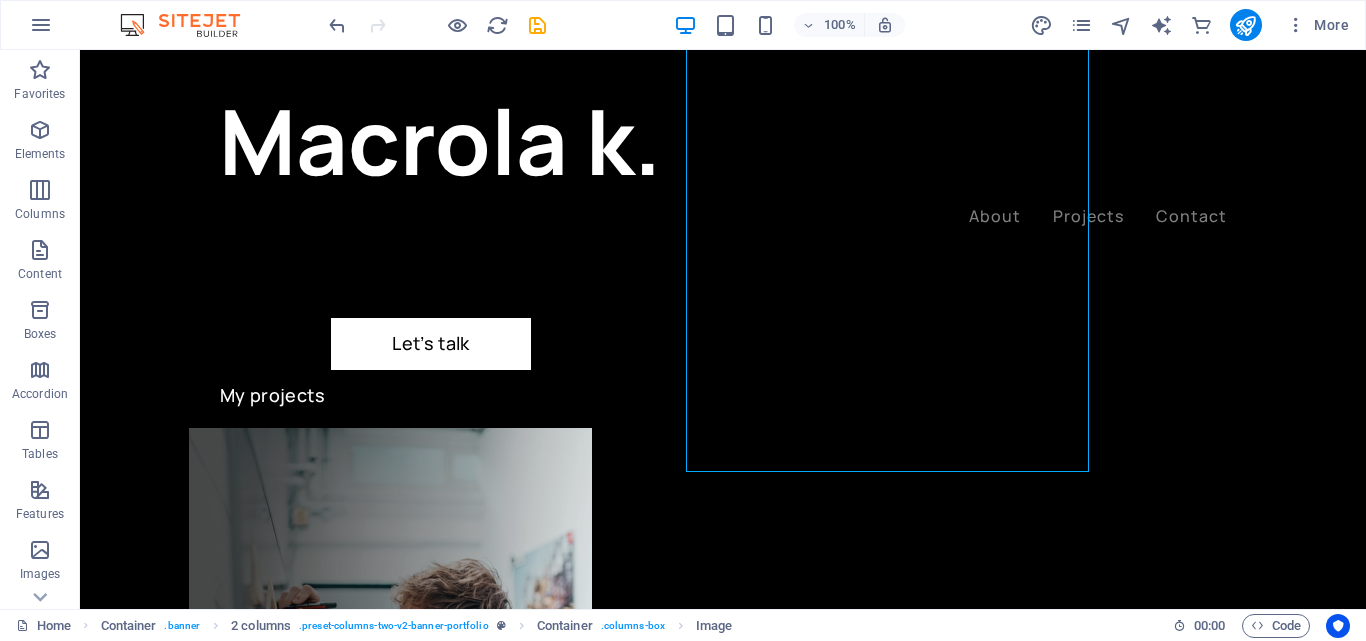 scroll, scrollTop: 44, scrollLeft: 0, axis: vertical 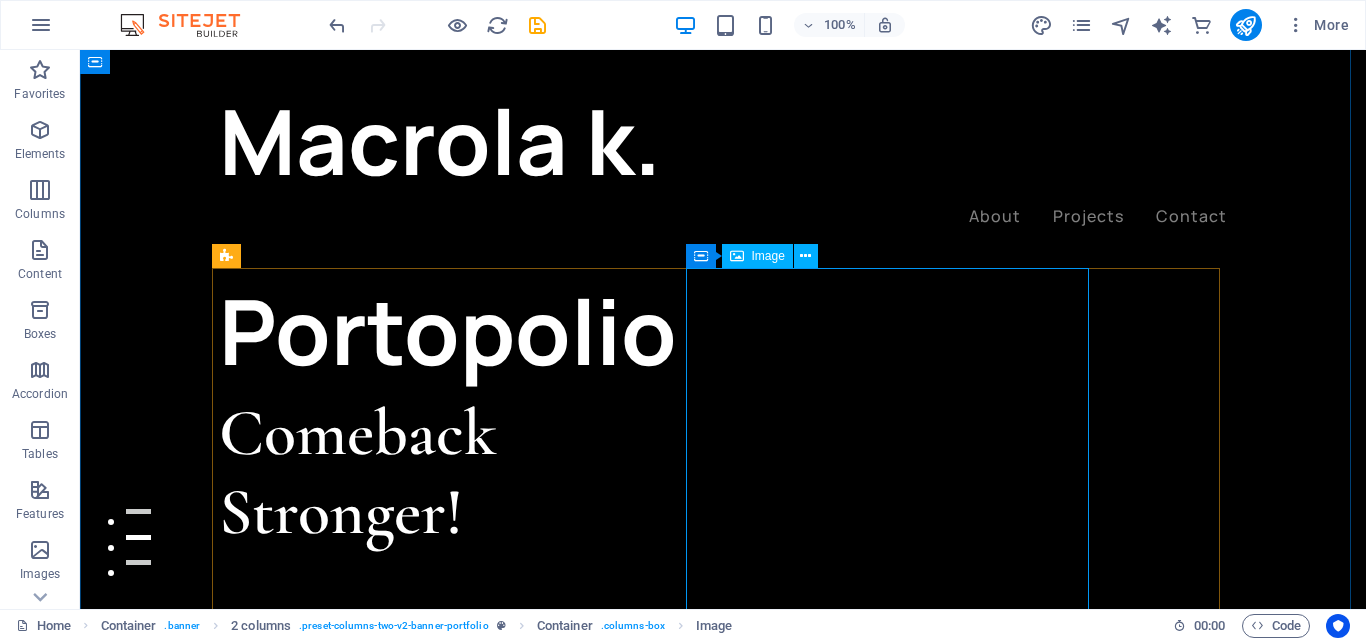 click at bounding box center [390, 1024] 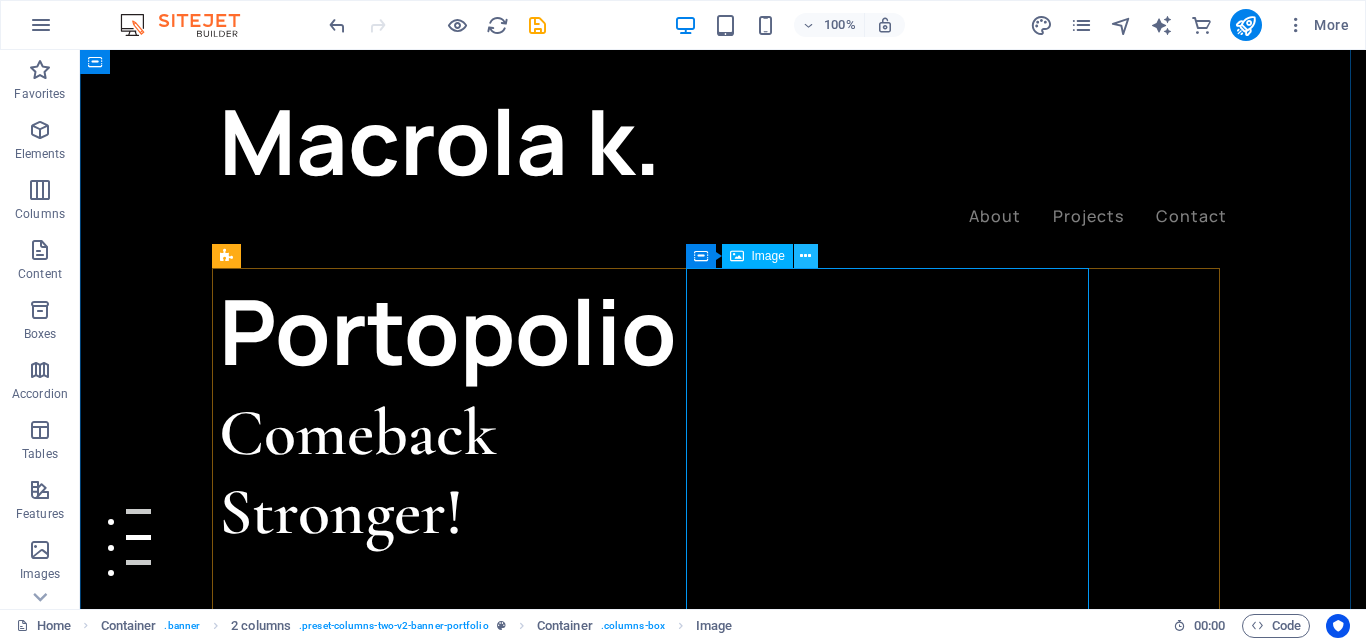 click at bounding box center (806, 256) 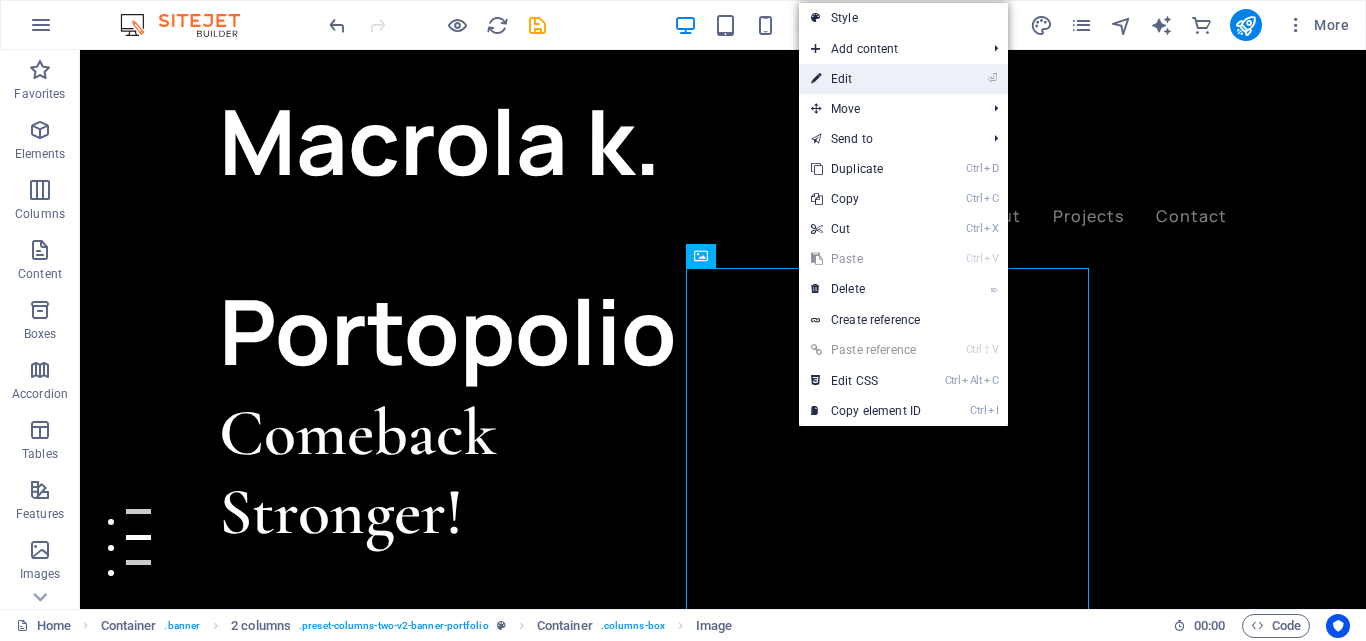 click on "⏎  Edit" at bounding box center [866, 79] 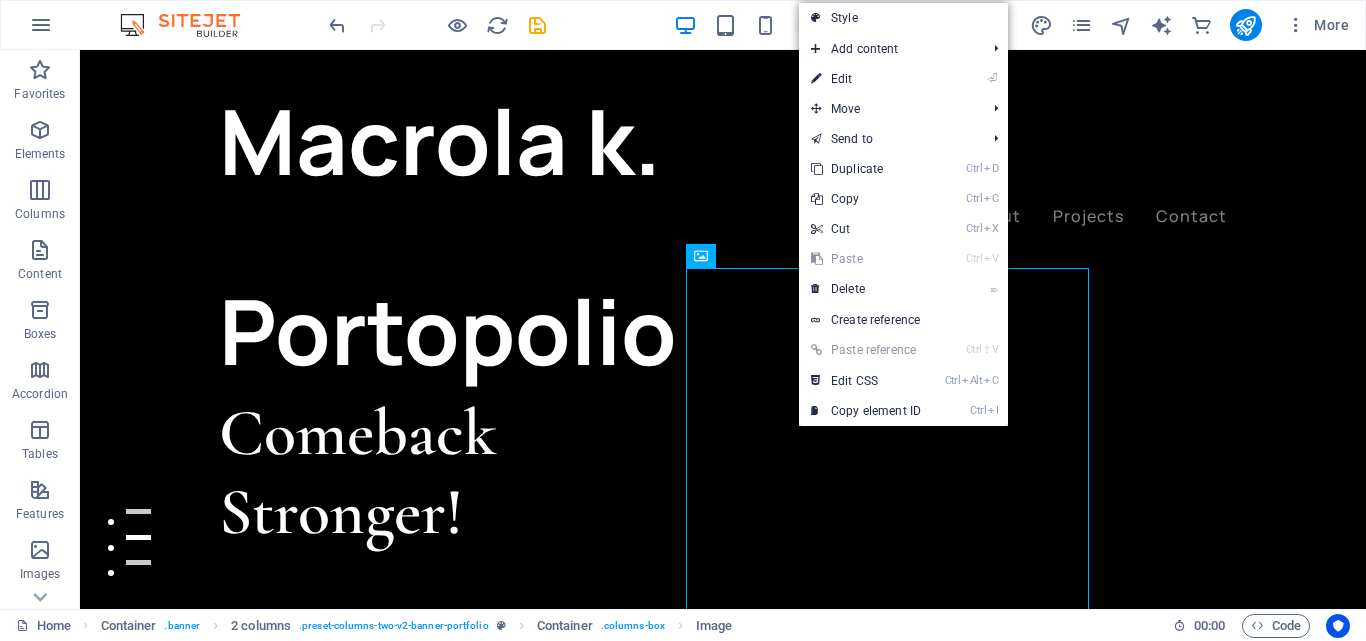 select on "%" 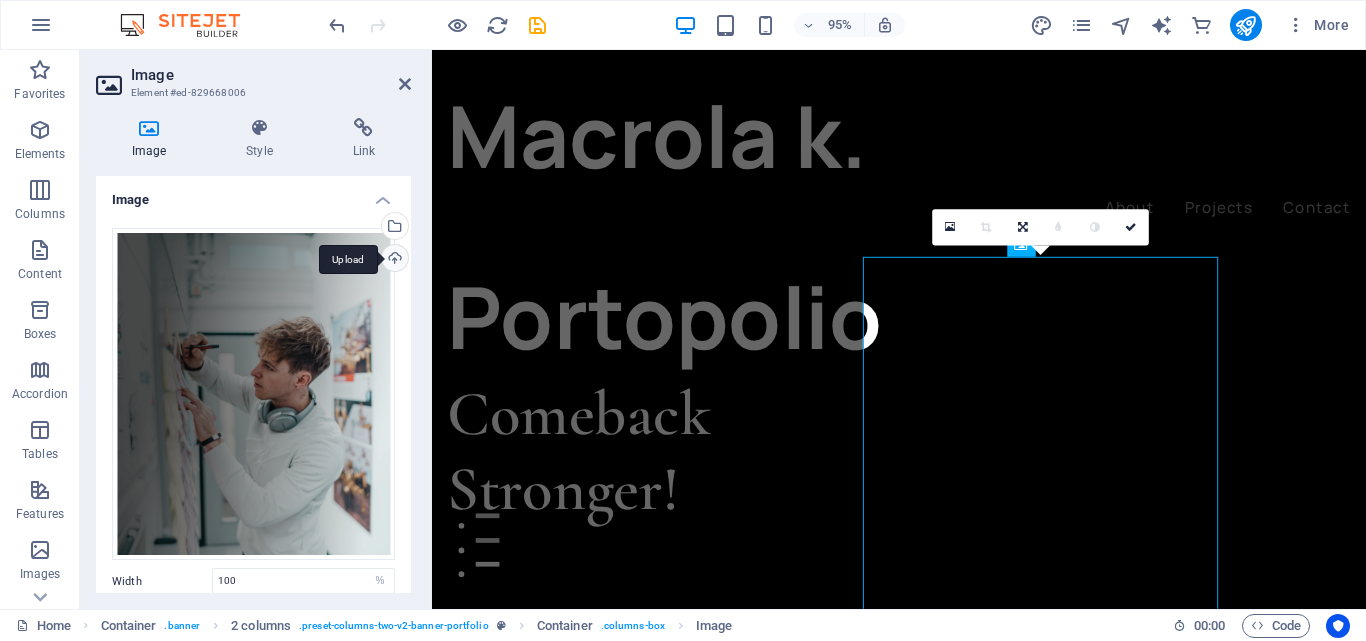 click on "Upload" at bounding box center [393, 260] 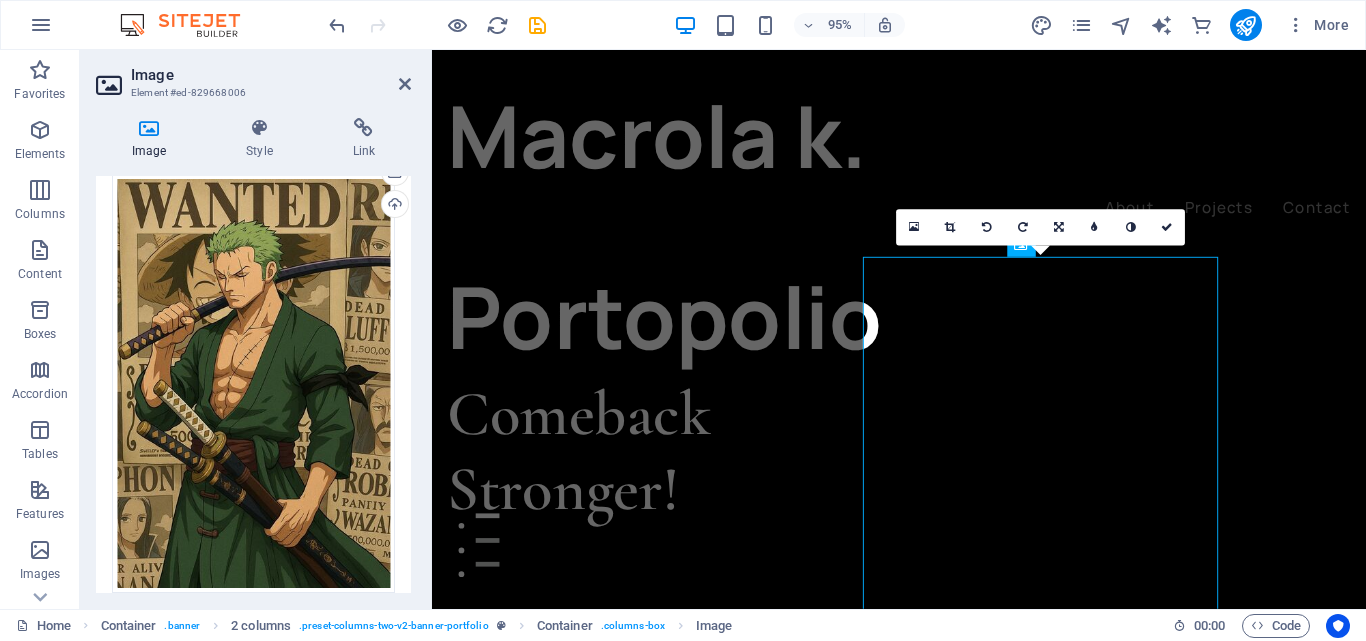 scroll, scrollTop: 41, scrollLeft: 0, axis: vertical 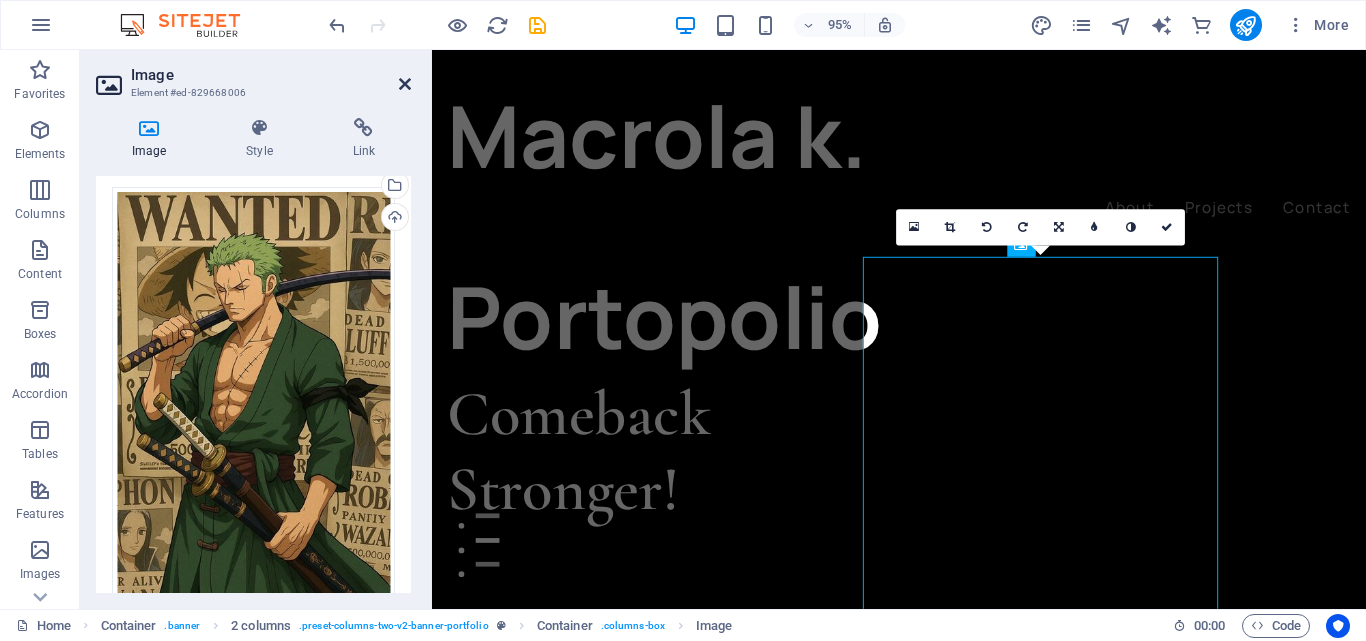 click at bounding box center [405, 84] 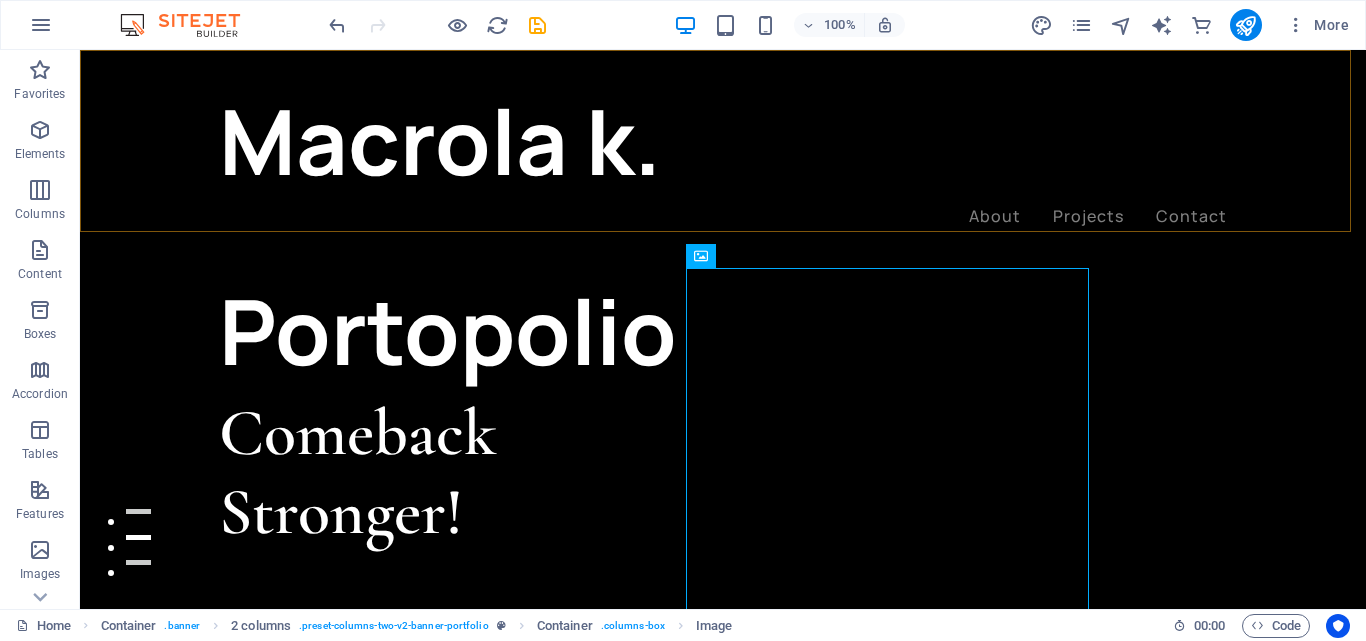 click on "Macro k. About Projects Contact" at bounding box center (723, 154) 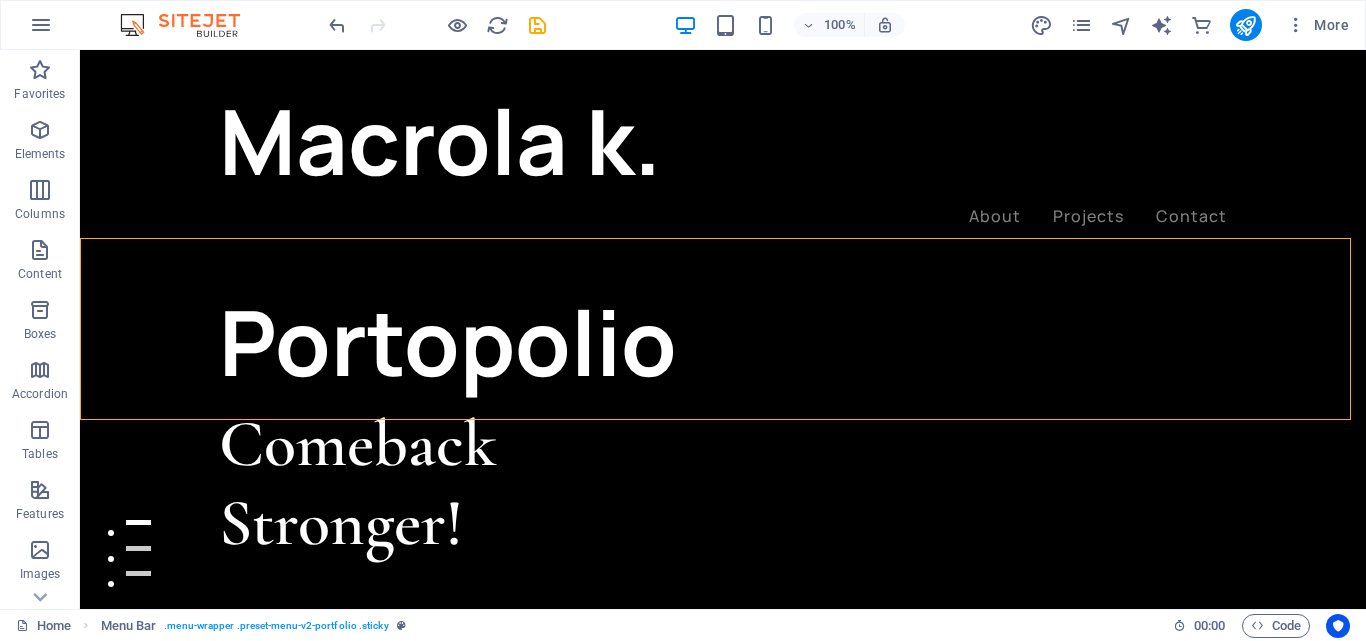 scroll, scrollTop: 67, scrollLeft: 0, axis: vertical 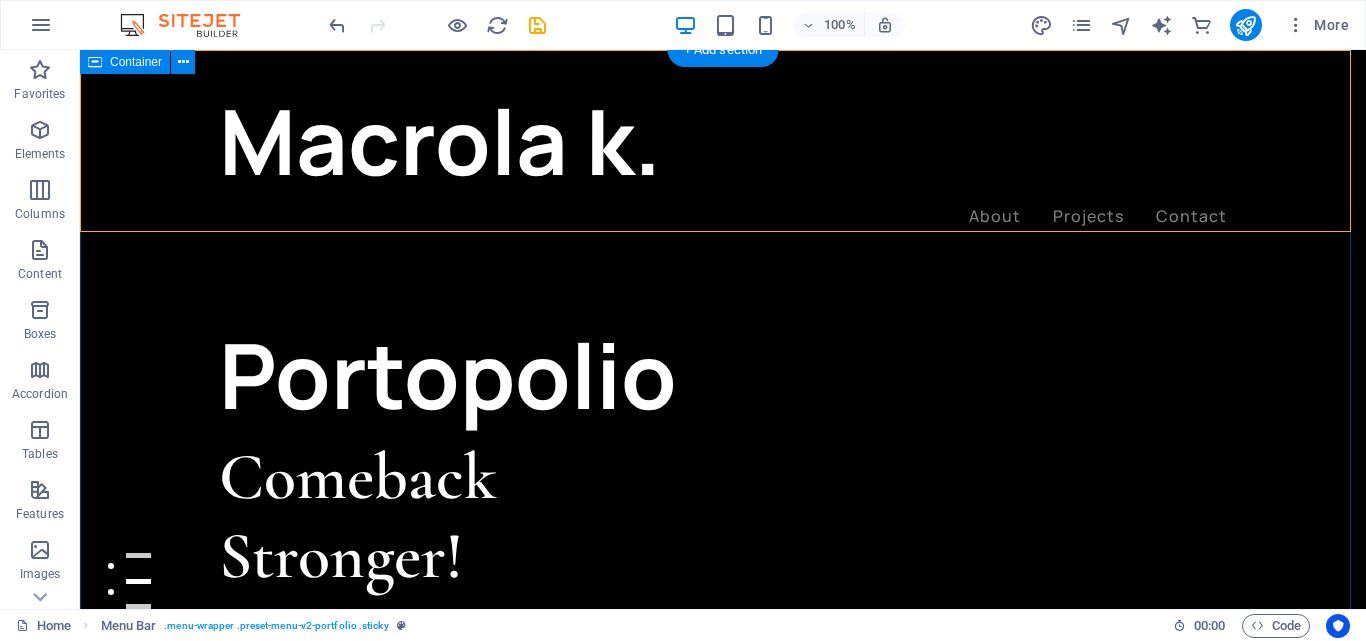 click on "Portopolio Comeback Stronger! Let’s talk My projects" at bounding box center [723, 977] 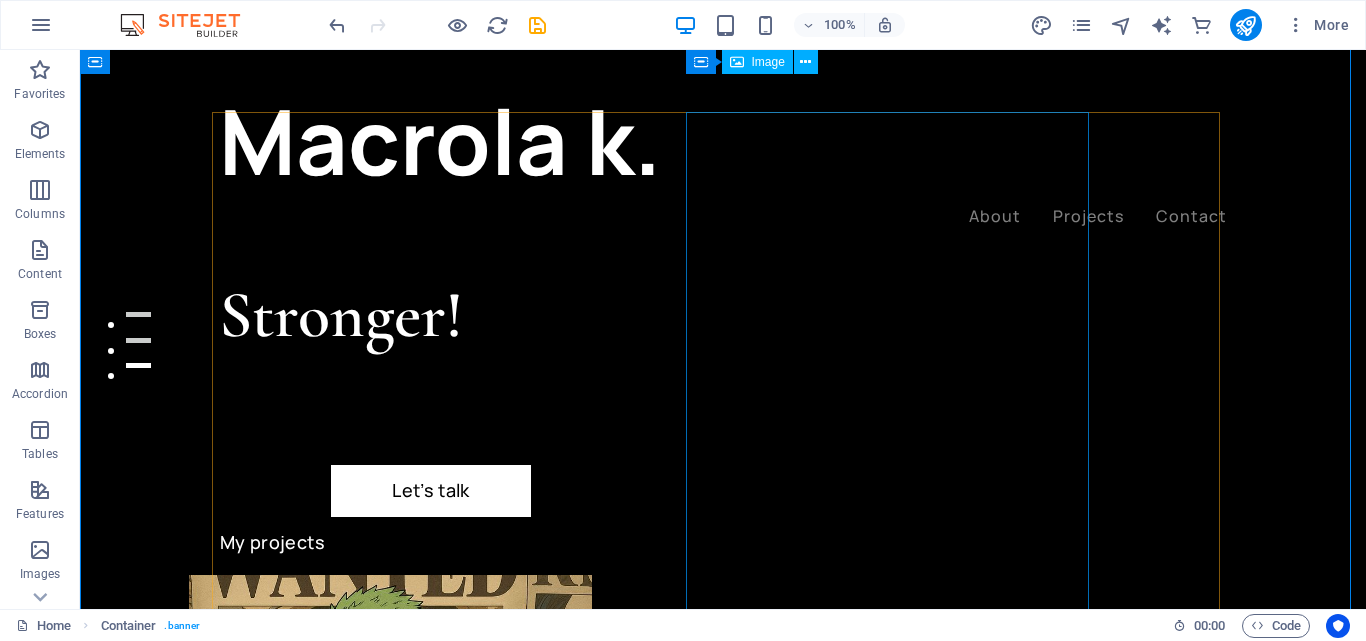 scroll, scrollTop: 200, scrollLeft: 0, axis: vertical 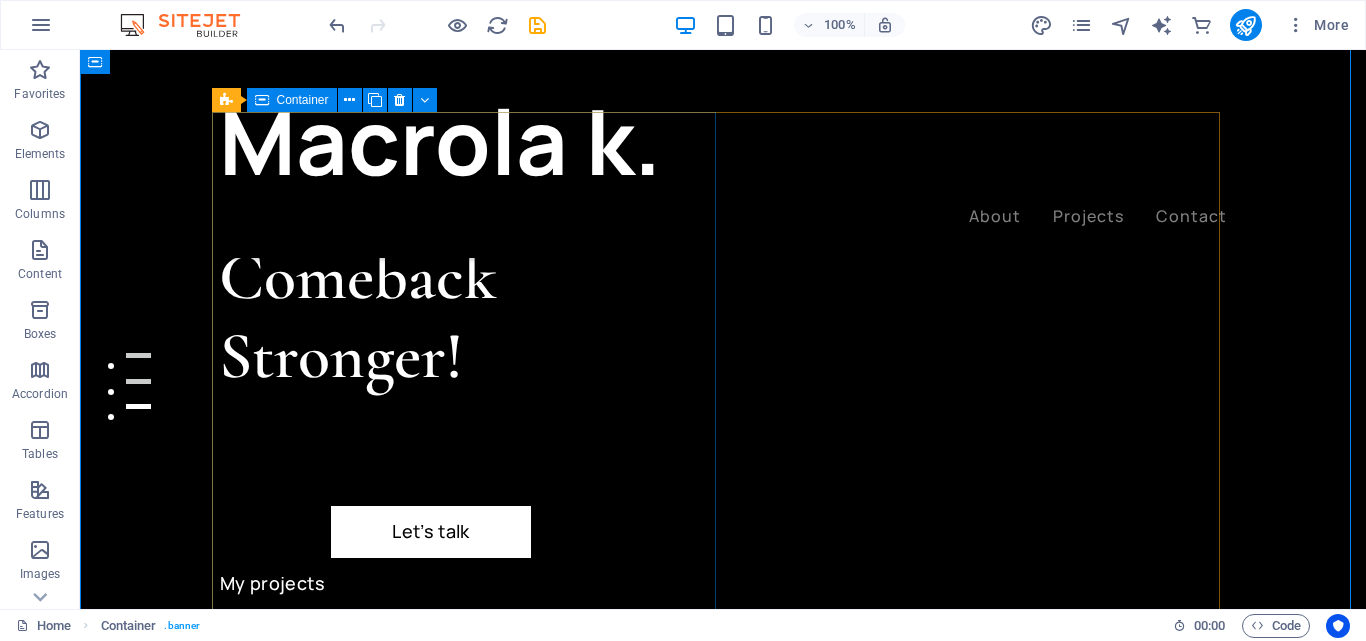 click on "Portopolio Comeback Stronger! Let’s talk My projects" at bounding box center (471, 364) 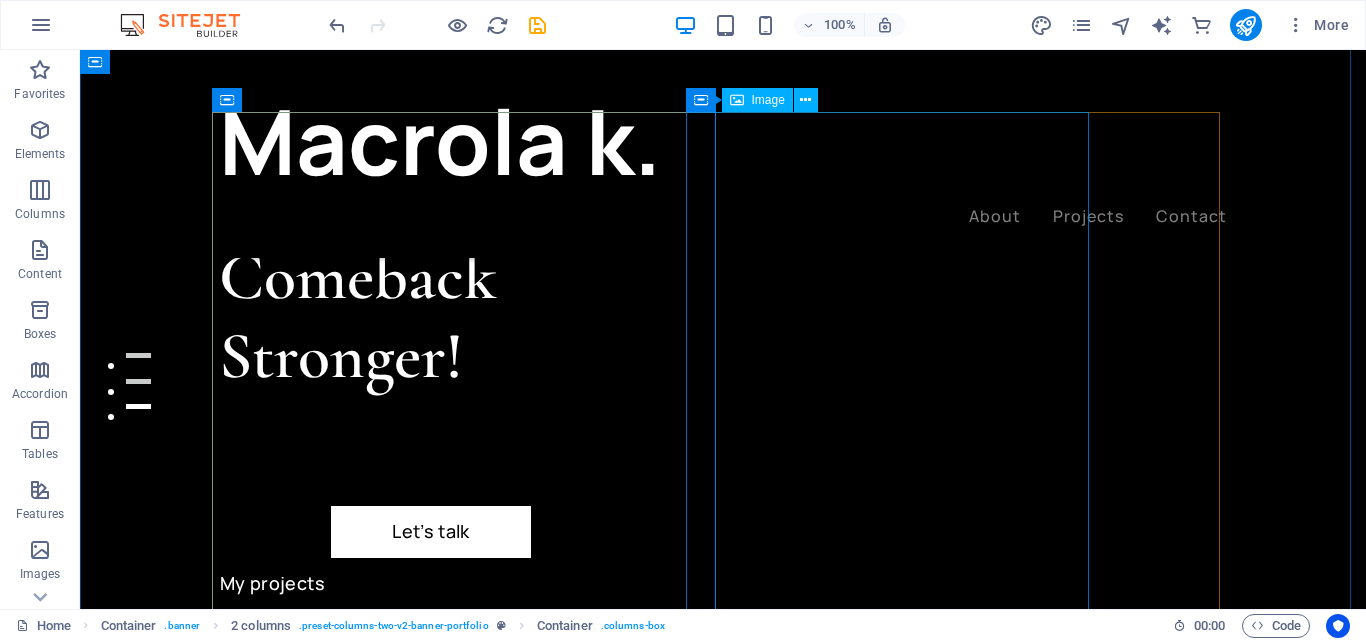 click at bounding box center (390, 868) 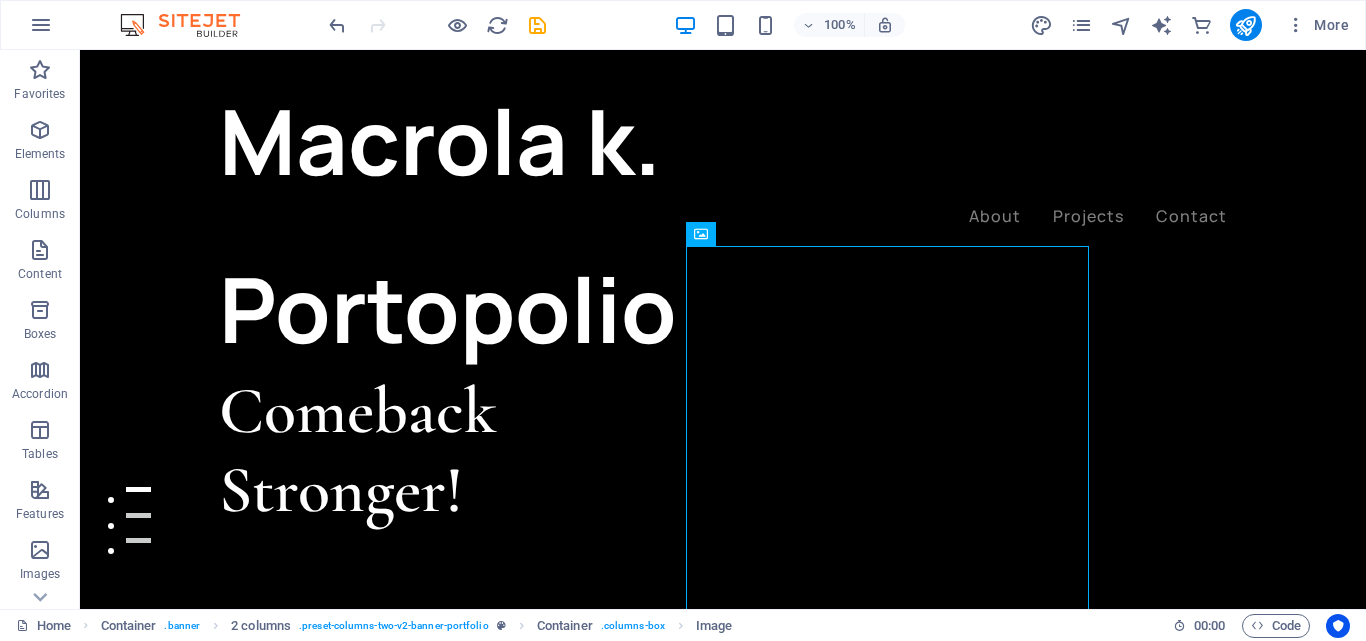 scroll, scrollTop: 67, scrollLeft: 0, axis: vertical 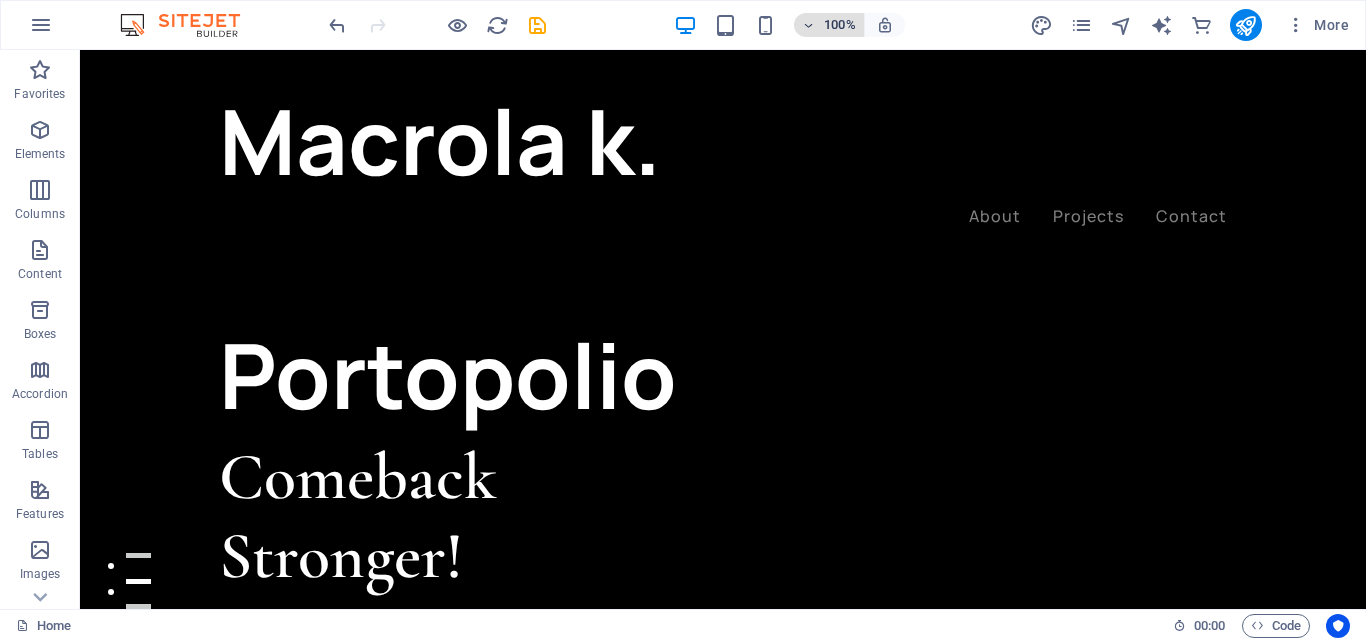 click on "100%" at bounding box center (829, 25) 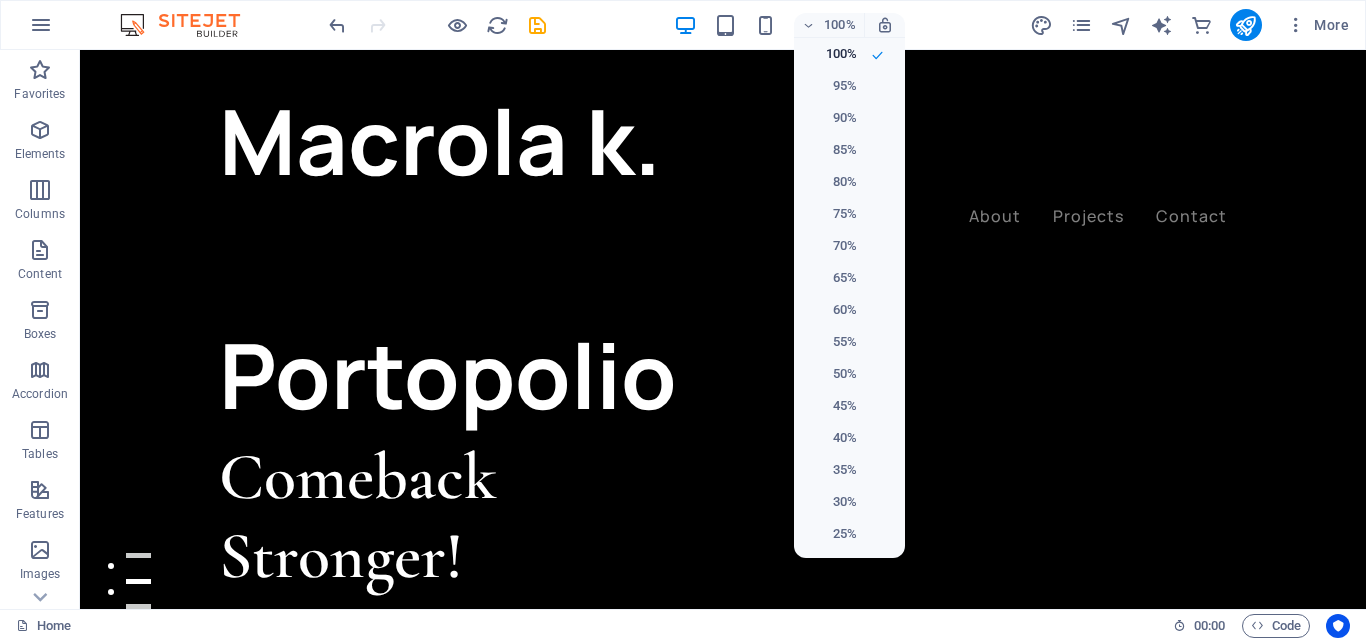 click at bounding box center [683, 320] 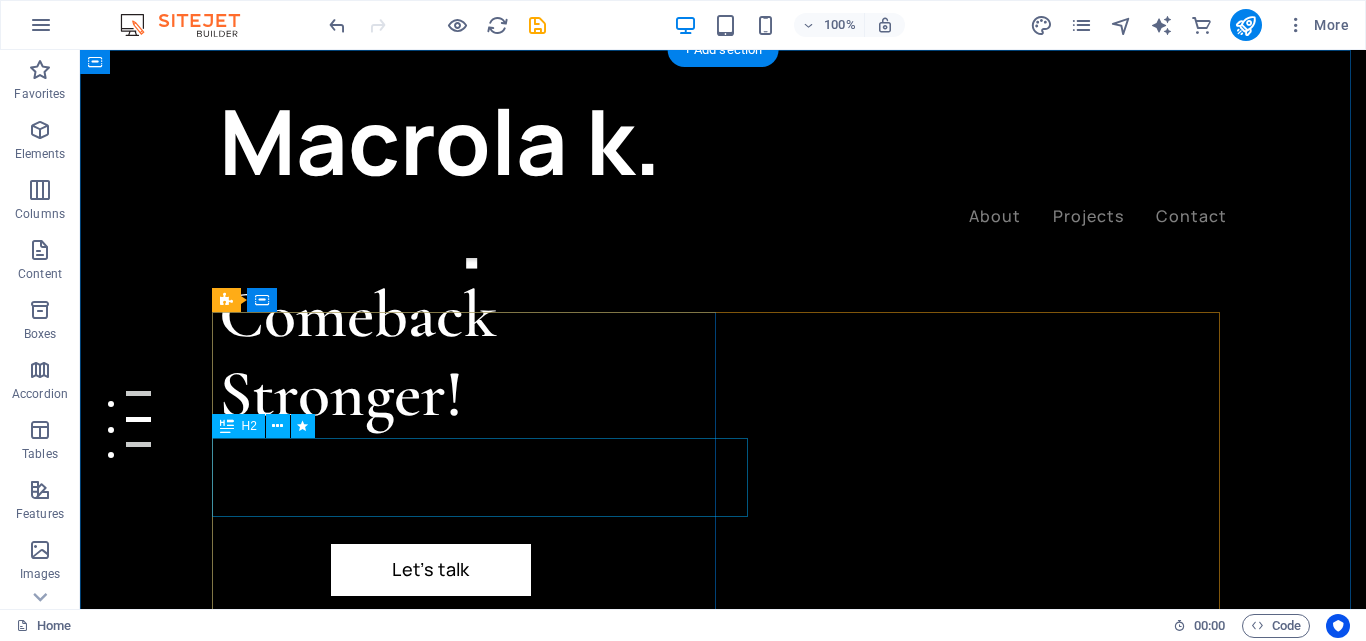 scroll, scrollTop: 0, scrollLeft: 0, axis: both 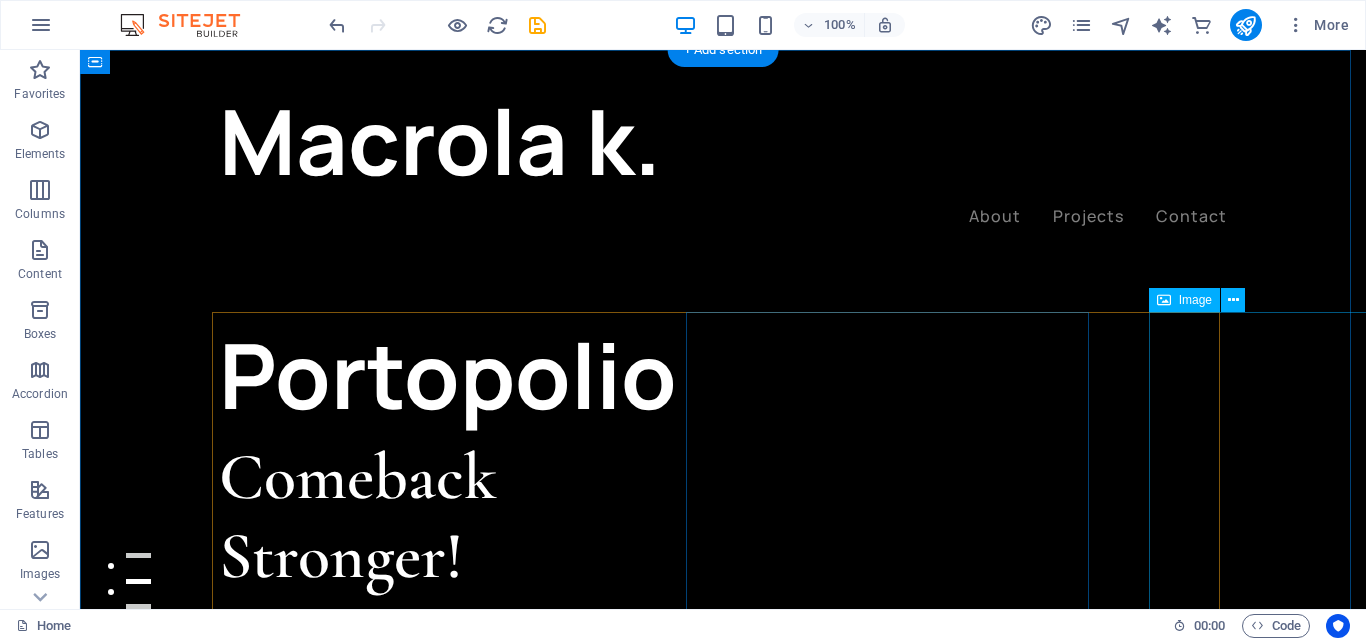 click at bounding box center (420, 1572) 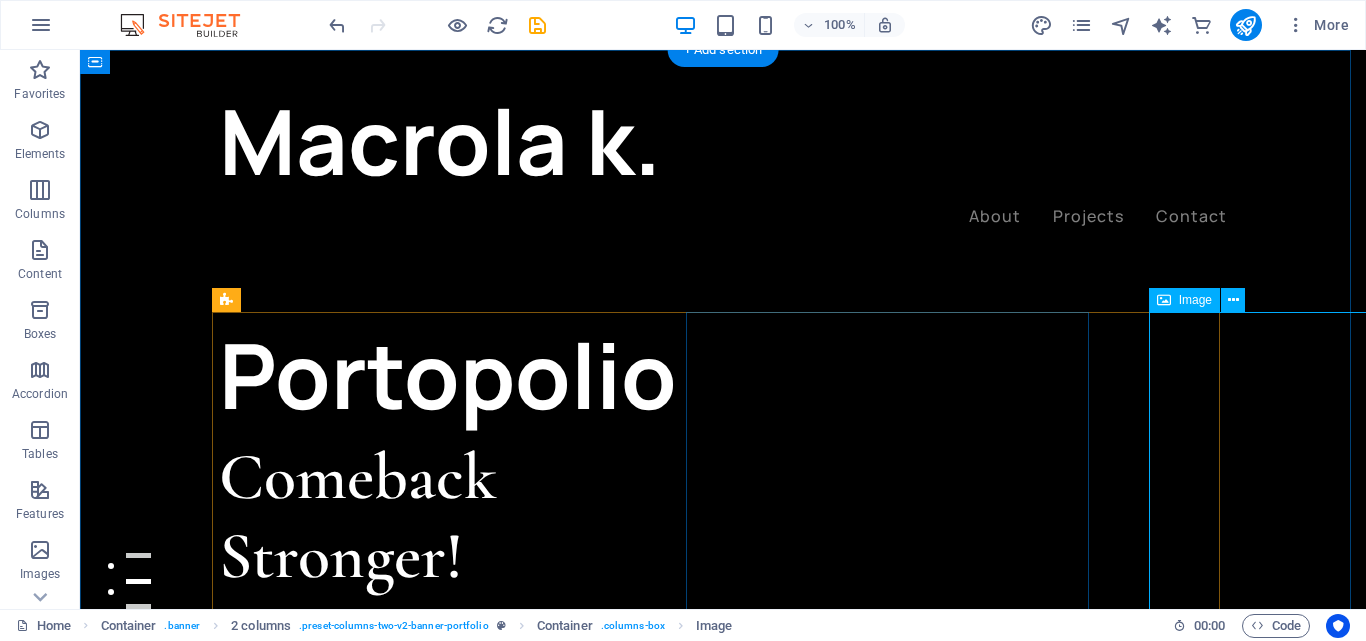 click at bounding box center [420, 1572] 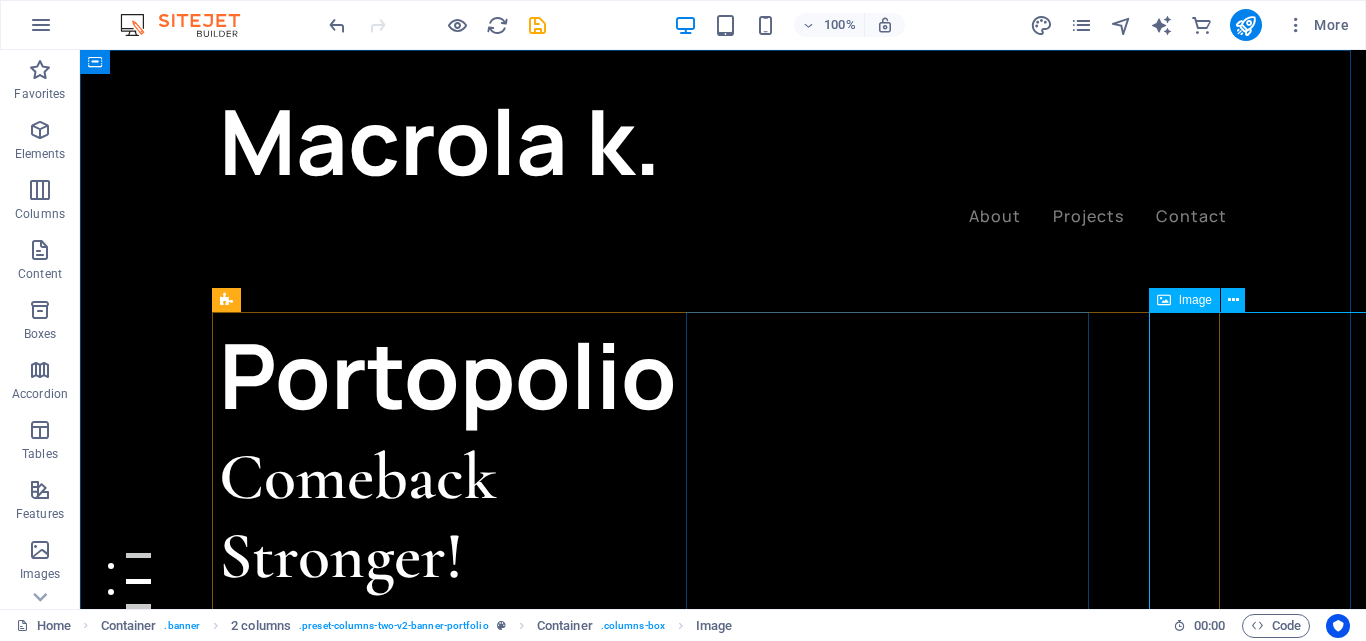 click on "Image" at bounding box center [1195, 300] 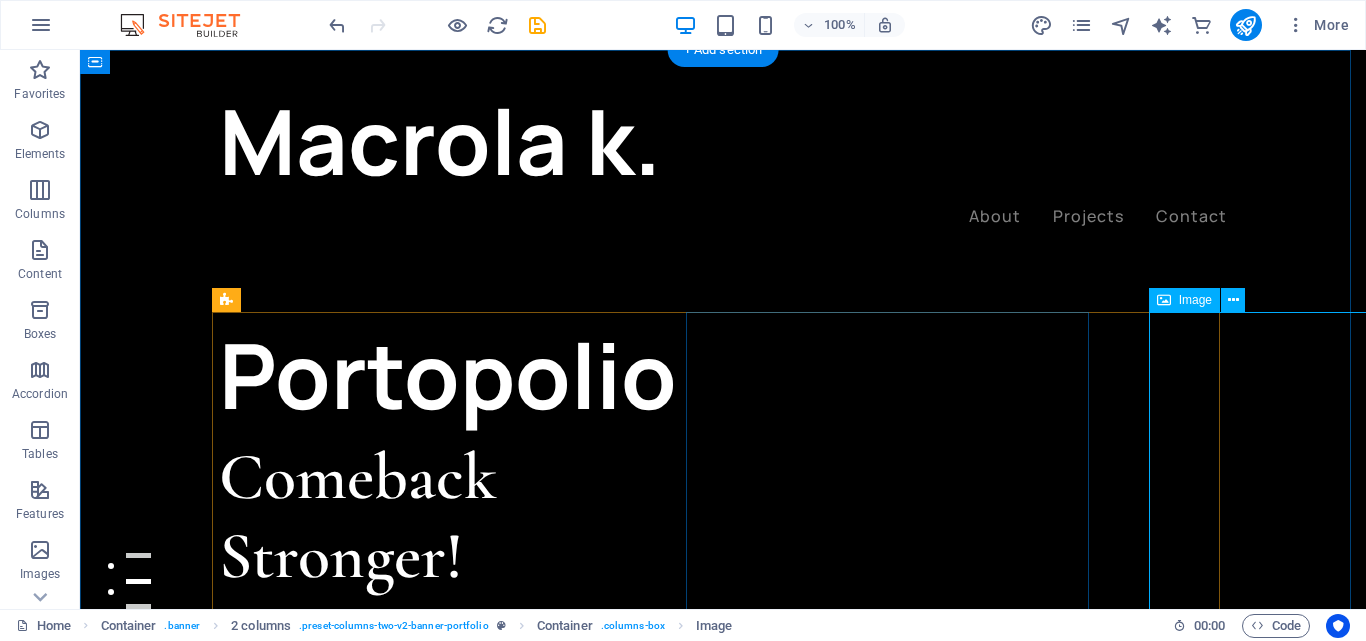 click at bounding box center [420, 1572] 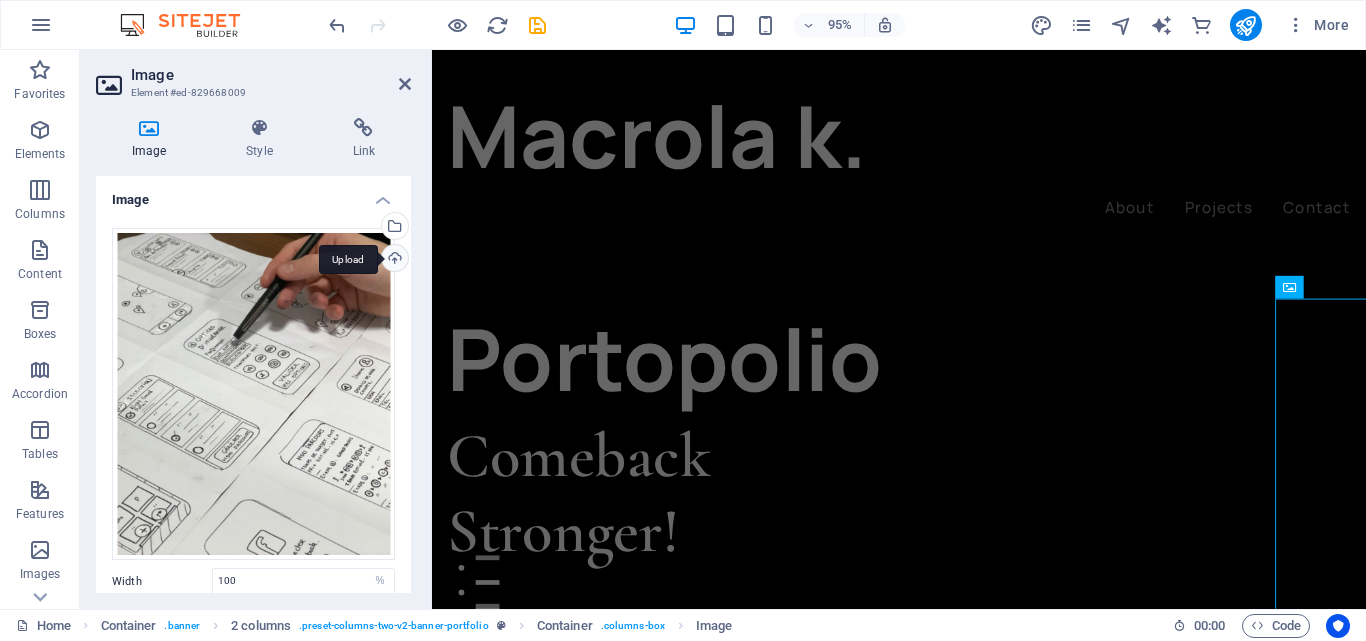 click on "Upload" at bounding box center [393, 260] 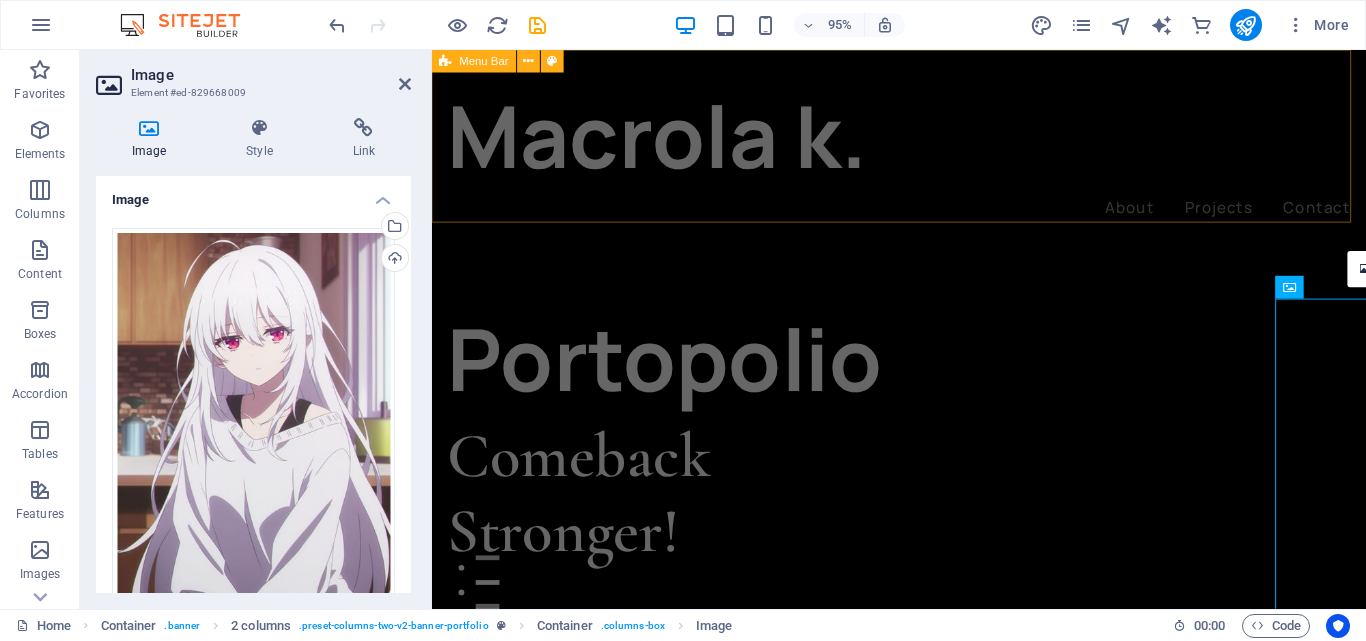 click on "Macro k. About Projects Contact" at bounding box center [923, 154] 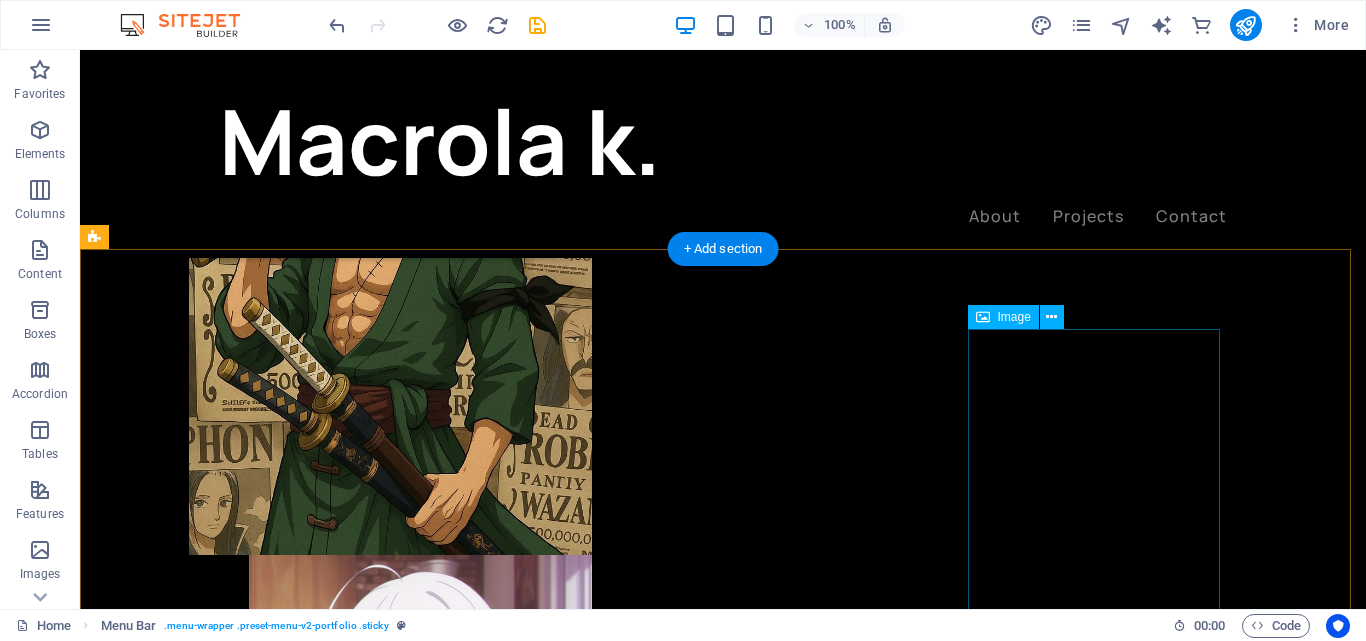 scroll, scrollTop: 800, scrollLeft: 0, axis: vertical 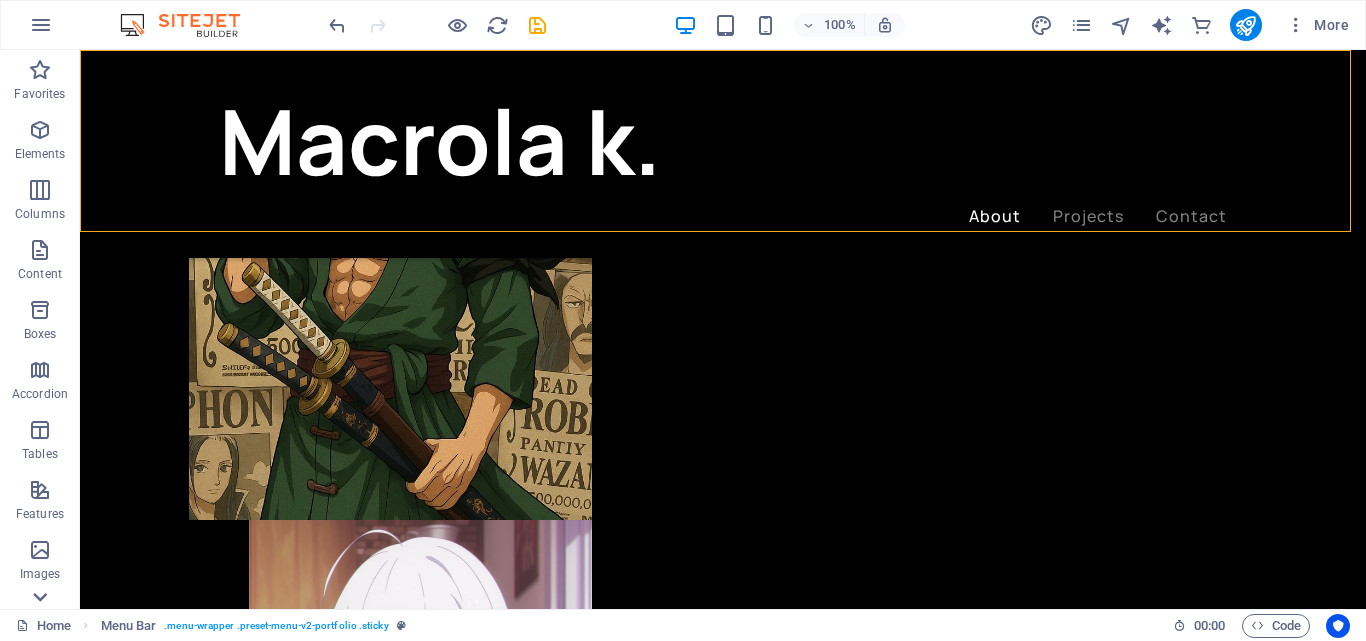 click 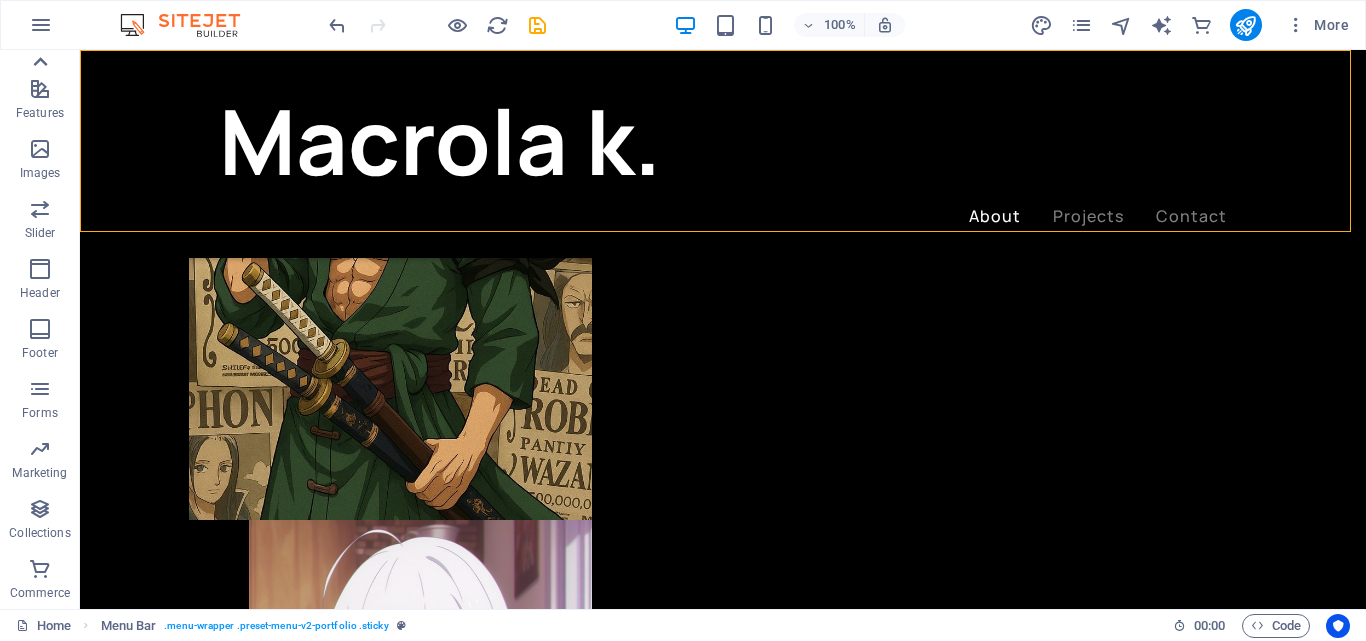 click 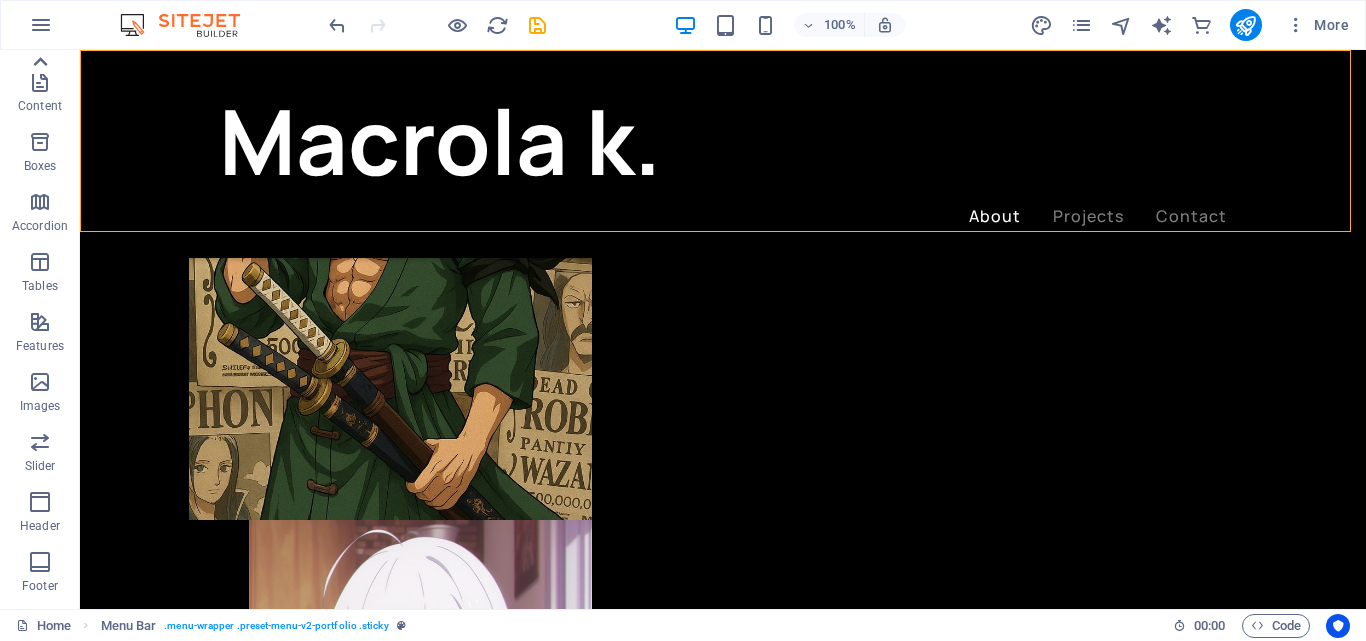 scroll, scrollTop: 0, scrollLeft: 0, axis: both 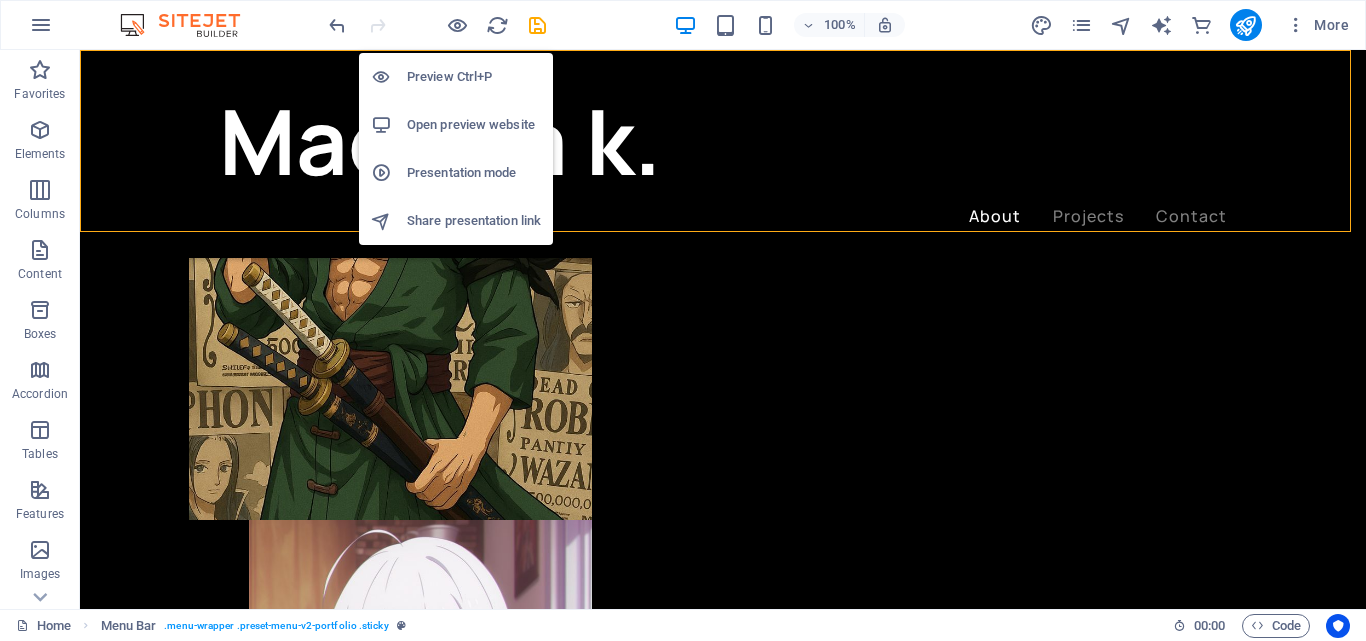 click on "Open preview website" at bounding box center (474, 125) 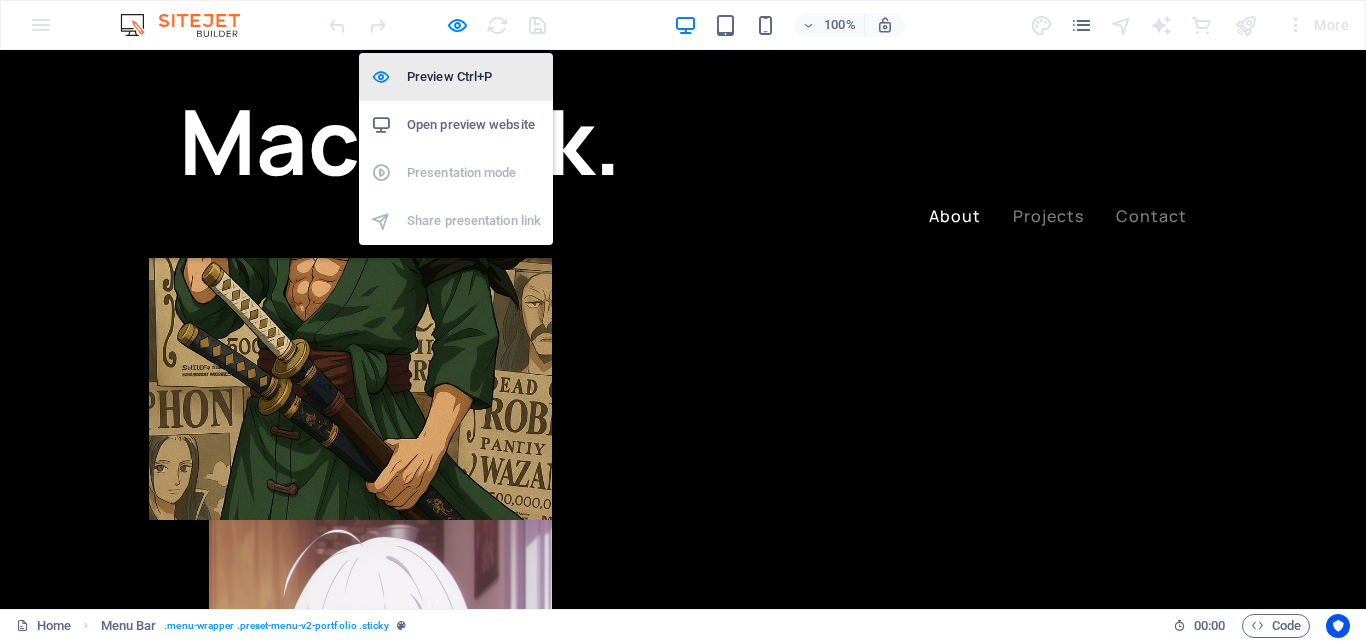 click on "Preview Ctrl+P" at bounding box center [474, 77] 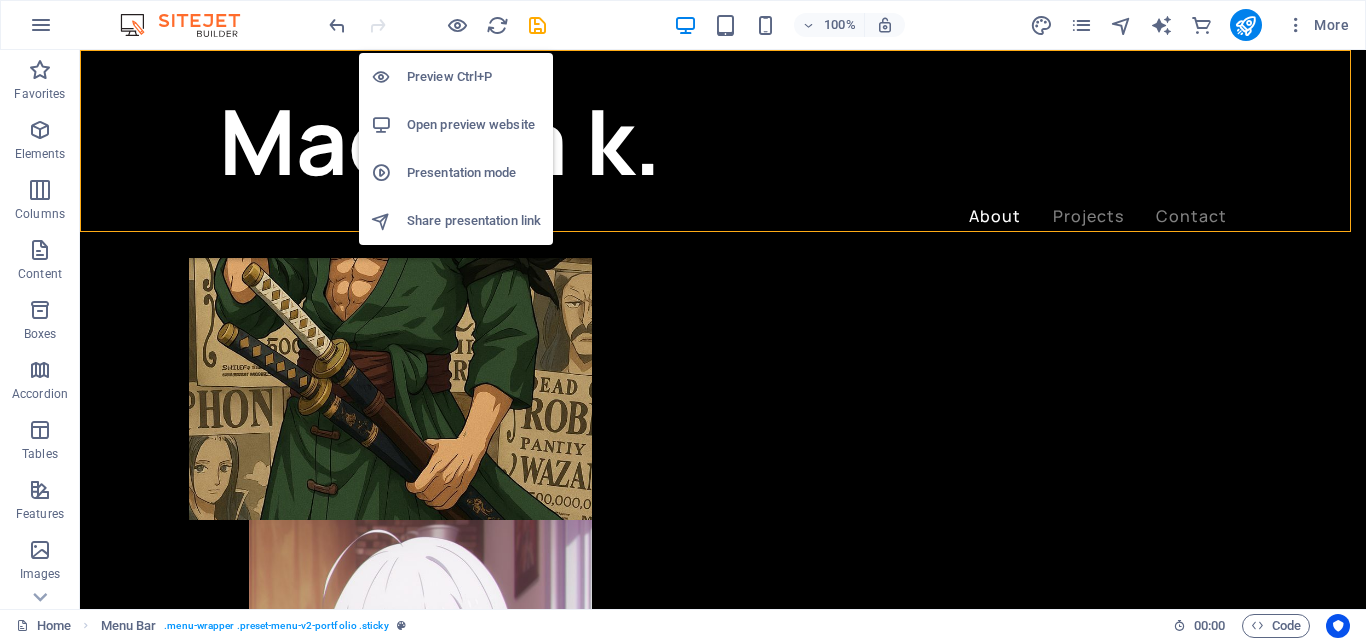 click on "Preview Ctrl+P" at bounding box center (474, 77) 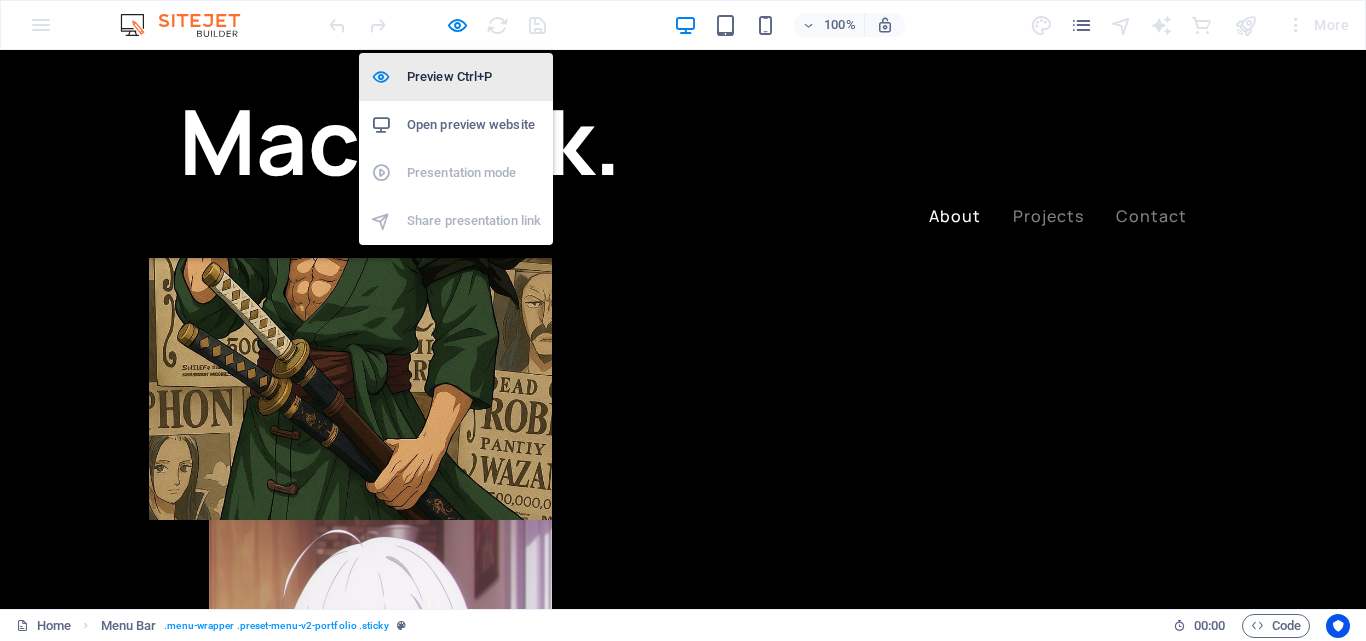 click on "Preview Ctrl+P" at bounding box center [474, 77] 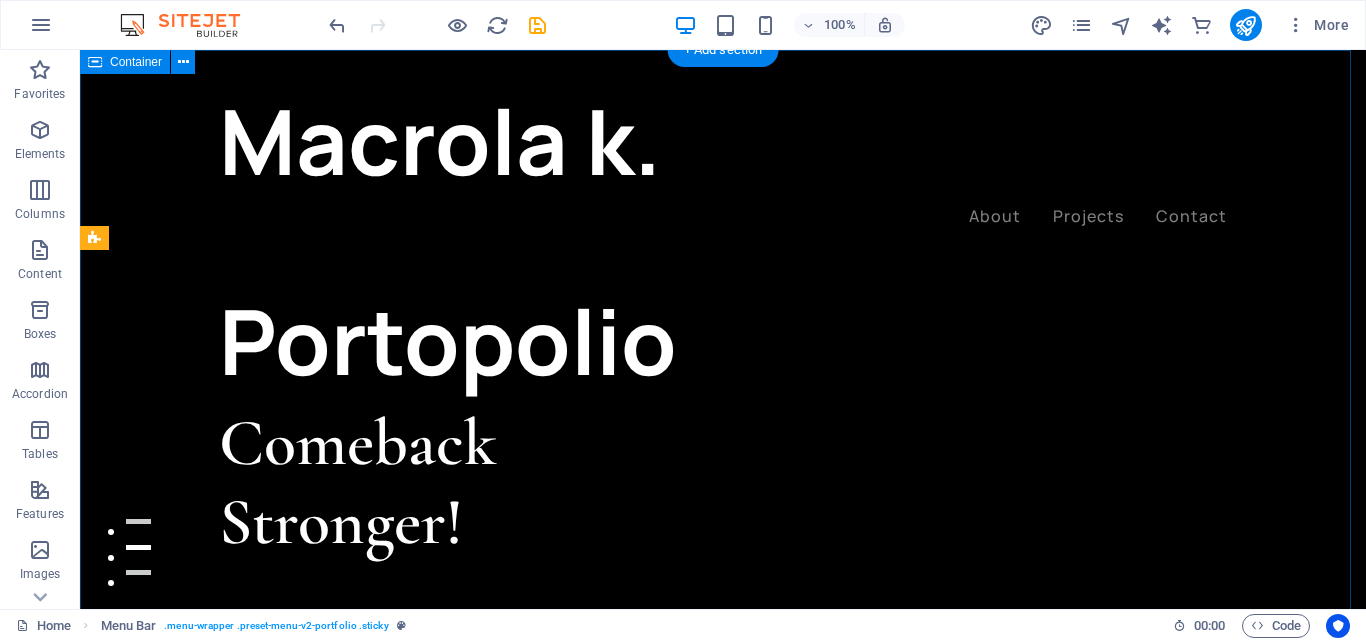scroll, scrollTop: 0, scrollLeft: 0, axis: both 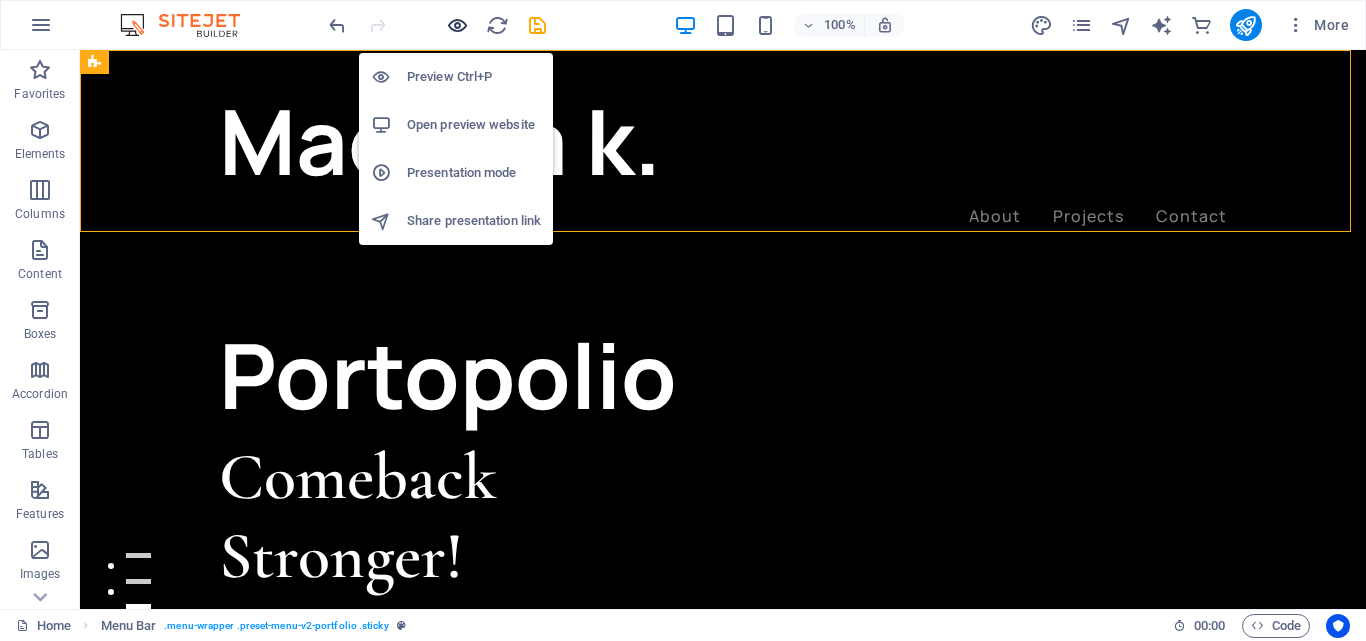click at bounding box center (457, 25) 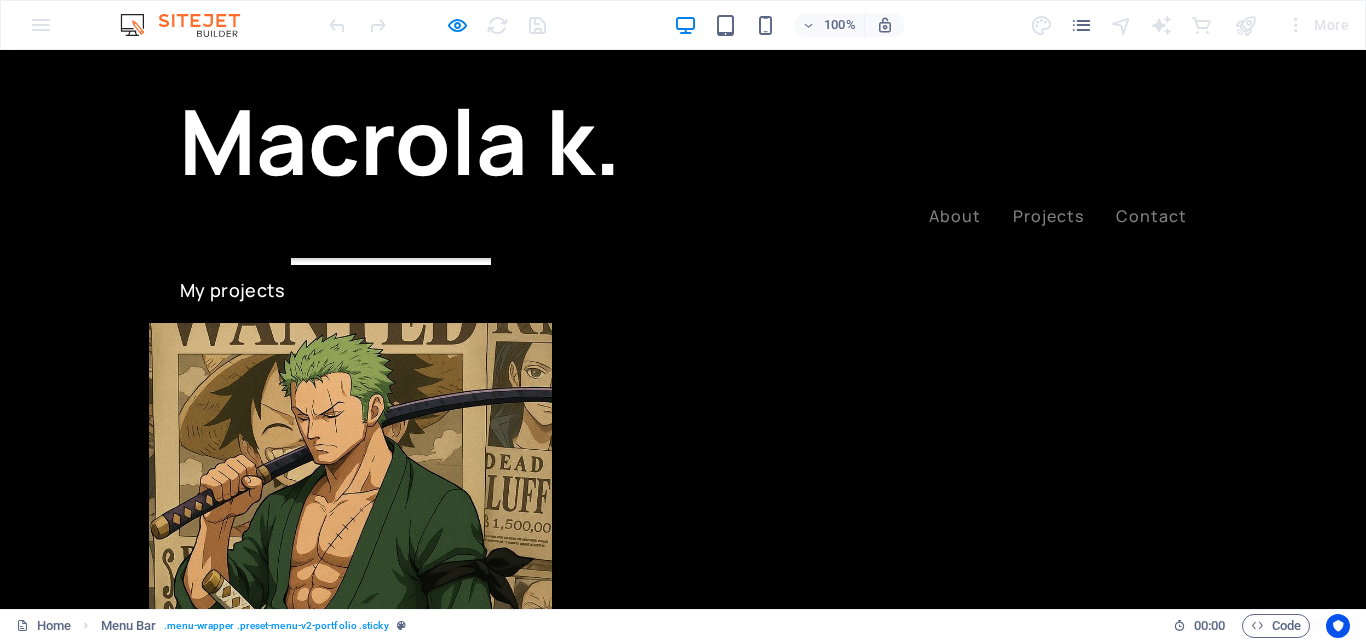 scroll, scrollTop: 0, scrollLeft: 0, axis: both 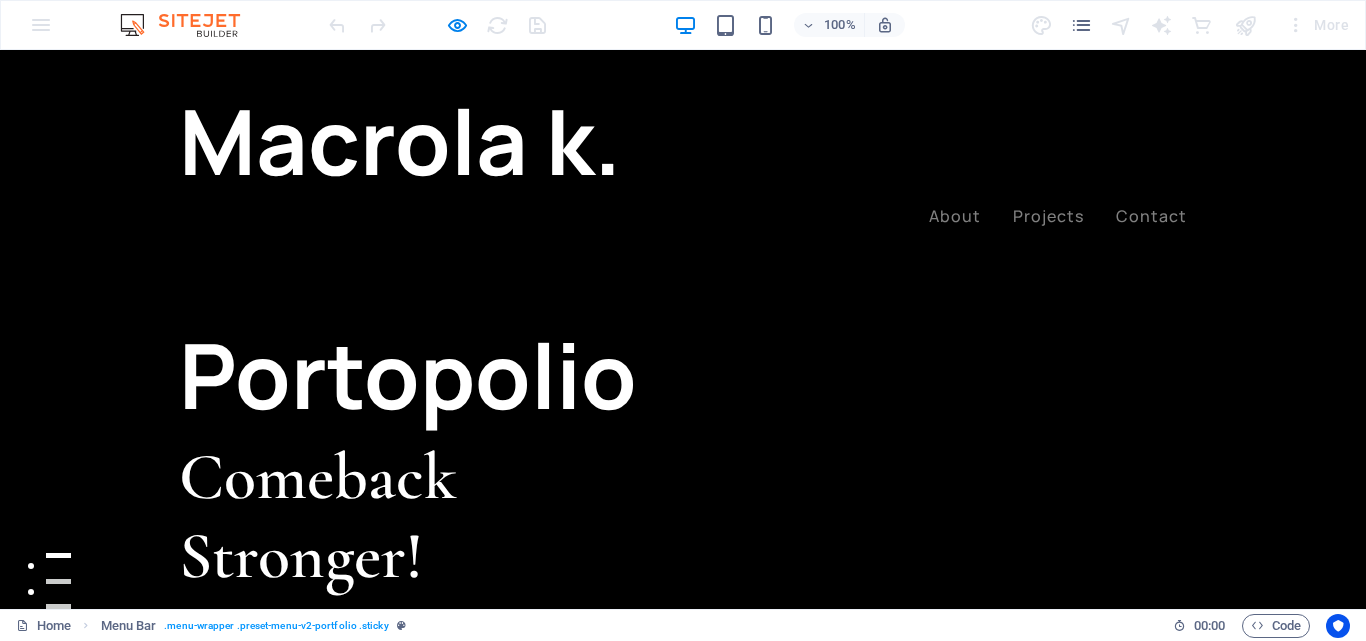 click at bounding box center [350, 1068] 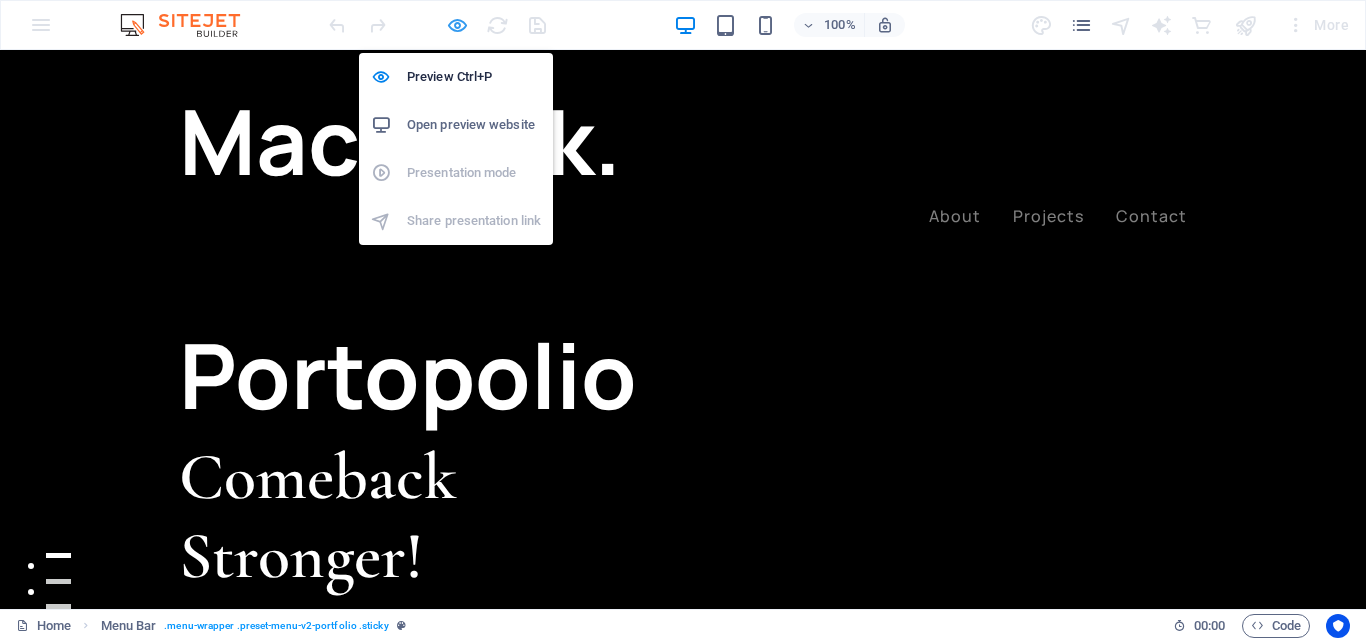 click at bounding box center [457, 25] 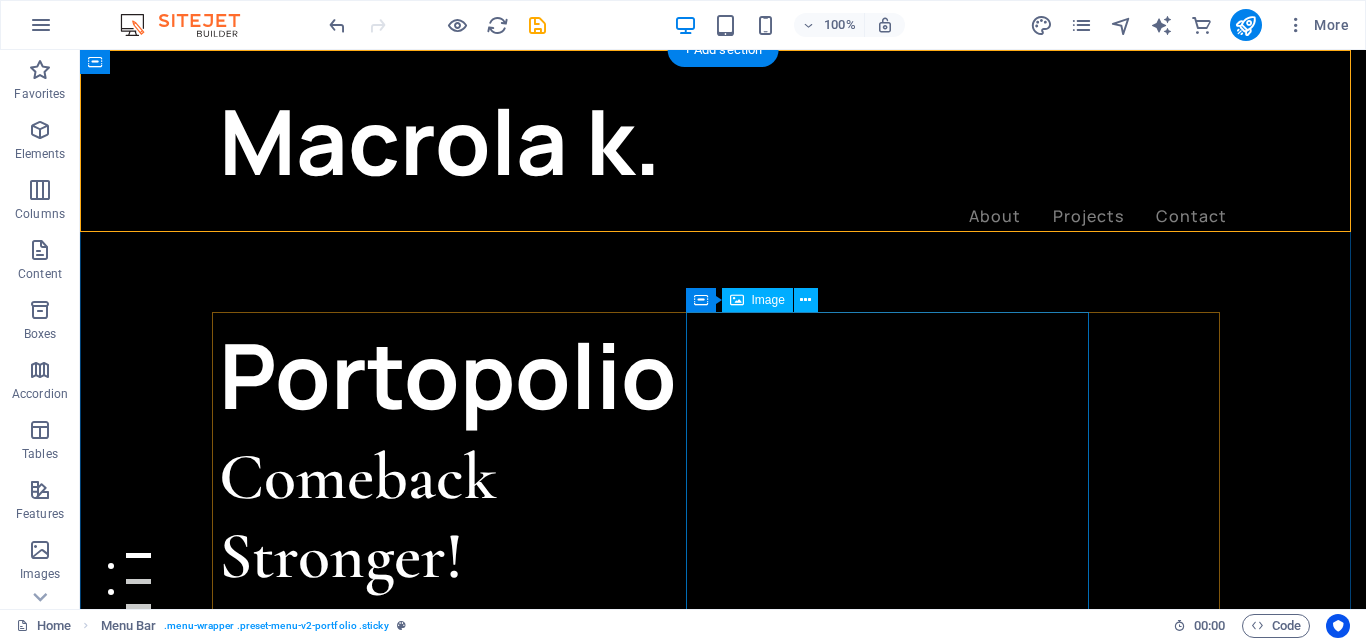 click at bounding box center [390, 1068] 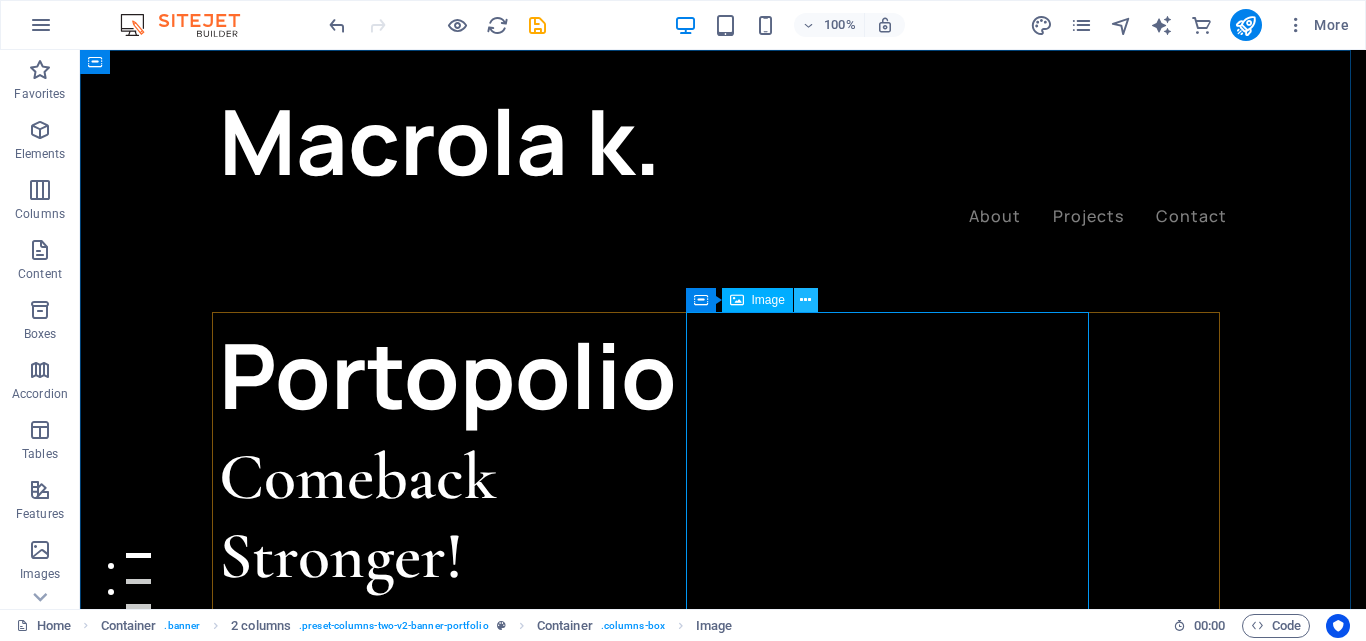 click at bounding box center (805, 300) 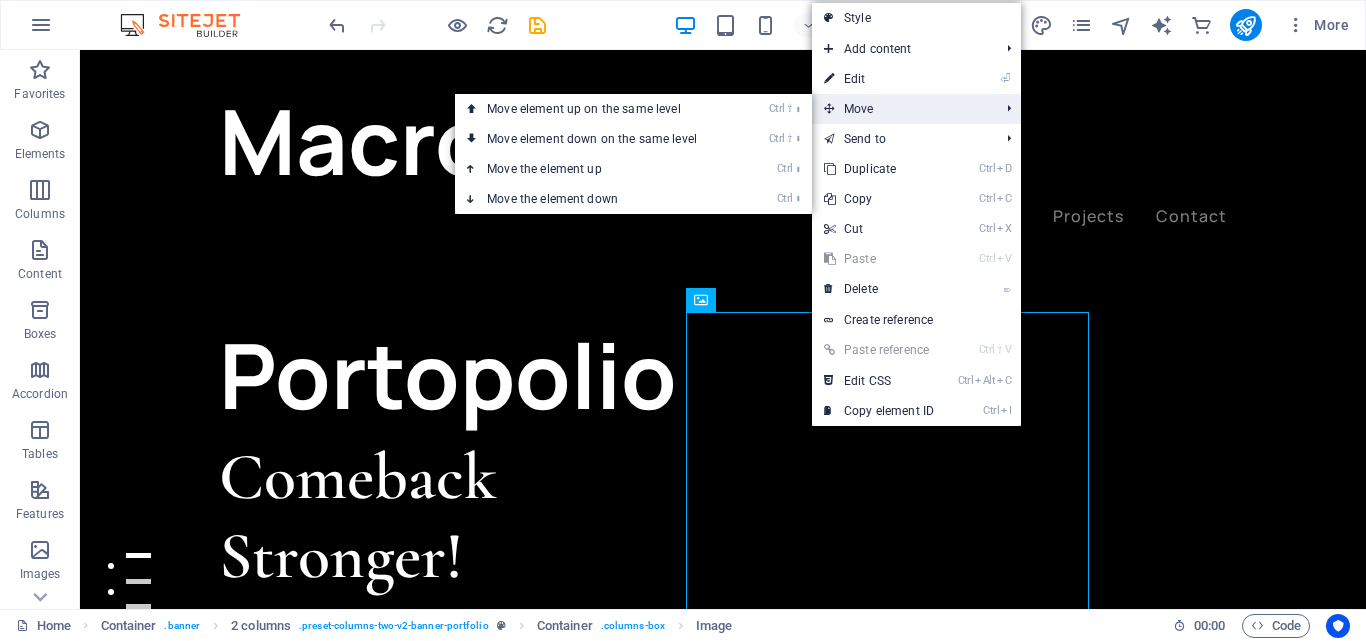 click on "Move" at bounding box center (901, 109) 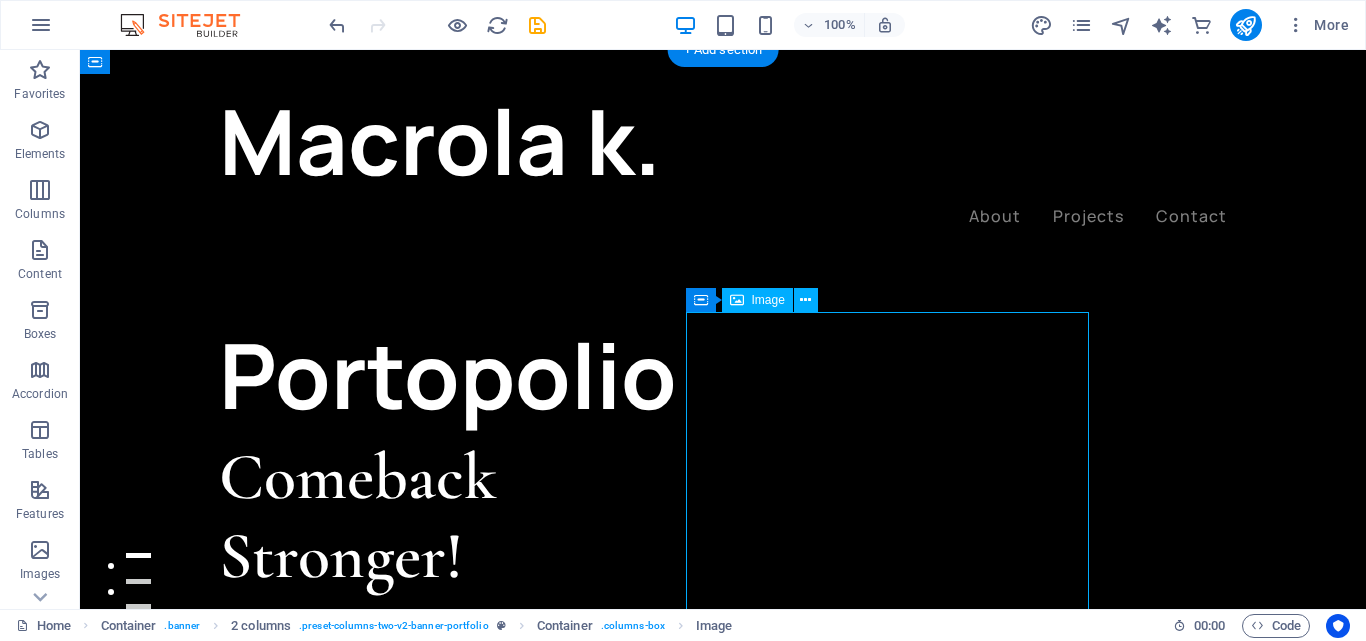 drag, startPoint x: 802, startPoint y: 363, endPoint x: 740, endPoint y: 348, distance: 63.788715 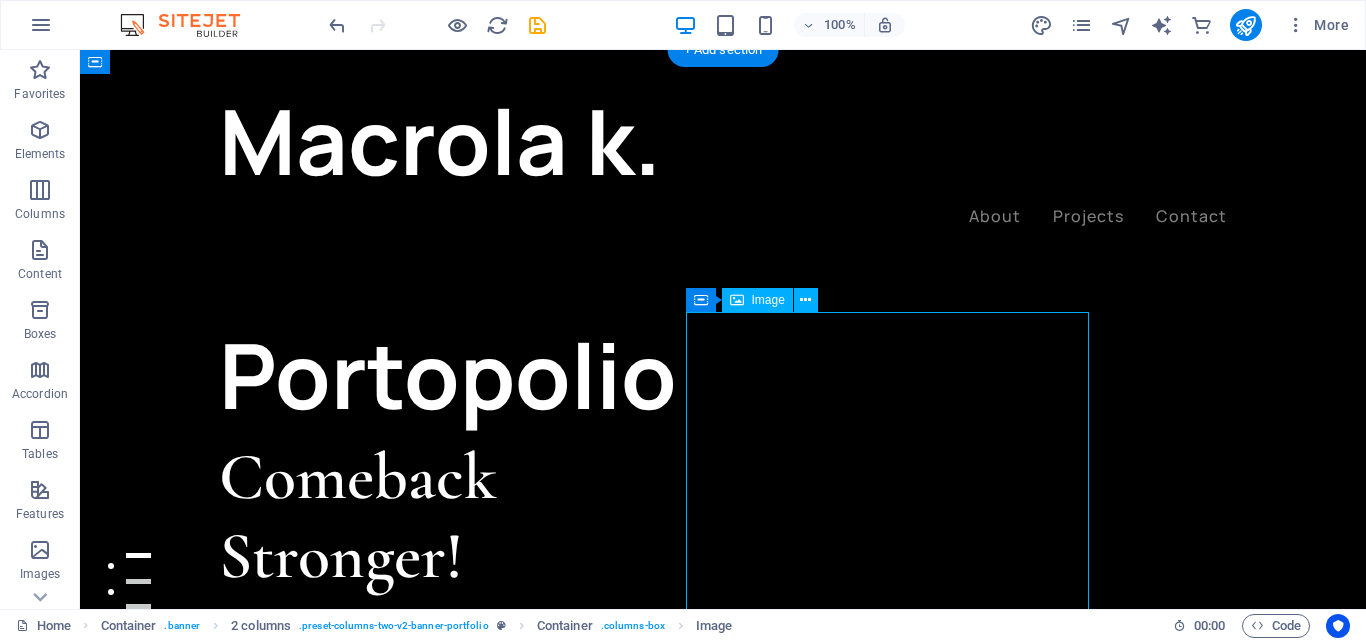click at bounding box center (390, 1068) 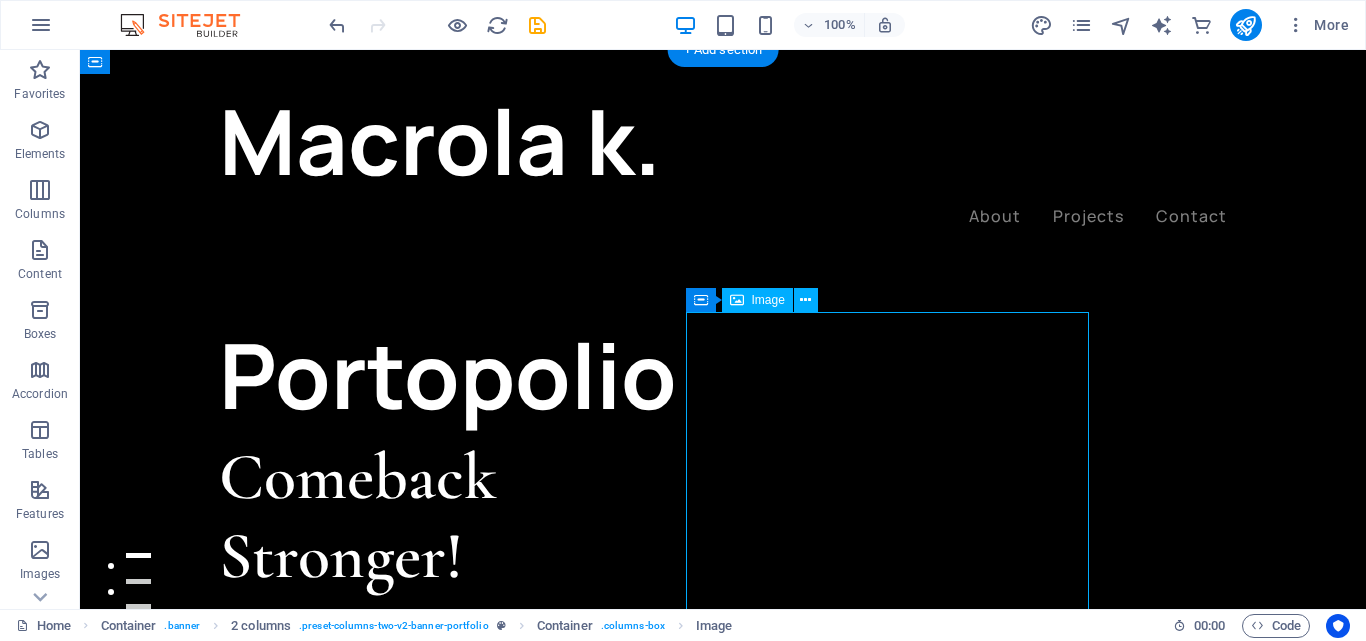 drag, startPoint x: 829, startPoint y: 404, endPoint x: 718, endPoint y: 405, distance: 111.0045 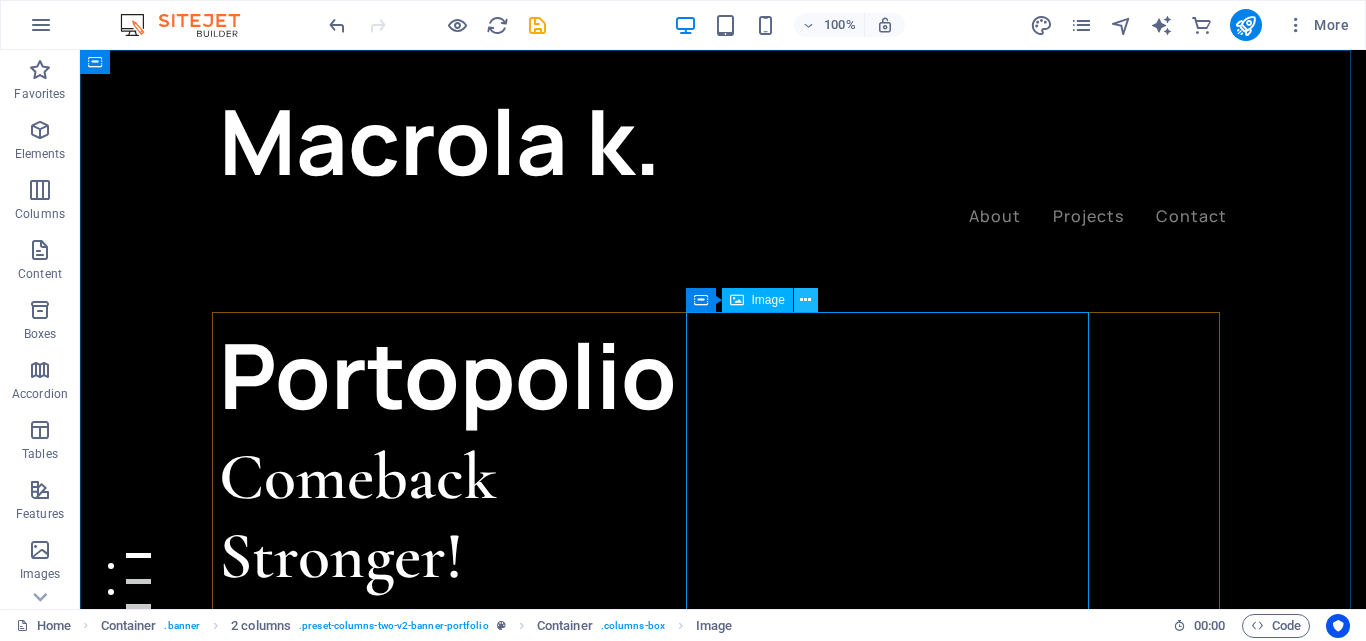 click at bounding box center [805, 300] 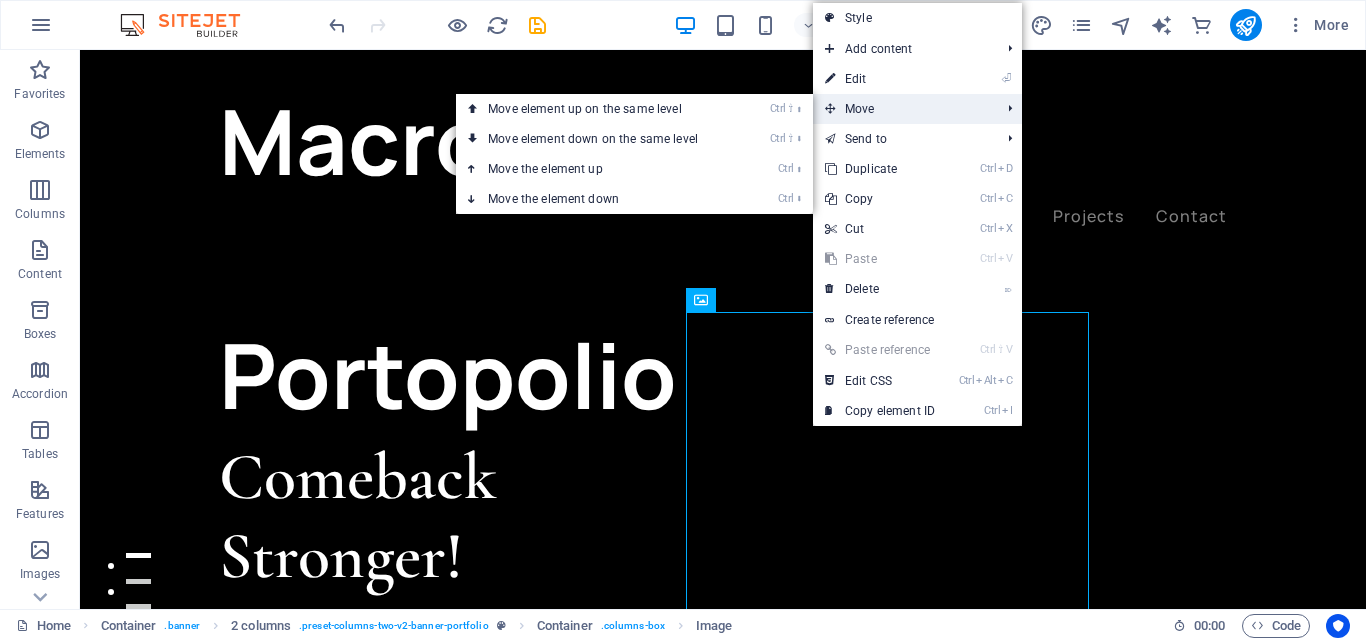 click on "Move" at bounding box center (902, 109) 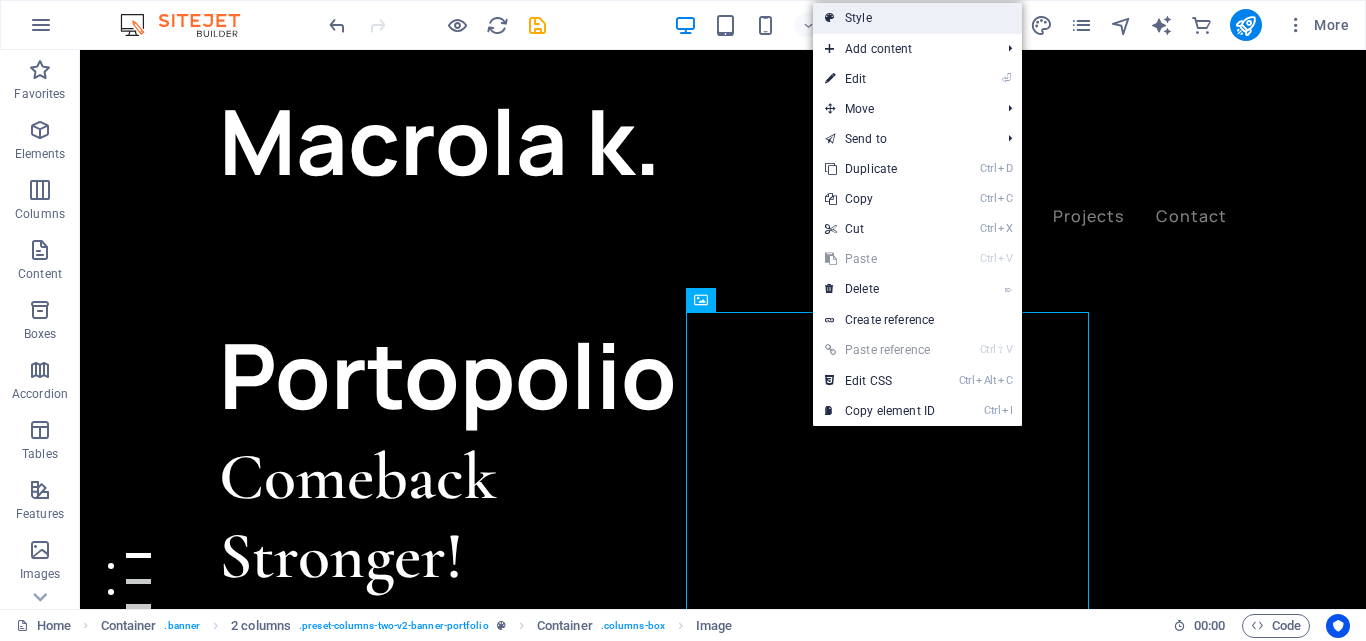 drag, startPoint x: 889, startPoint y: 16, endPoint x: 365, endPoint y: 101, distance: 530.8493 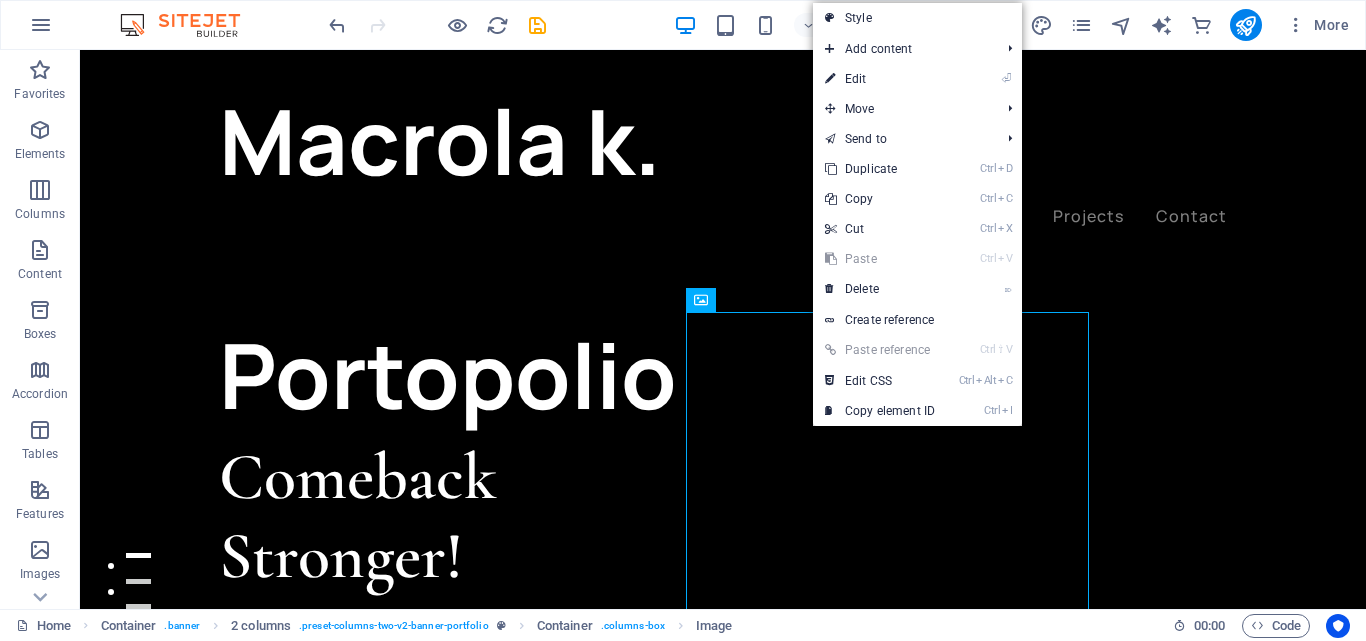 select on "rem" 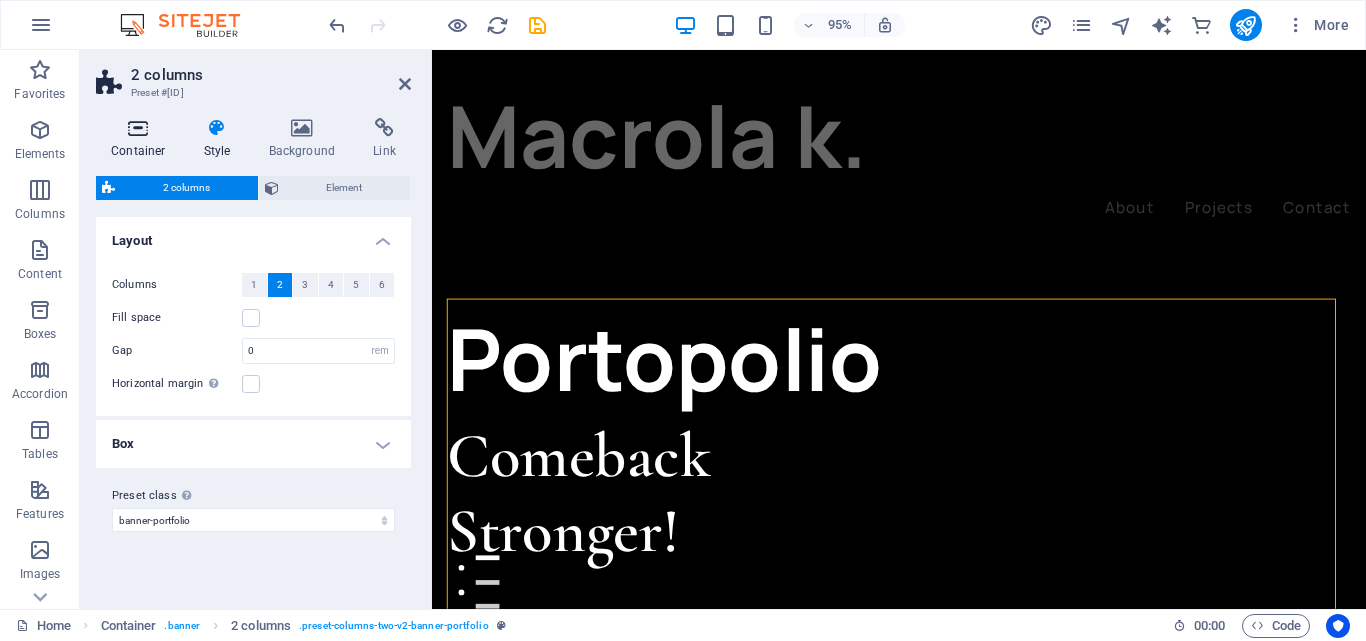 click at bounding box center (138, 128) 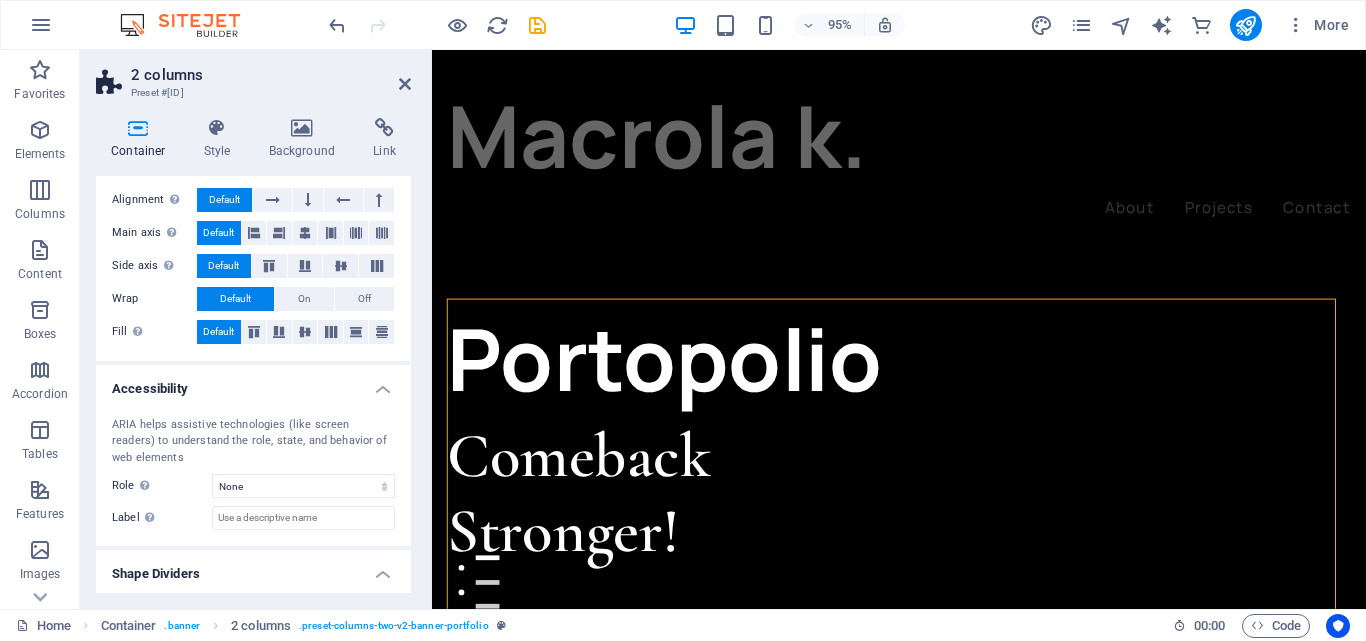 scroll, scrollTop: 358, scrollLeft: 0, axis: vertical 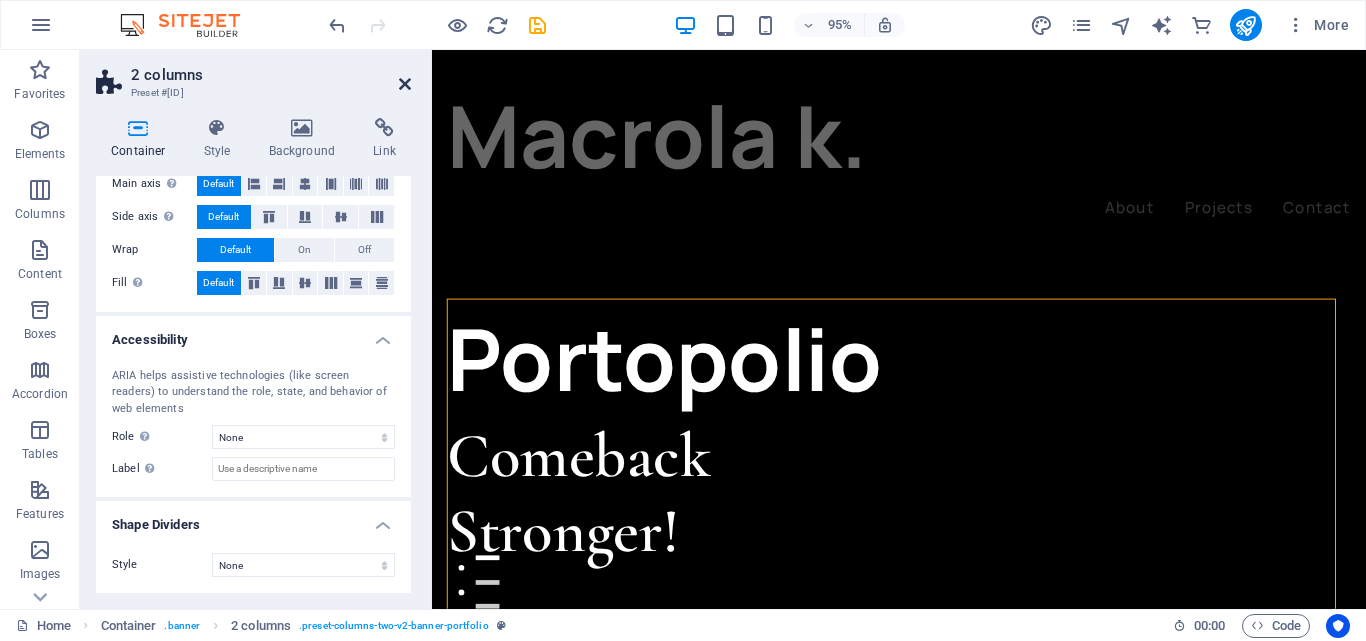 click at bounding box center (405, 84) 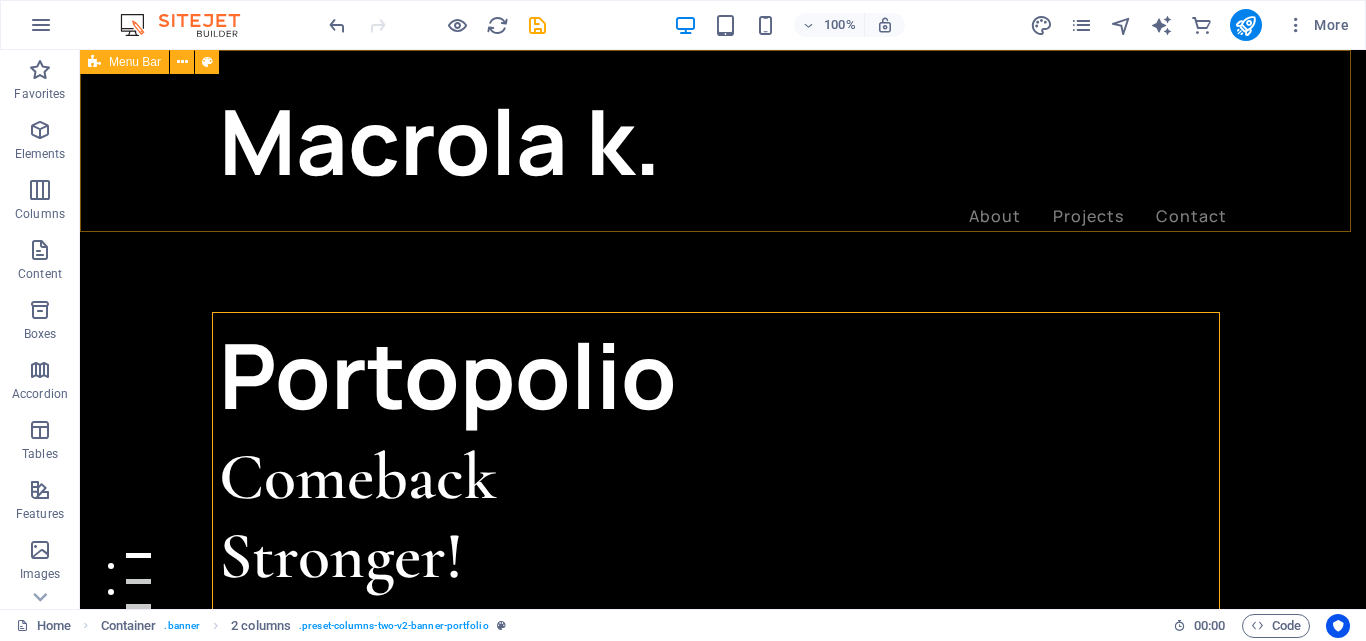 click on "Macro k. About Projects Contact" at bounding box center [723, 154] 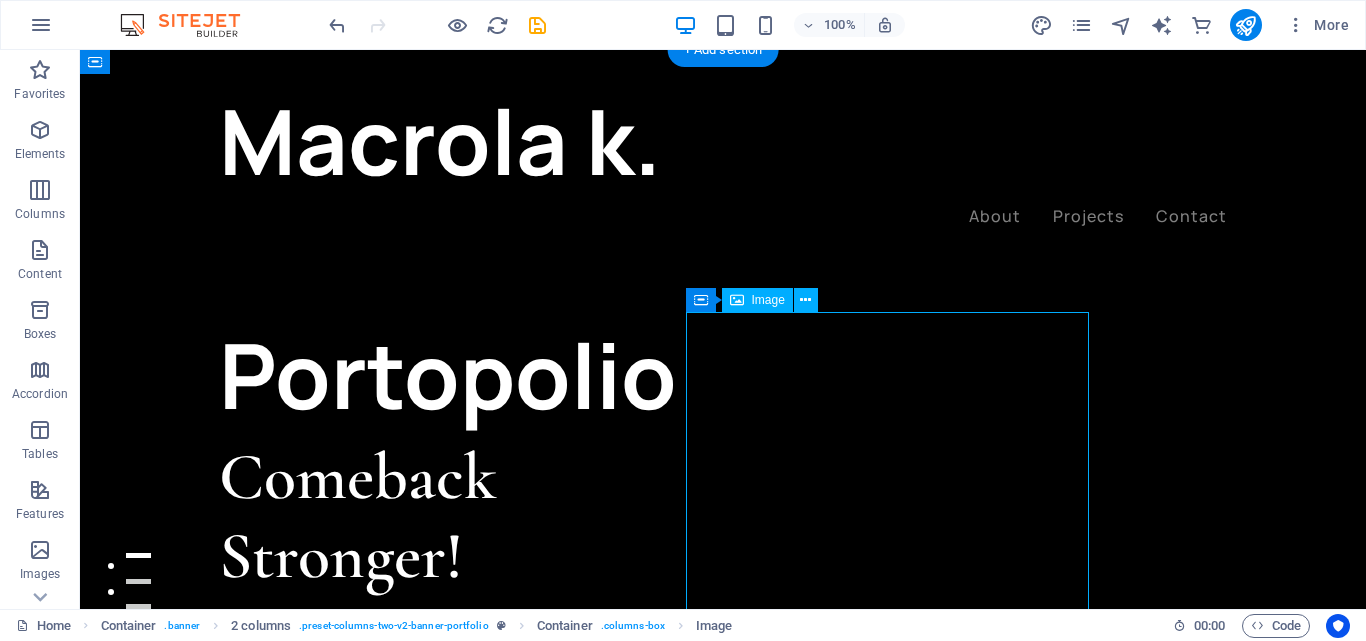 drag, startPoint x: 935, startPoint y: 458, endPoint x: 789, endPoint y: 388, distance: 161.91356 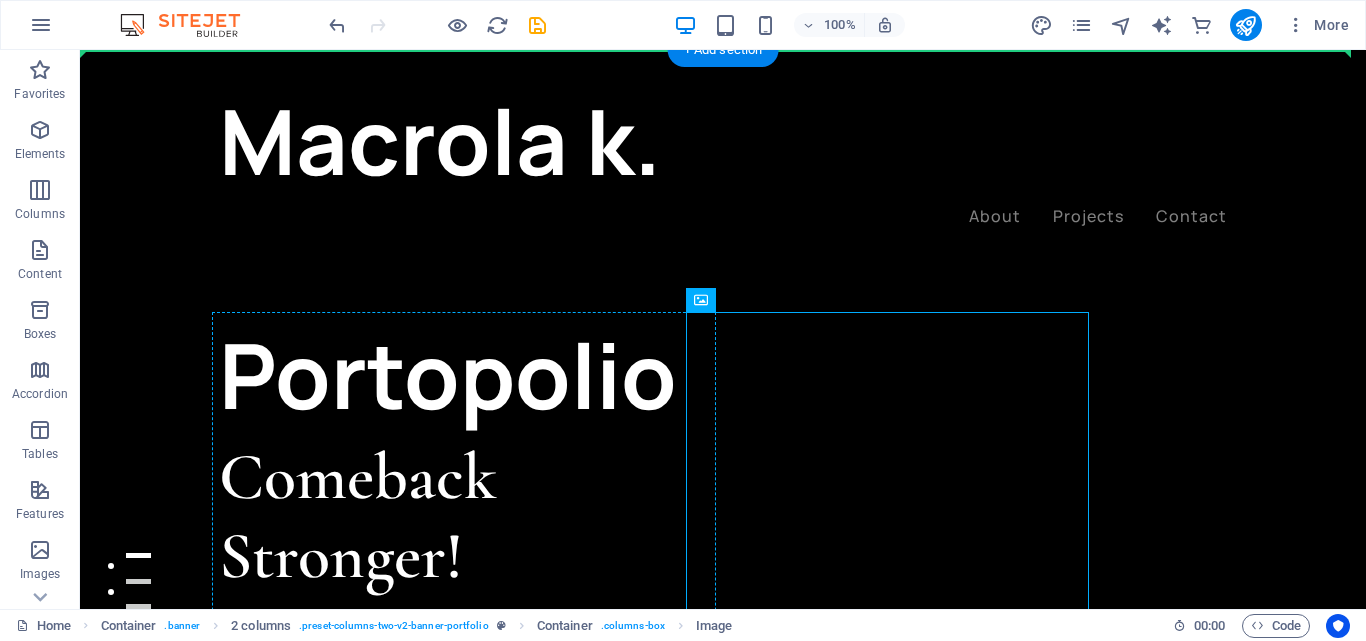 drag, startPoint x: 797, startPoint y: 379, endPoint x: 879, endPoint y: 348, distance: 87.66413 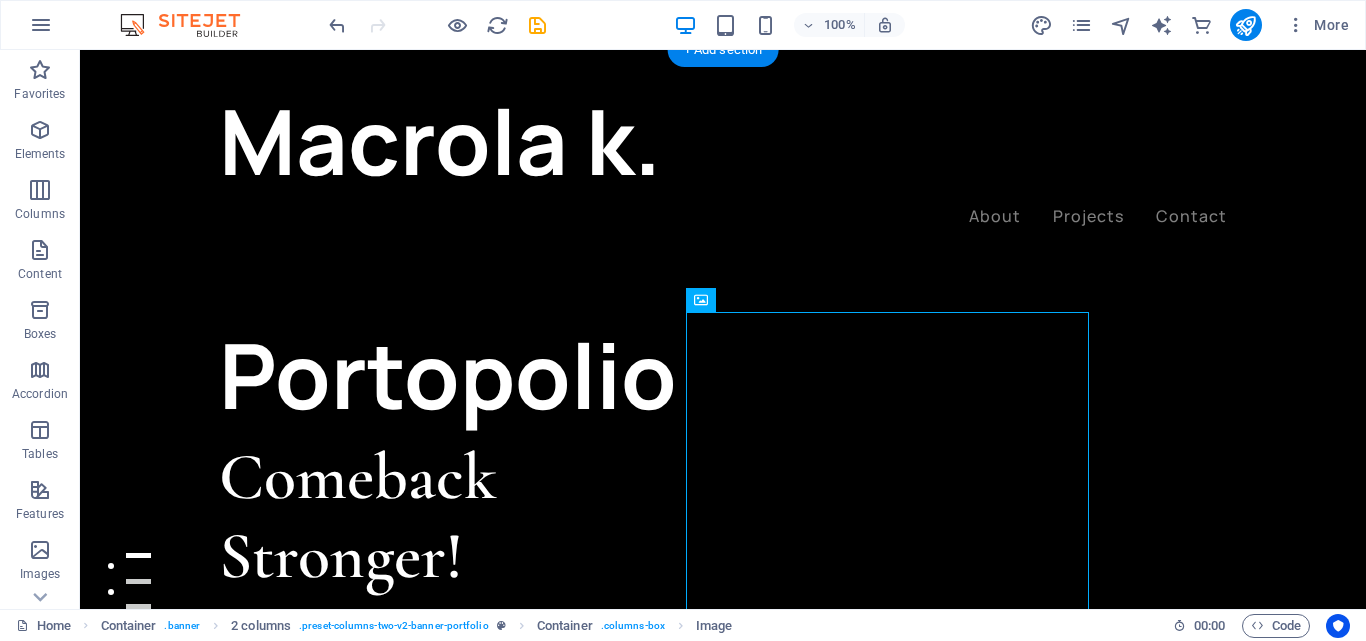 drag, startPoint x: 823, startPoint y: 425, endPoint x: 817, endPoint y: 382, distance: 43.416588 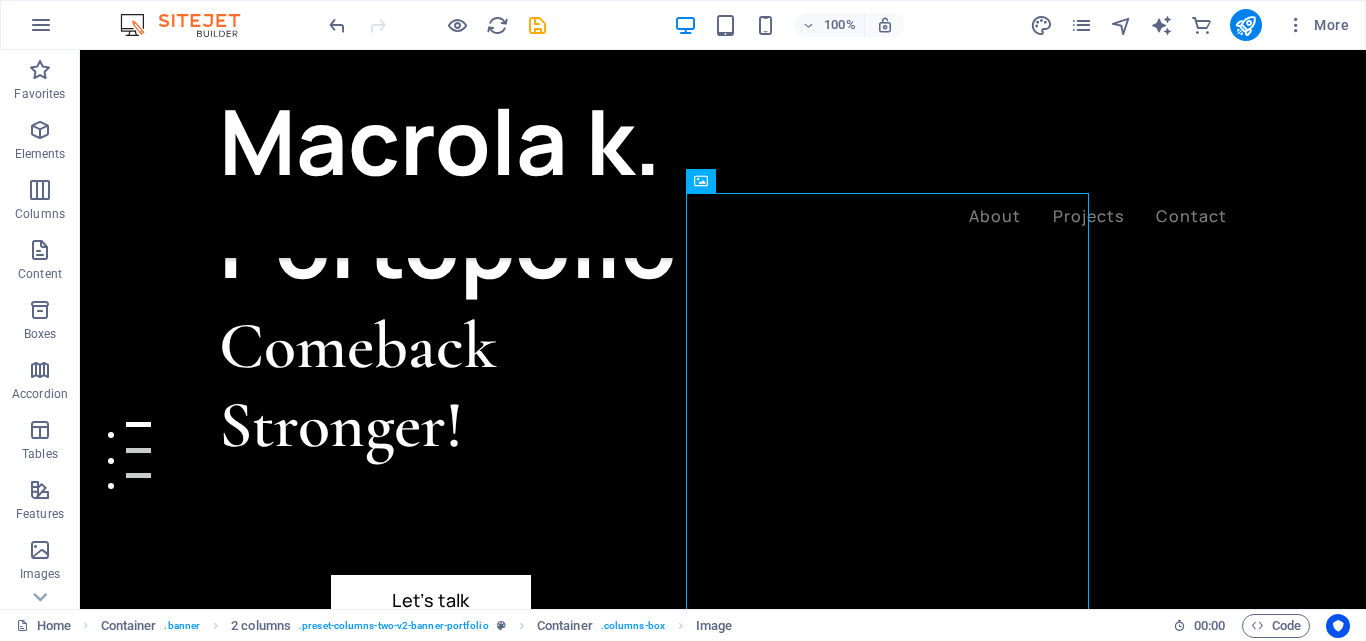scroll, scrollTop: 100, scrollLeft: 0, axis: vertical 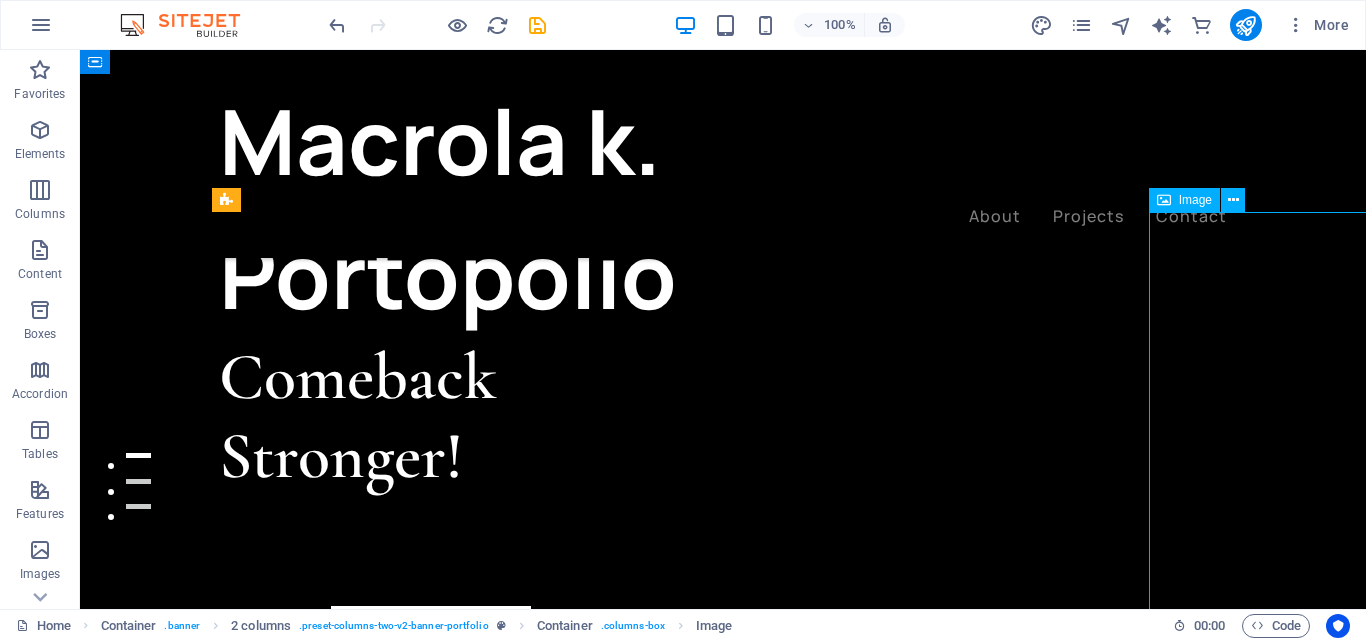 drag, startPoint x: 1310, startPoint y: 380, endPoint x: 1145, endPoint y: 381, distance: 165.00304 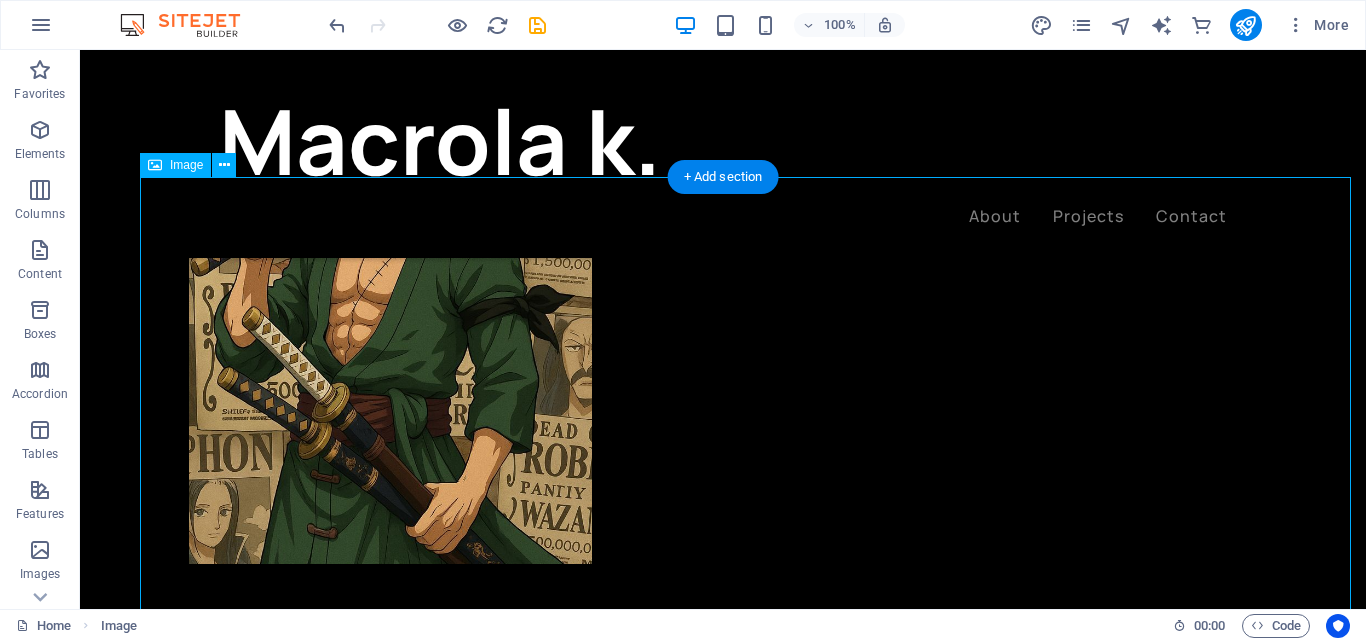 scroll, scrollTop: 819, scrollLeft: 0, axis: vertical 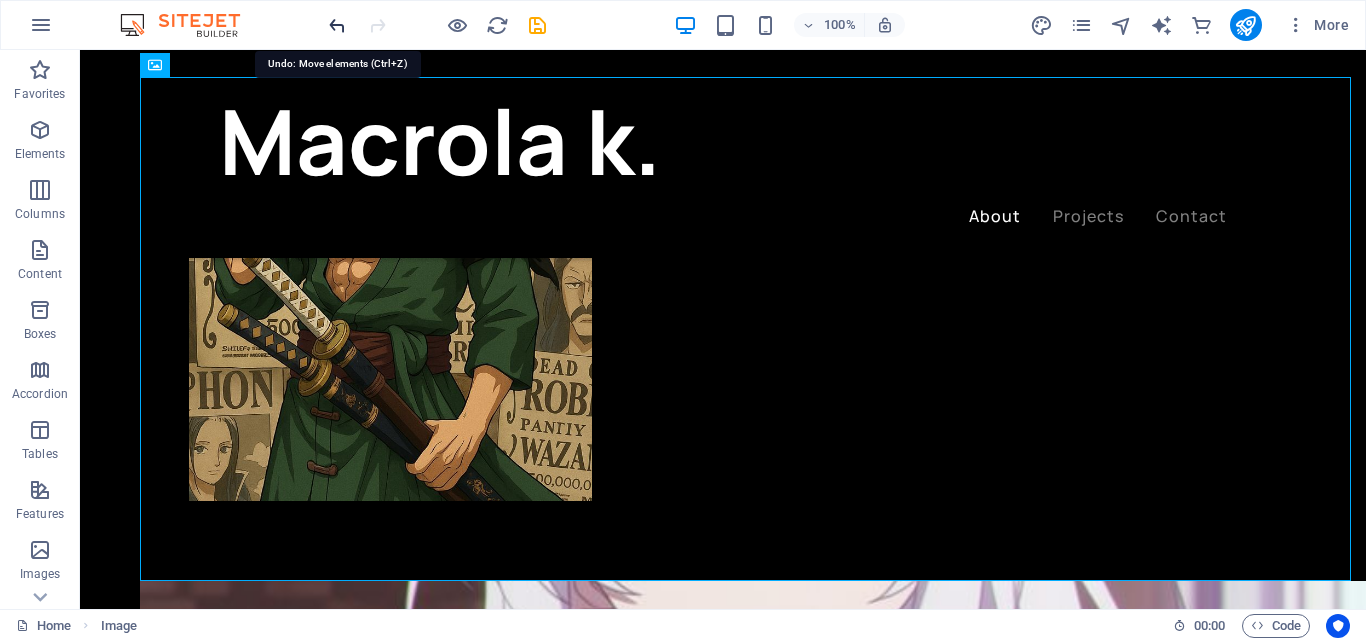 click at bounding box center (337, 25) 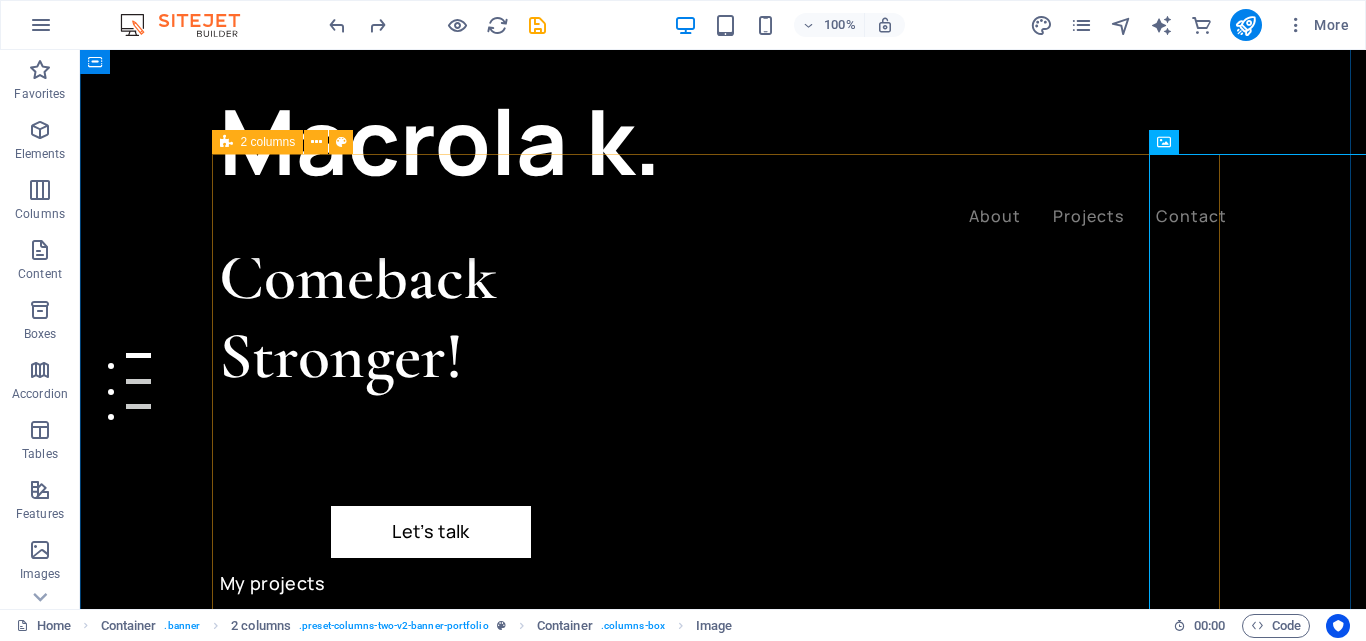 scroll, scrollTop: 0, scrollLeft: 0, axis: both 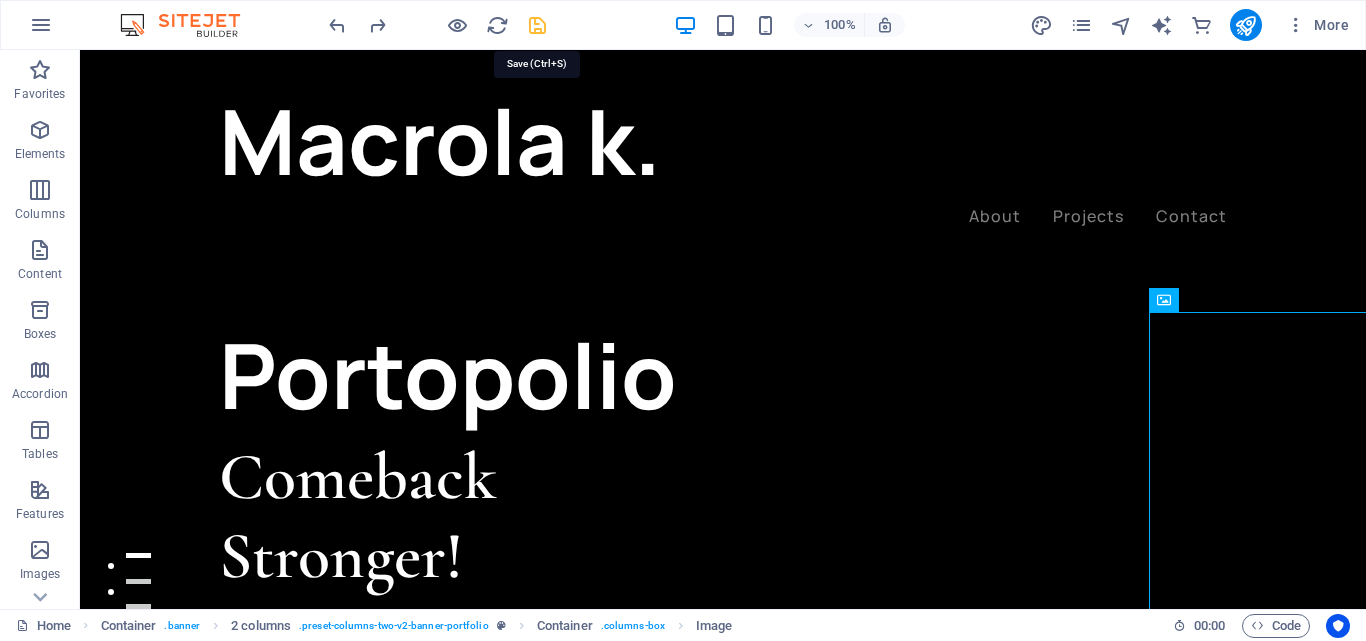 click at bounding box center (537, 25) 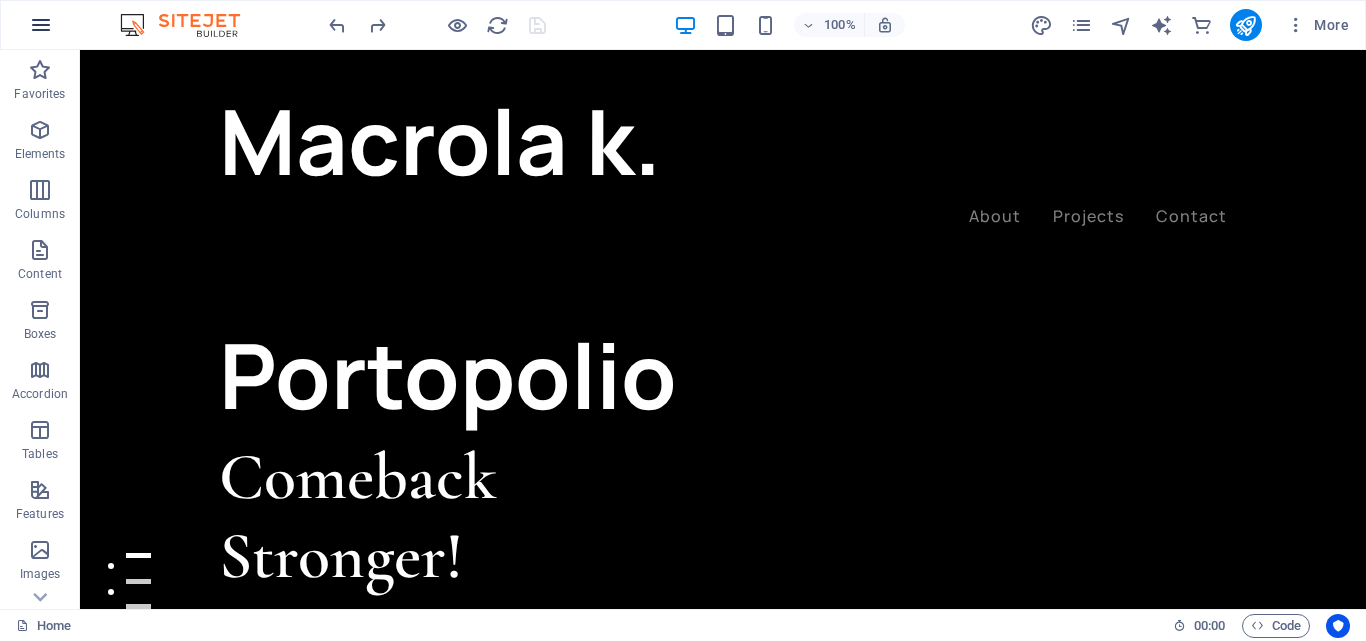 click at bounding box center [41, 25] 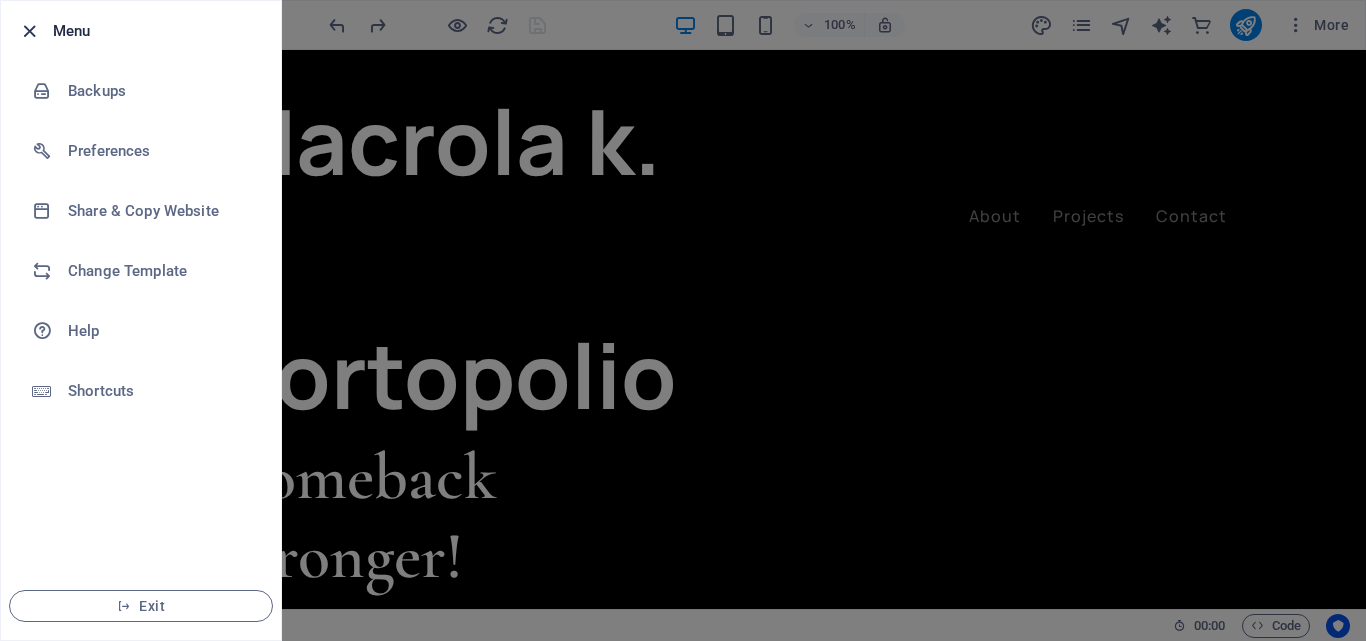 click at bounding box center (29, 31) 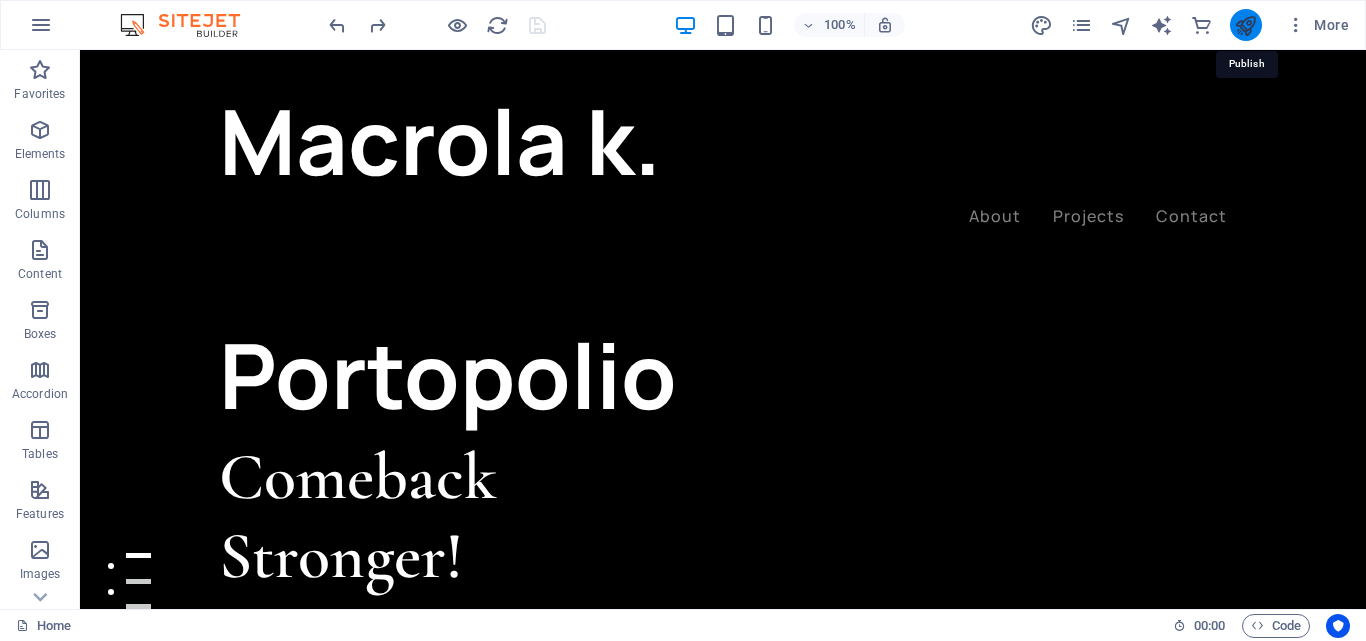 click at bounding box center [1245, 25] 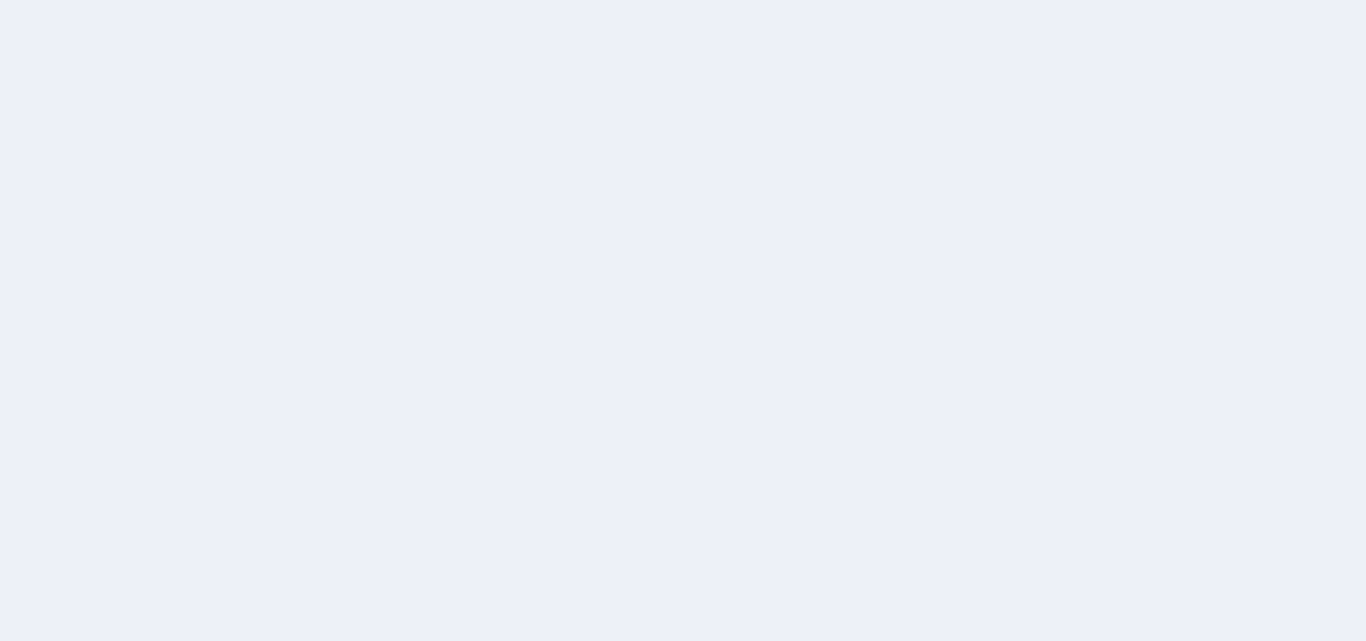 scroll, scrollTop: 0, scrollLeft: 0, axis: both 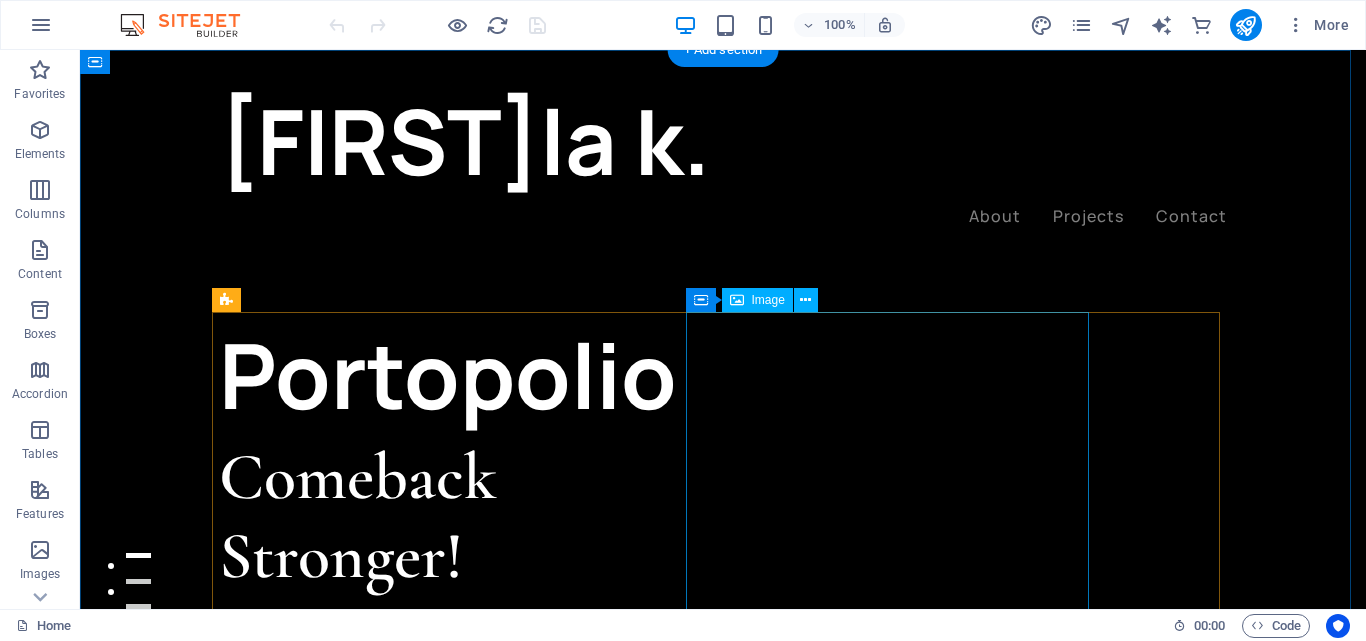 click at bounding box center [390, 1068] 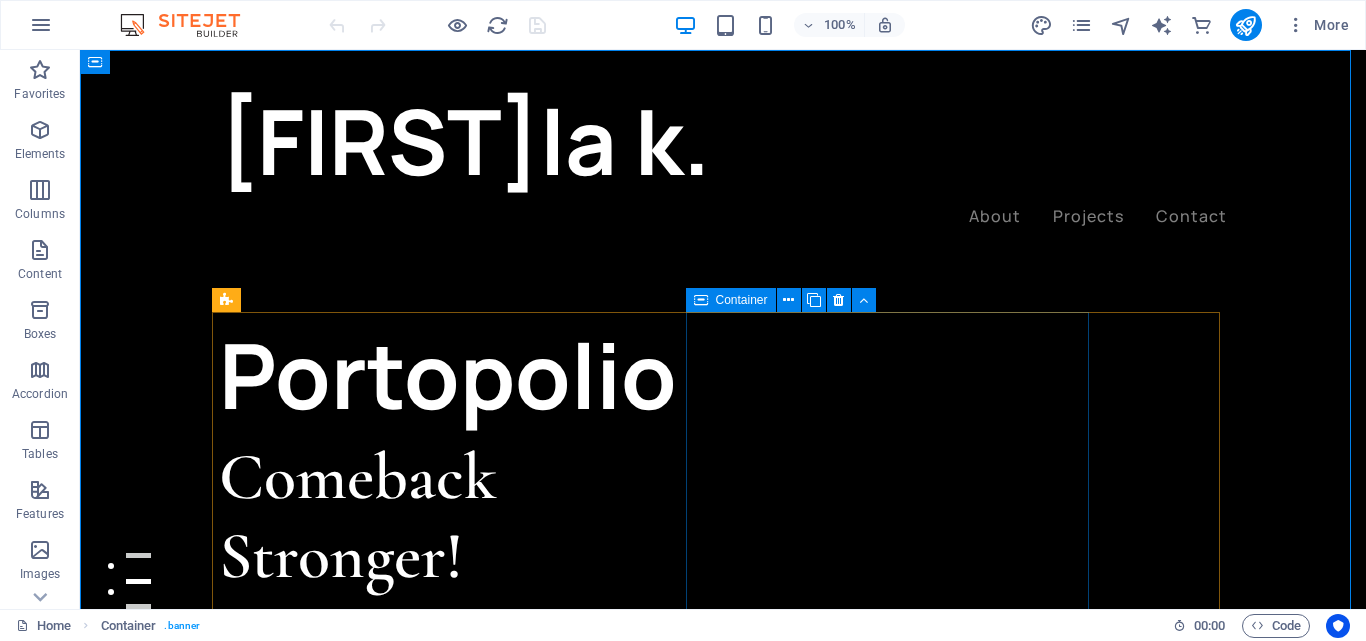 click on "Container" at bounding box center (742, 300) 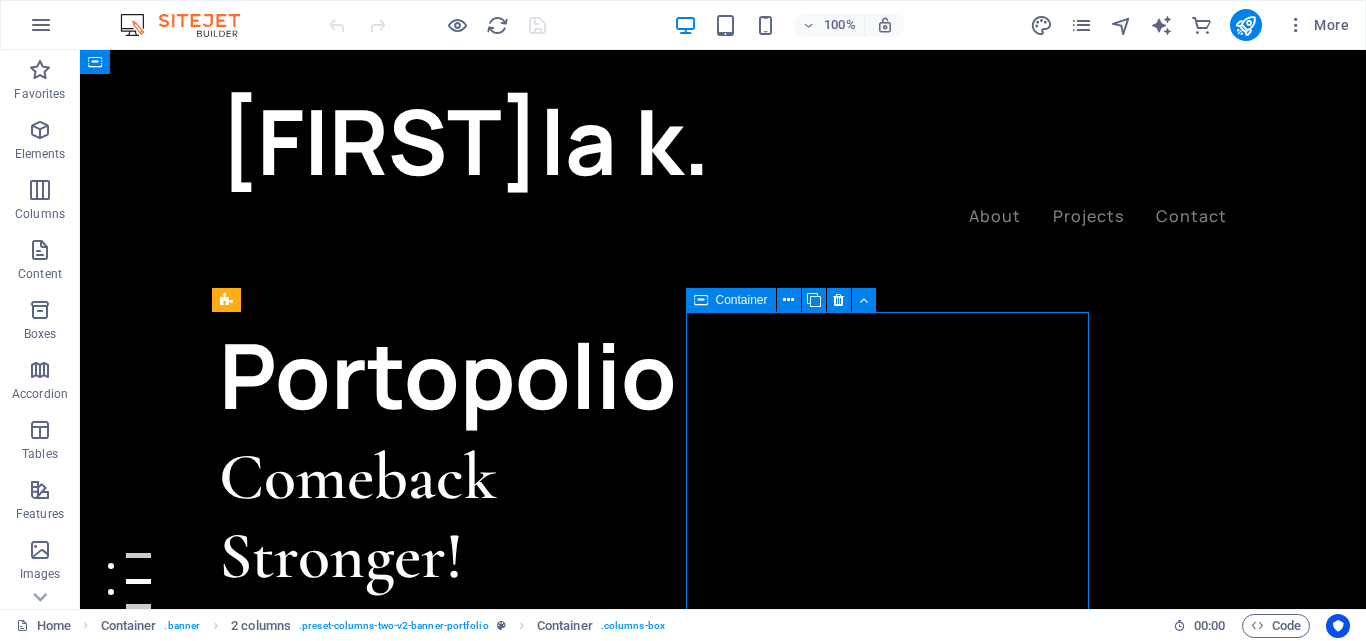 drag, startPoint x: 738, startPoint y: 302, endPoint x: 715, endPoint y: 301, distance: 23.021729 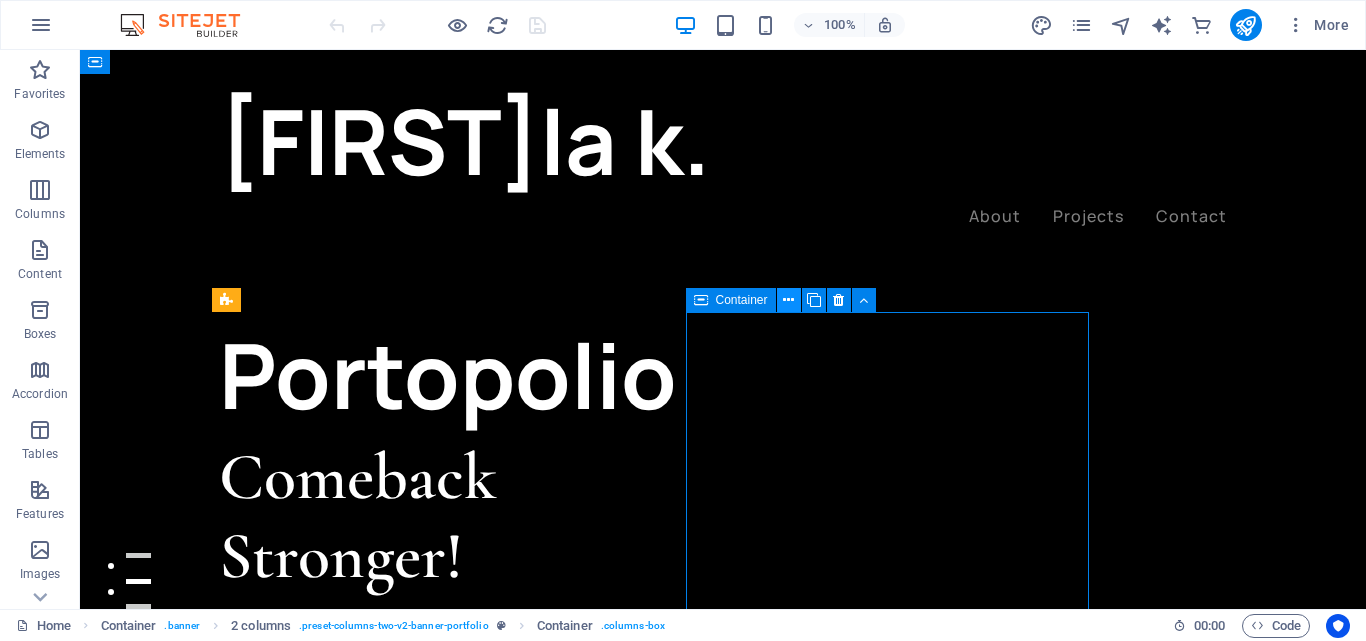 click at bounding box center (789, 300) 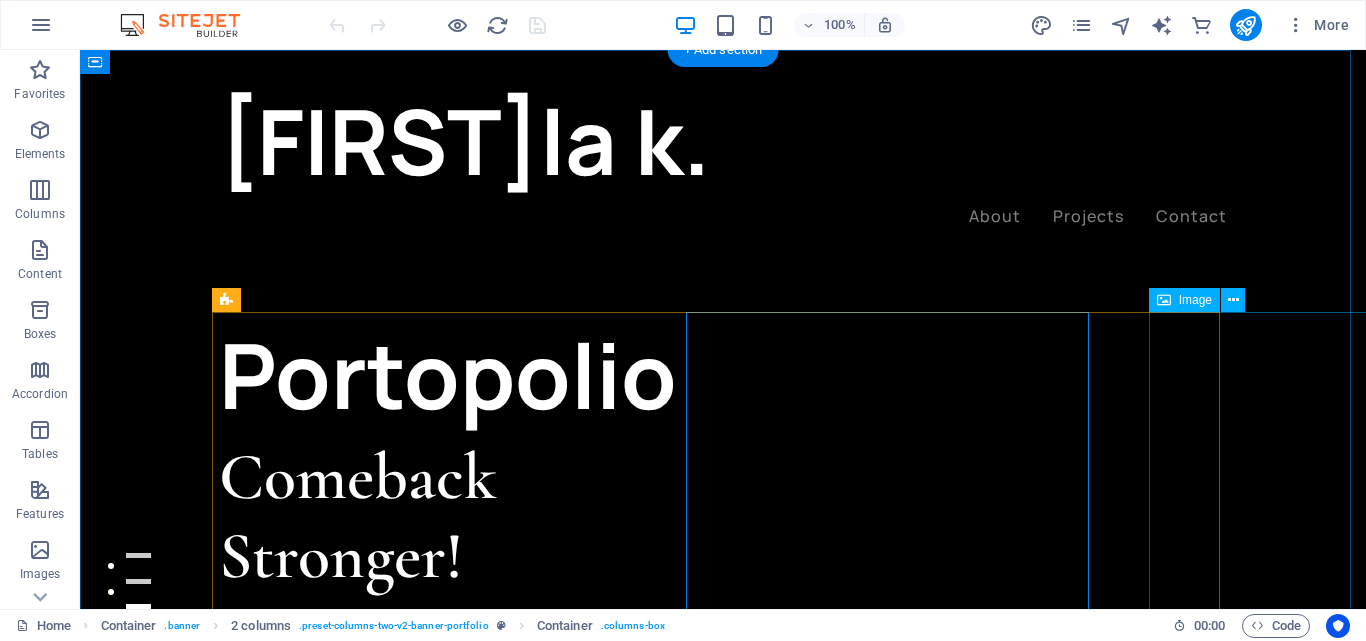 click at bounding box center [420, 1572] 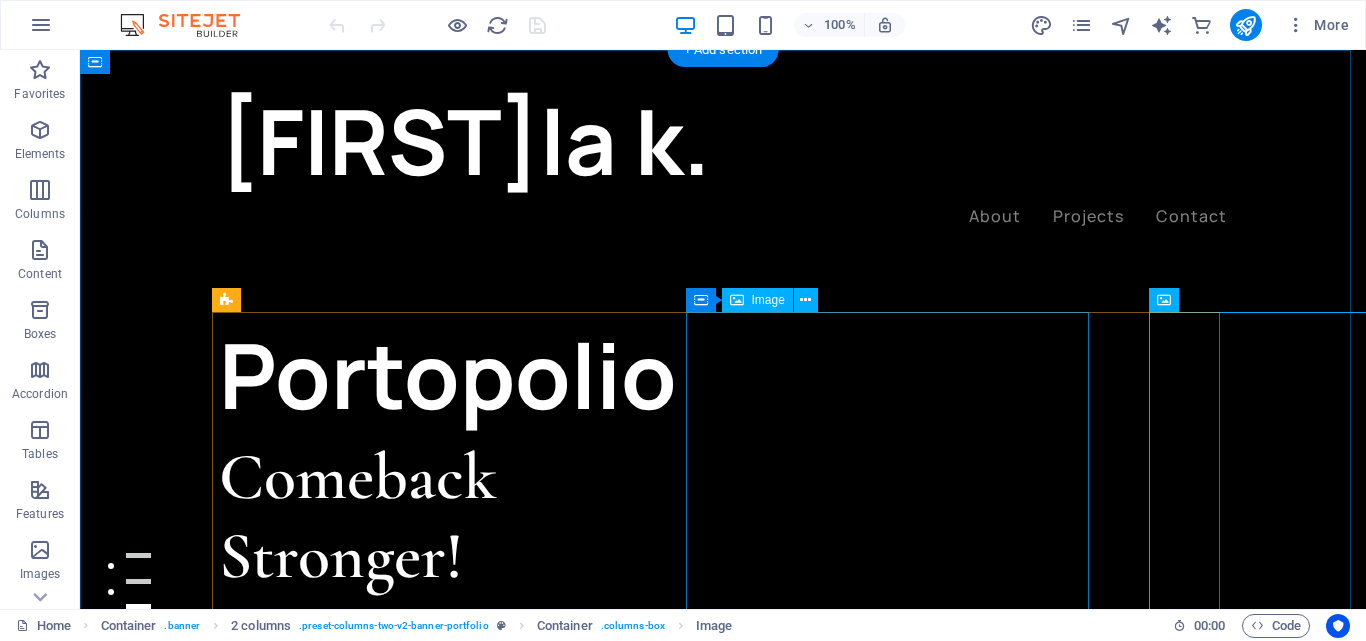 click at bounding box center (390, 1068) 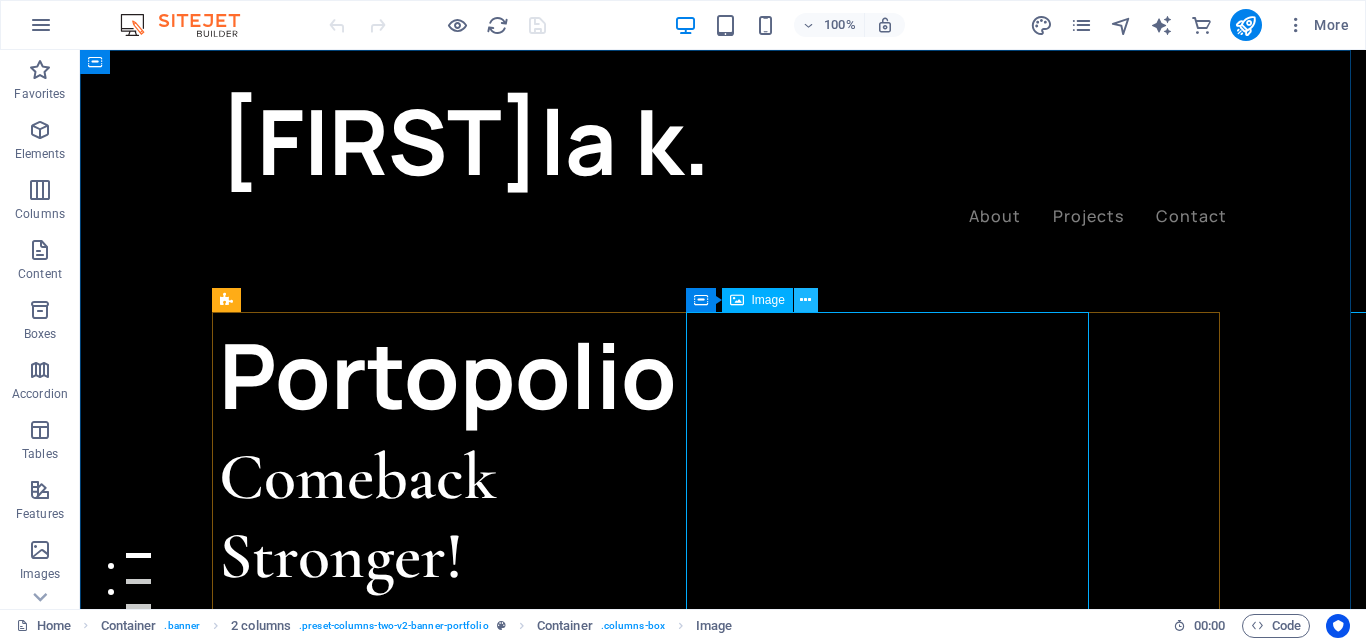 click at bounding box center [805, 300] 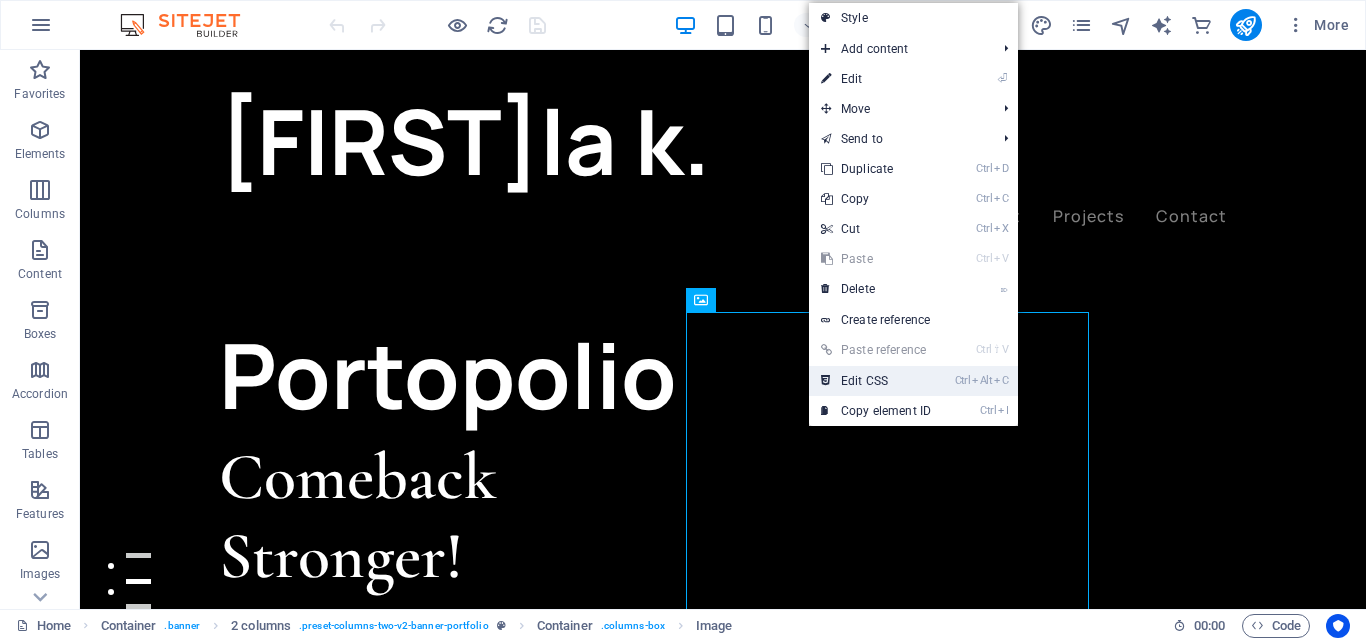 click on "Ctrl Alt C  Edit CSS" at bounding box center (876, 381) 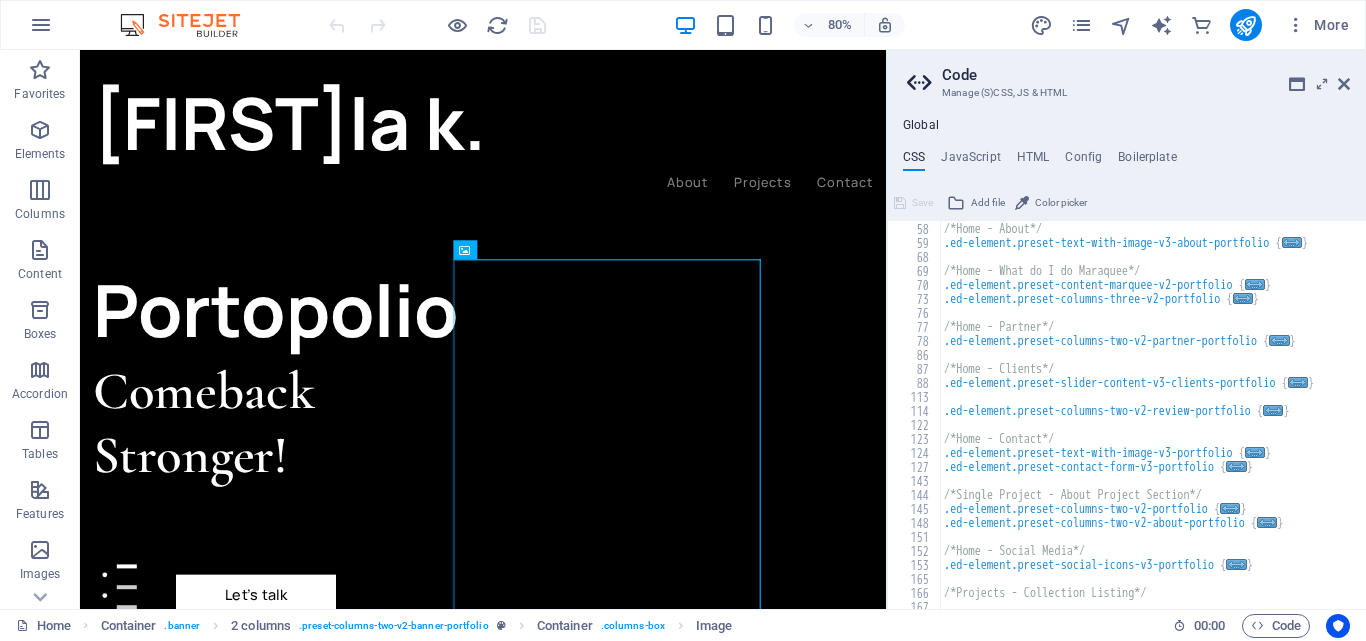 scroll, scrollTop: 265, scrollLeft: 0, axis: vertical 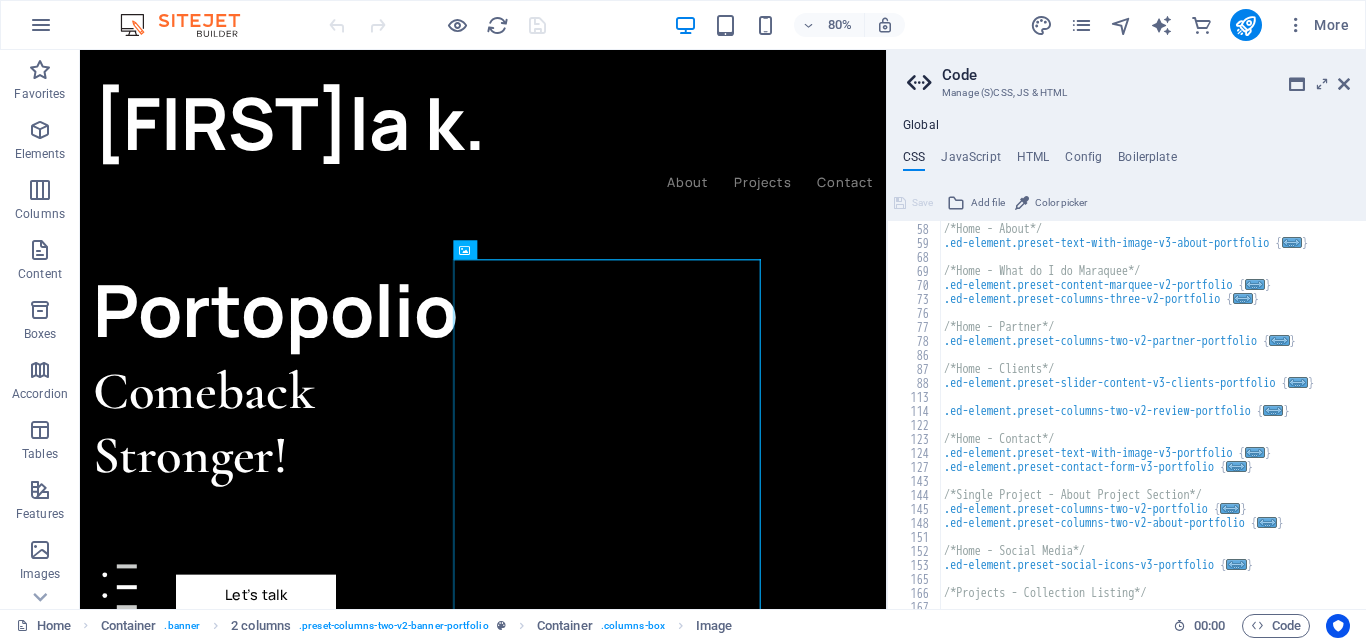 click on "Code Manage (S)CSS, JS & HTML Global CSS JavaScript HTML Config Boilerplate // 57 58 59 68 69 70 73 76 77 78 86 87 88 113 114 122 123 124 127 143 144 145 148 151 152 153 165 166 167 /*Home - About*/ .ed-element.preset-text-with-image-v3-about-portfolio { ... } /*Home - What do I do Maraquee*/ .ed-element.preset-content-marquee-v2-portfolio { ... } .ed-element.preset-columns-three-v2-portfolio { ... } /*Home - Partner*/ .ed-element.preset-columns-two-v2-partner-portfolio { ... } /*Home - Clients*/ .ed-element.preset-slider-content-v3-clients-portfolio { ... } .ed-element.preset-columns-two-v2-review-portfolio { ... } /*Home - Contact*/ .ed-element.preset-text-with-image-v3-portfolio { ... } .ed-element.preset-contact-form-v3-portfolio { ... } /*Single Project - About Project Section*/ .ed-element.preset-columns-two-v2-portfolio { ... } .ed-element.preset-columns-two-v2-about-portfolio { ... } /*Home - Social Media*/ .ed-element.preset-social-icons-v3-portfolio { ... } Save Add file" at bounding box center [1126, 329] 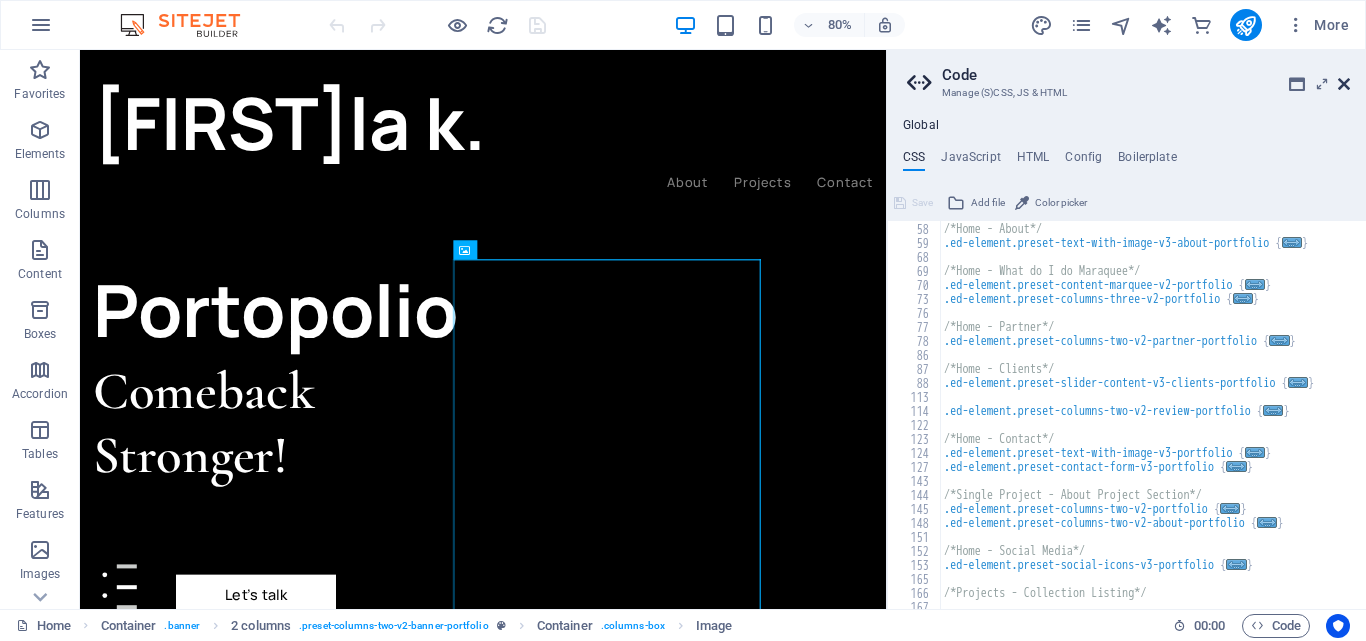 click at bounding box center [1344, 84] 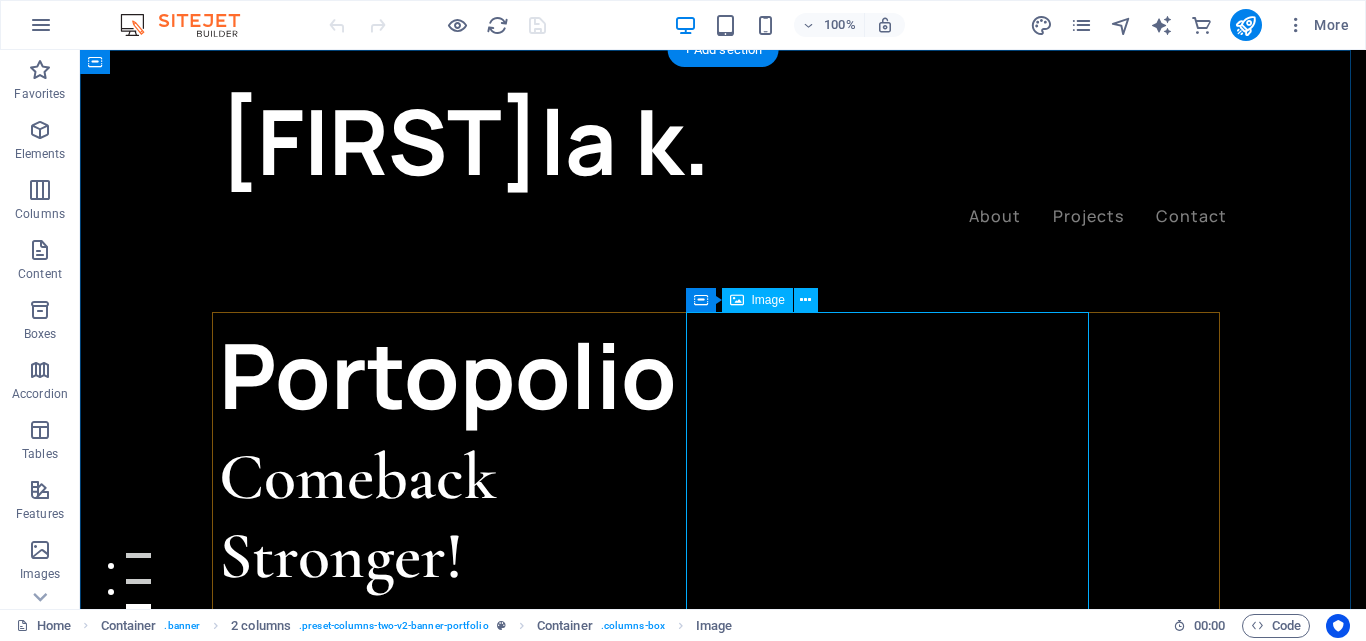 click at bounding box center [390, 1068] 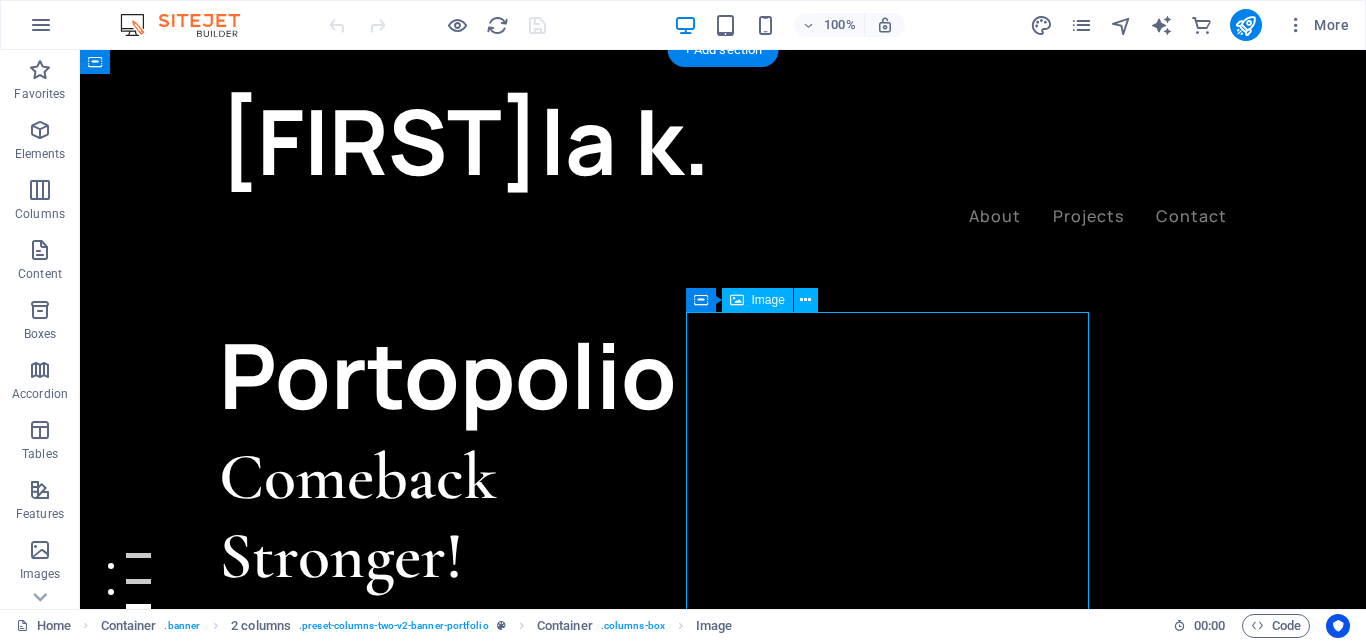 drag, startPoint x: 858, startPoint y: 424, endPoint x: 718, endPoint y: 368, distance: 150.78462 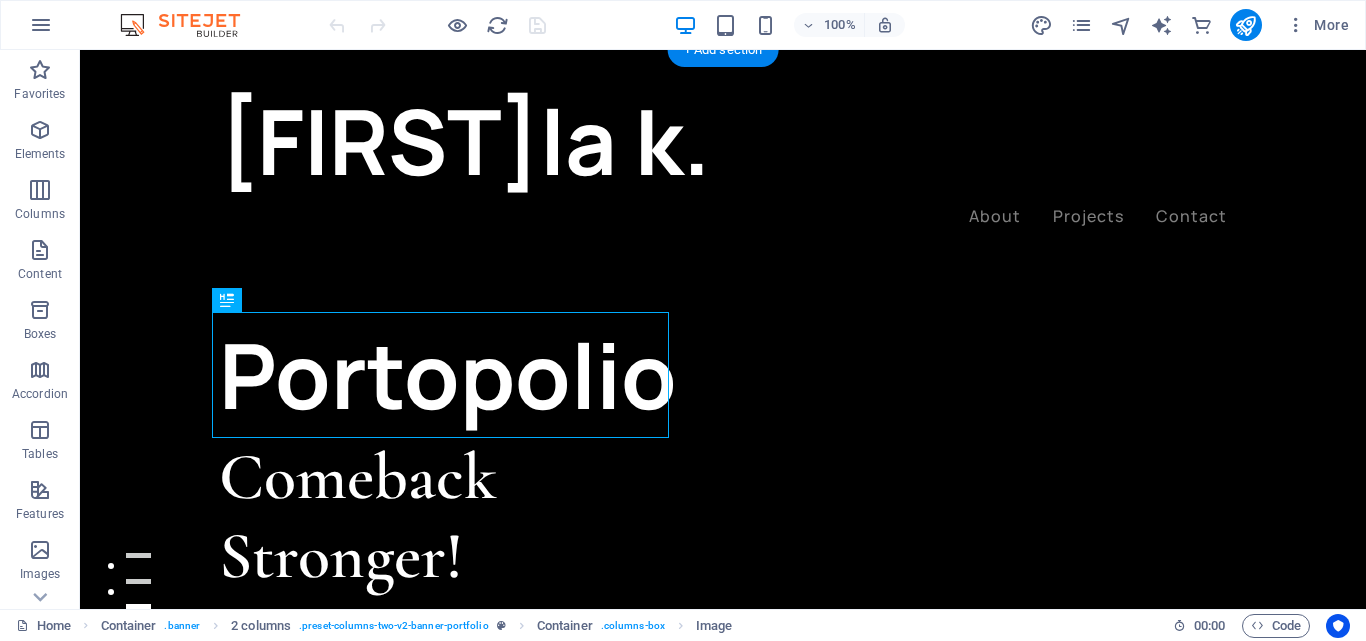 drag, startPoint x: 718, startPoint y: 368, endPoint x: 630, endPoint y: 358, distance: 88.56636 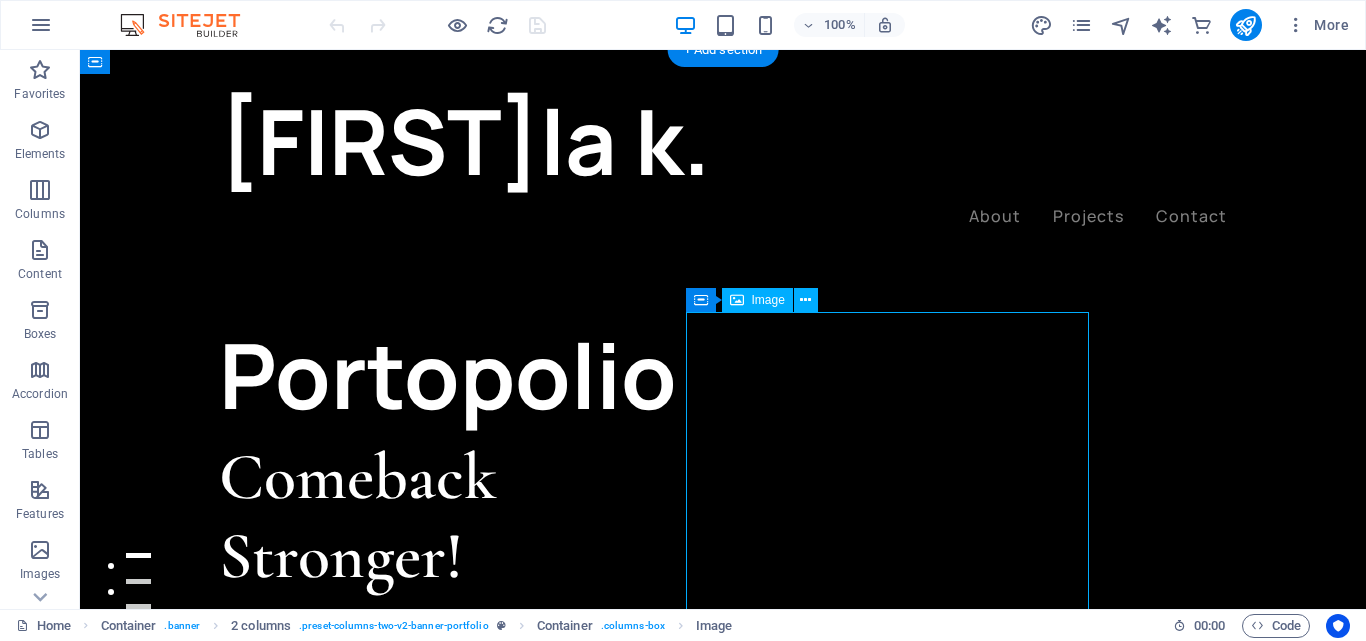 drag, startPoint x: 780, startPoint y: 382, endPoint x: 695, endPoint y: 378, distance: 85.09406 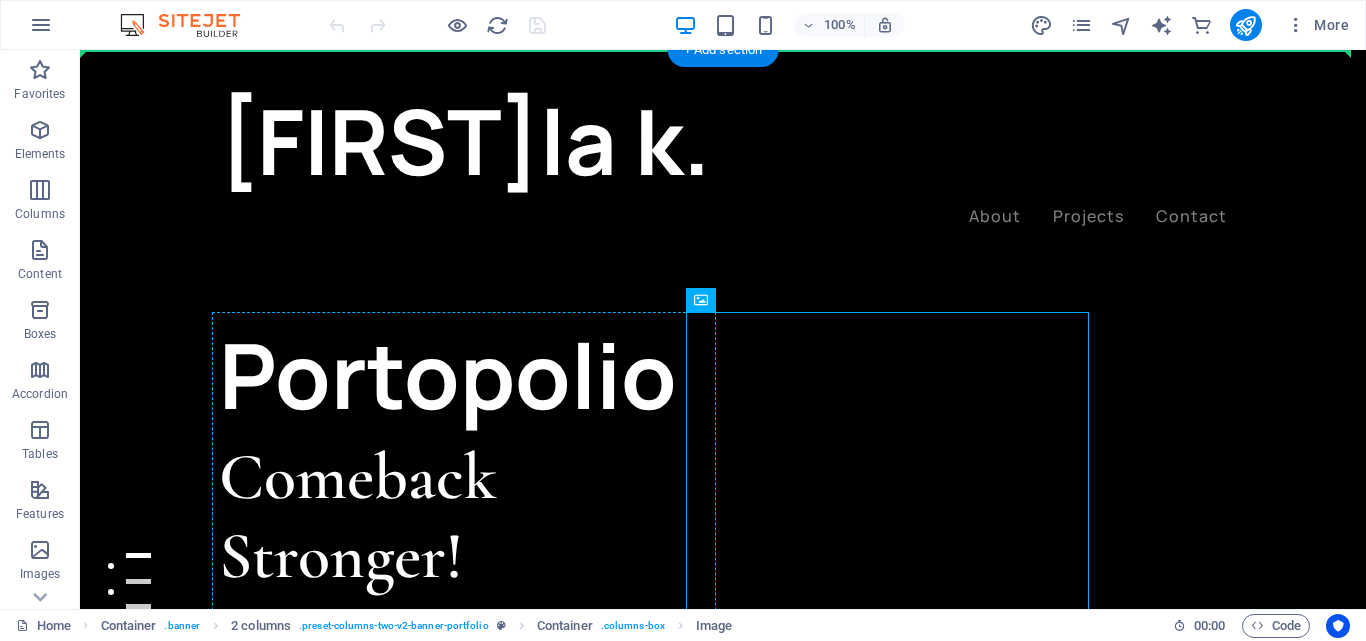 drag, startPoint x: 737, startPoint y: 375, endPoint x: 683, endPoint y: 437, distance: 82.219215 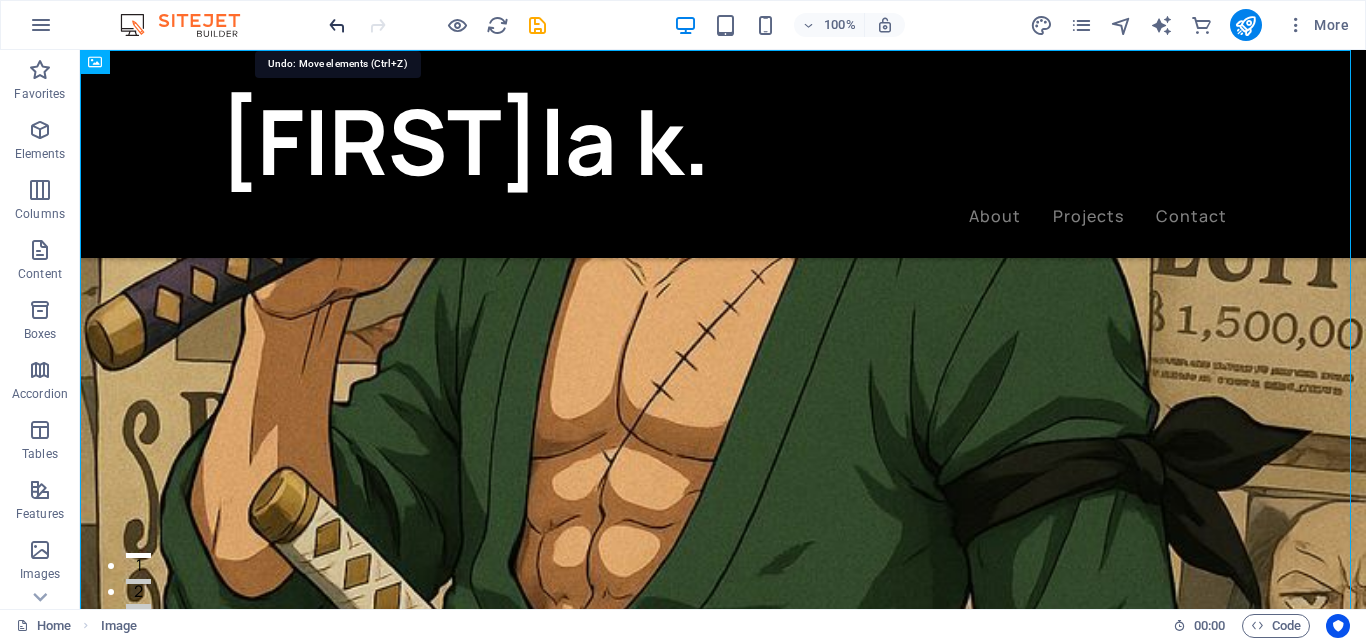 click at bounding box center [337, 25] 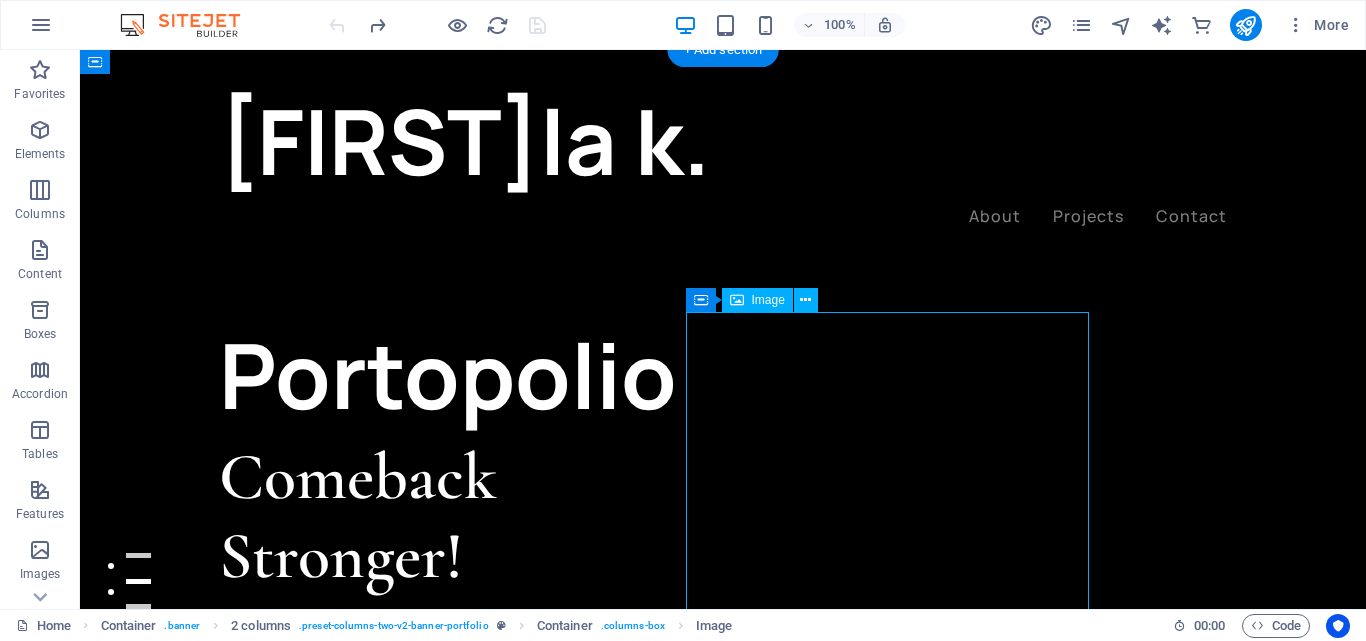 drag, startPoint x: 917, startPoint y: 411, endPoint x: 738, endPoint y: 409, distance: 179.01117 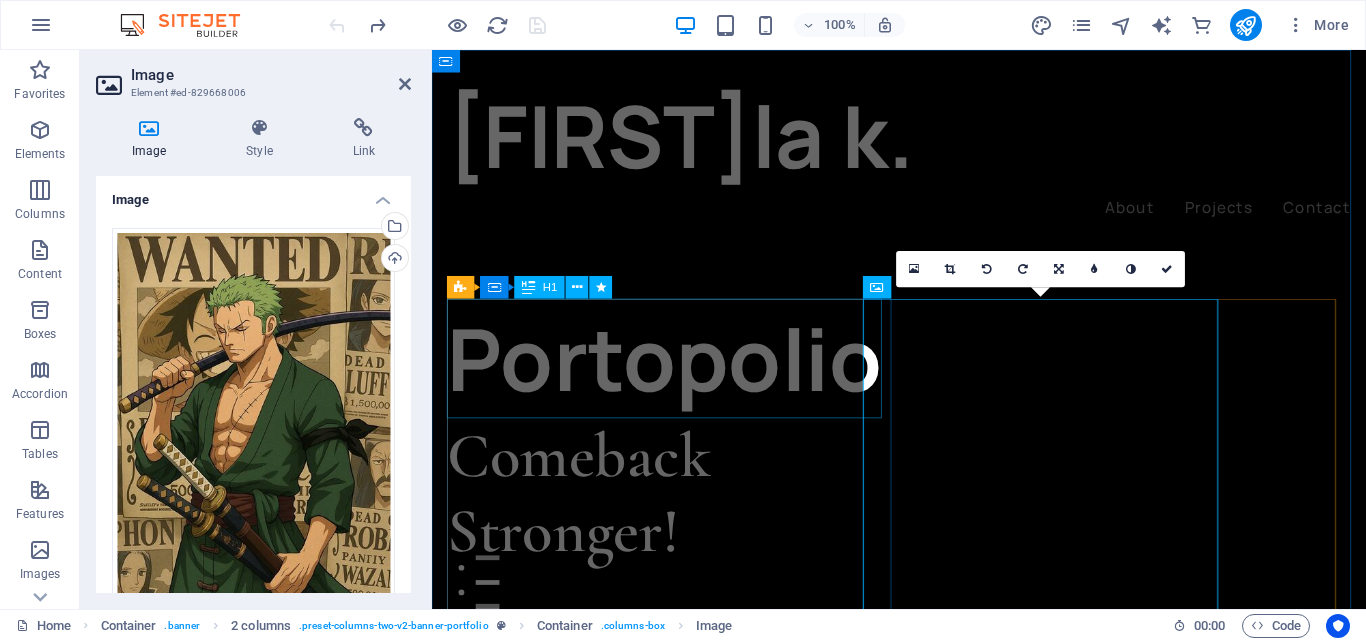 click on "Portopolio" at bounding box center [686, 375] 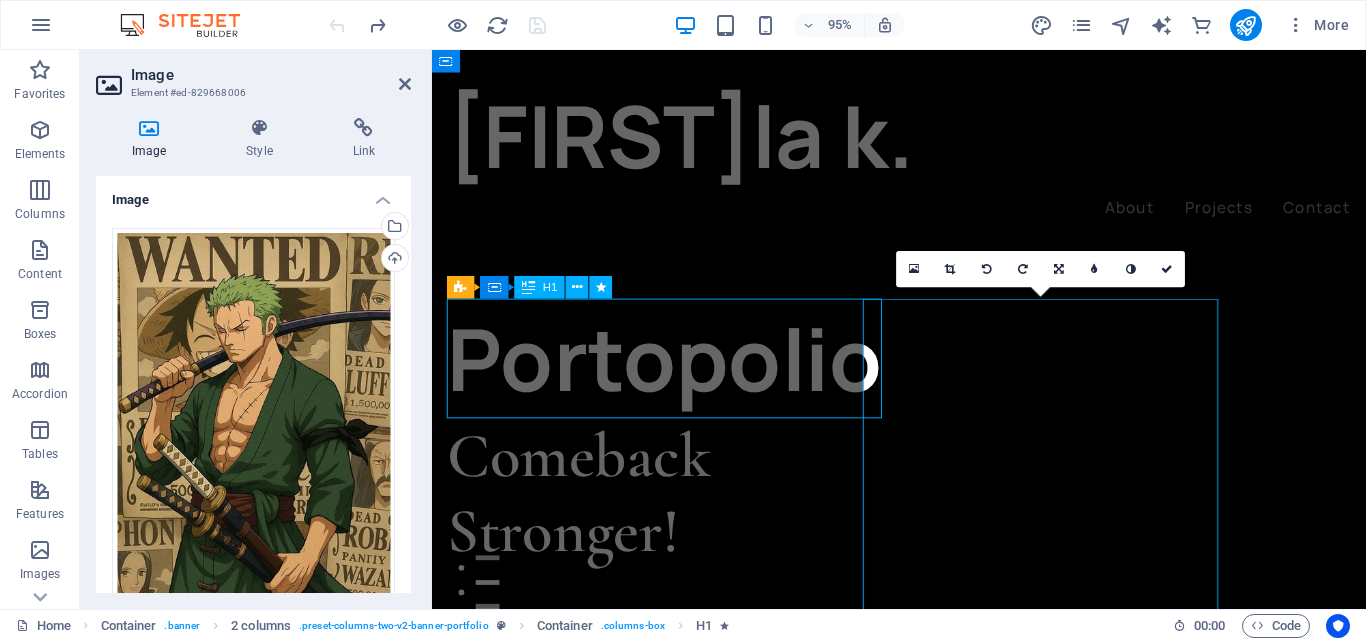 click on "Portopolio" at bounding box center (686, 375) 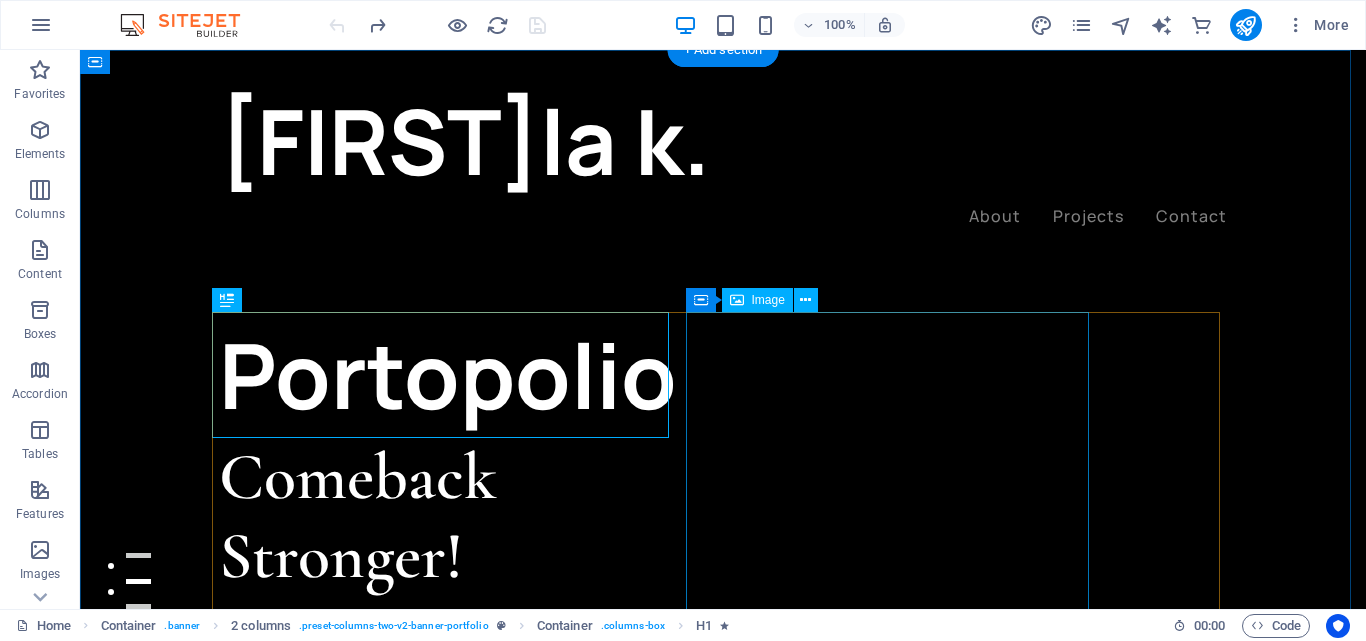 click at bounding box center [390, 1068] 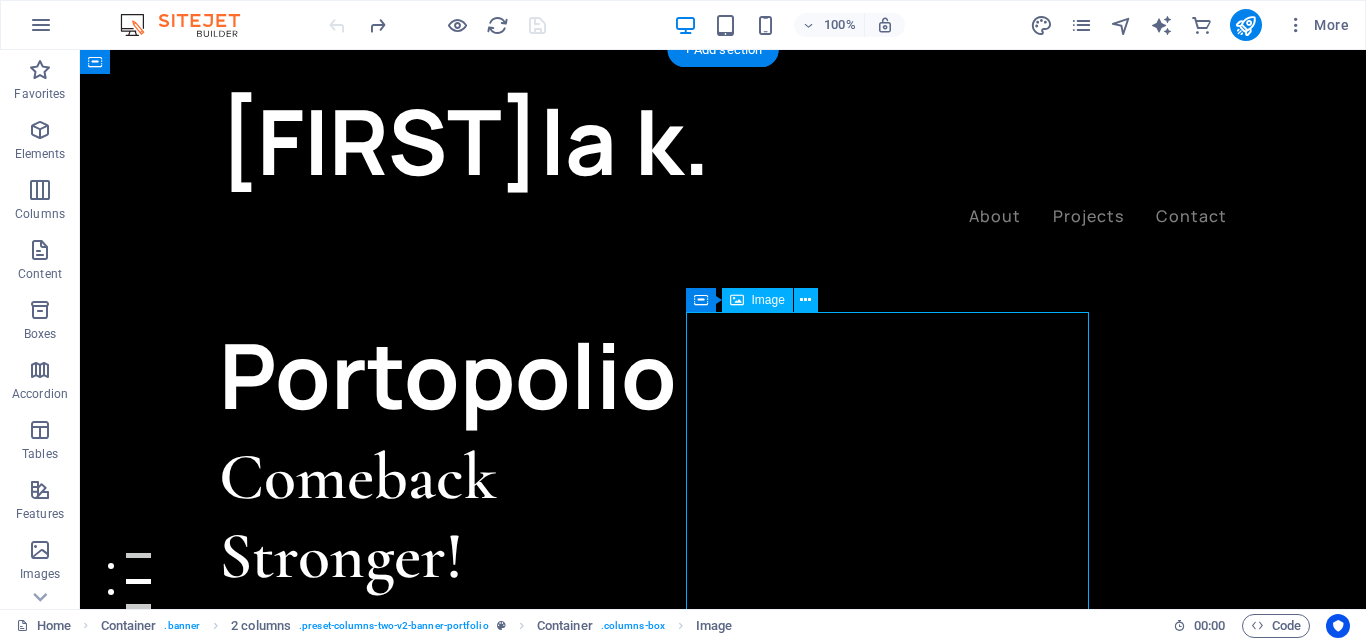 click at bounding box center [390, 1068] 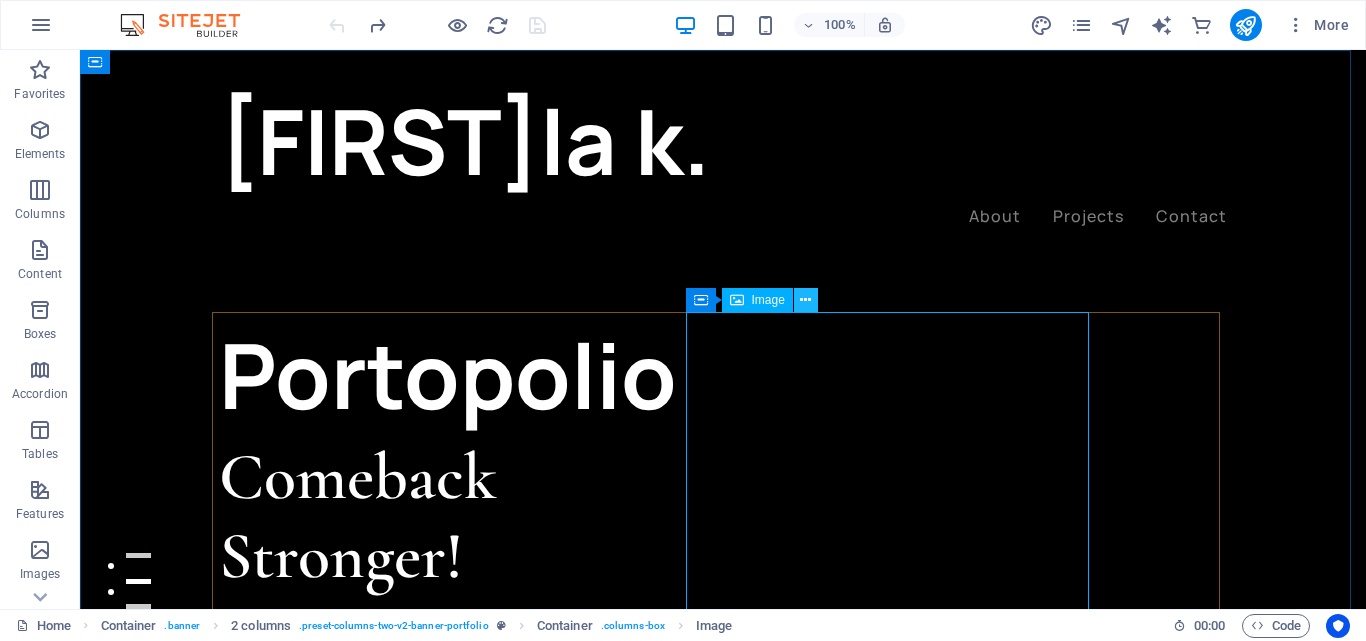click at bounding box center (805, 300) 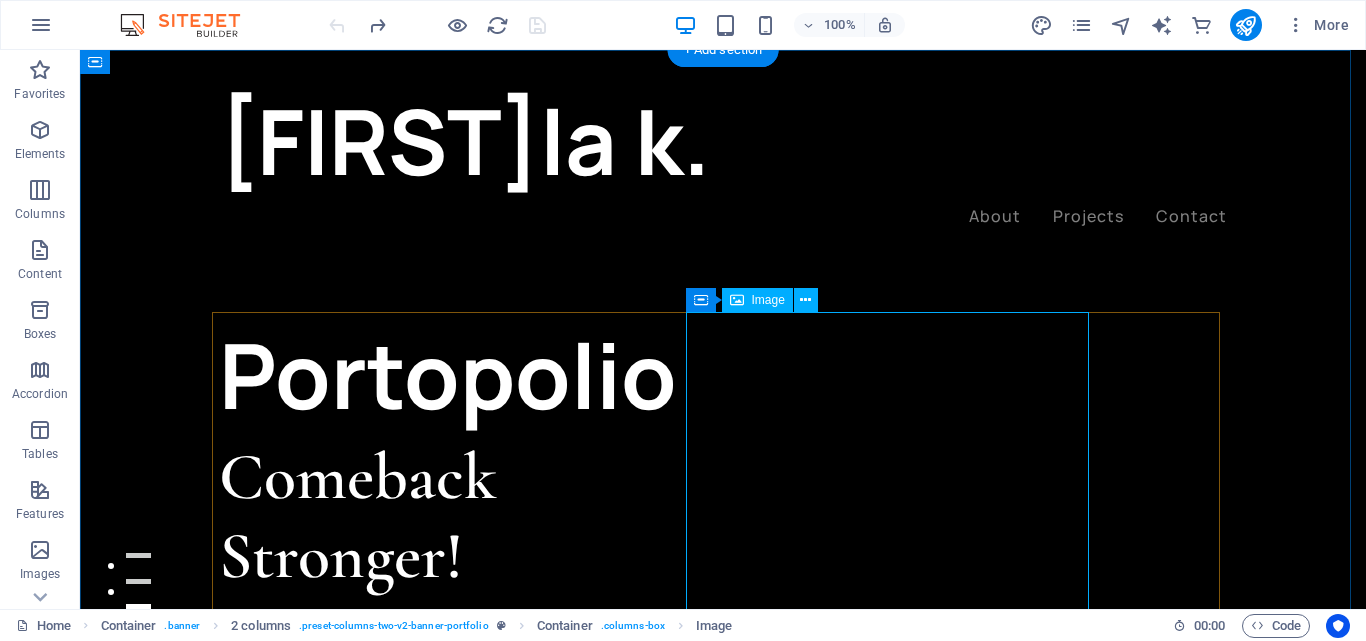 click at bounding box center (390, 1068) 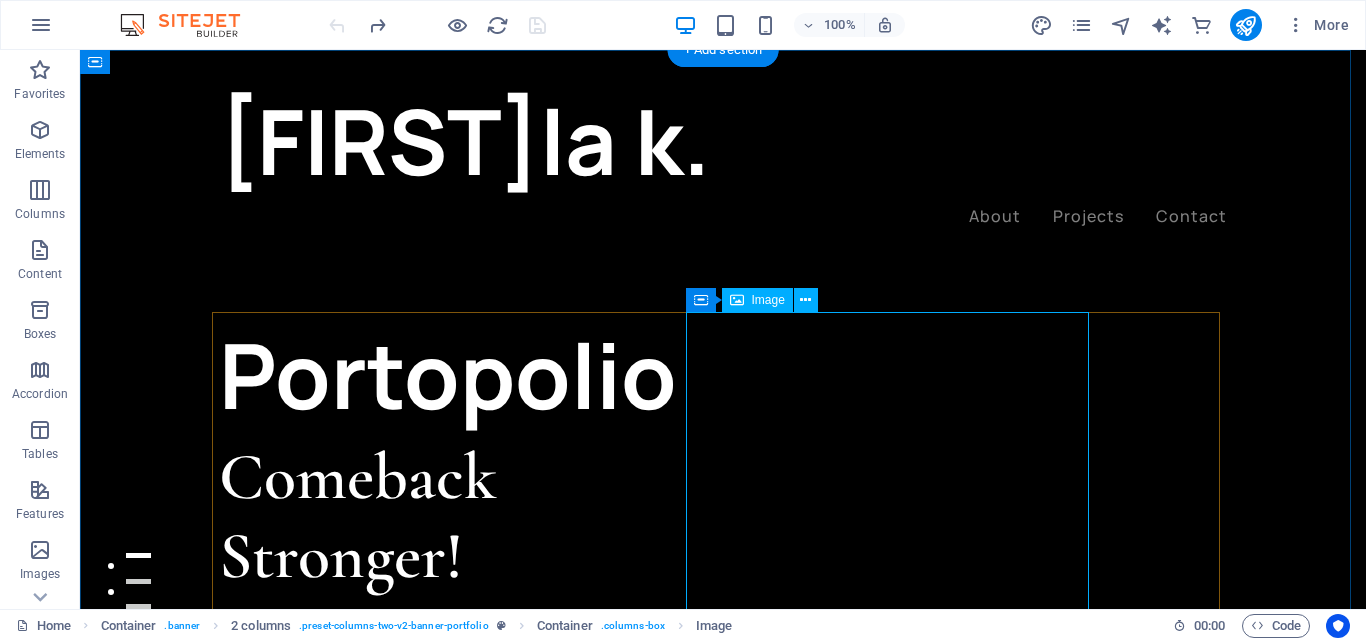 click at bounding box center (390, 1068) 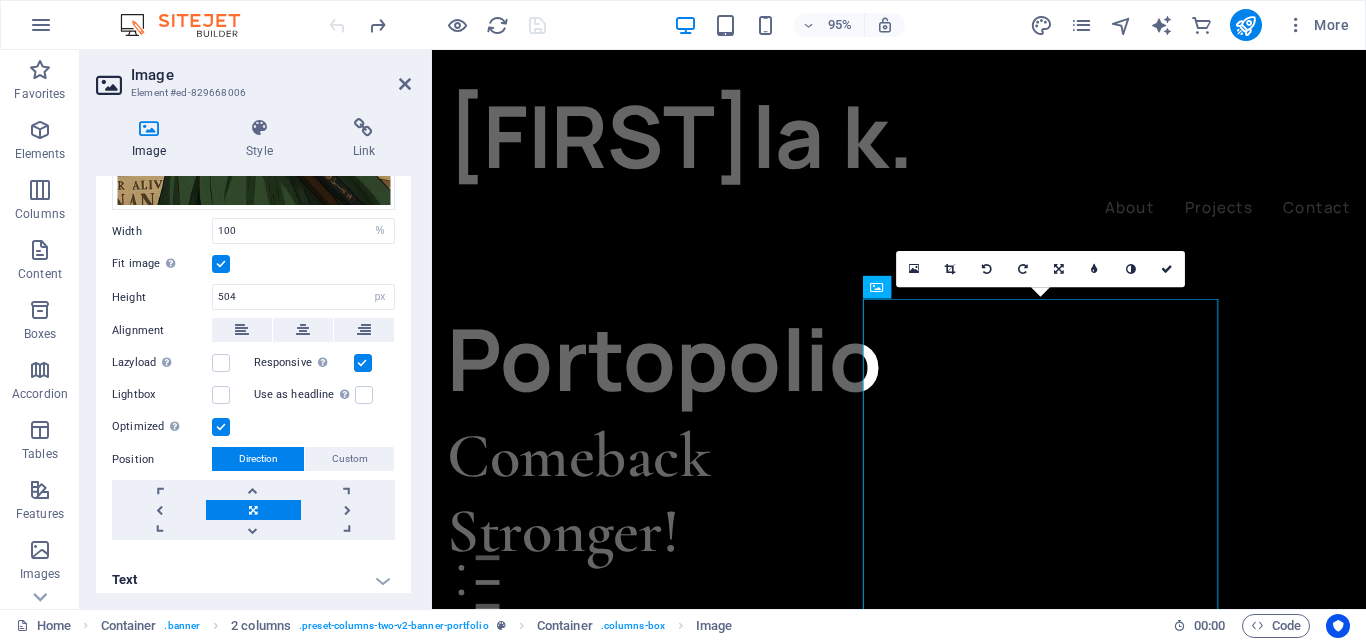 scroll, scrollTop: 442, scrollLeft: 0, axis: vertical 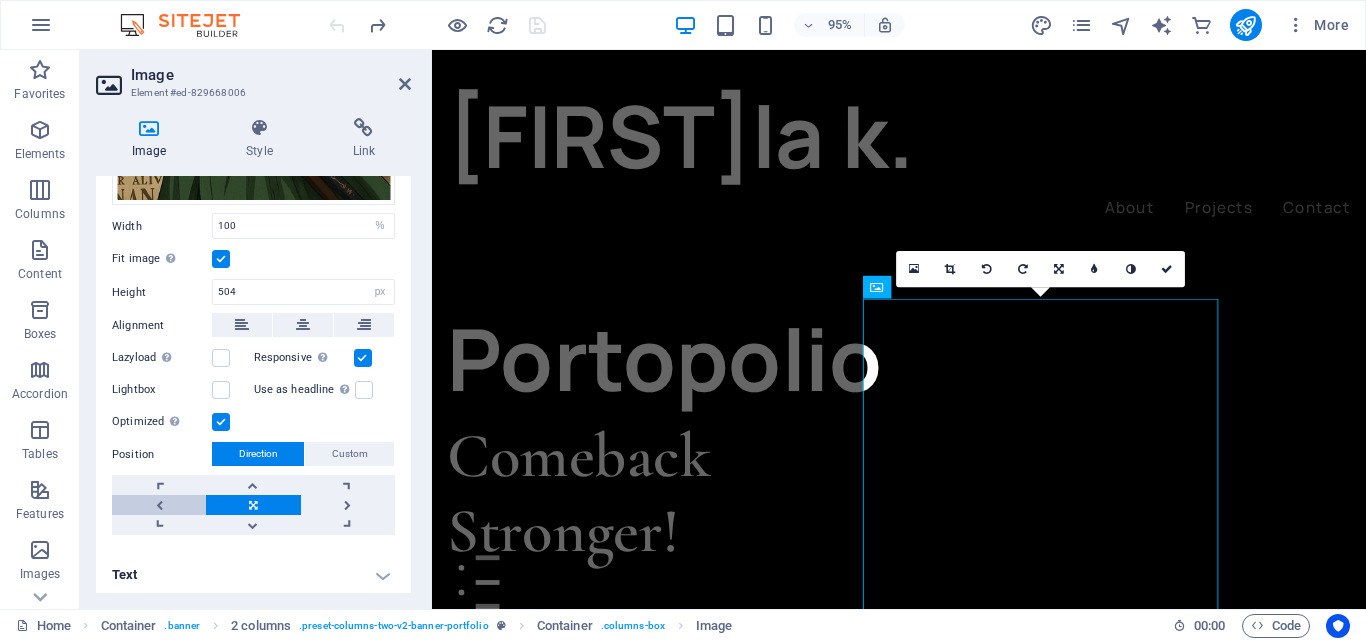 click at bounding box center [159, 505] 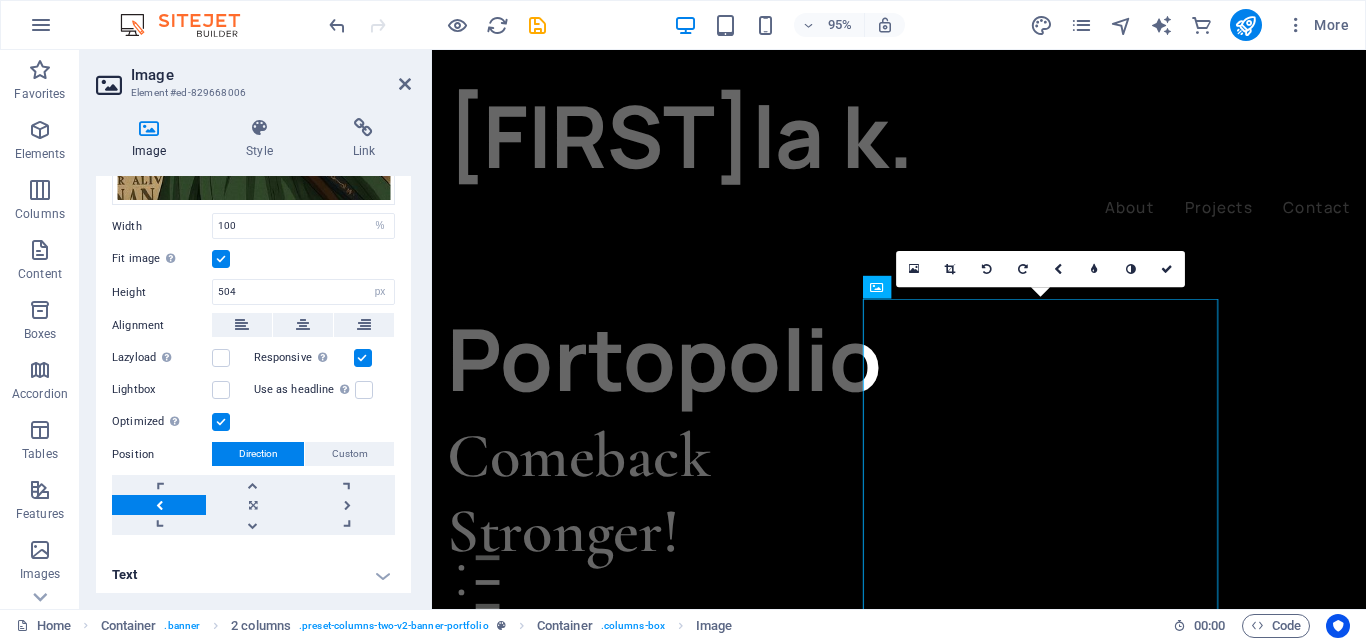 click at bounding box center [159, 505] 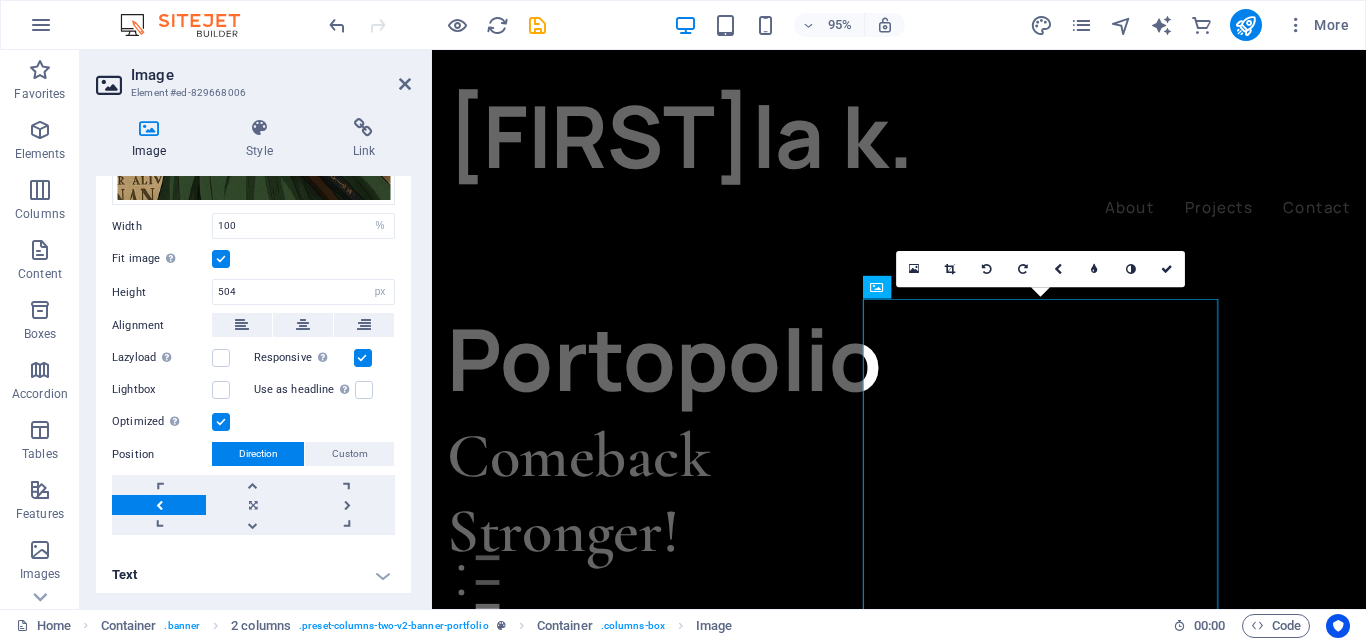 click at bounding box center [159, 505] 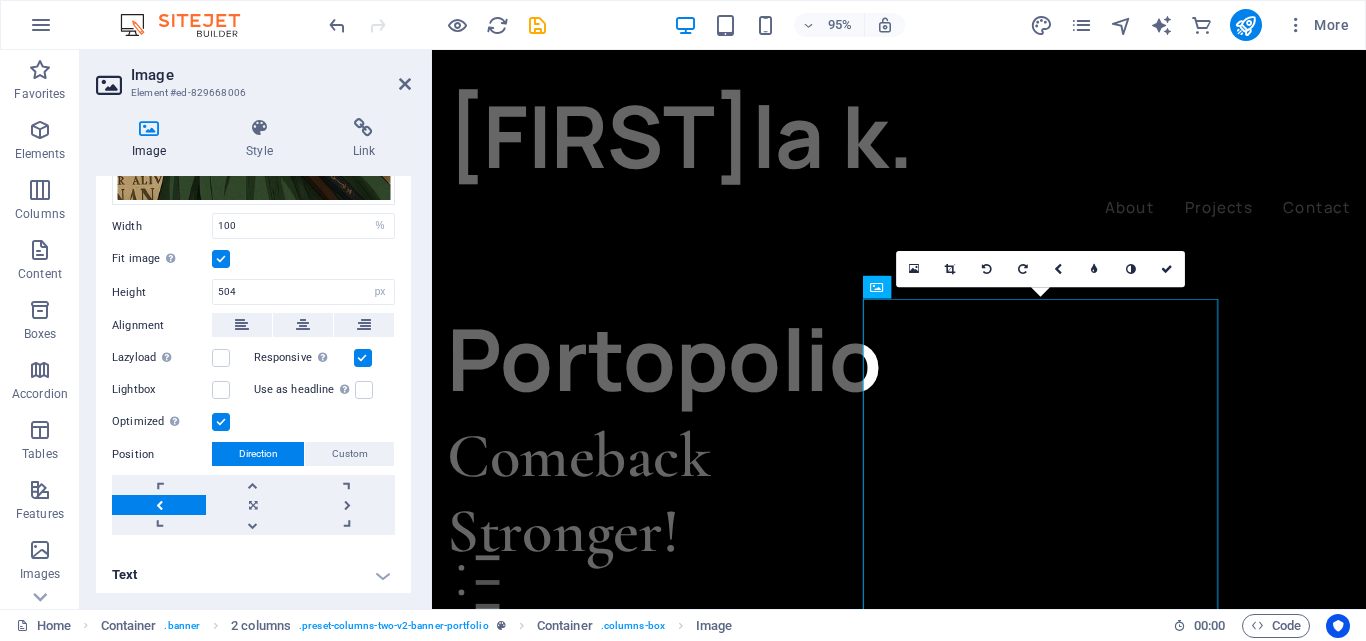 click on "Custom" at bounding box center (350, 454) 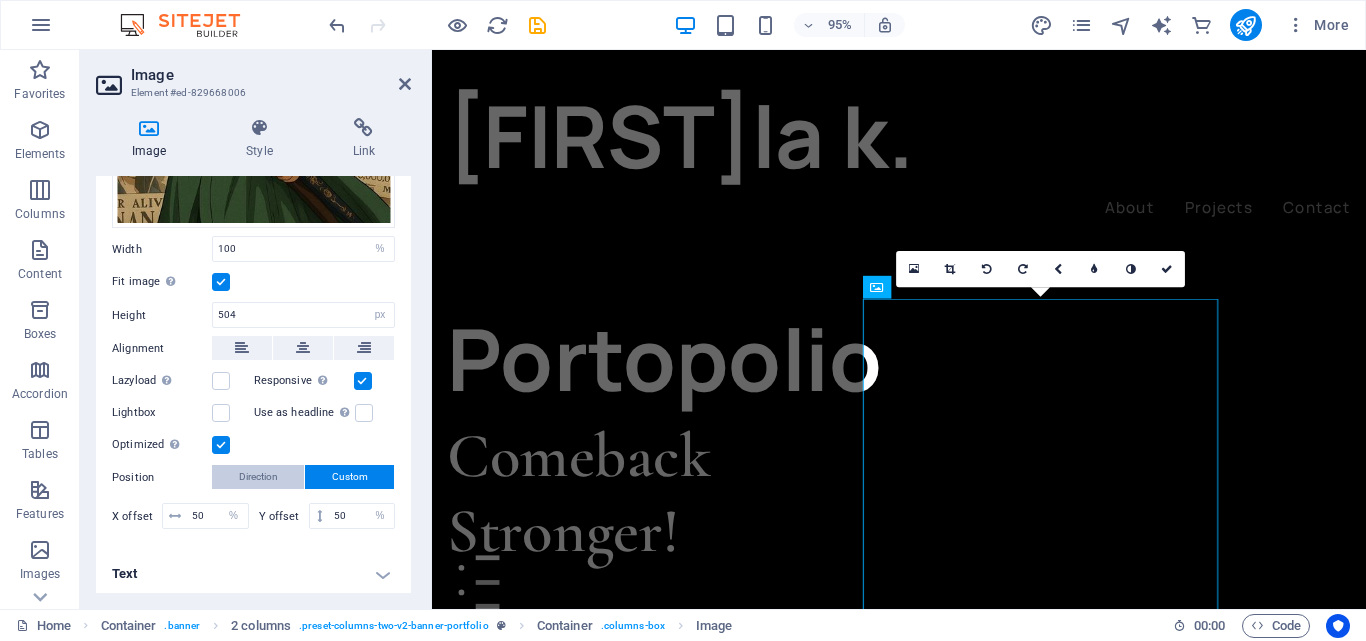 click on "Direction" at bounding box center (258, 477) 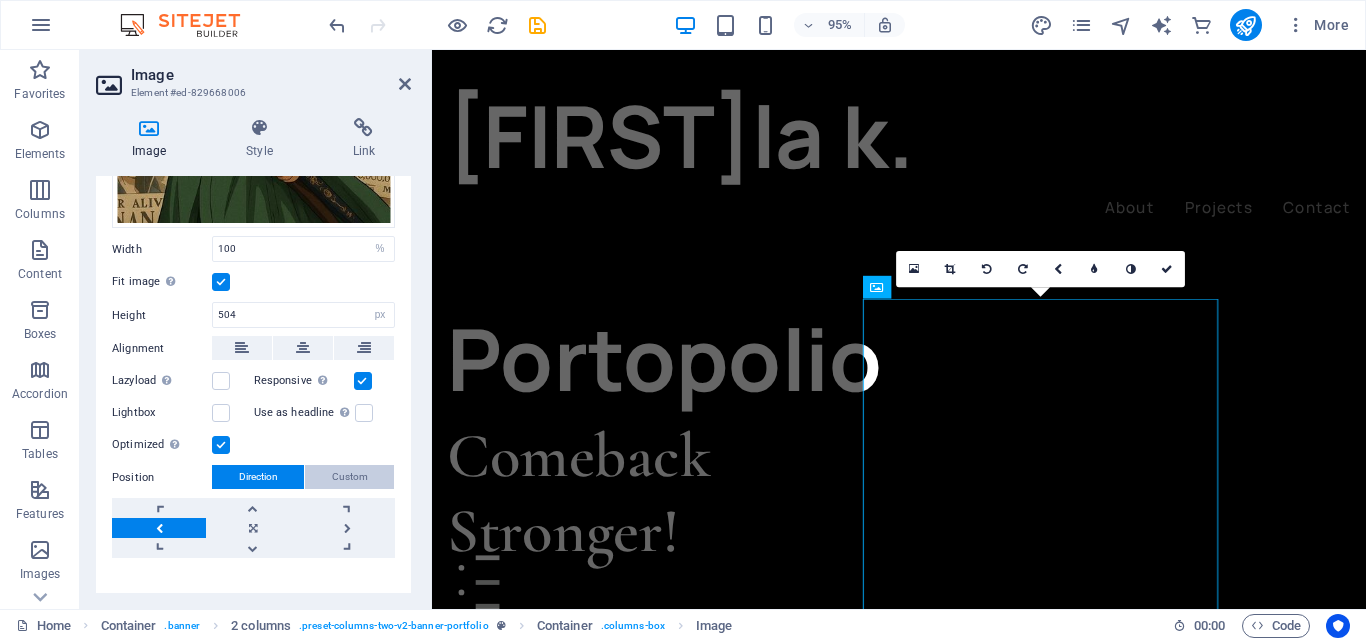 click on "Custom" at bounding box center (349, 477) 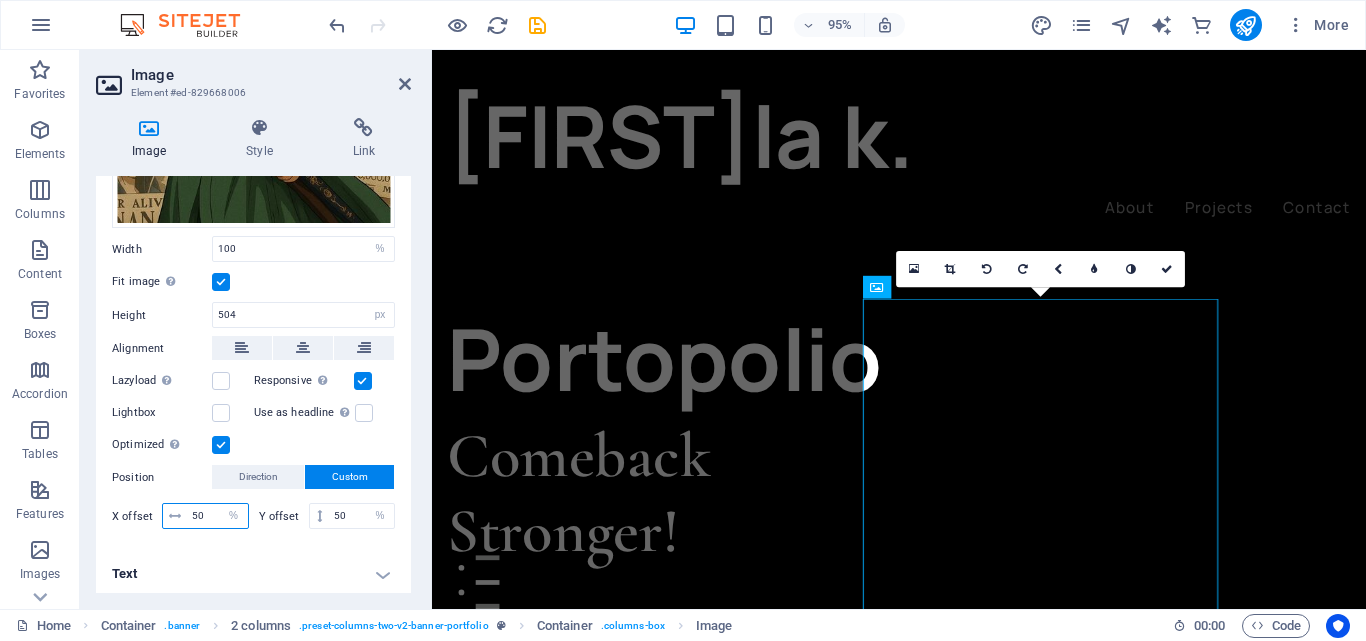 click on "50" at bounding box center (217, 516) 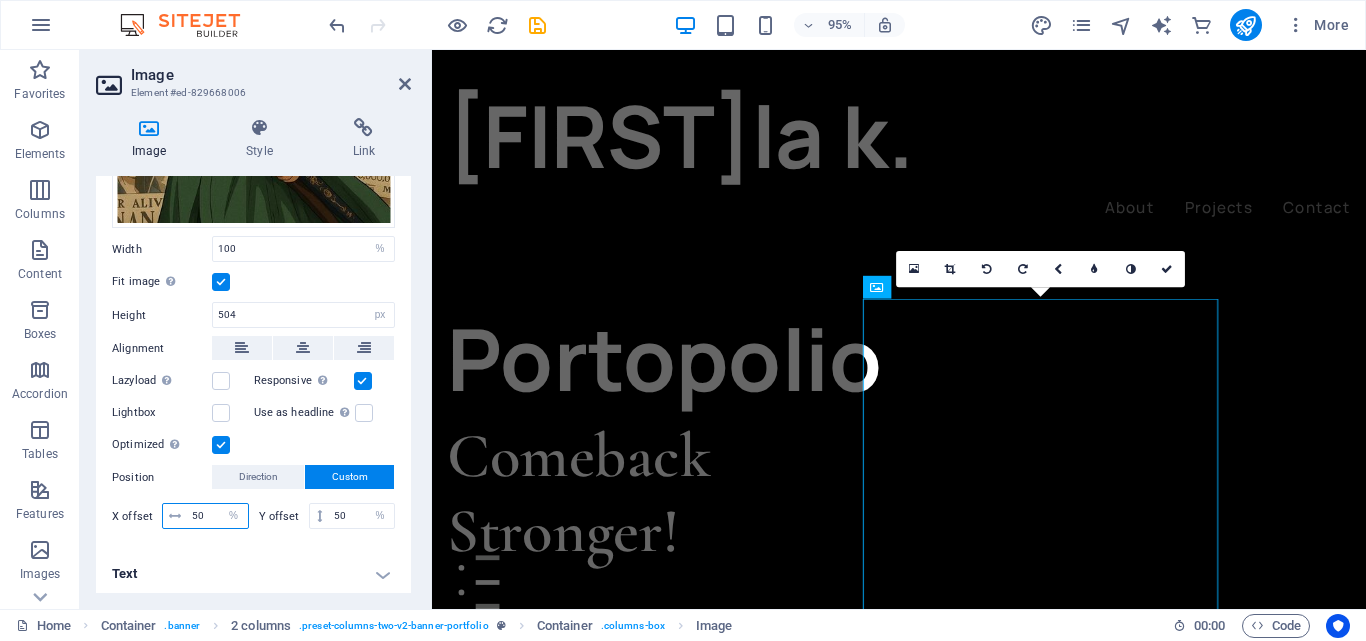 type on "5" 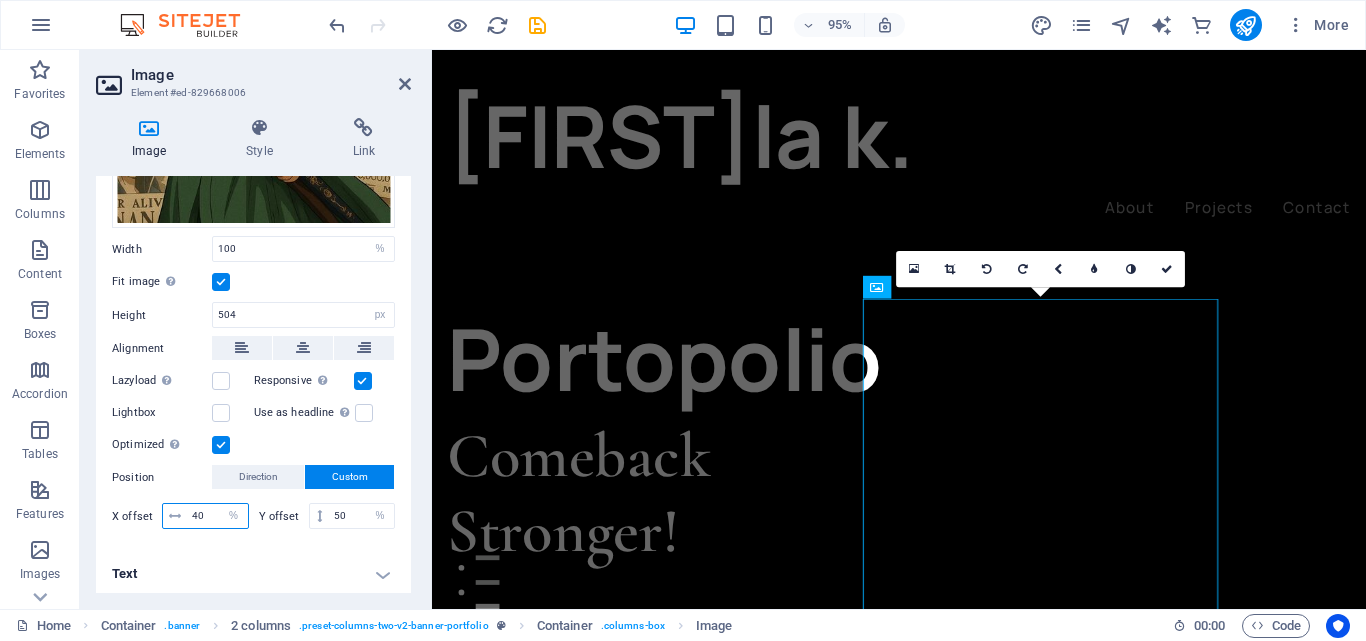 scroll, scrollTop: 418, scrollLeft: 0, axis: vertical 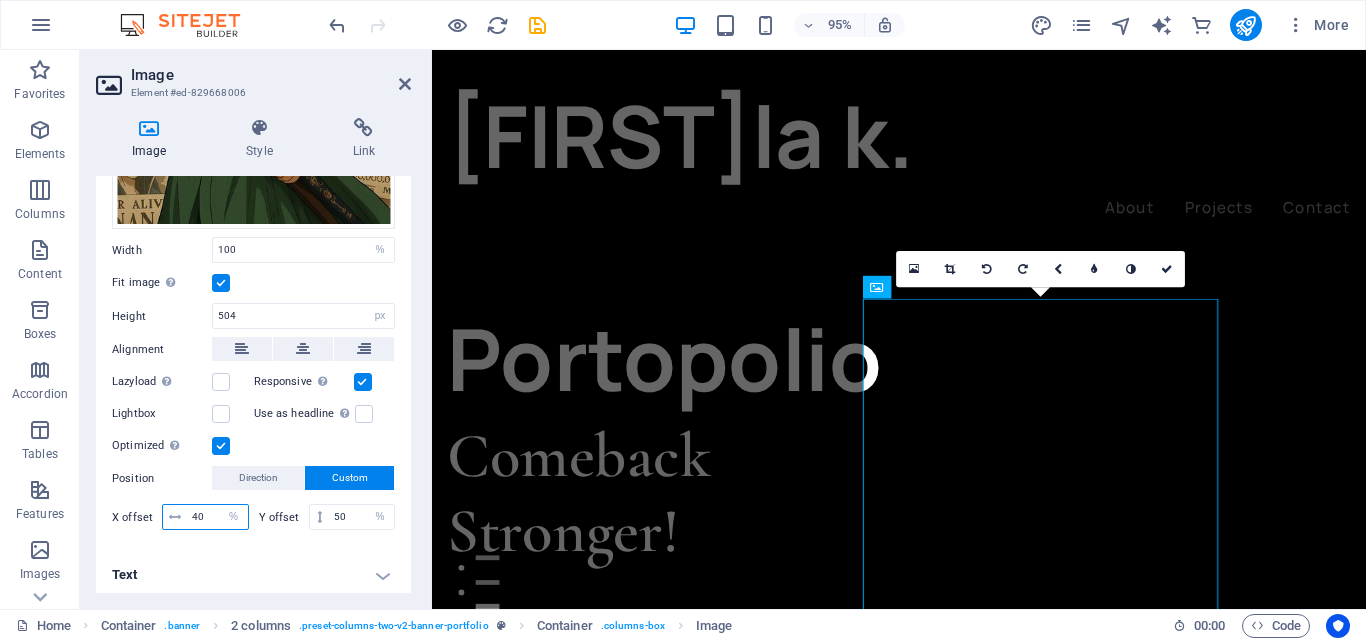 drag, startPoint x: 410, startPoint y: 457, endPoint x: 58, endPoint y: 459, distance: 352.00568 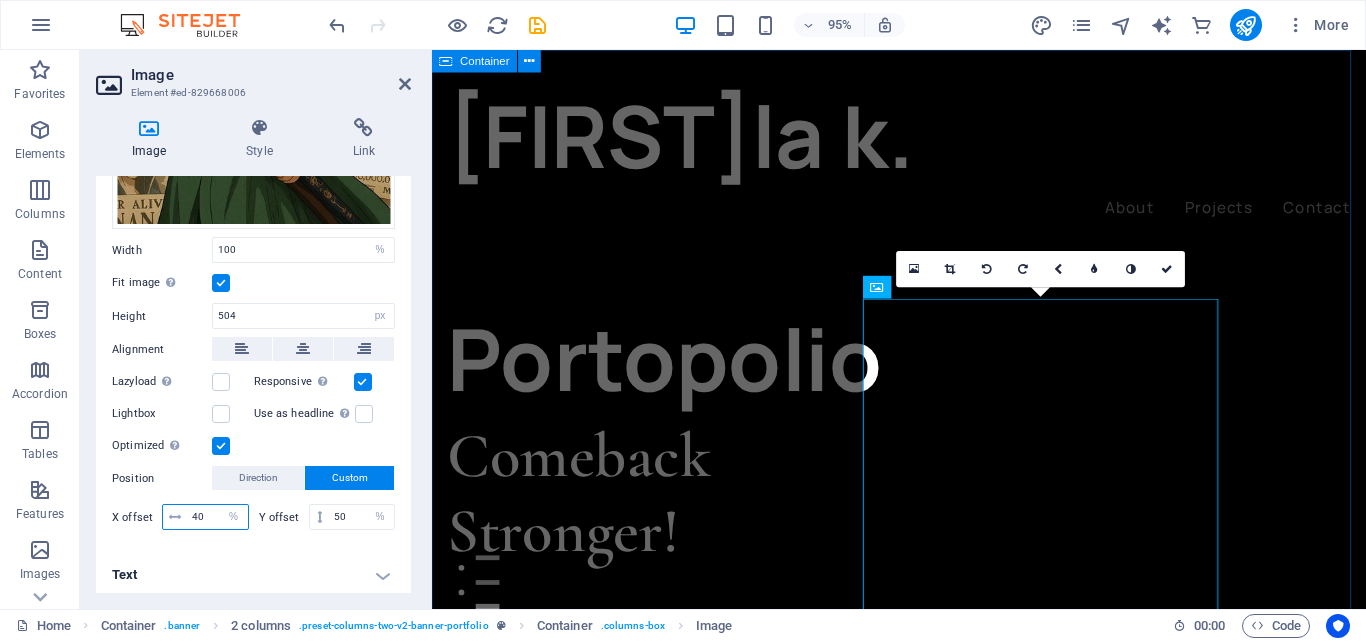 type on "40" 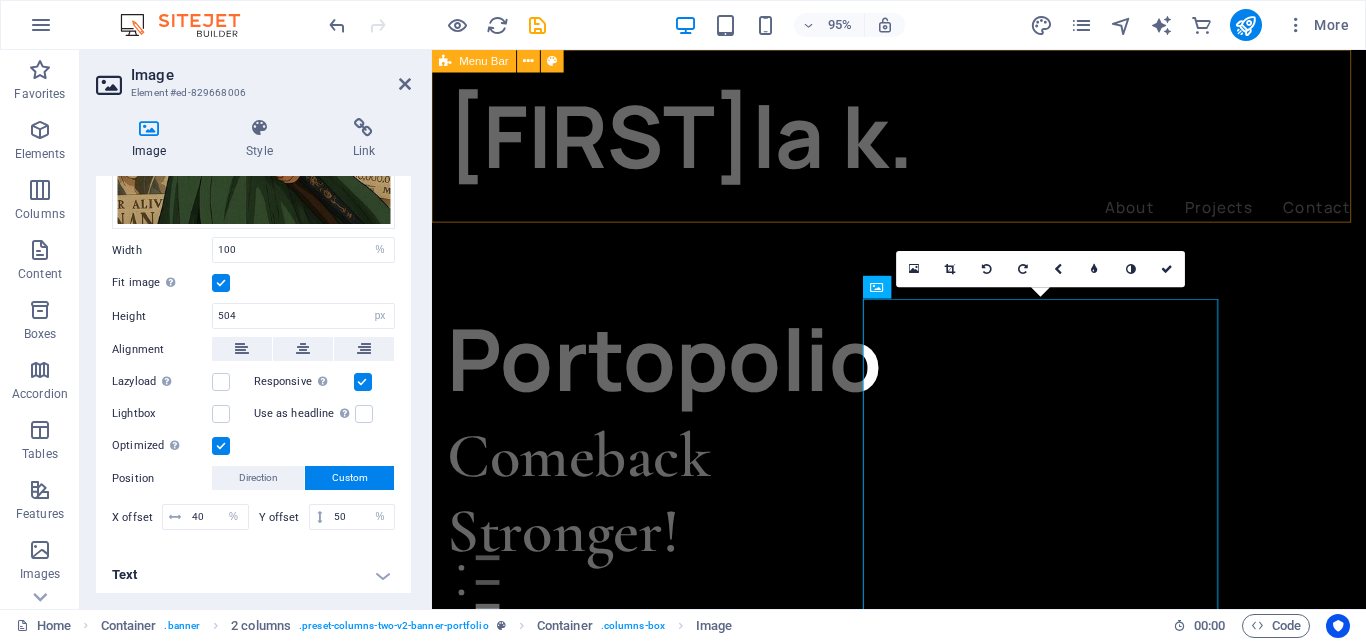 click on "Macro k. About Projects Contact" at bounding box center [923, 154] 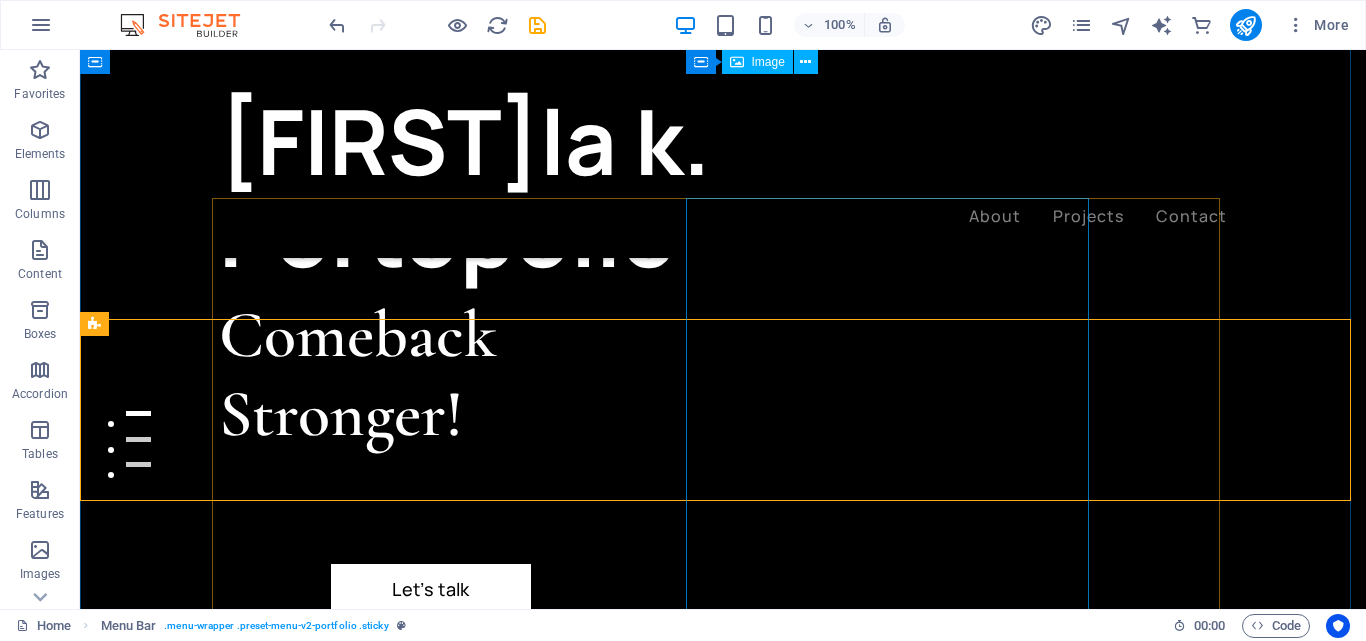 scroll, scrollTop: 100, scrollLeft: 0, axis: vertical 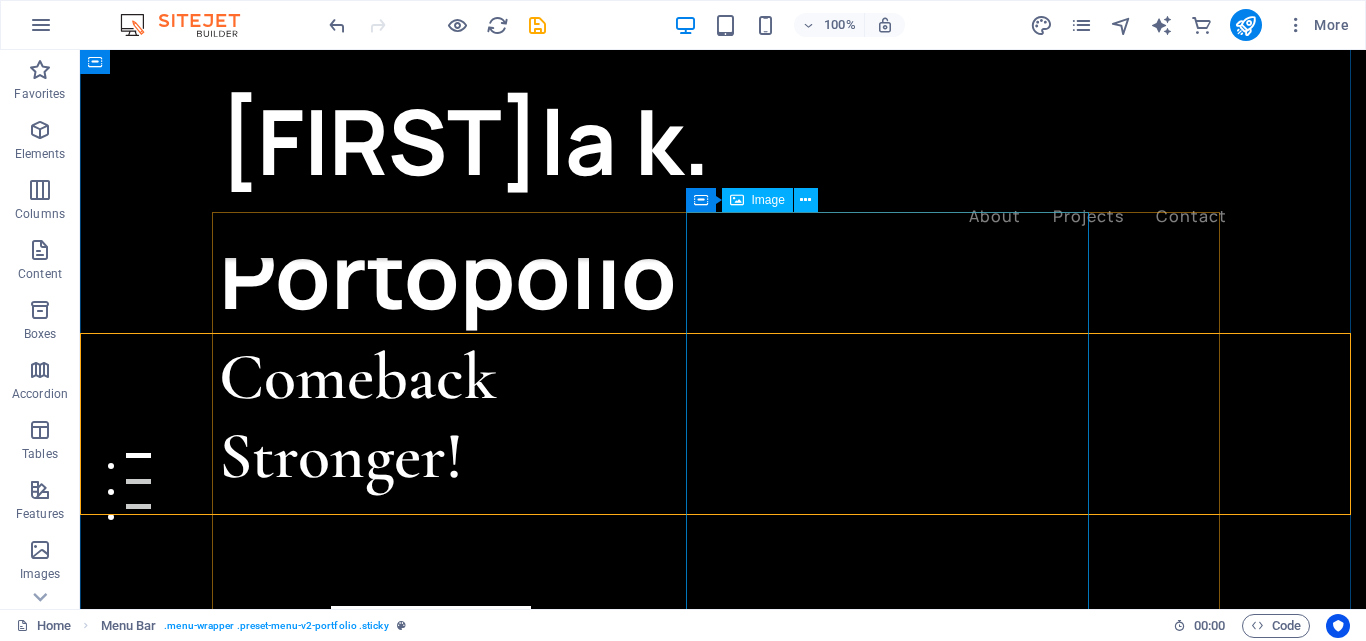 click at bounding box center [390, 968] 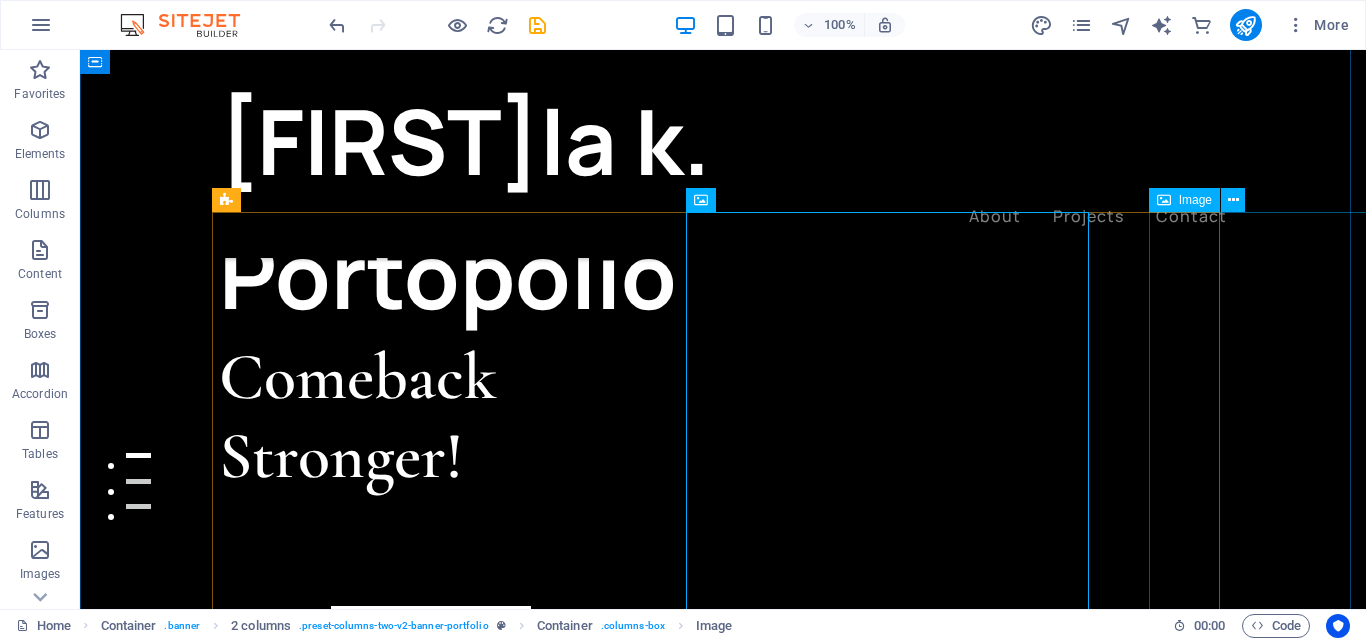 click at bounding box center (420, 1472) 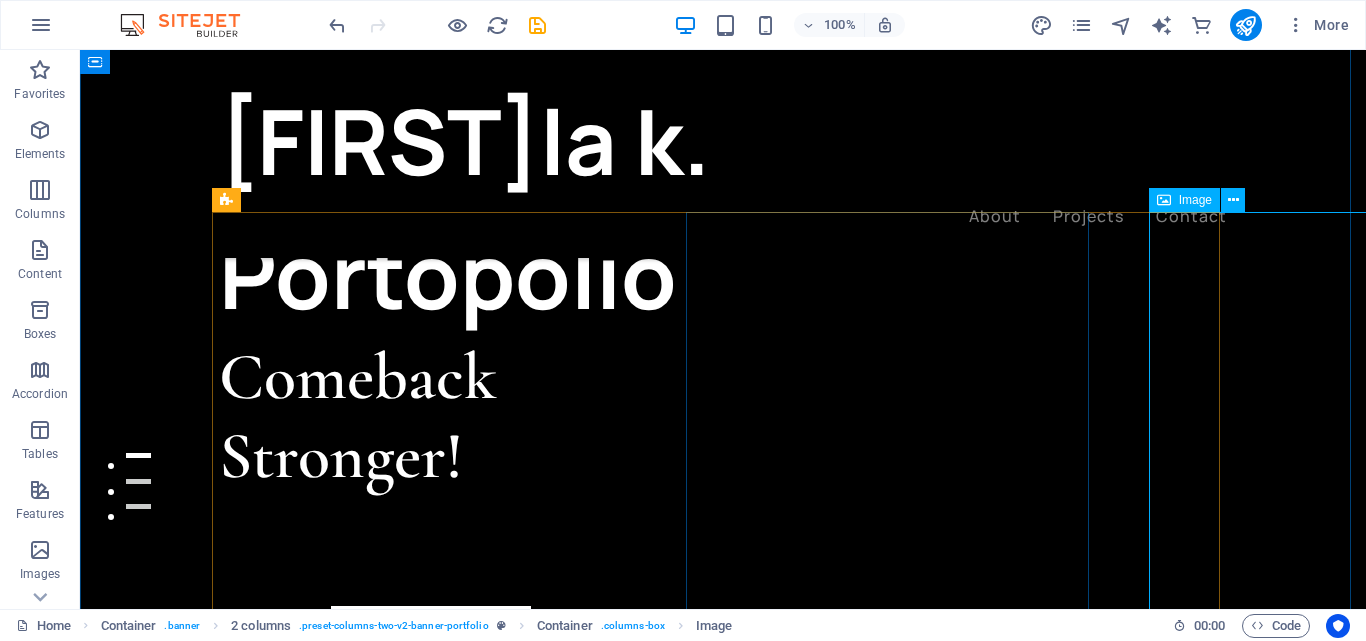 click at bounding box center (420, 1472) 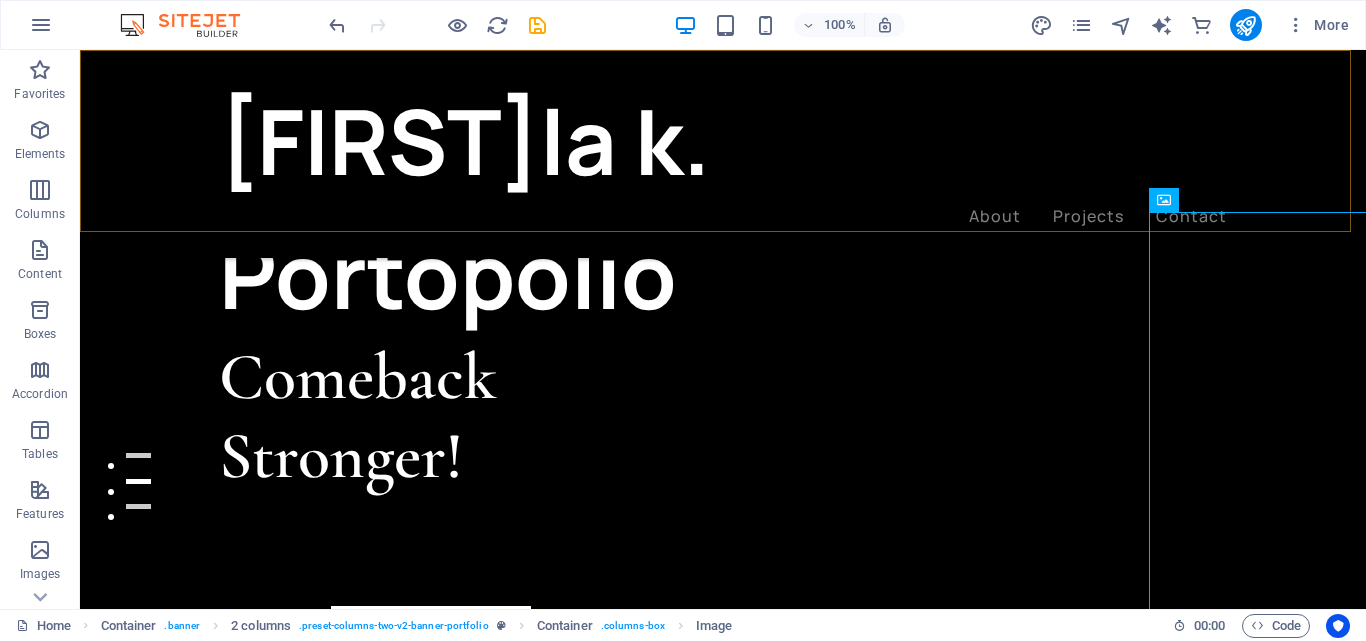click on "Macro k. About Projects Contact" at bounding box center [723, 154] 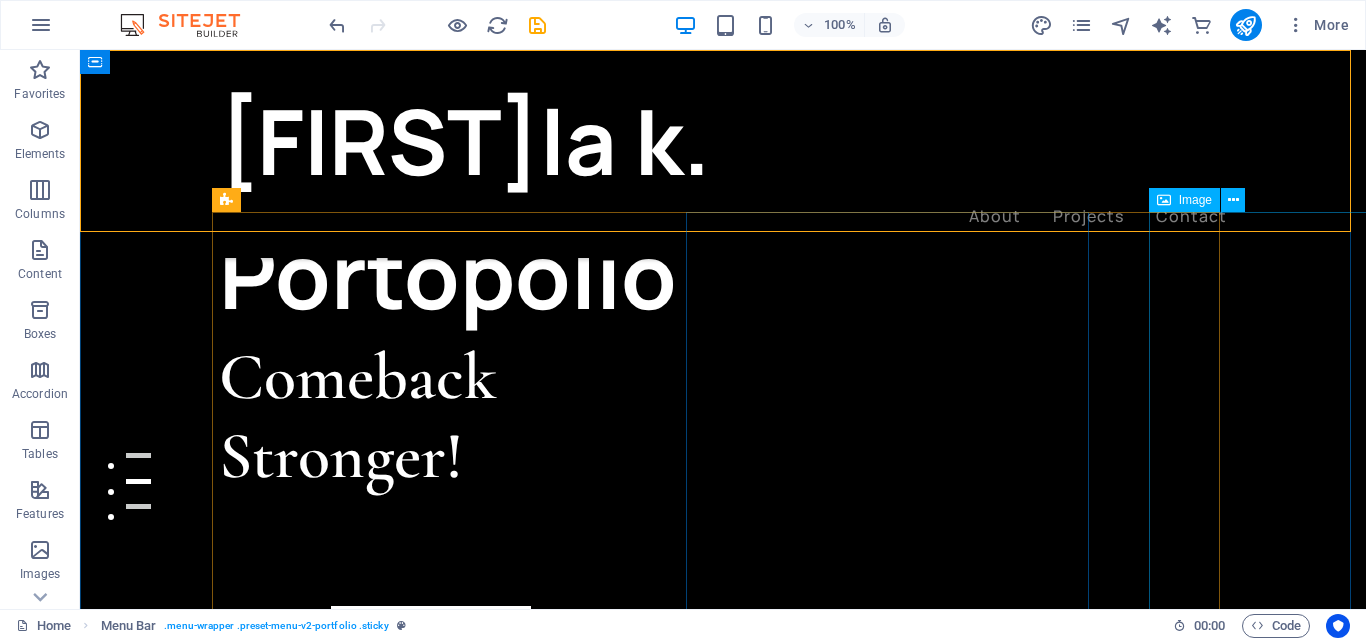 click at bounding box center (420, 1472) 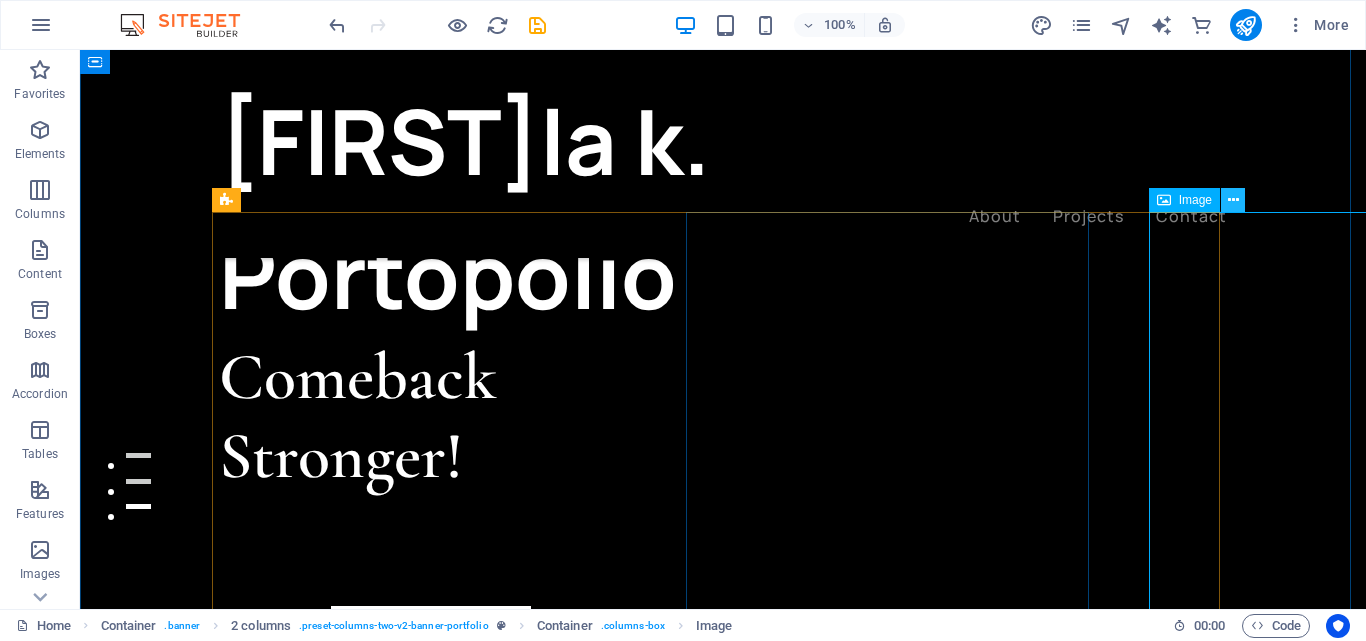 click at bounding box center (1233, 200) 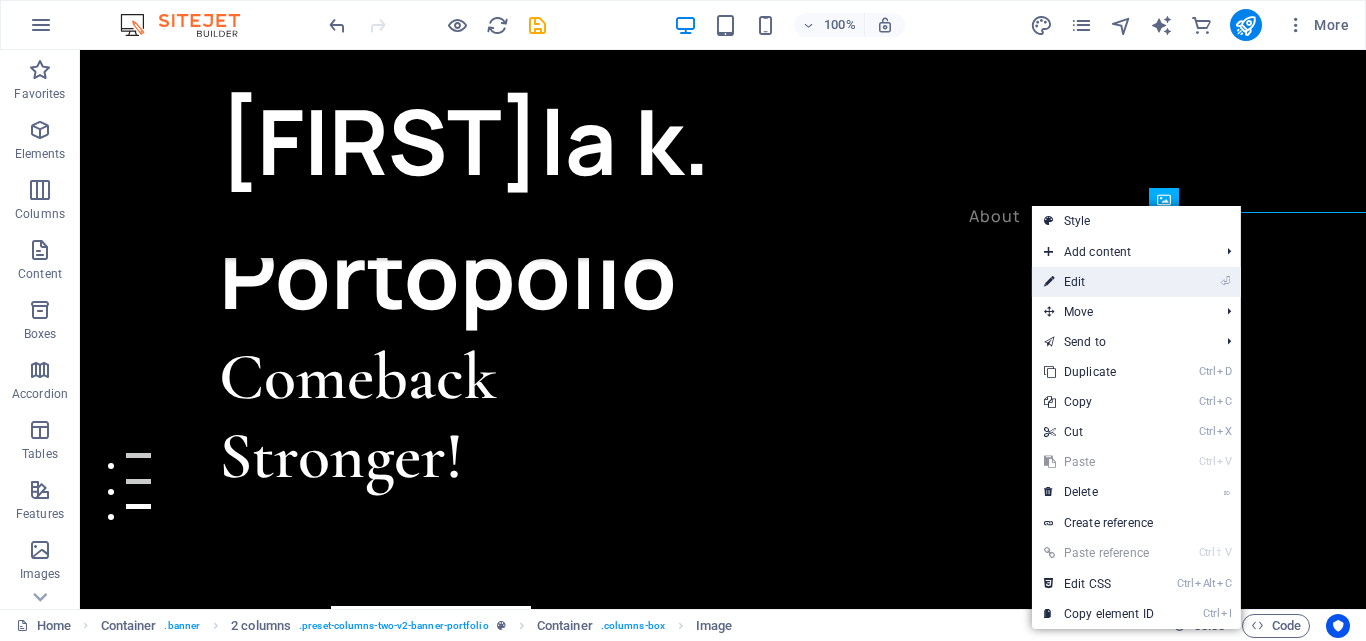 click on "⏎  Edit" at bounding box center [1099, 282] 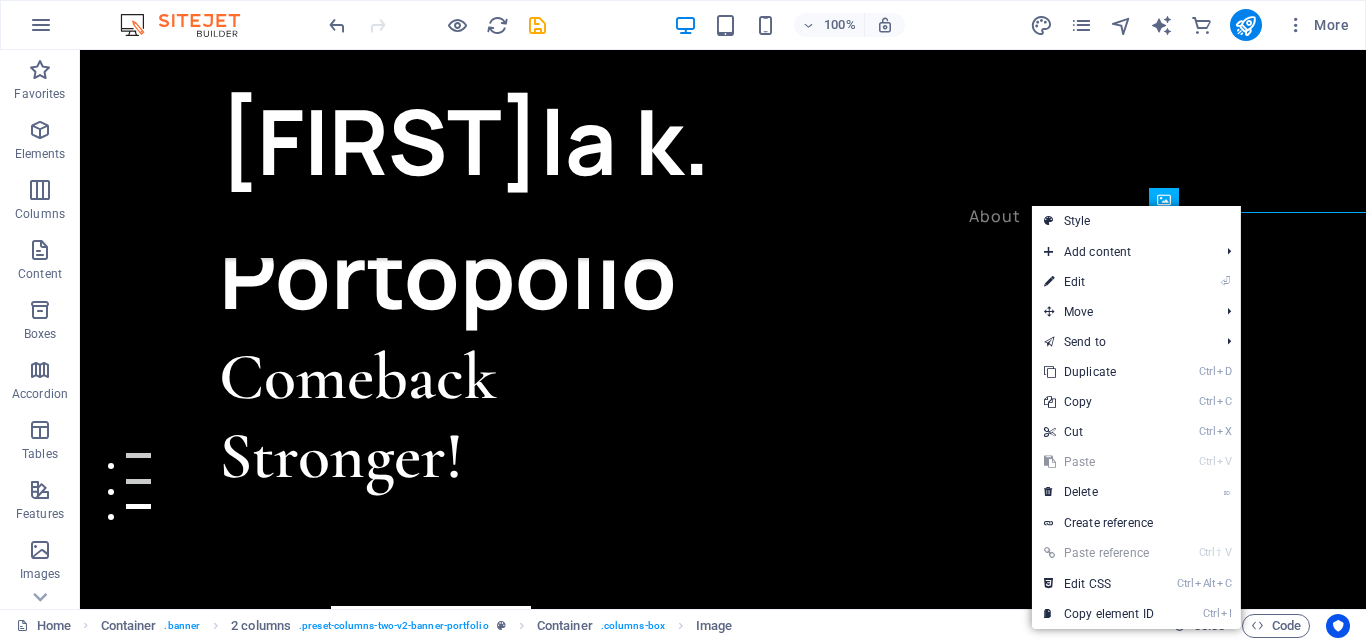 select on "%" 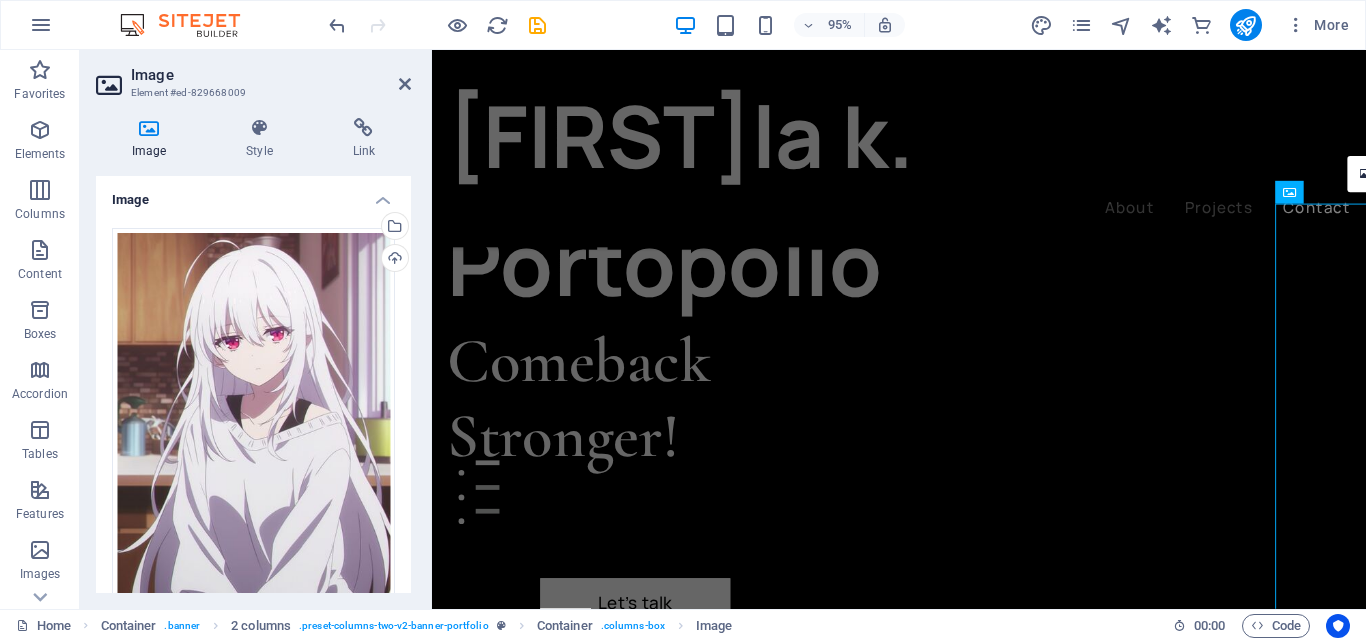 drag, startPoint x: 406, startPoint y: 217, endPoint x: 421, endPoint y: 275, distance: 59.908264 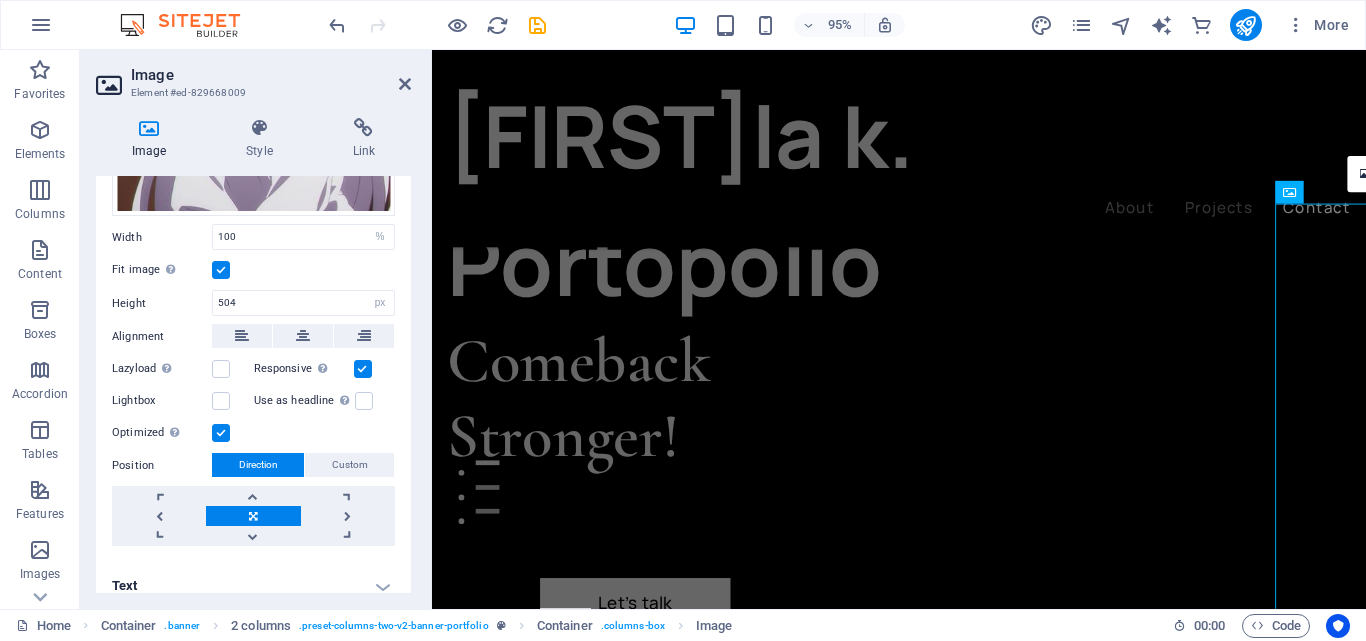 scroll, scrollTop: 396, scrollLeft: 0, axis: vertical 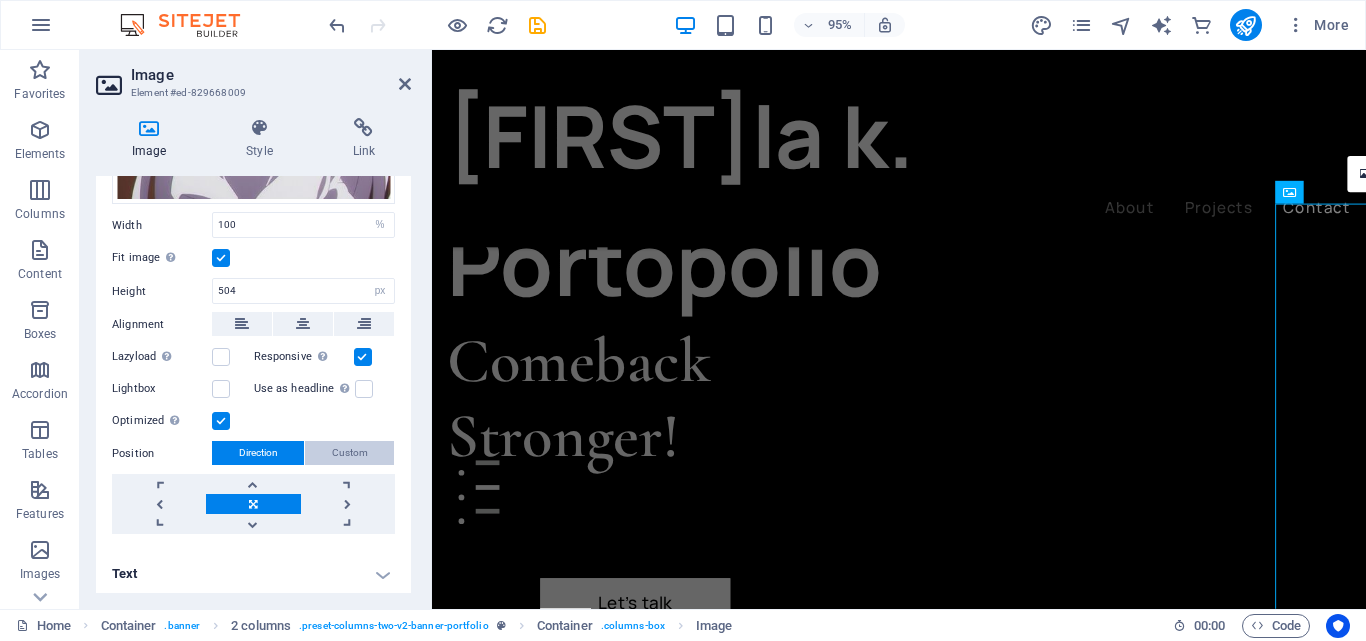 click on "Custom" at bounding box center [350, 453] 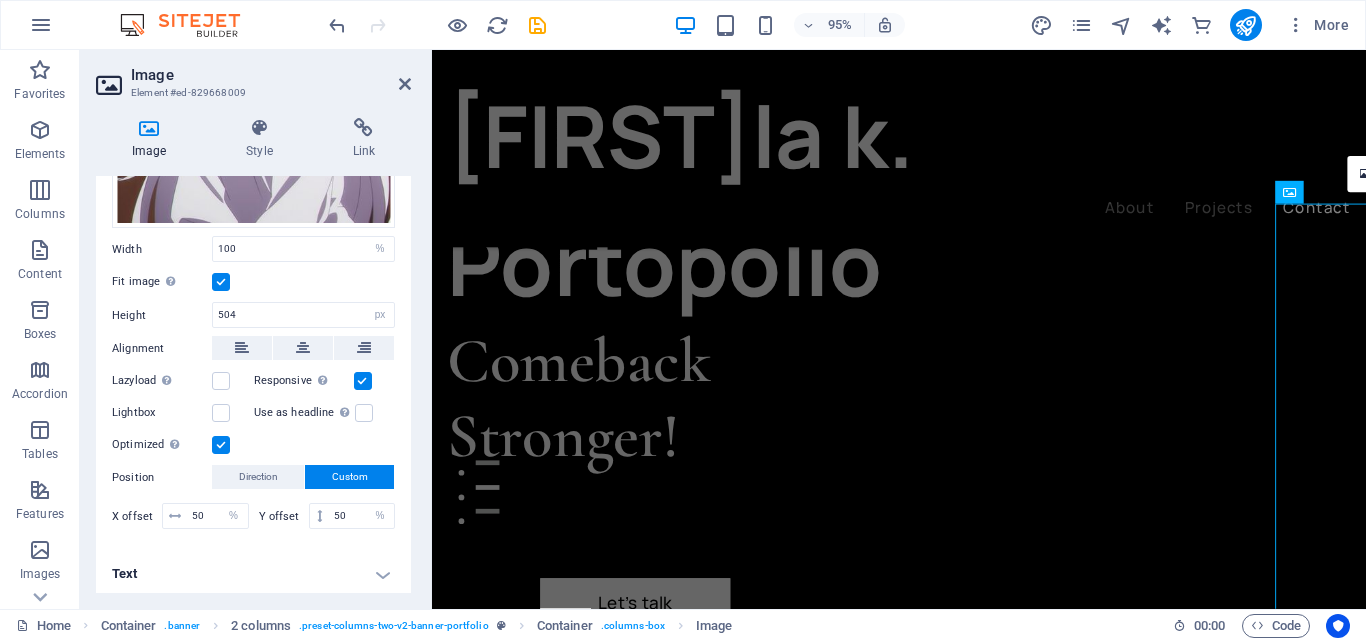 scroll, scrollTop: 172, scrollLeft: 0, axis: vertical 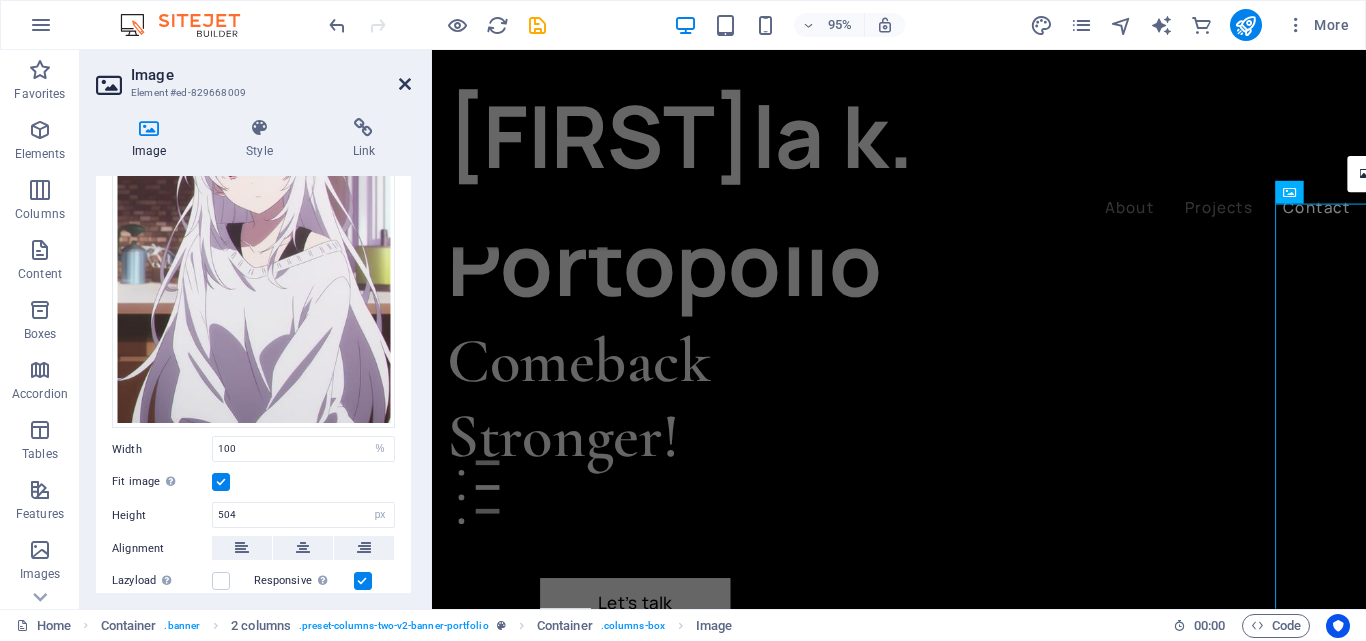 click at bounding box center (405, 84) 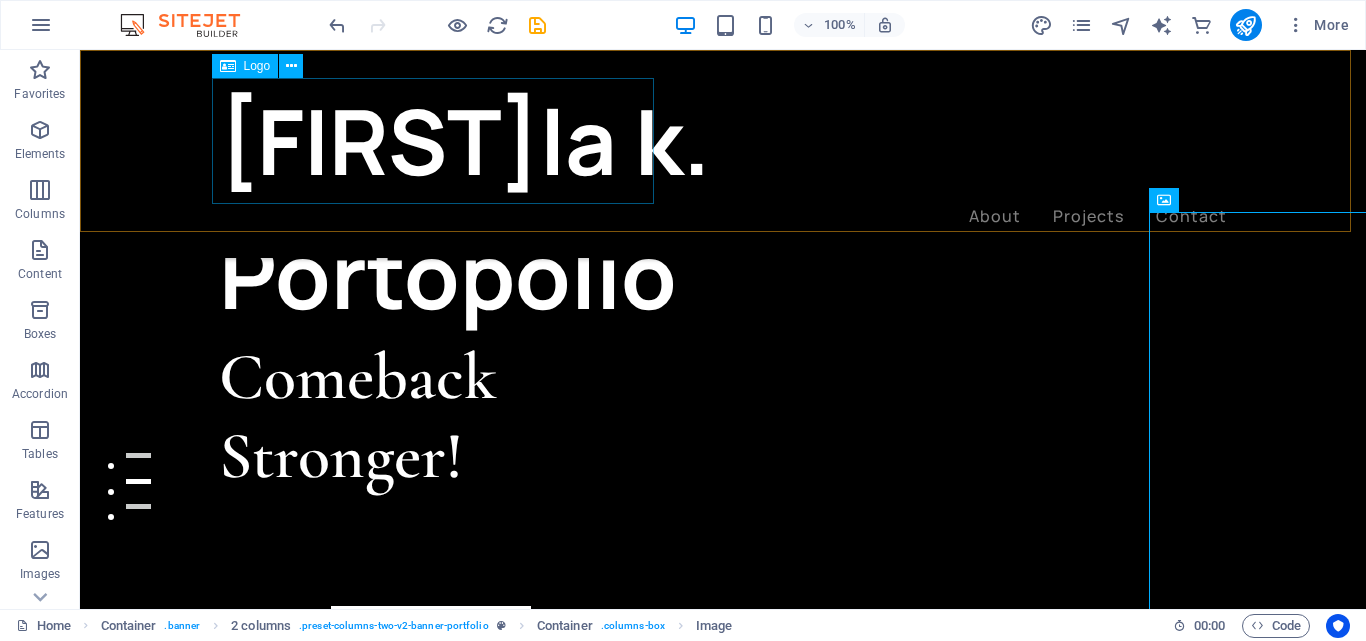 click on "[FIRST]la k." at bounding box center (723, 141) 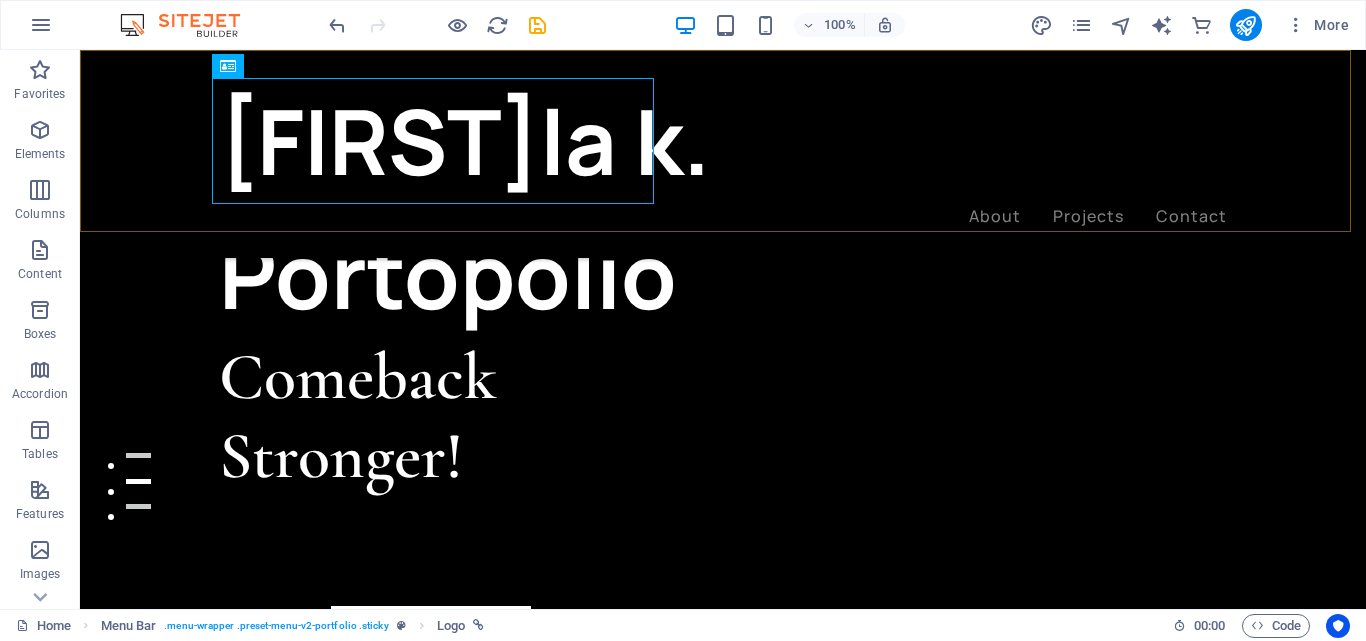 click on "Macro k. About Projects Contact" at bounding box center (723, 154) 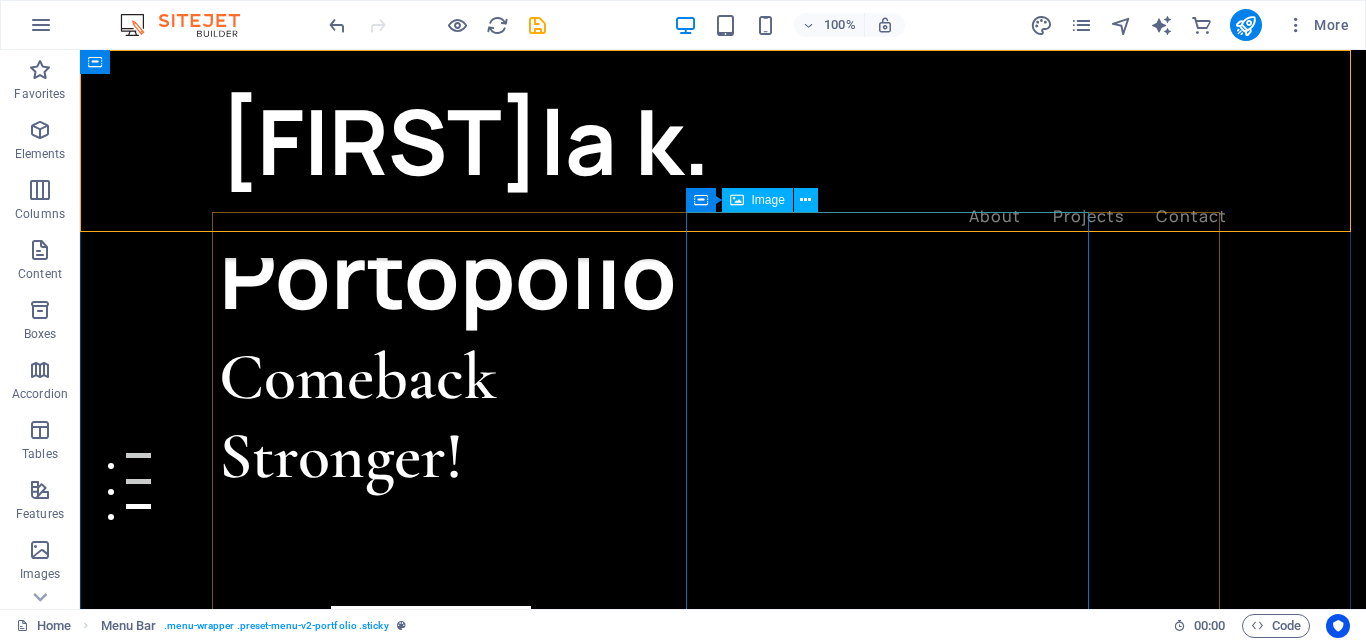 click at bounding box center [390, 968] 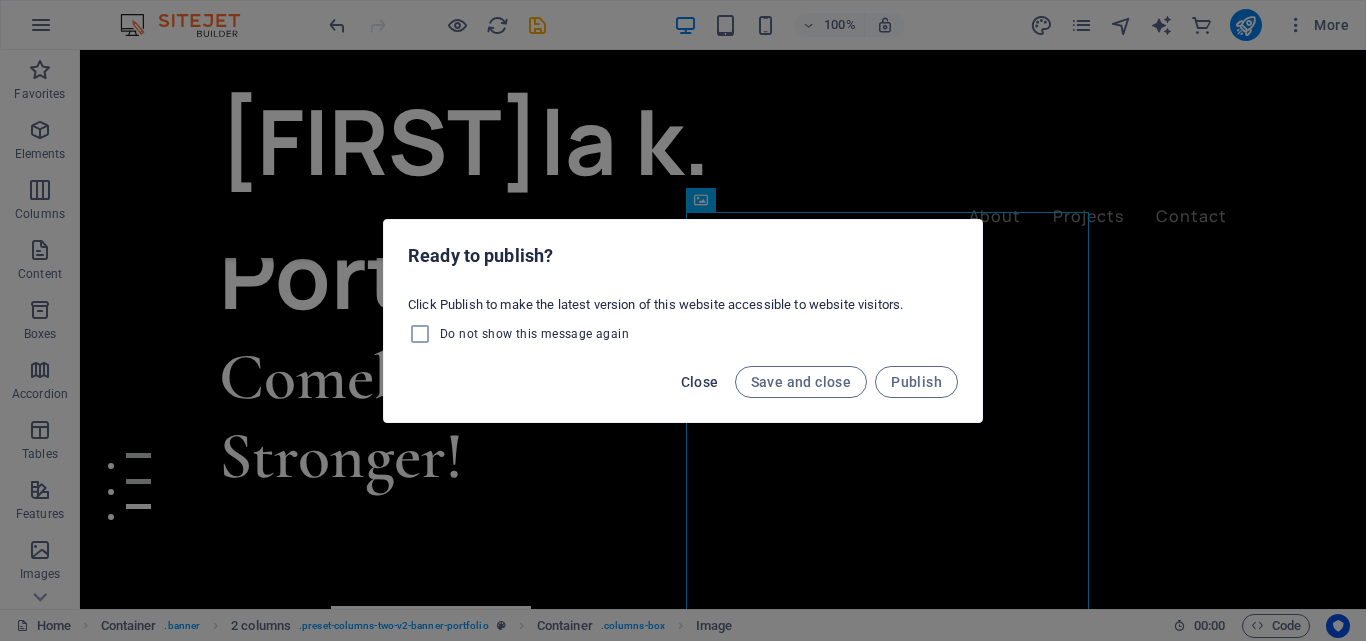 click on "Close" at bounding box center [700, 382] 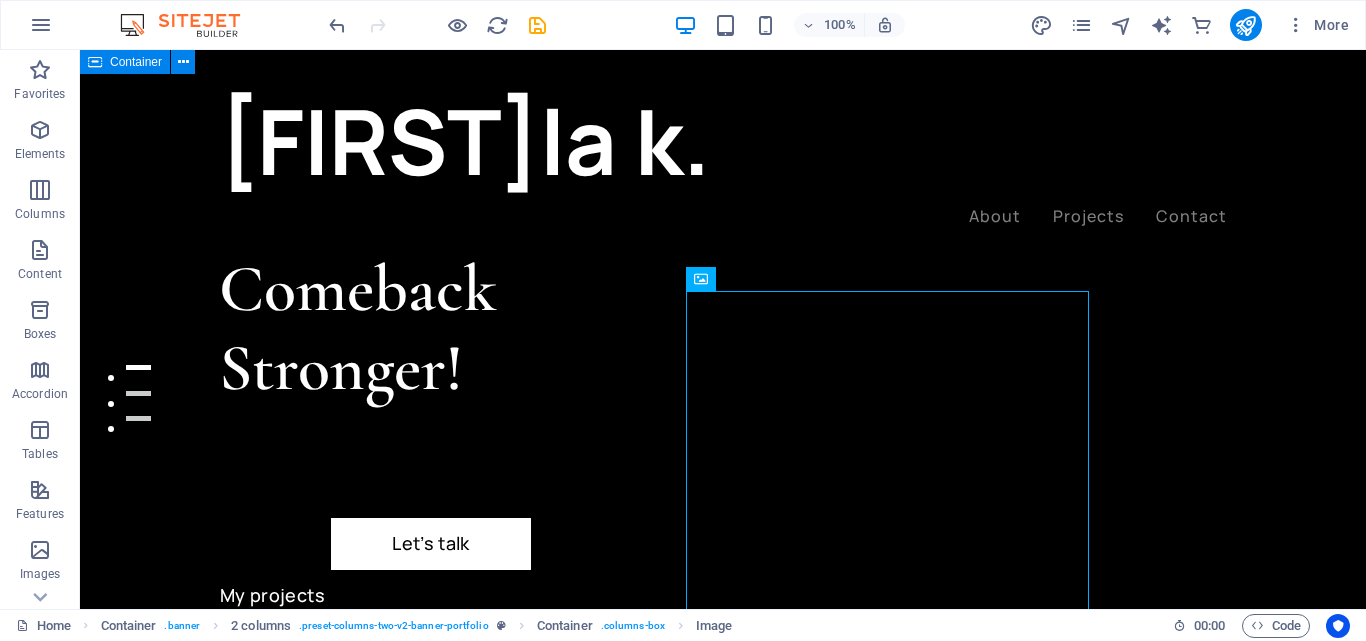 scroll, scrollTop: 0, scrollLeft: 0, axis: both 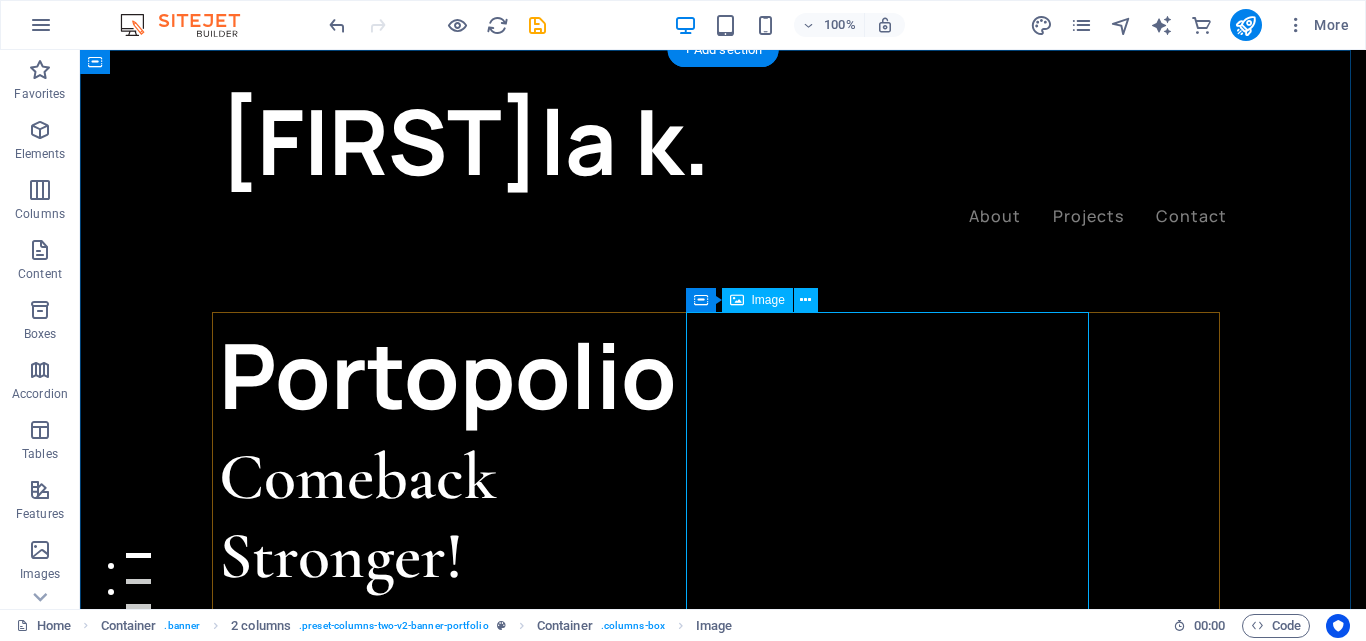 click at bounding box center (390, 1068) 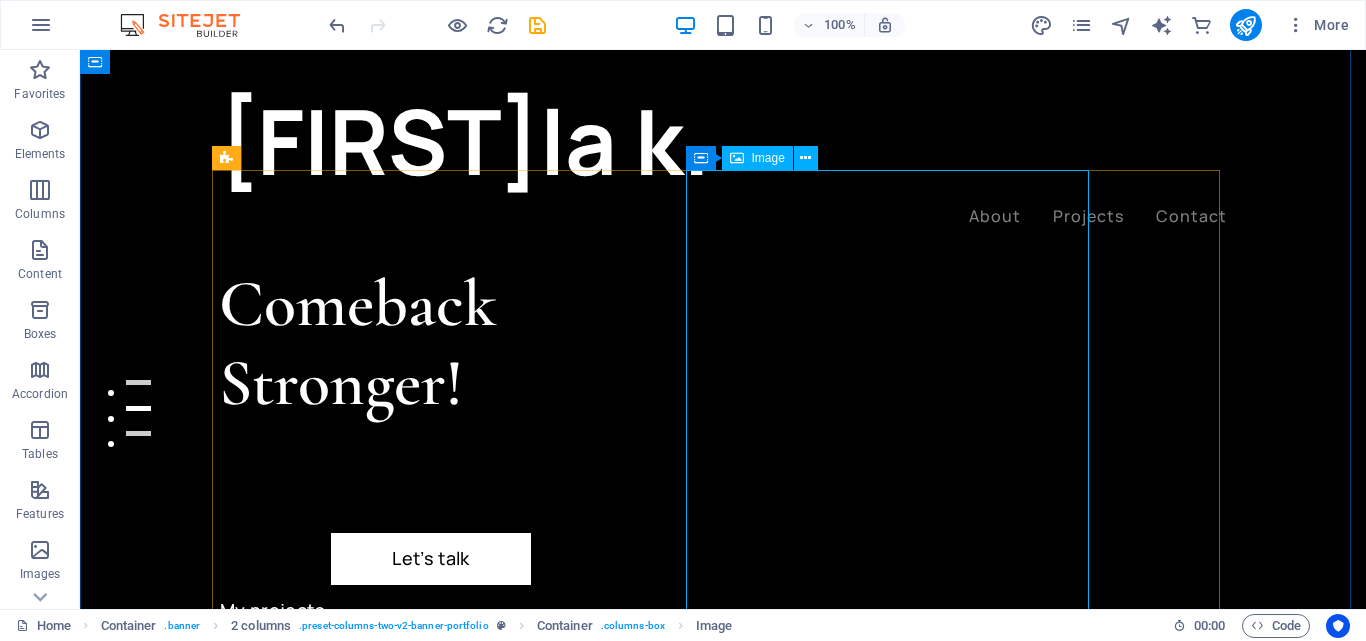 scroll, scrollTop: 200, scrollLeft: 0, axis: vertical 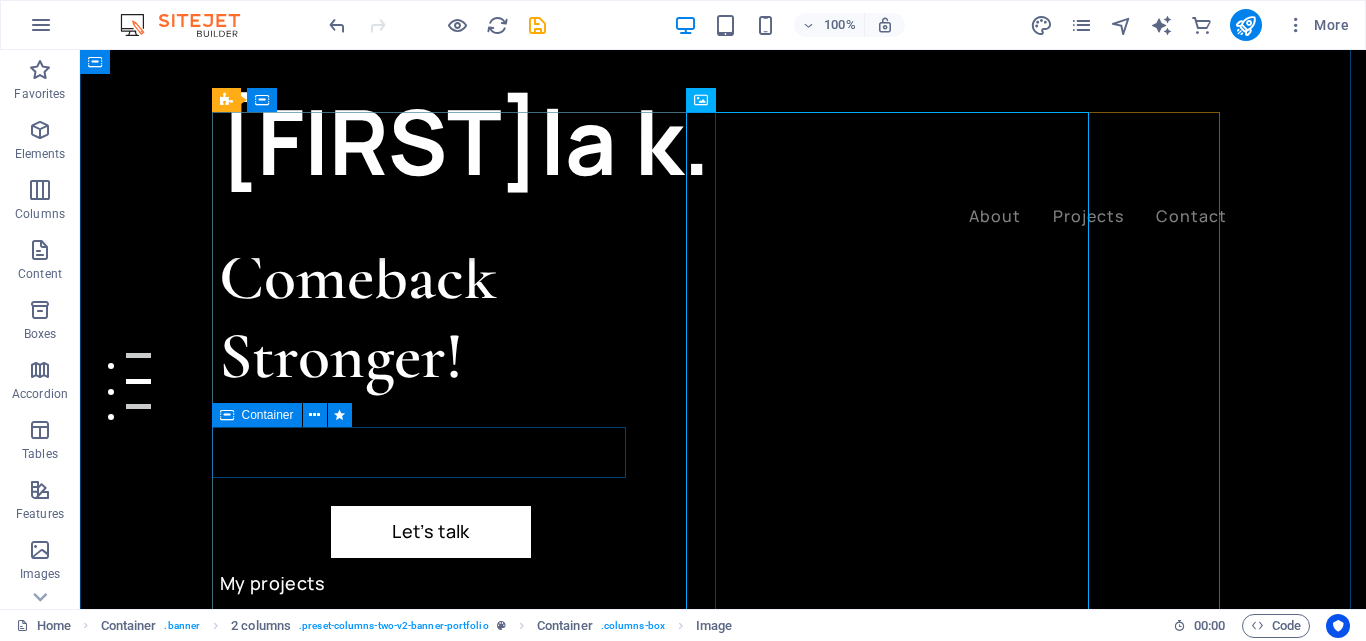 click on "Let’s talk My projects" at bounding box center [471, 572] 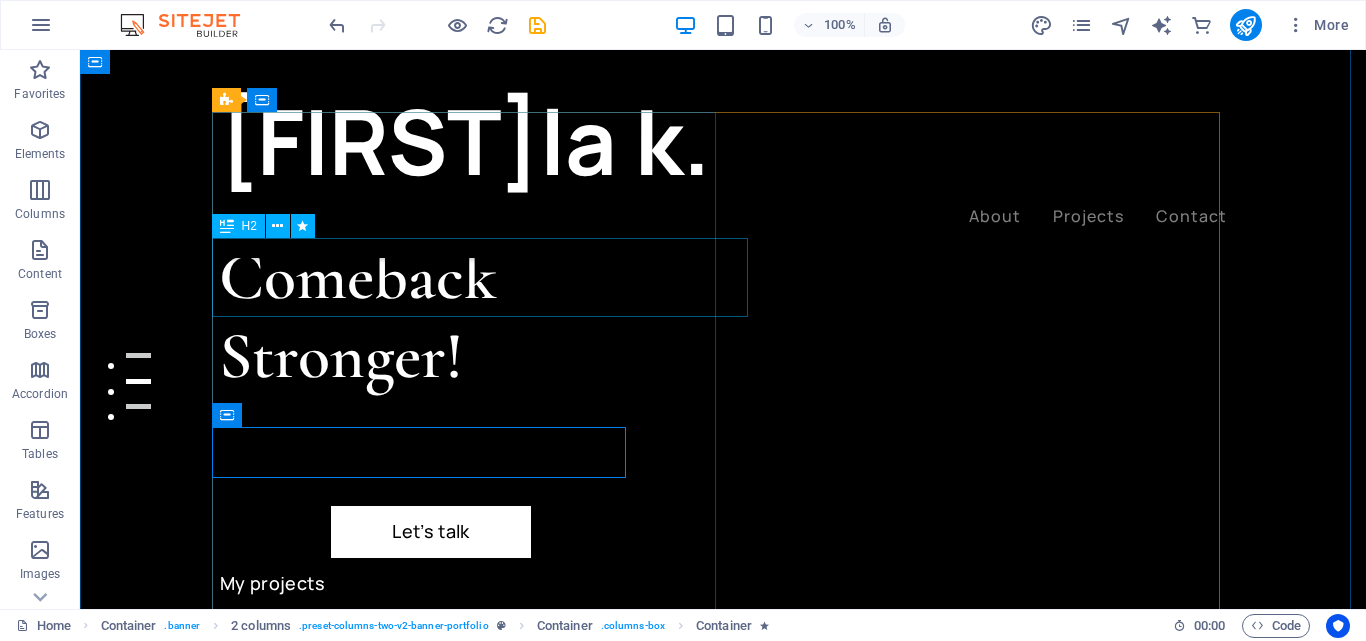 click on "Comeback Stronger!" at bounding box center (471, 317) 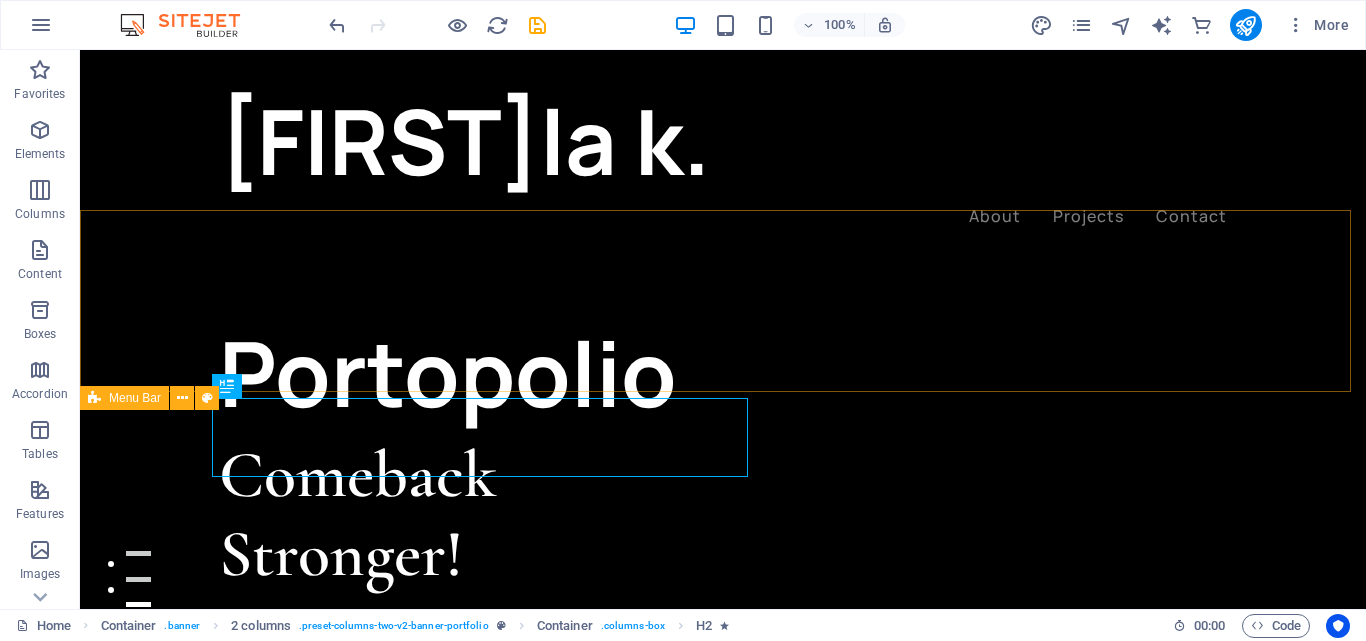 scroll, scrollTop: 0, scrollLeft: 0, axis: both 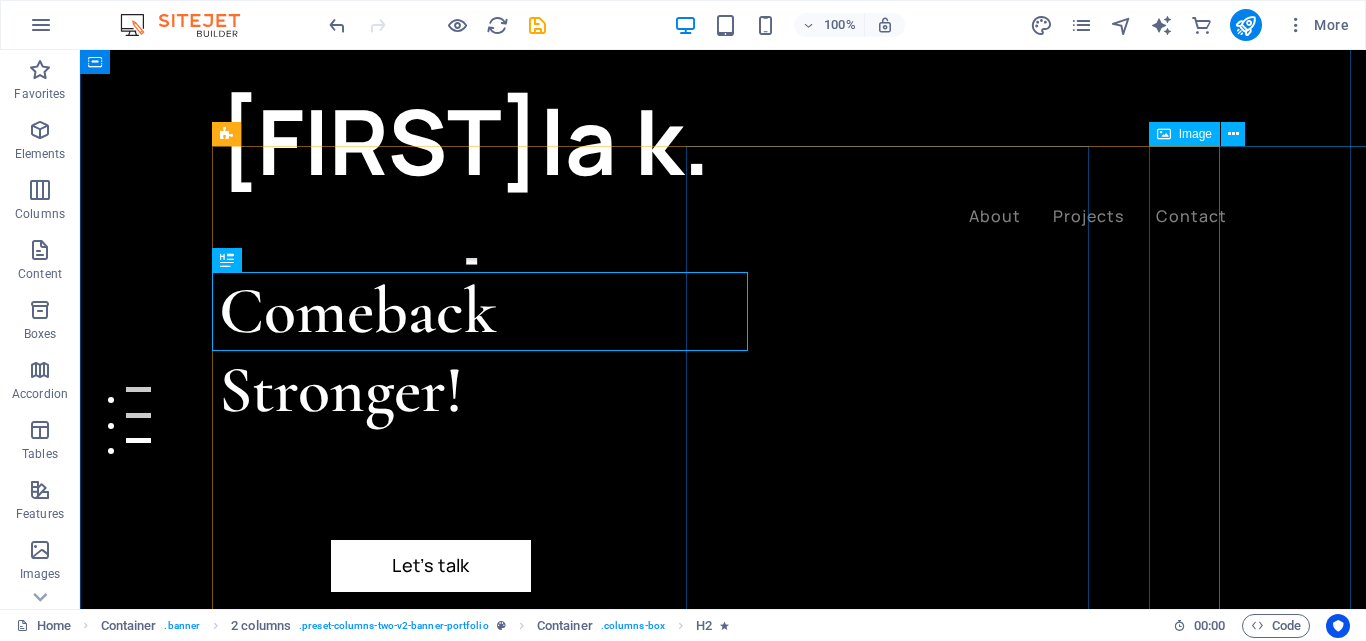 click at bounding box center (420, 1406) 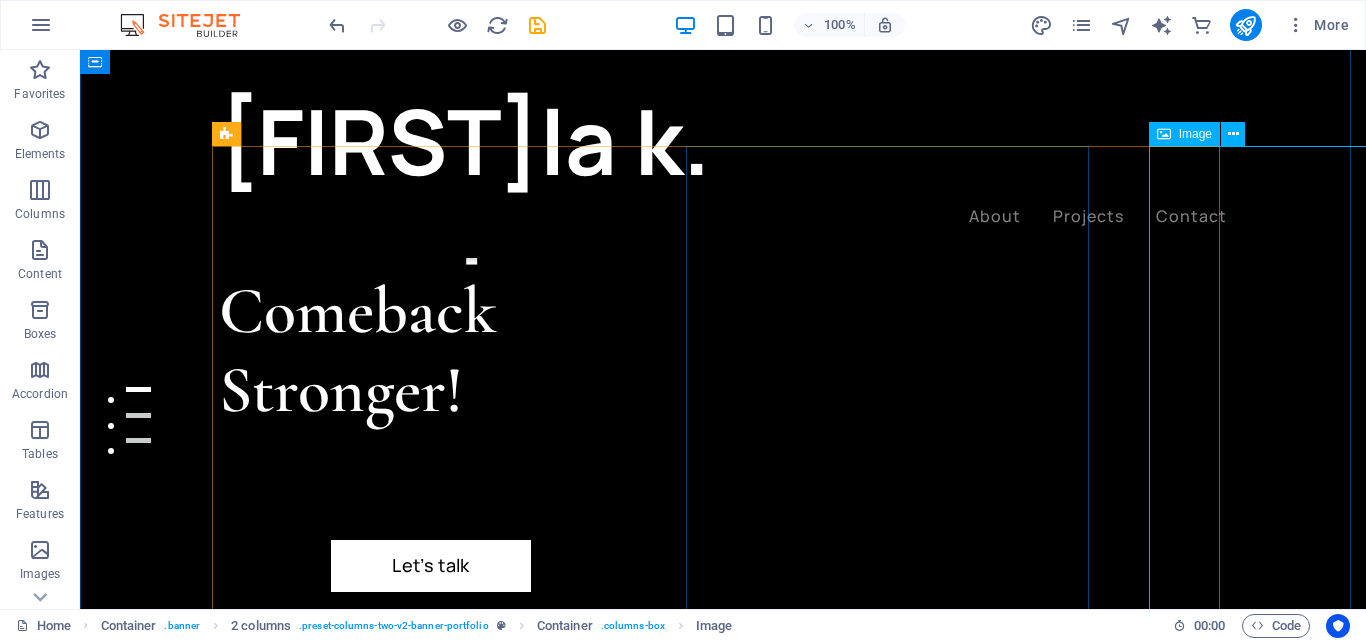 click at bounding box center (1164, 134) 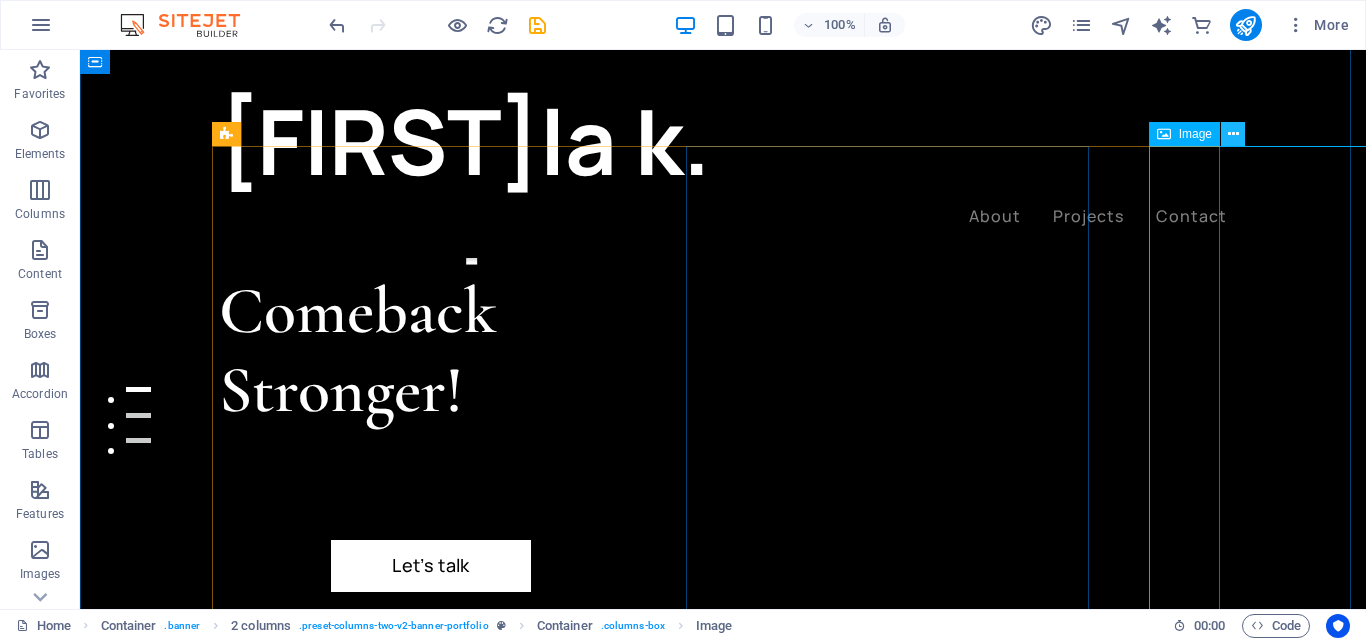click at bounding box center (1233, 134) 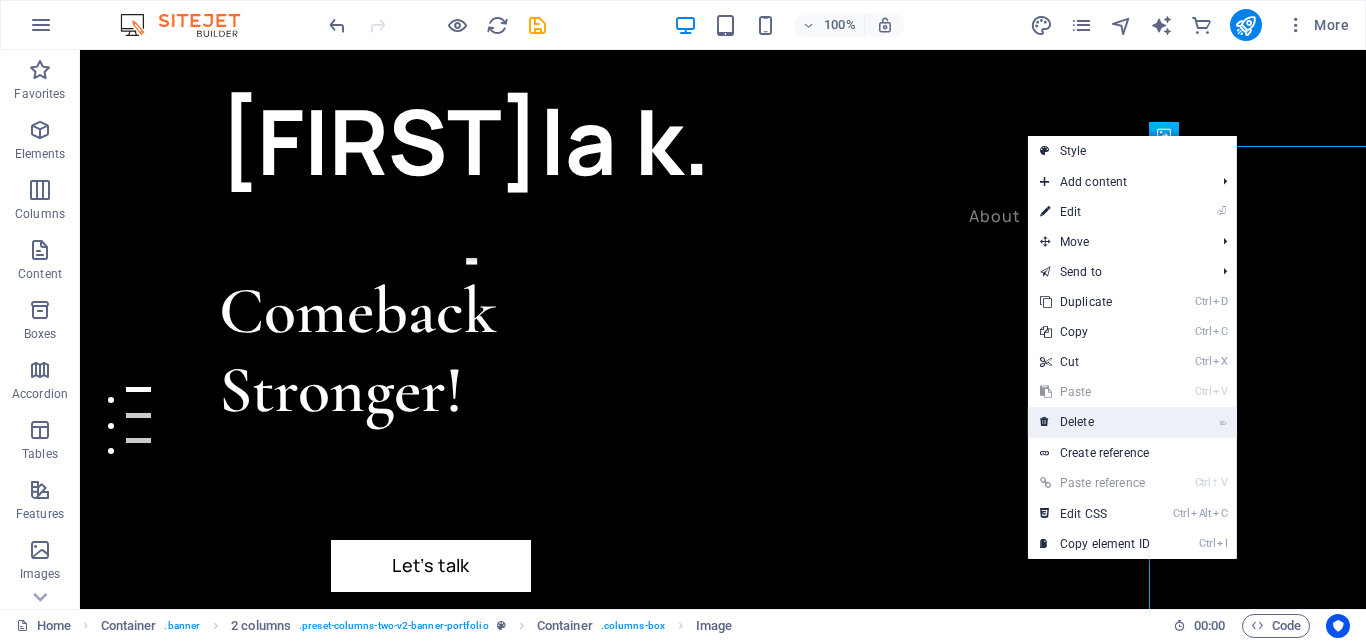 click on "⌦  Delete" at bounding box center (1095, 422) 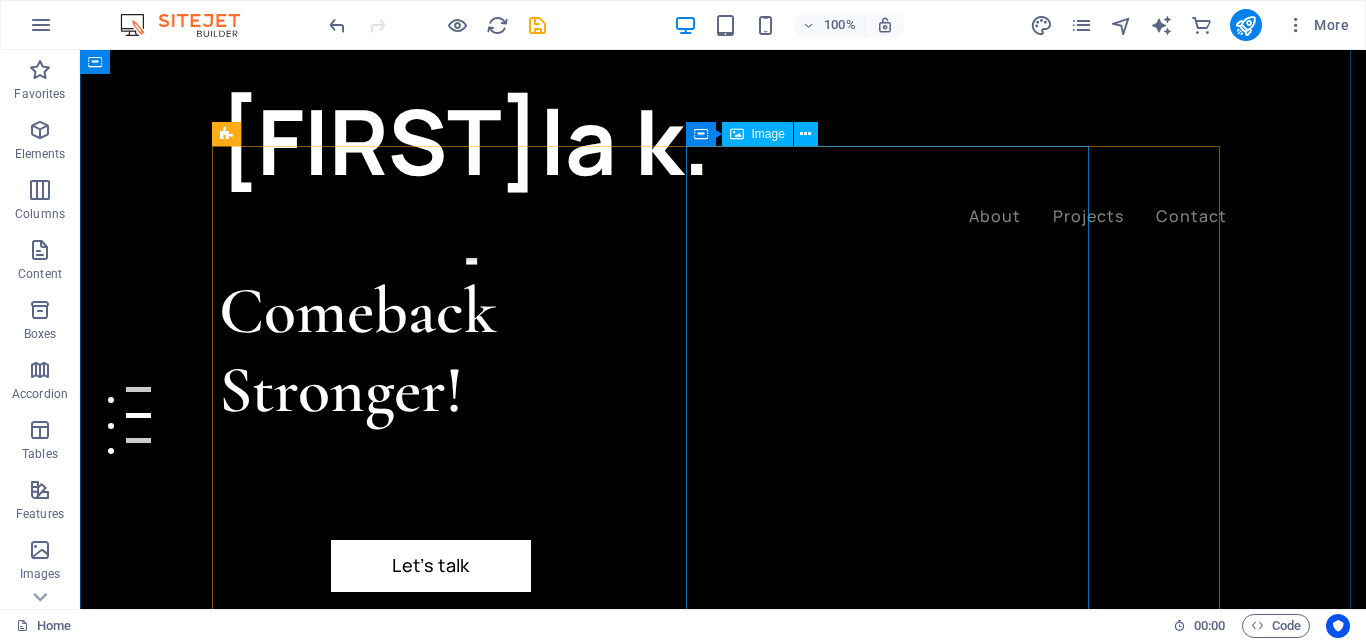 click at bounding box center (390, 902) 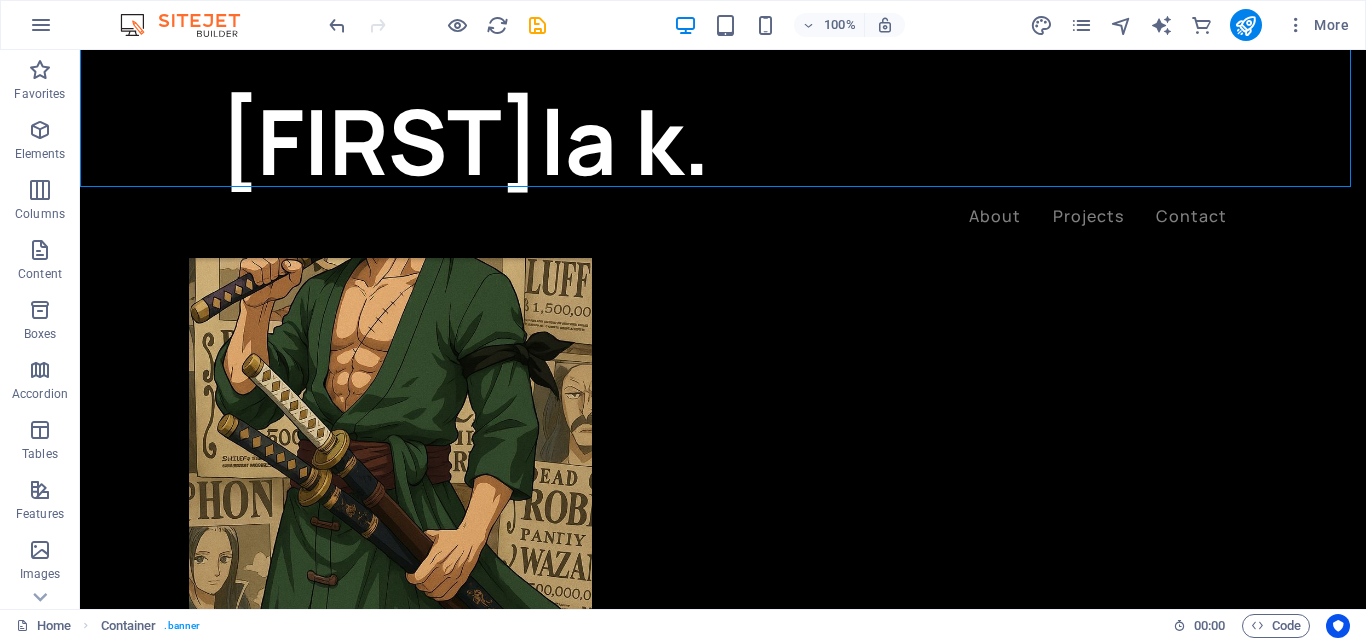 scroll, scrollTop: 776, scrollLeft: 0, axis: vertical 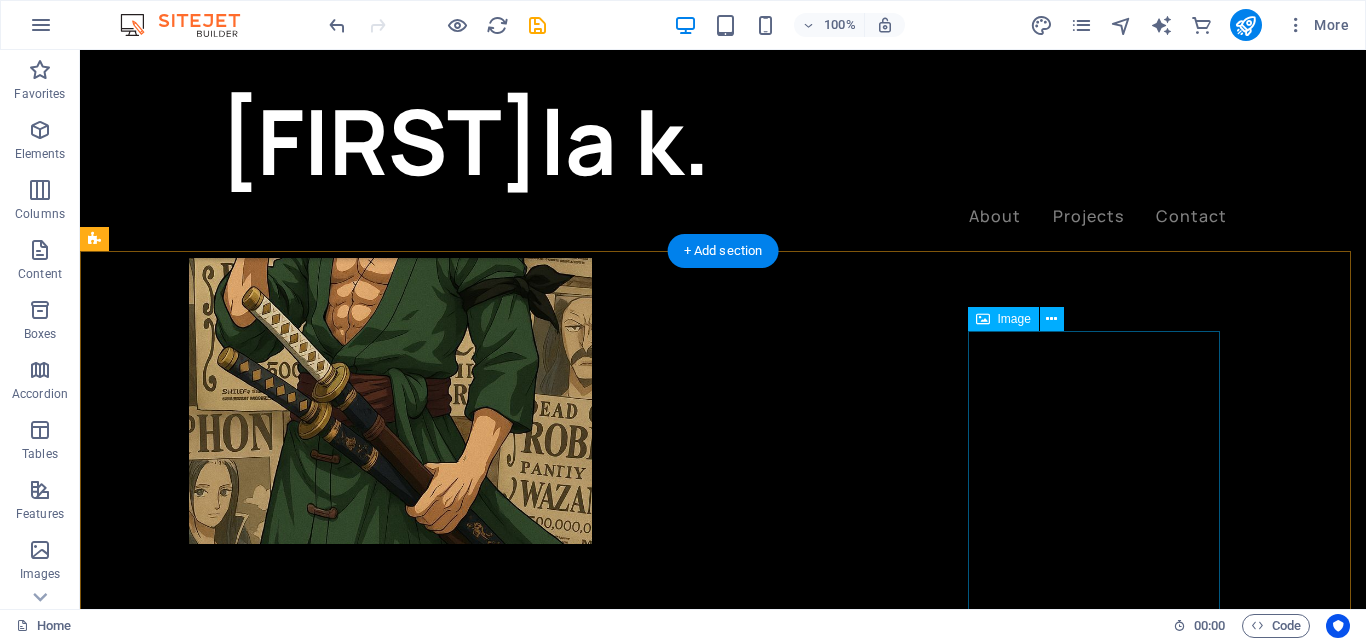 click at bounding box center [600, 2260] 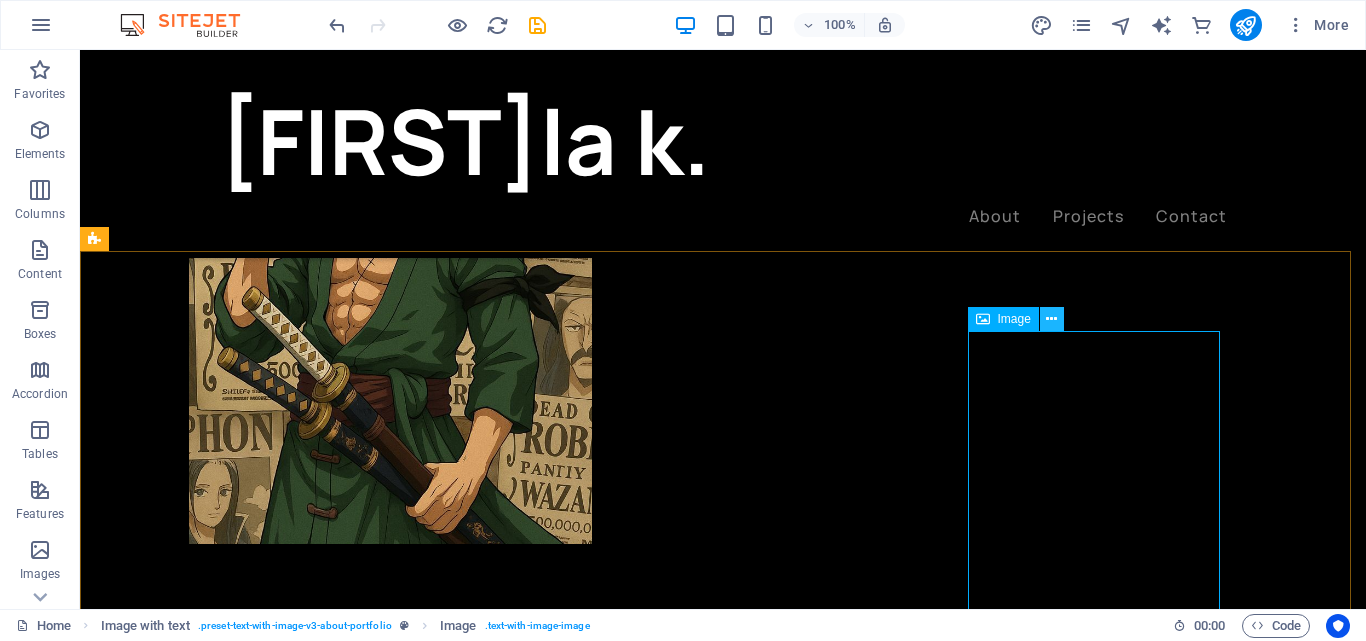 click at bounding box center (1051, 319) 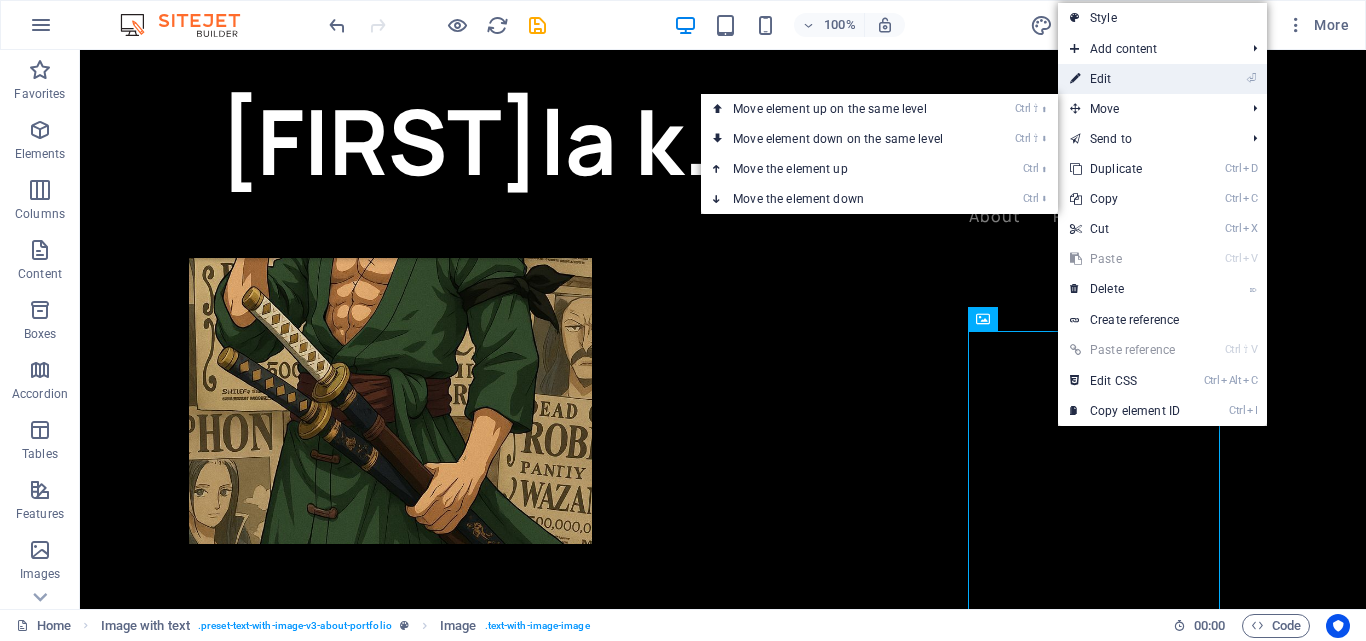 click on "⏎  Edit" at bounding box center [1125, 79] 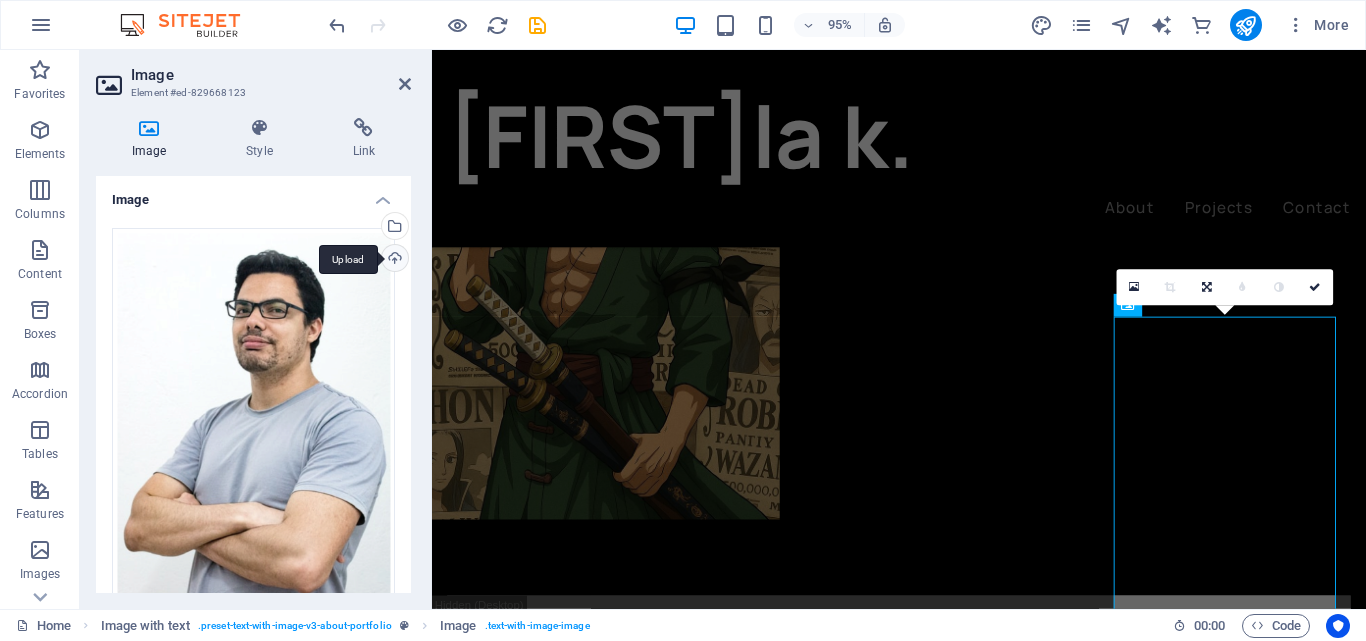 click on "Upload" at bounding box center [393, 260] 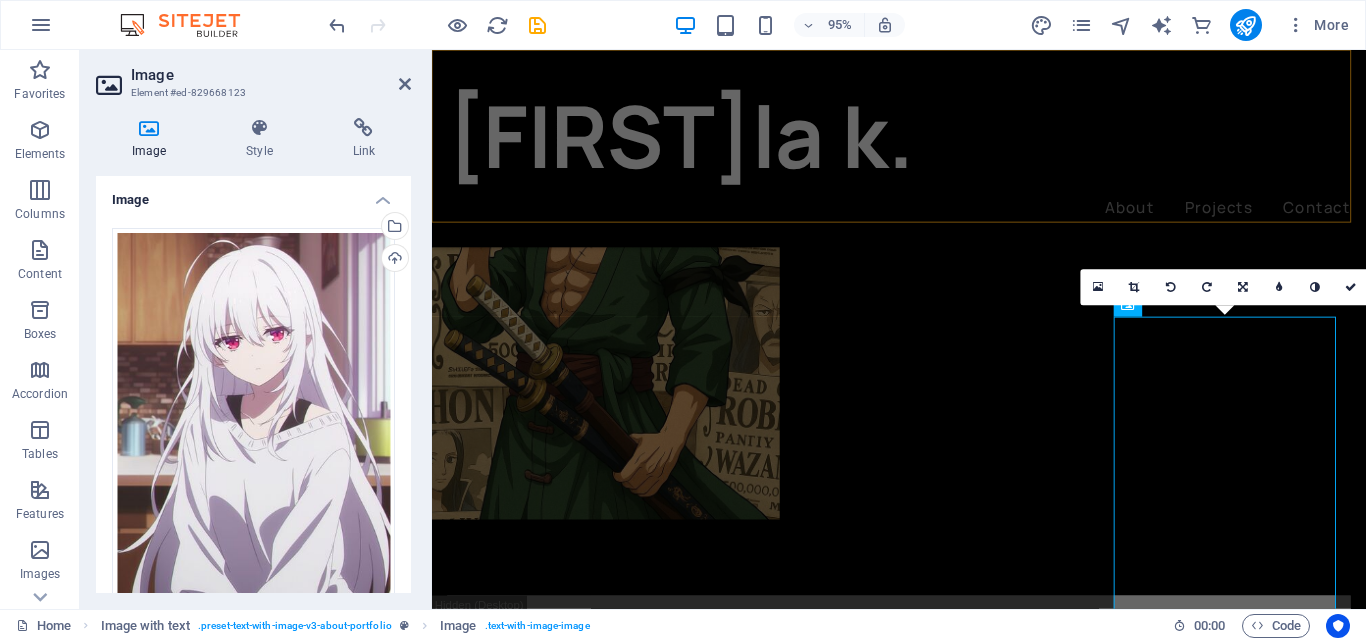 click on "Macro k. About Projects Contact" at bounding box center (923, 154) 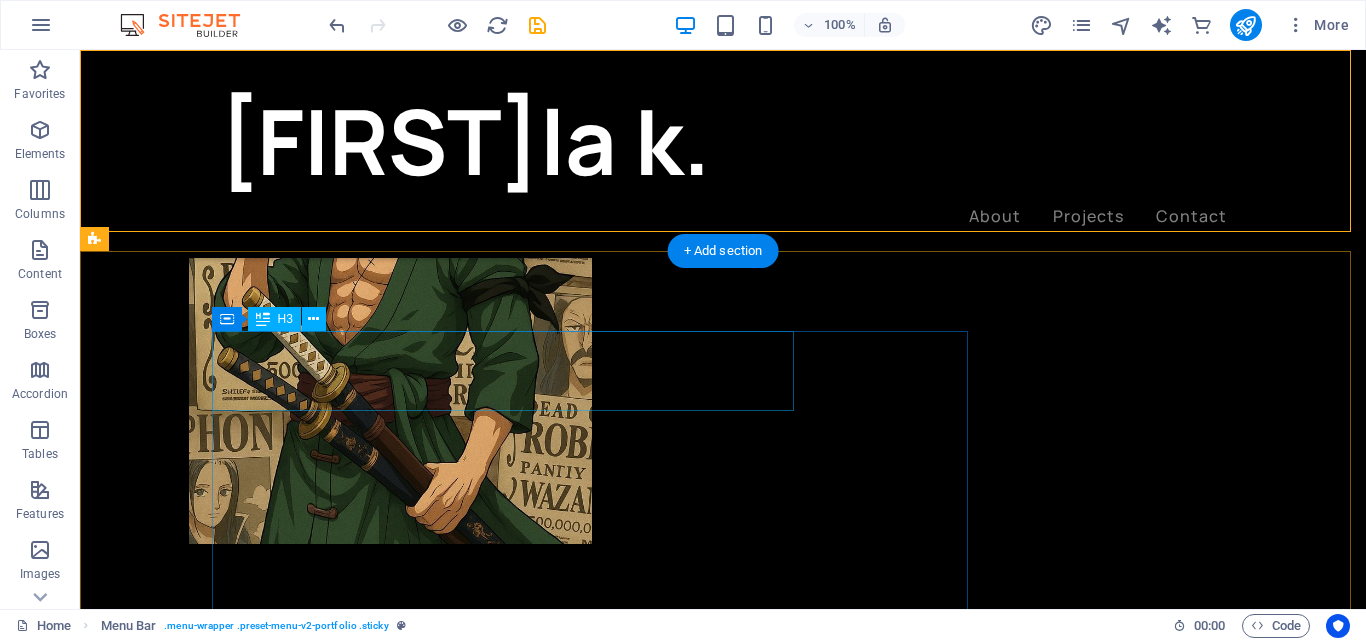 click on "My approach to work is" at bounding box center [600, 875] 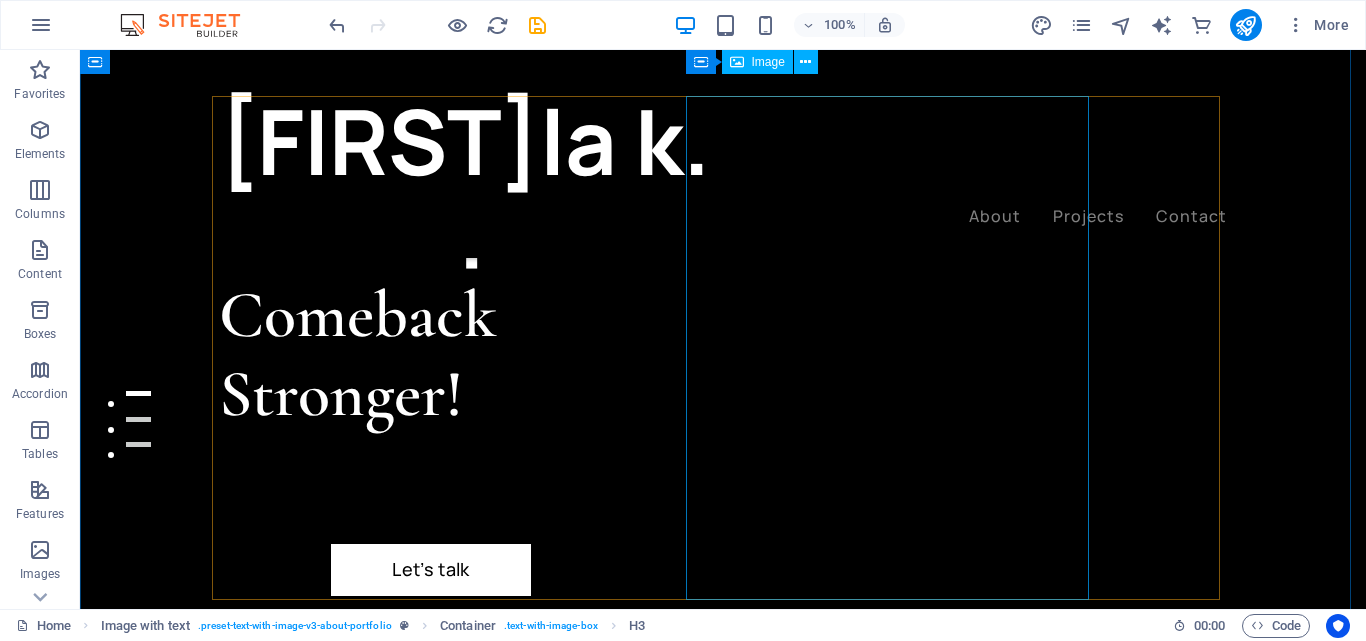 scroll, scrollTop: 0, scrollLeft: 0, axis: both 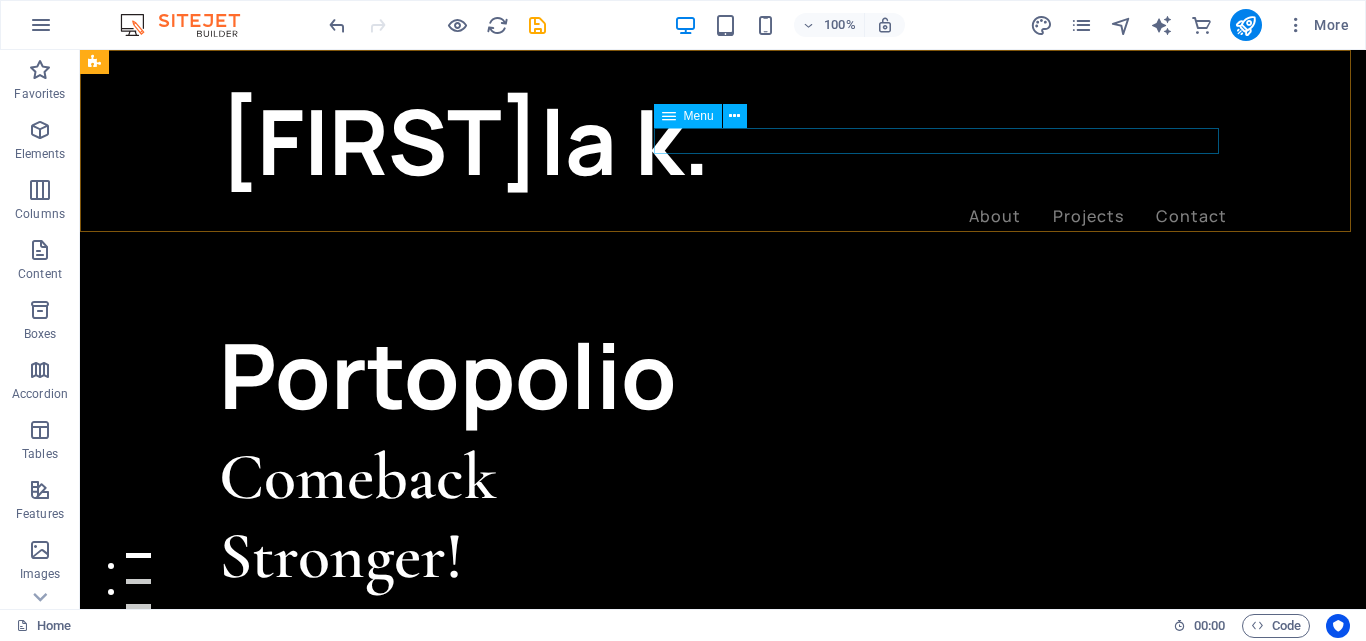 click on "About Projects Contact" at bounding box center [723, 217] 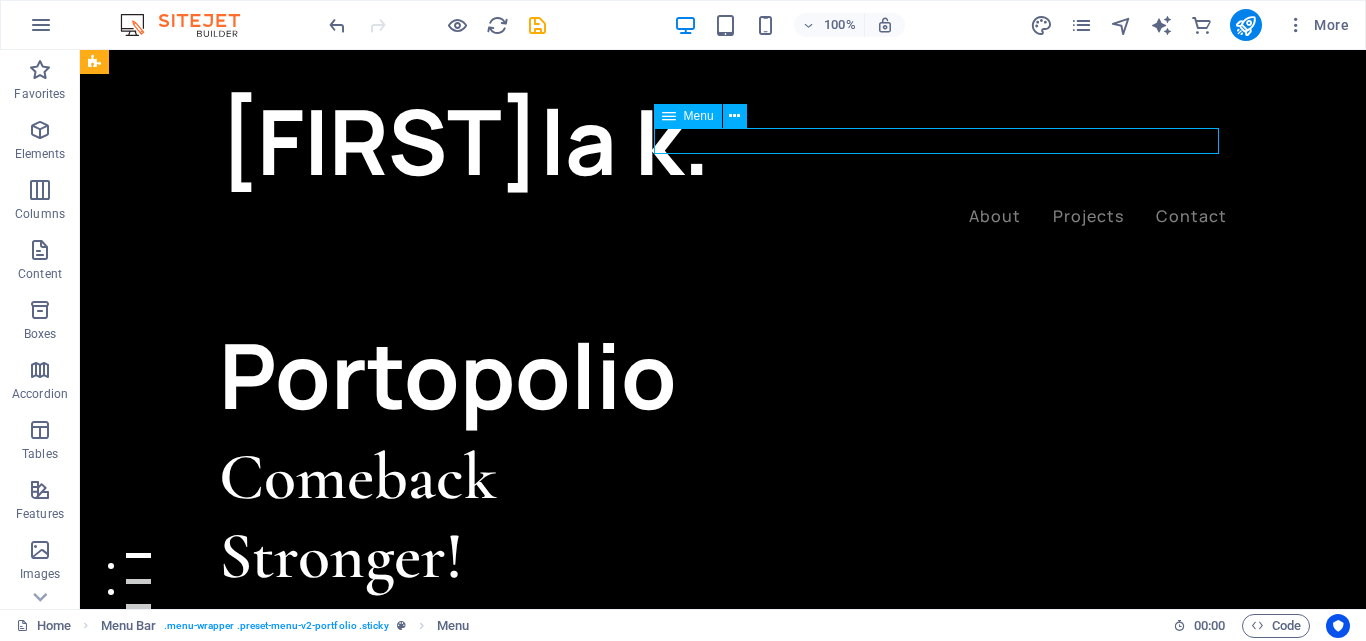 click on "About Projects Contact" at bounding box center [723, 217] 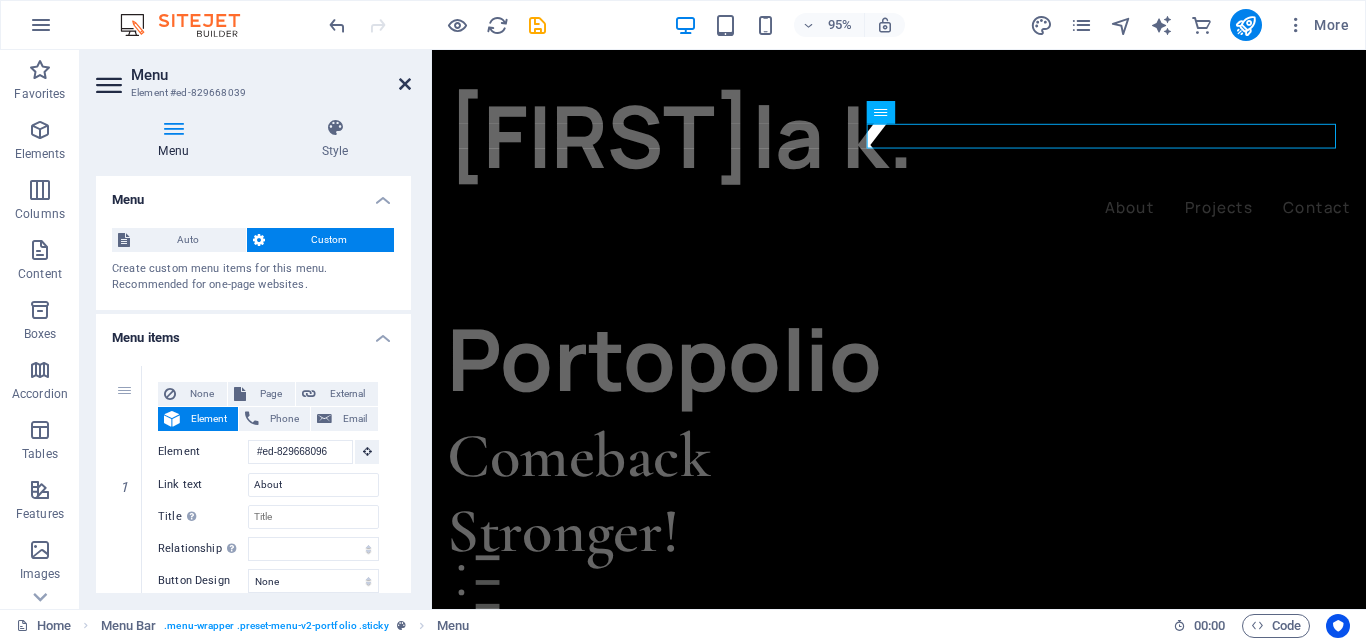 click at bounding box center [405, 84] 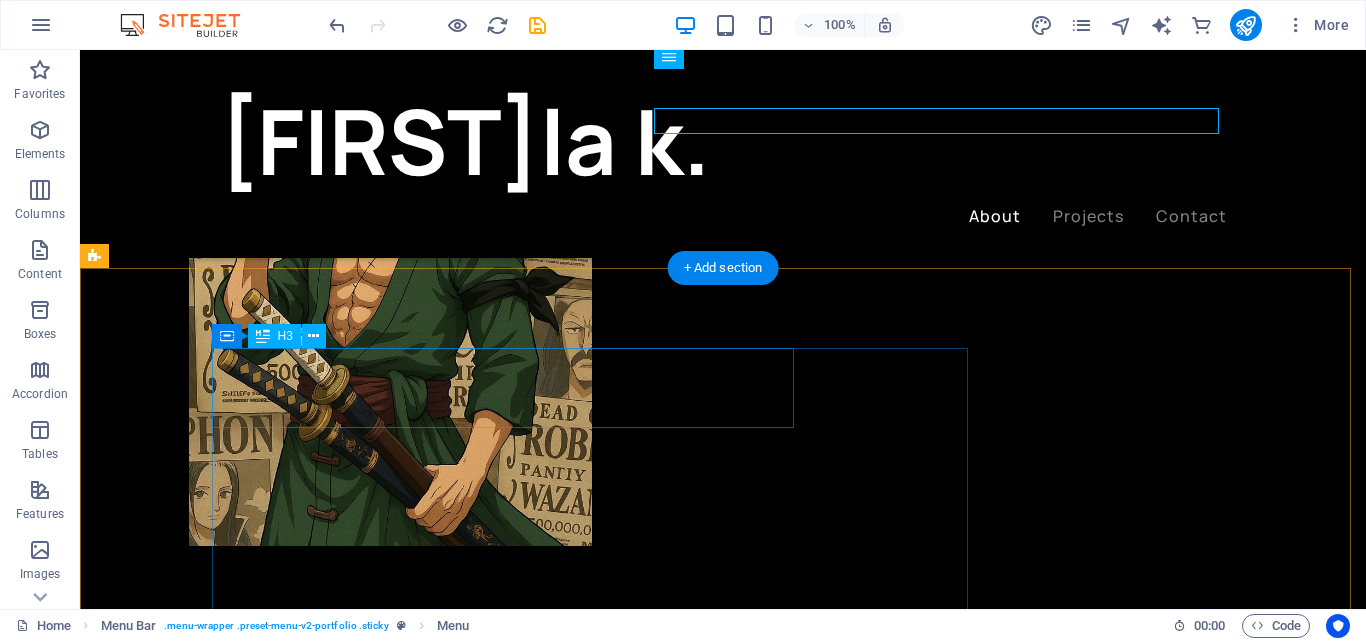 scroll, scrollTop: 800, scrollLeft: 0, axis: vertical 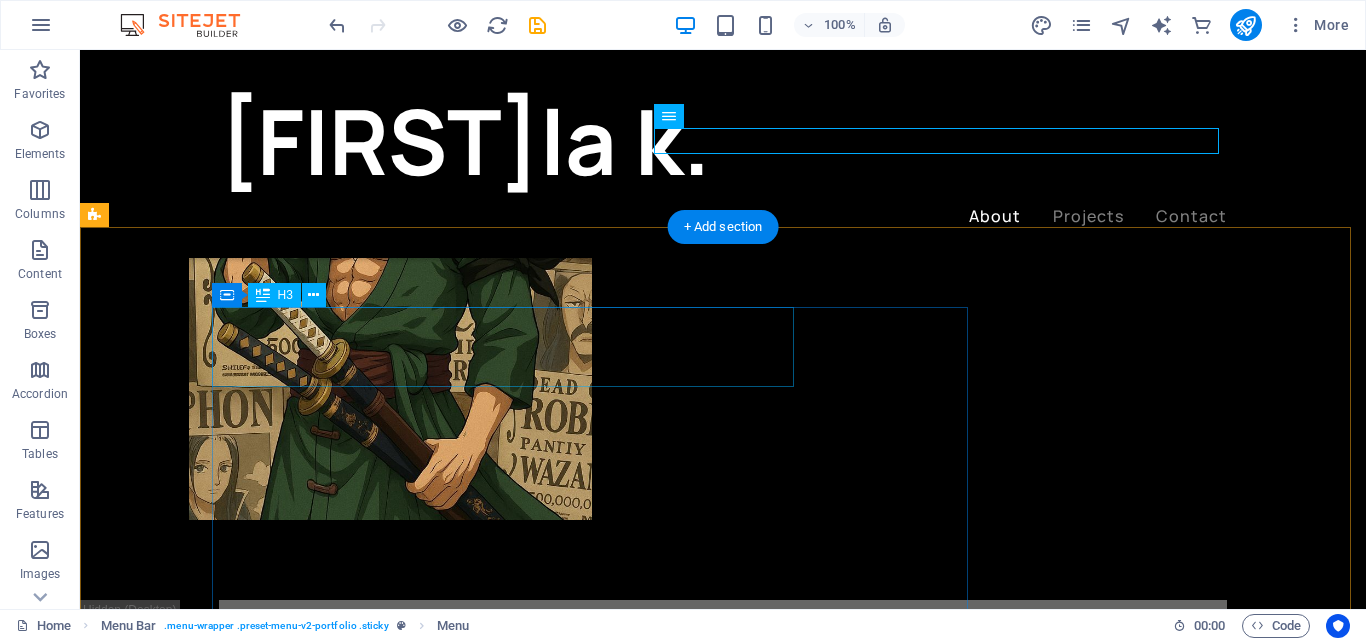click on "My approach to work is" at bounding box center [600, 851] 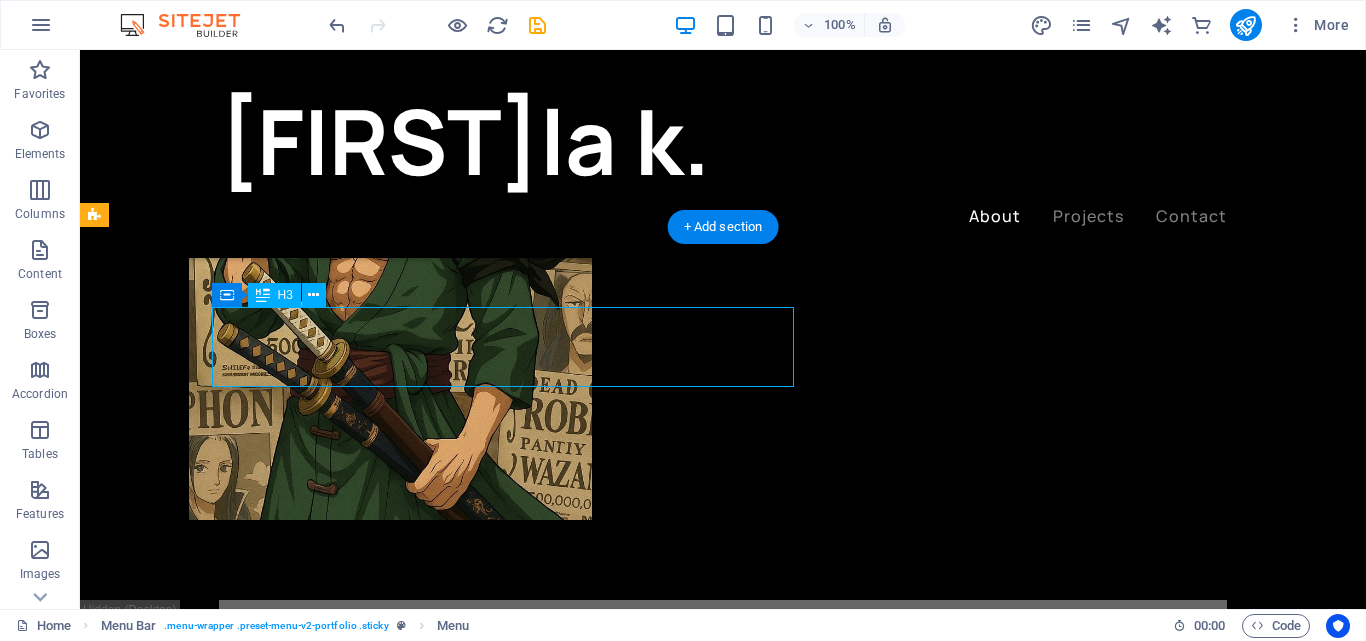click on "My approach to work is" at bounding box center [600, 851] 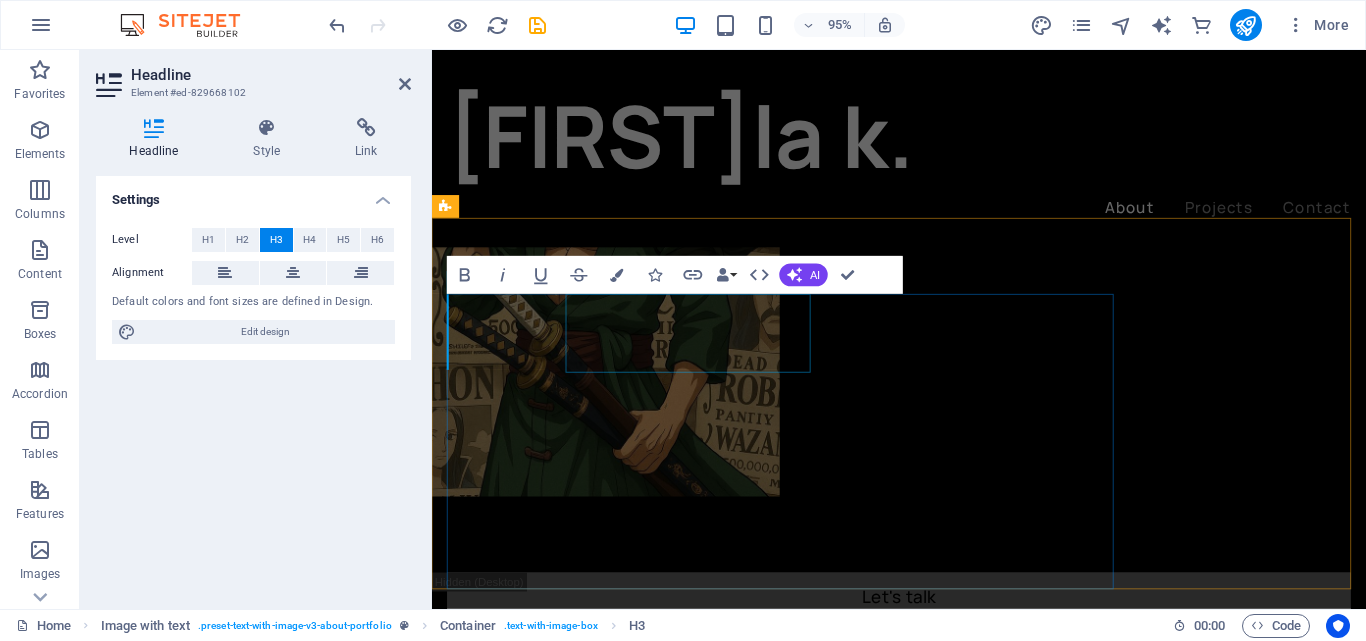 type 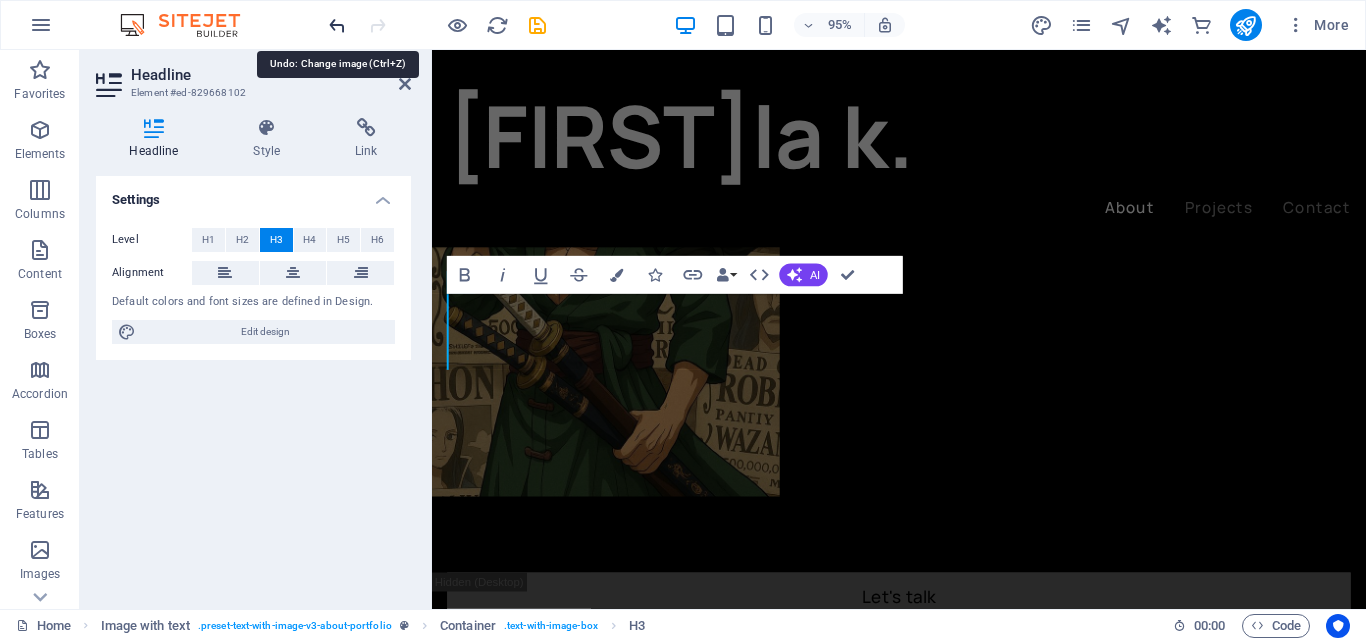 click at bounding box center [337, 25] 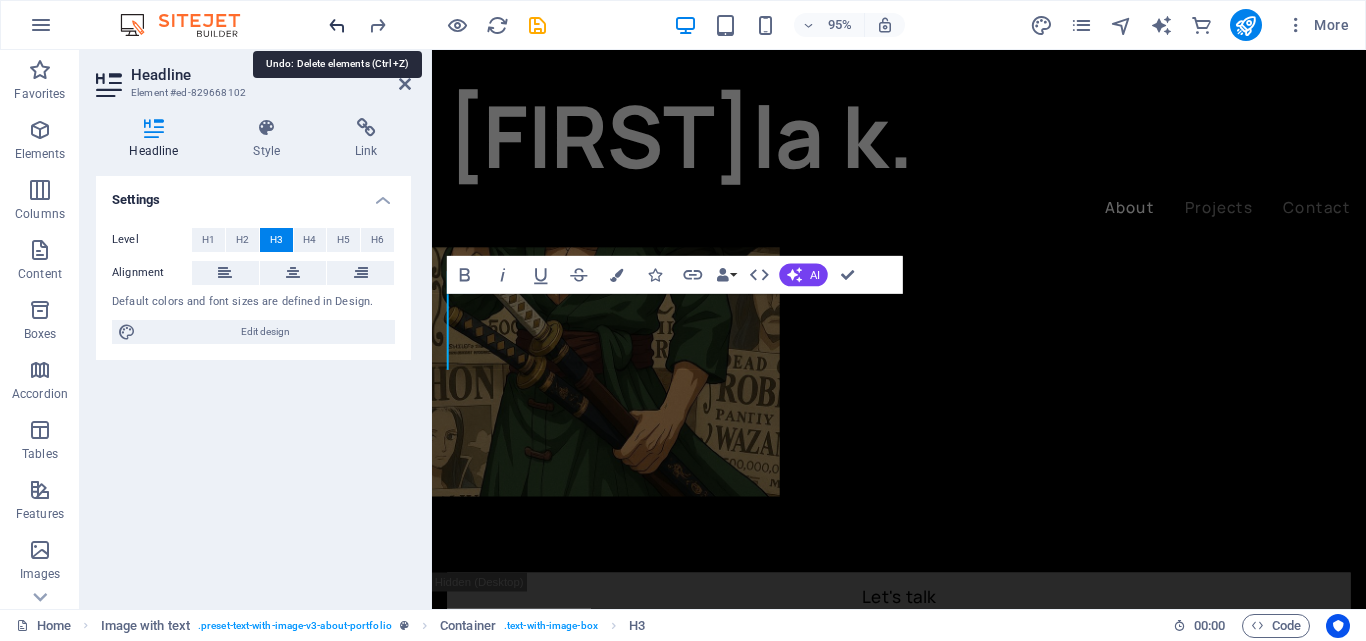click at bounding box center [337, 25] 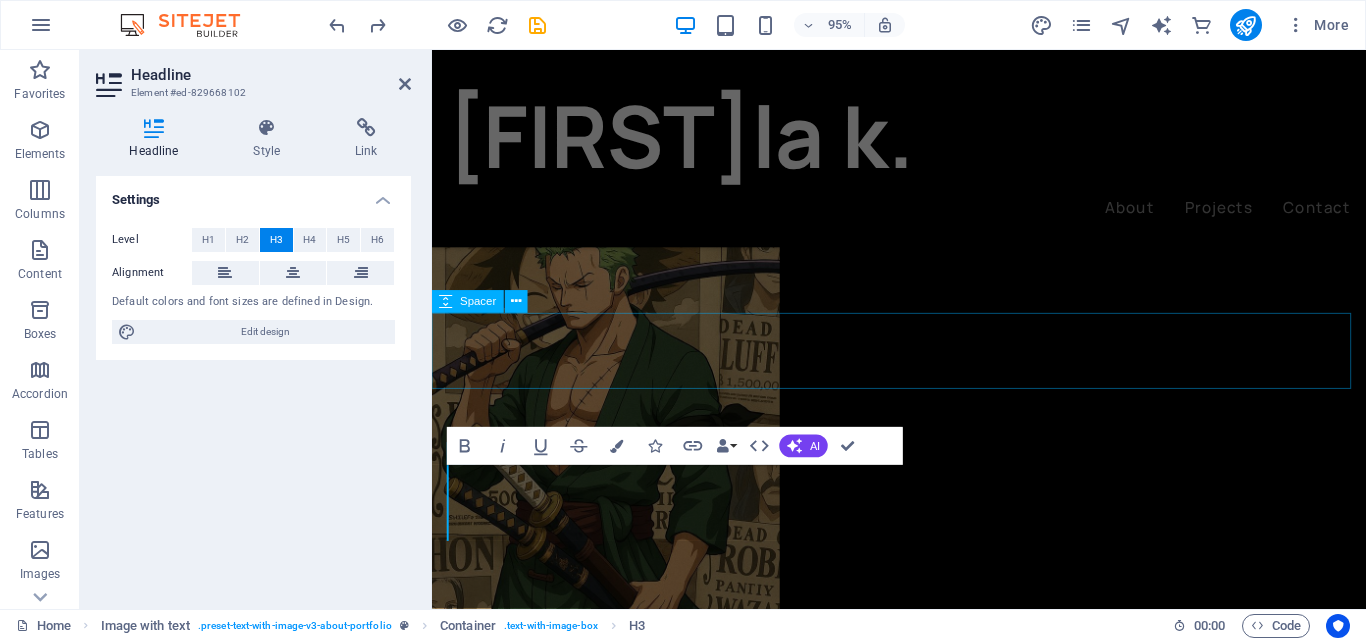 scroll, scrollTop: 720, scrollLeft: 0, axis: vertical 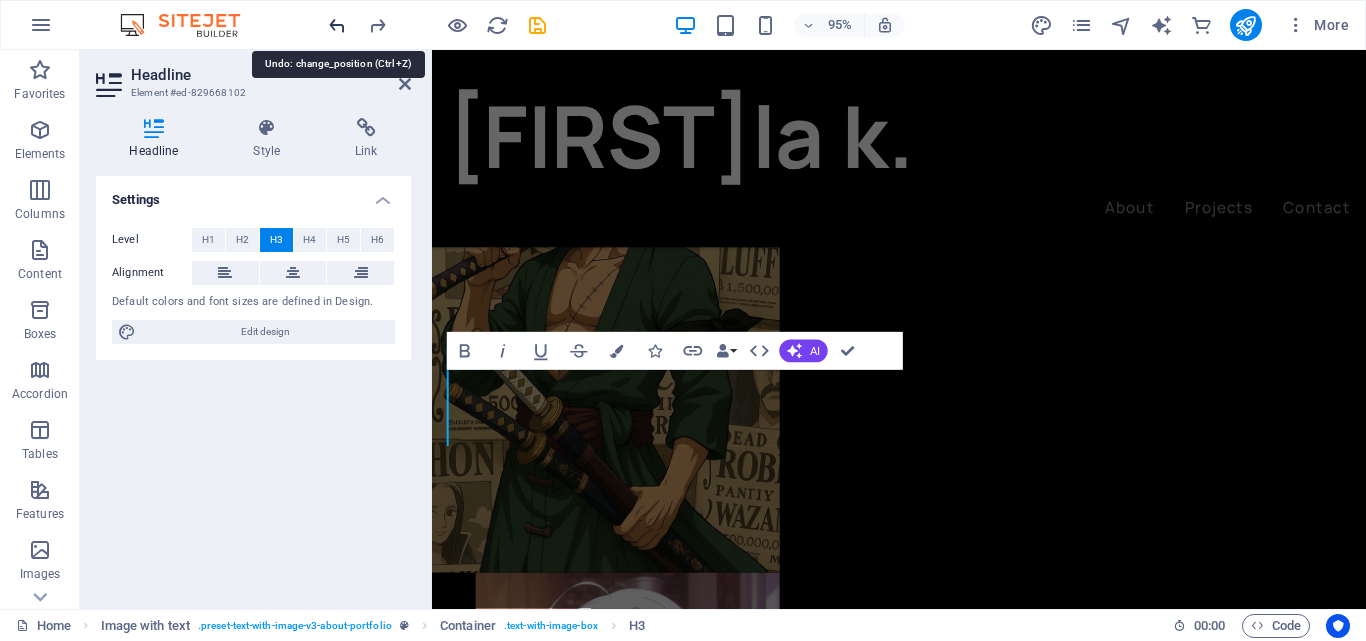 click at bounding box center [337, 25] 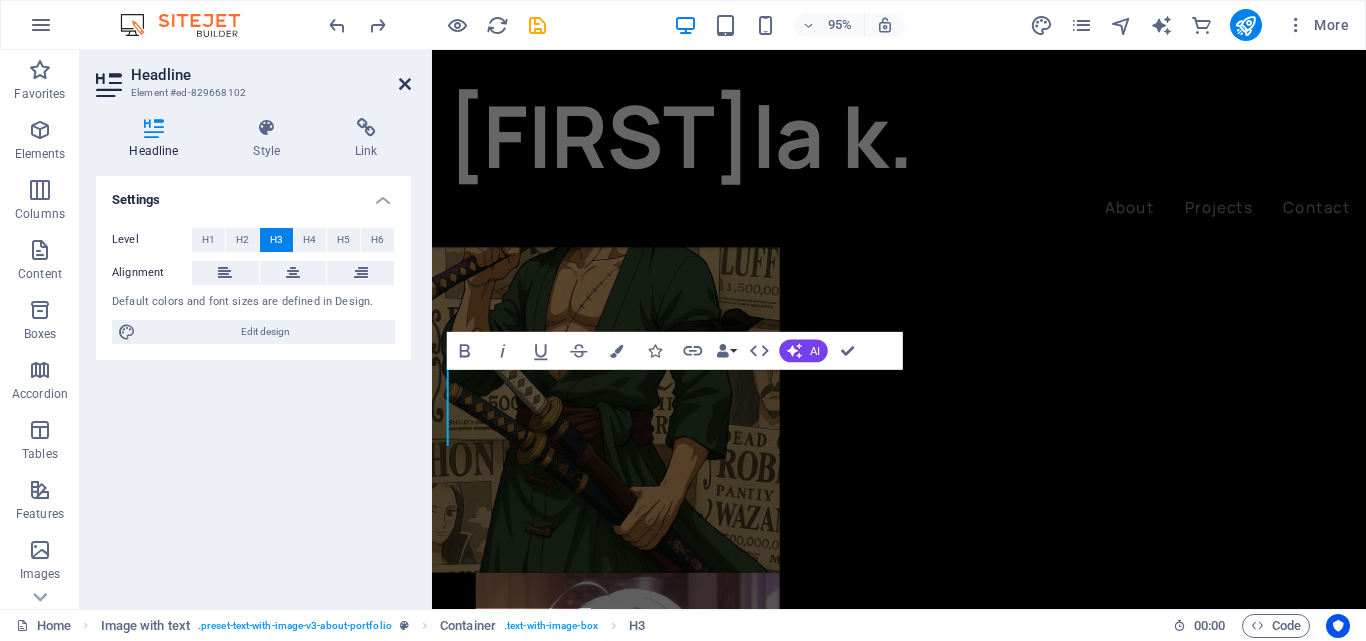click at bounding box center (405, 84) 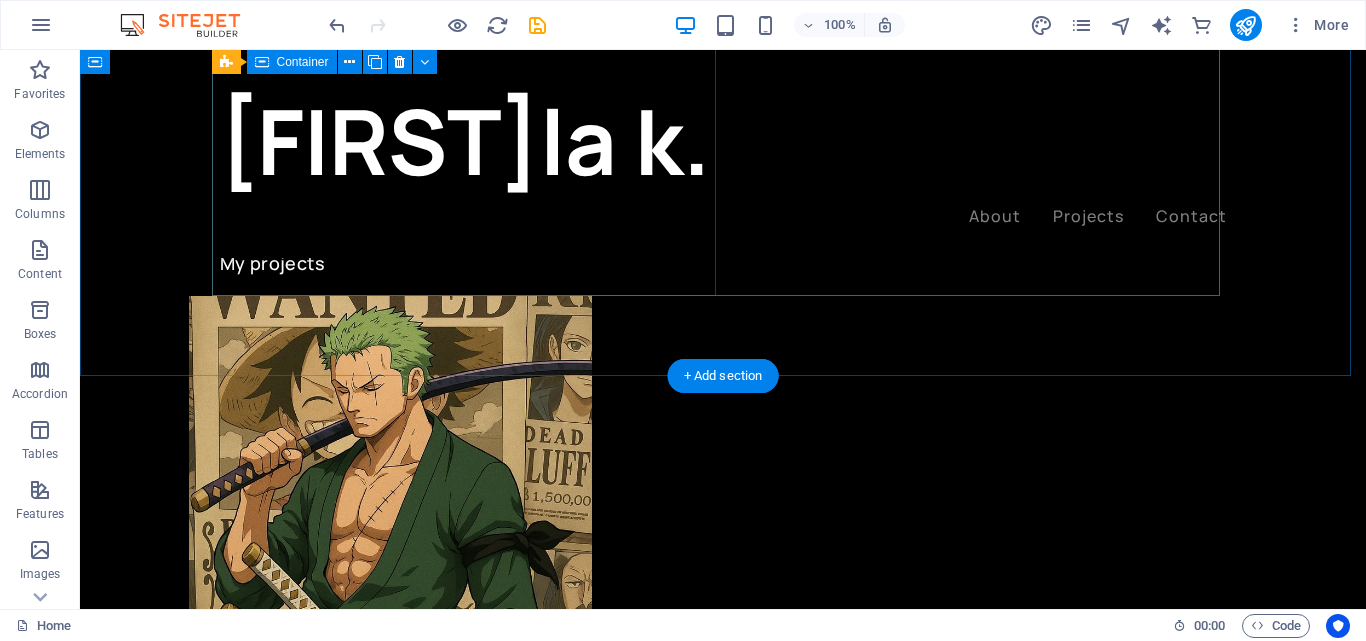 scroll, scrollTop: 220, scrollLeft: 0, axis: vertical 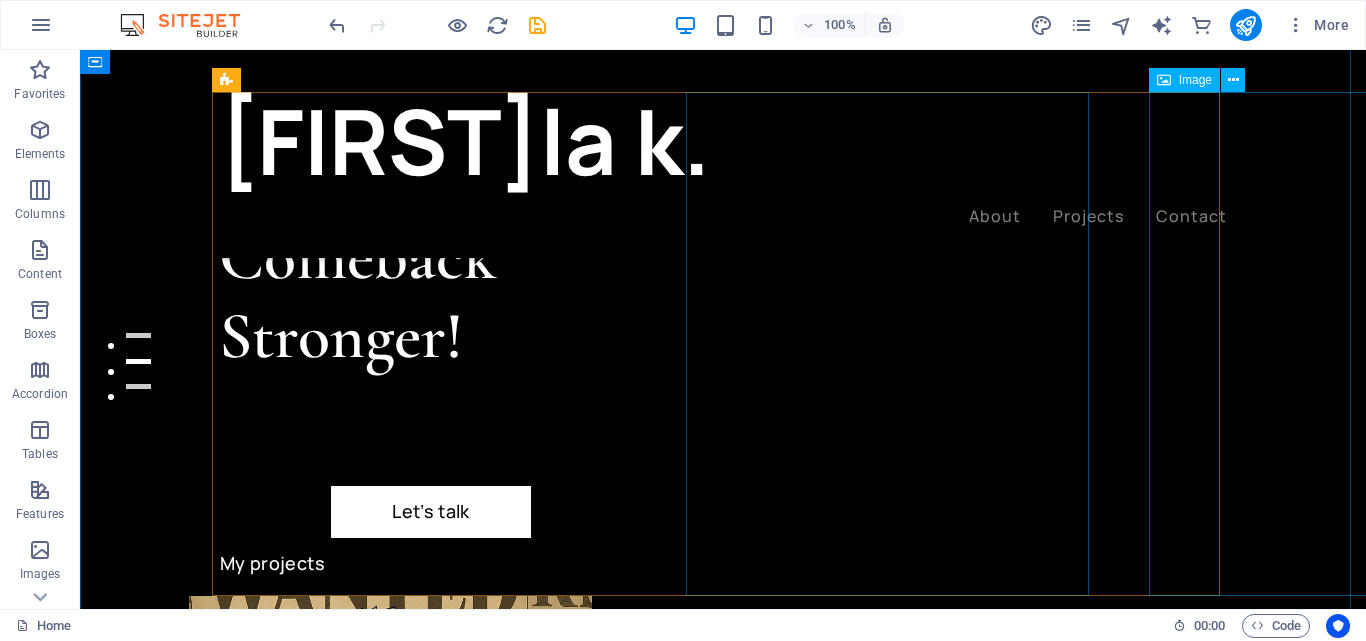 click at bounding box center [420, 1352] 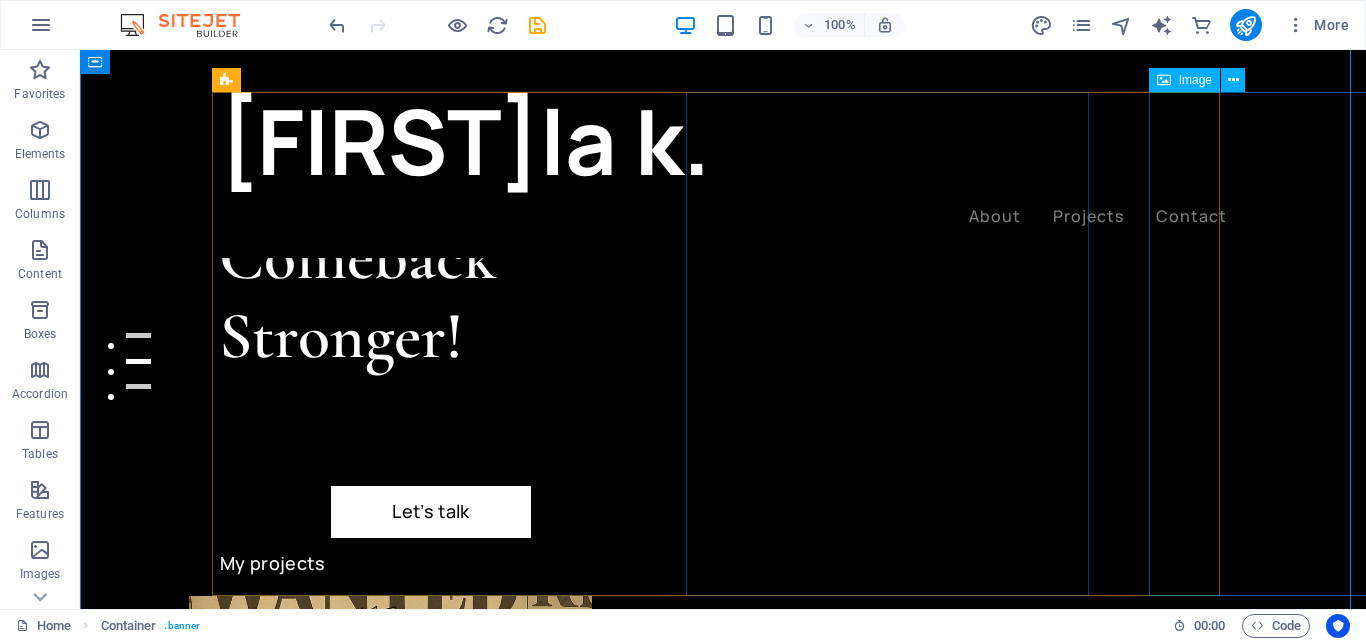 drag, startPoint x: 1233, startPoint y: 278, endPoint x: 1218, endPoint y: 268, distance: 18.027756 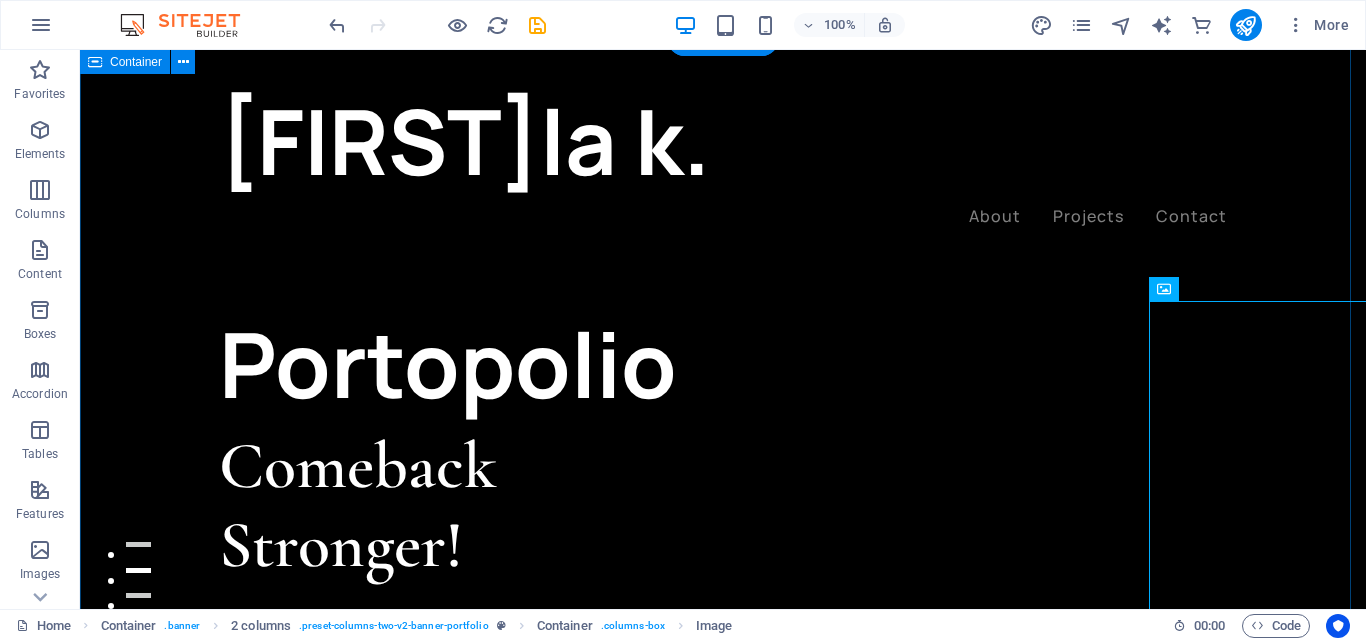 scroll, scrollTop: 0, scrollLeft: 0, axis: both 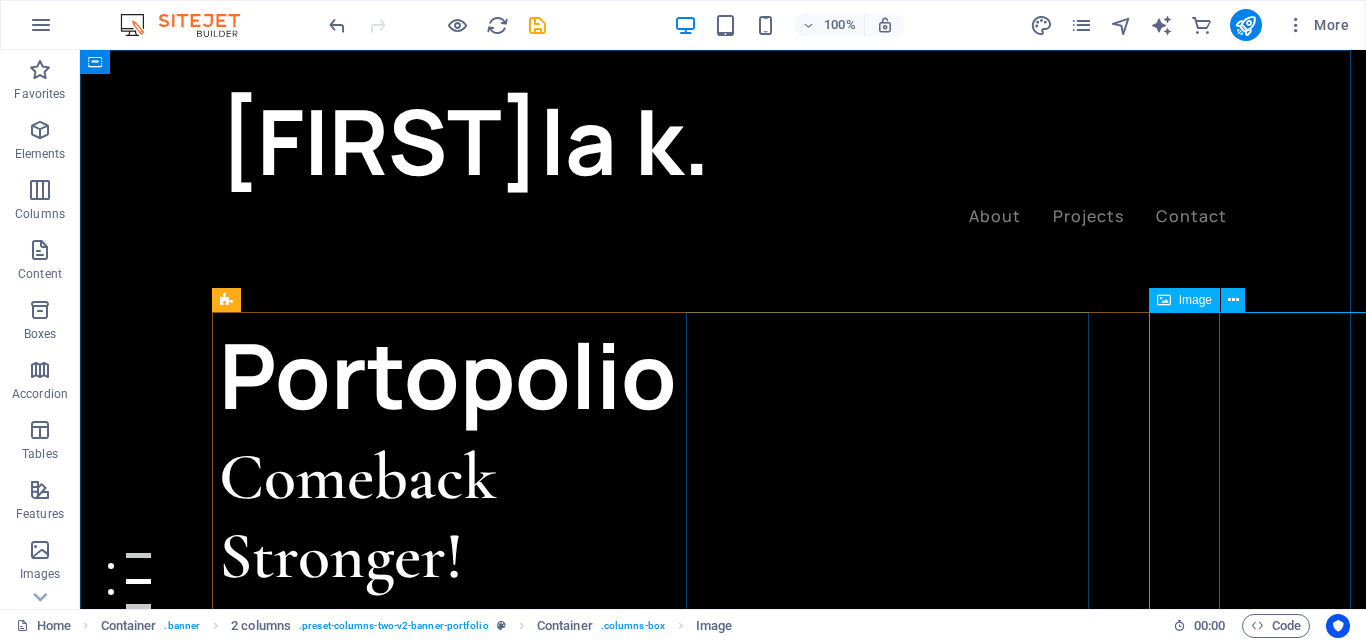 click on "Image" at bounding box center [1195, 300] 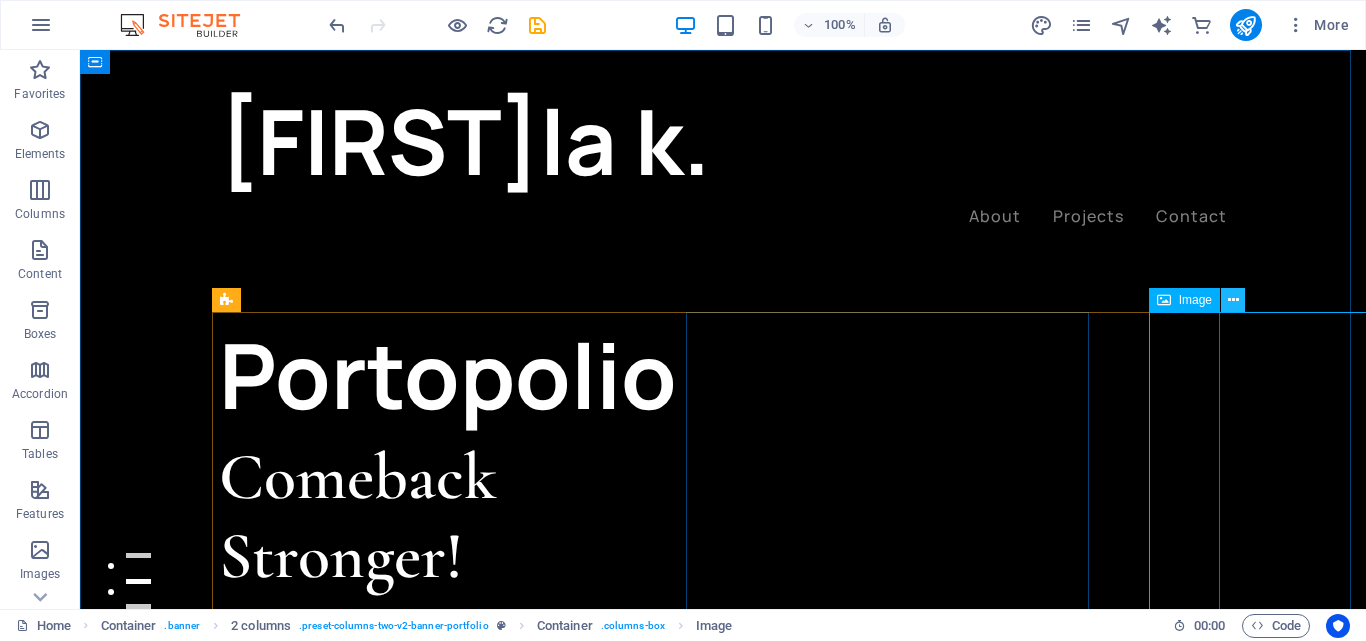 click at bounding box center (1233, 300) 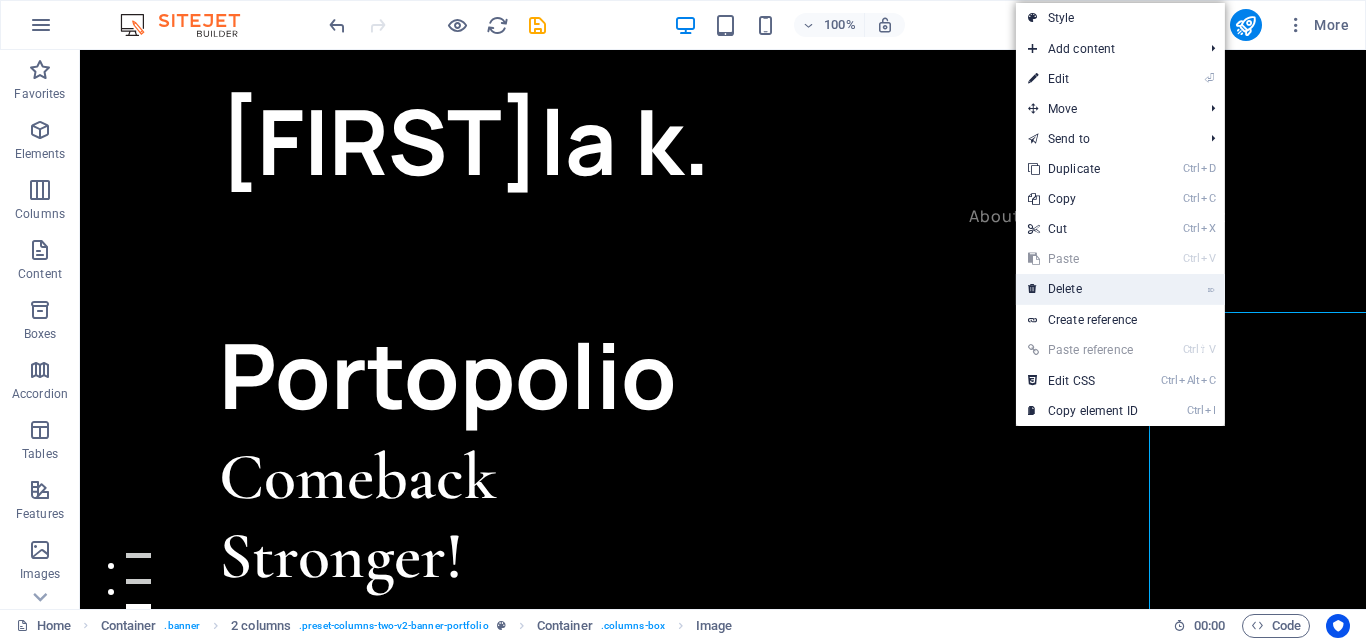 click on "⌦  Delete" at bounding box center (1083, 289) 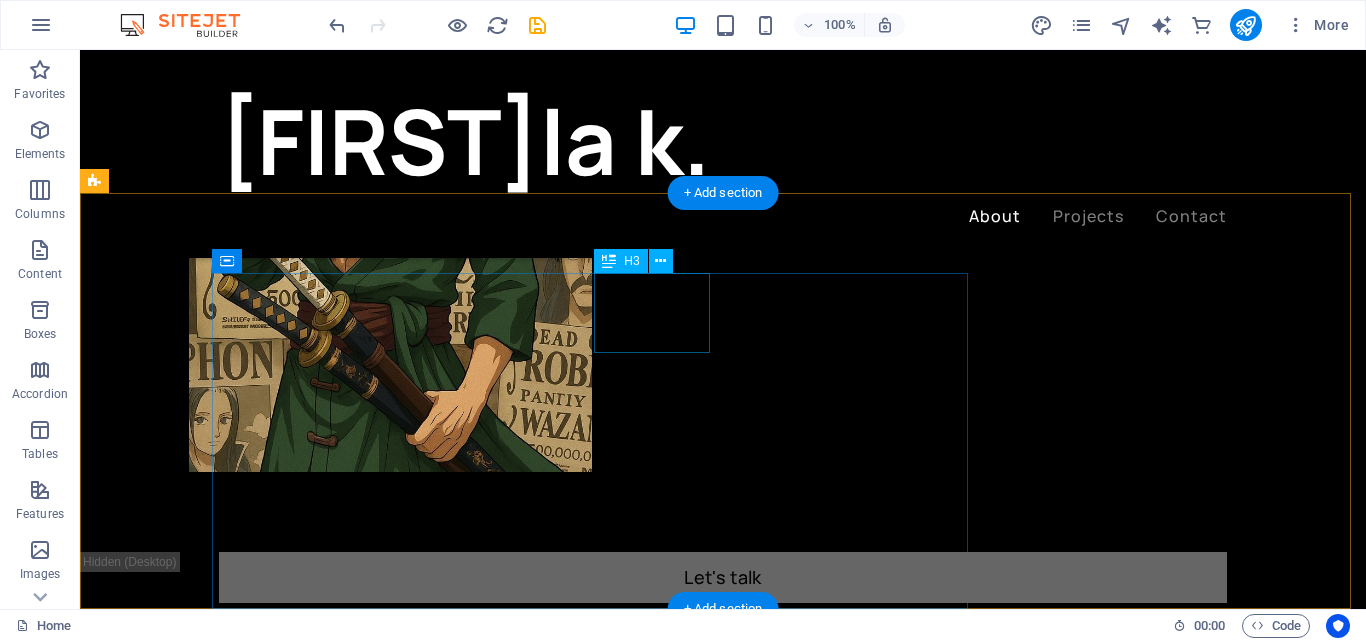 scroll, scrollTop: 800, scrollLeft: 0, axis: vertical 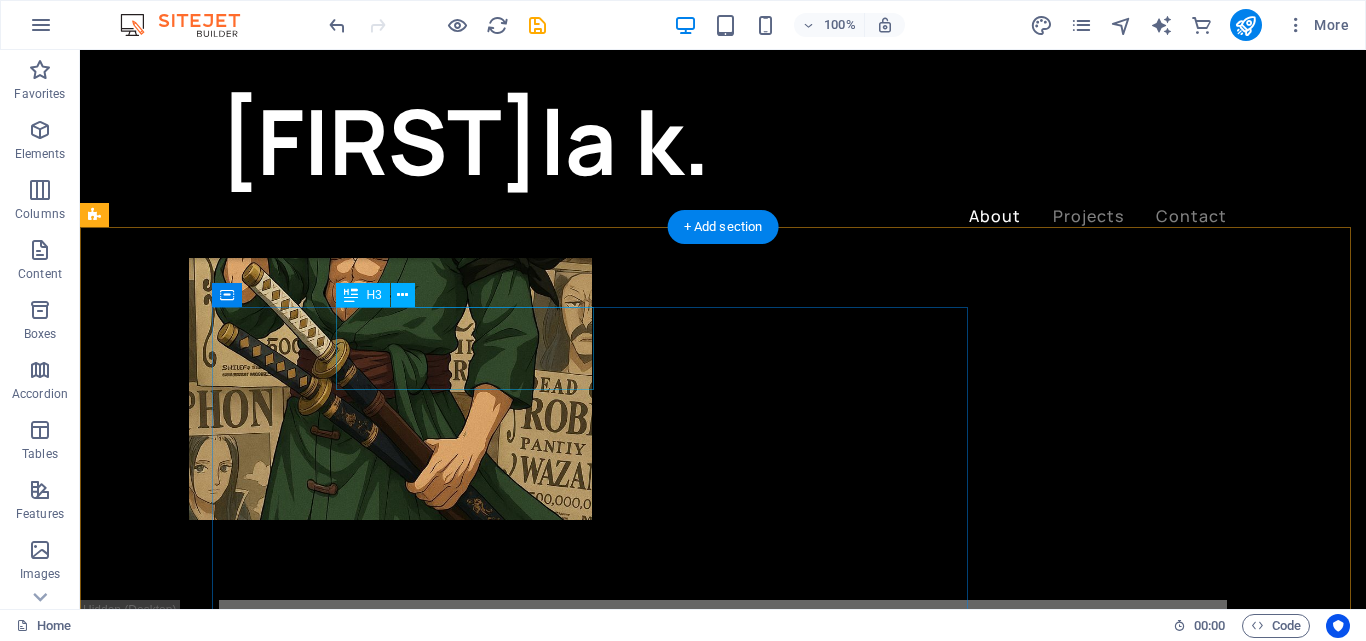 click on "consistency" at bounding box center [600, 1015] 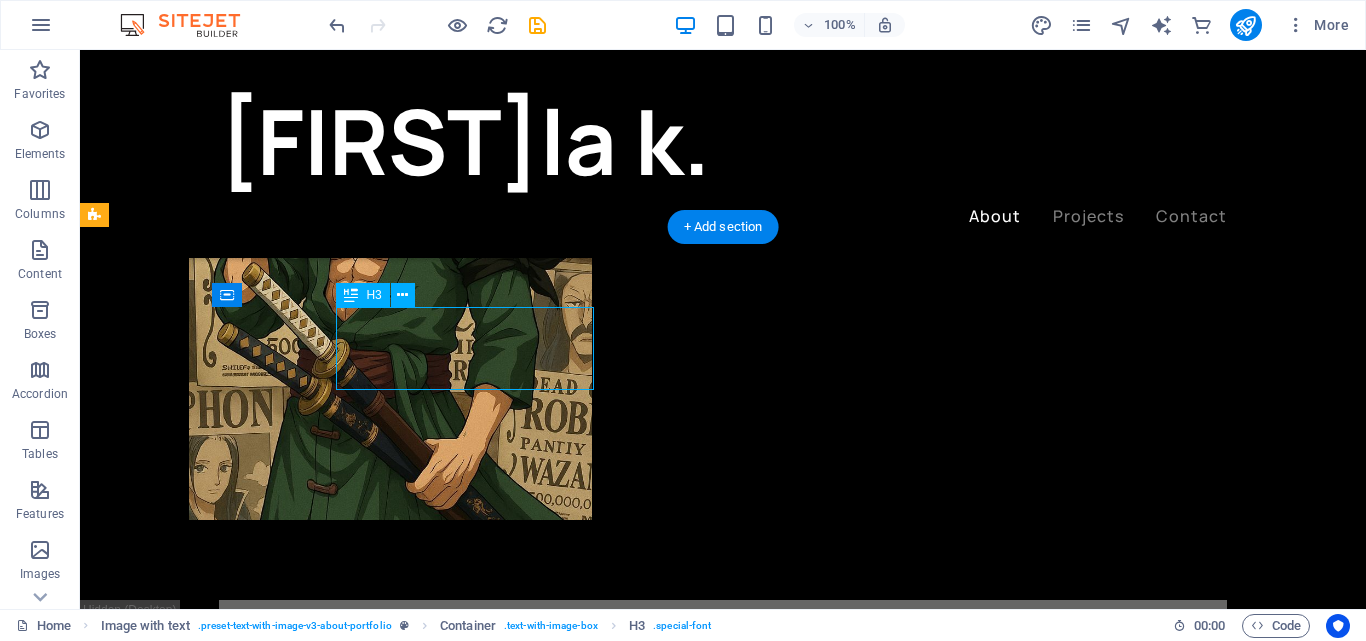 click on "consistency" at bounding box center [600, 1015] 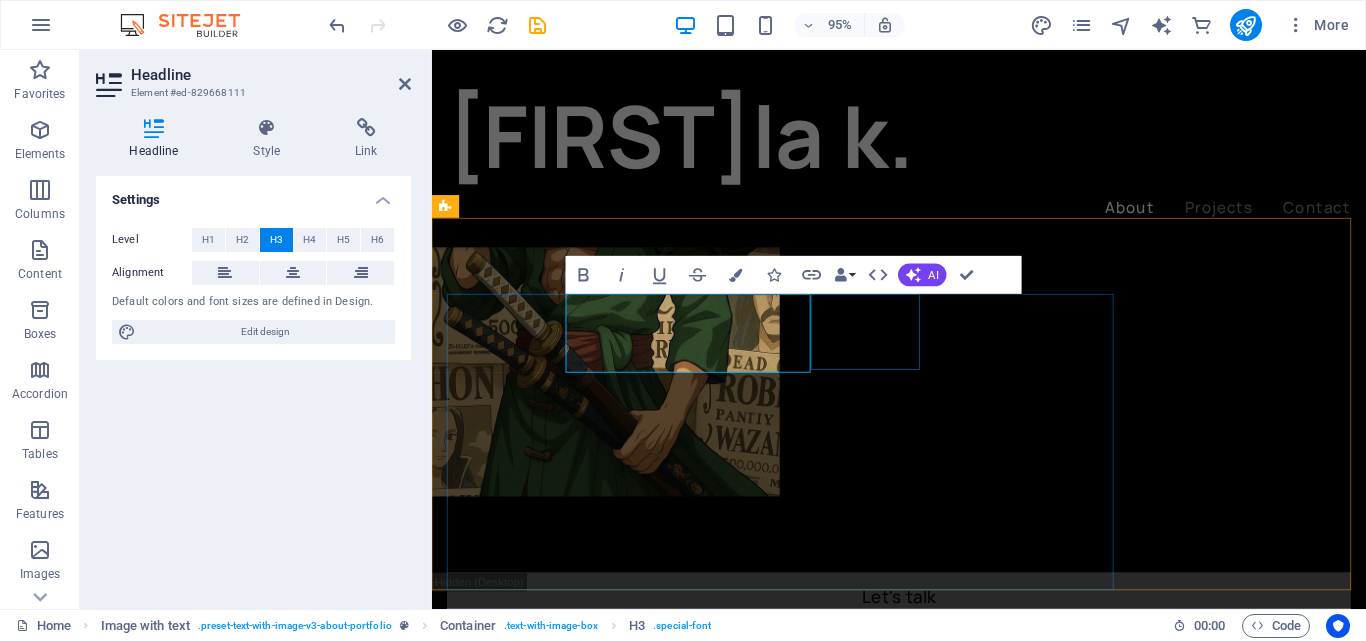 click on "and" at bounding box center (923, 1096) 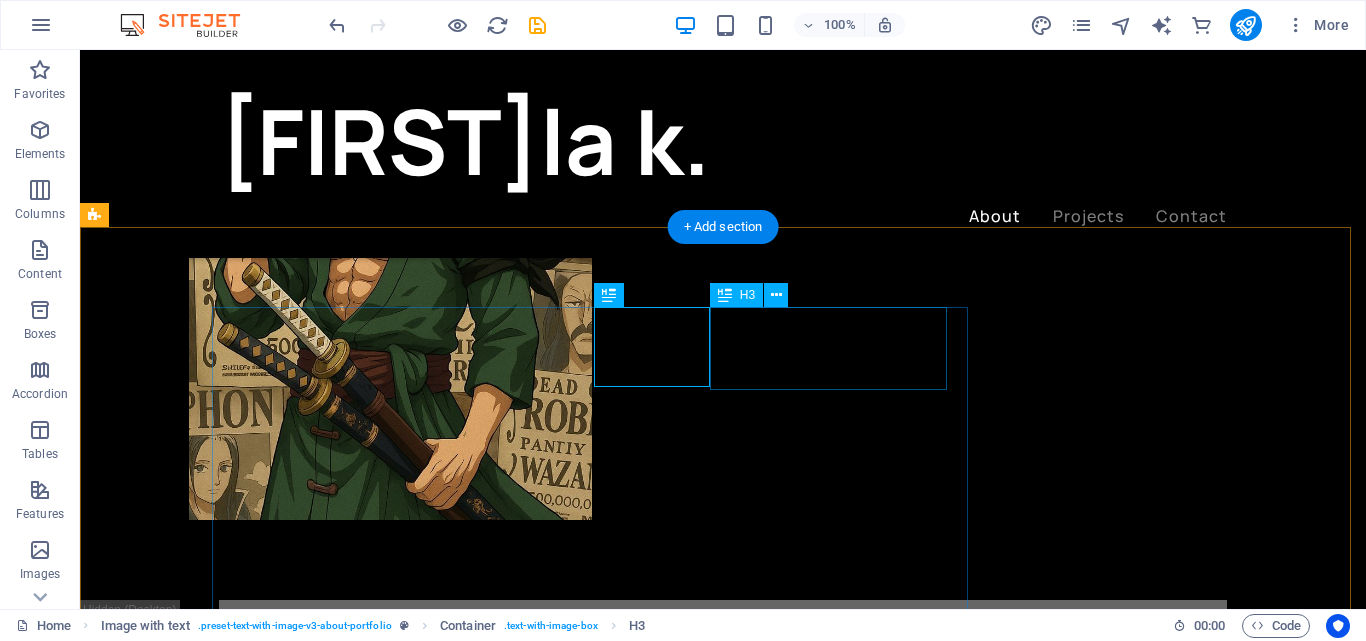 click on "rationality" at bounding box center [600, 1177] 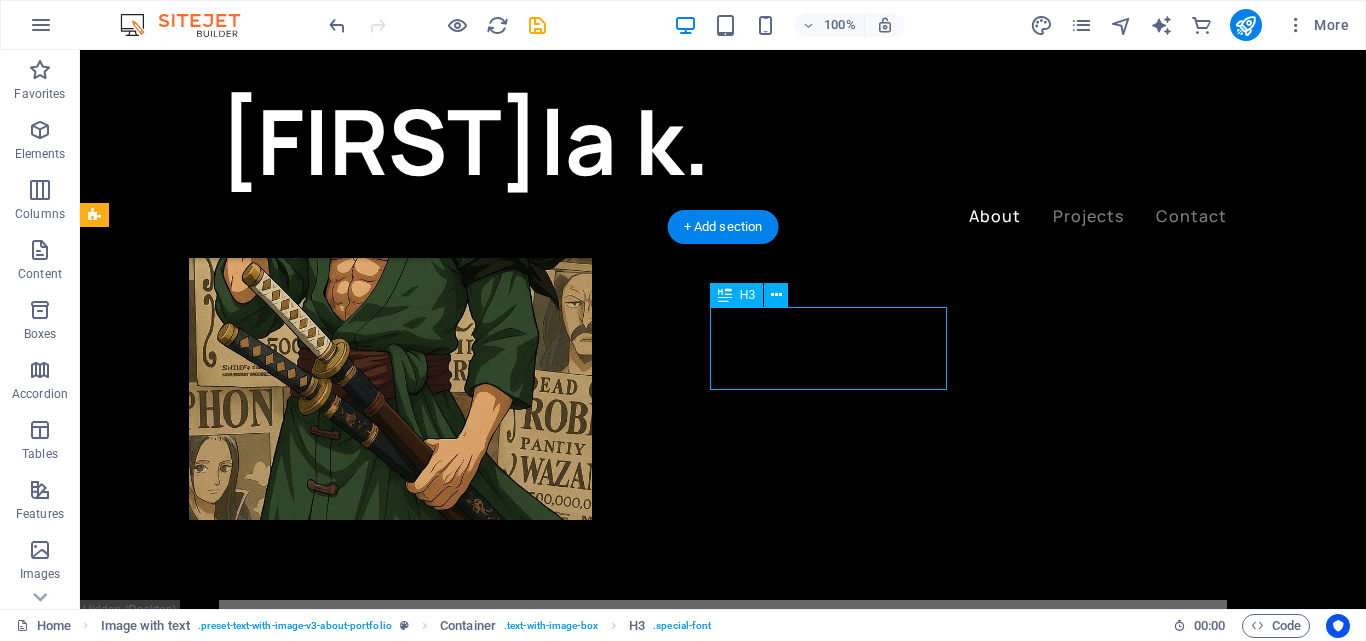 click on "rationality" at bounding box center (600, 1177) 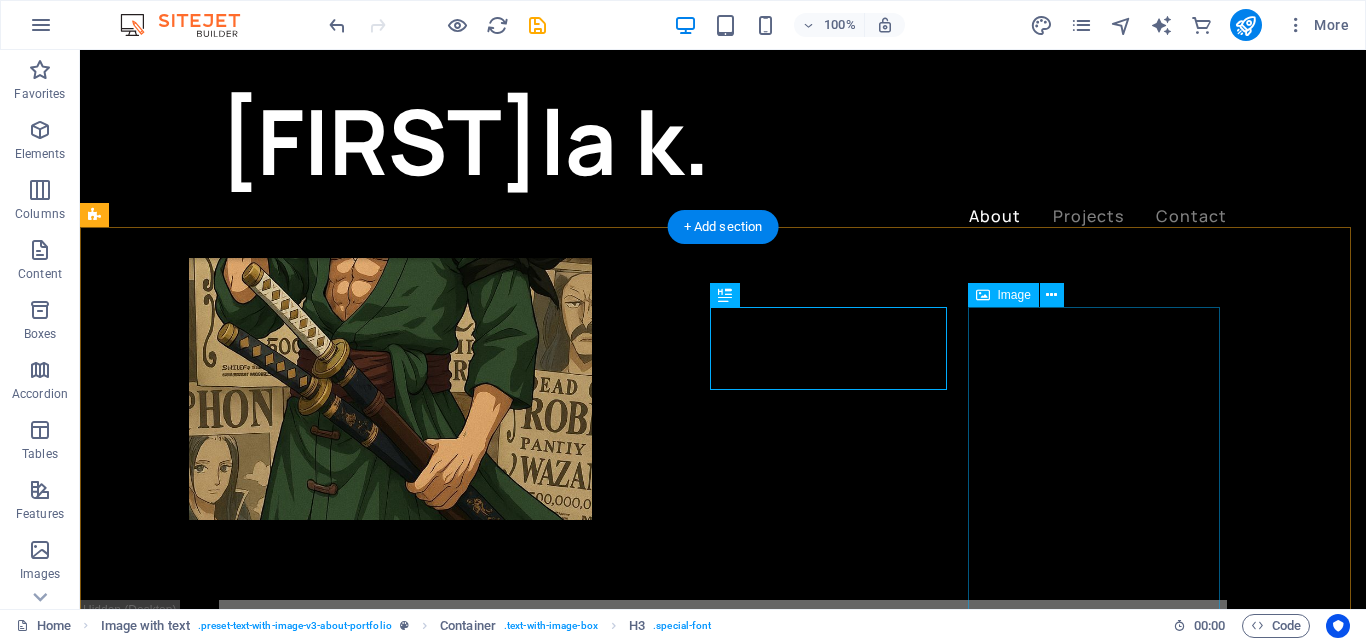 click at bounding box center [600, 1699] 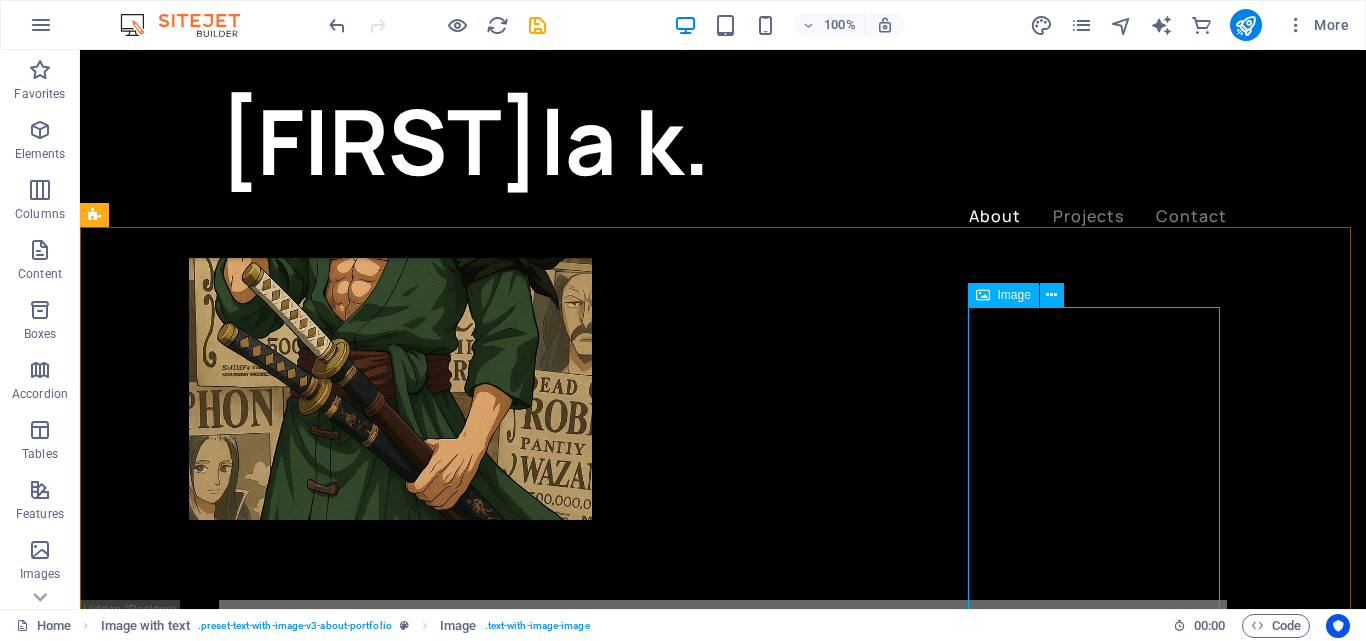 click on "Image" at bounding box center (1014, 295) 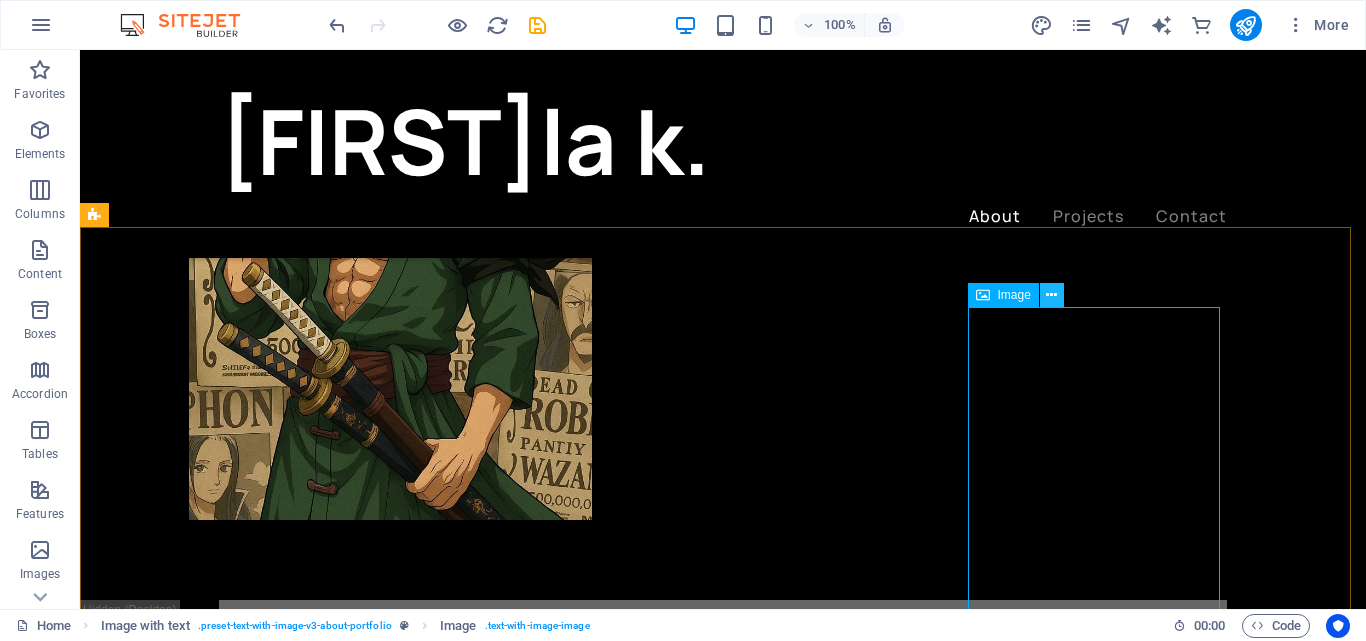 click at bounding box center [1051, 295] 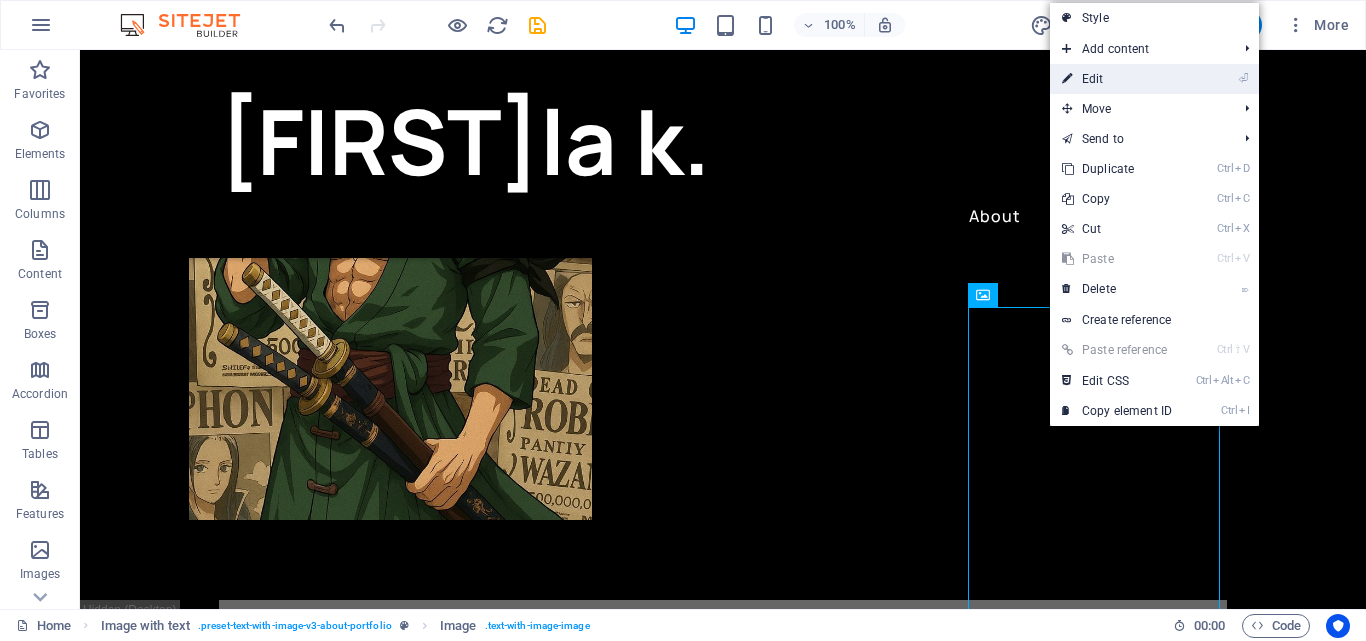 click on "⏎  Edit" at bounding box center [1117, 79] 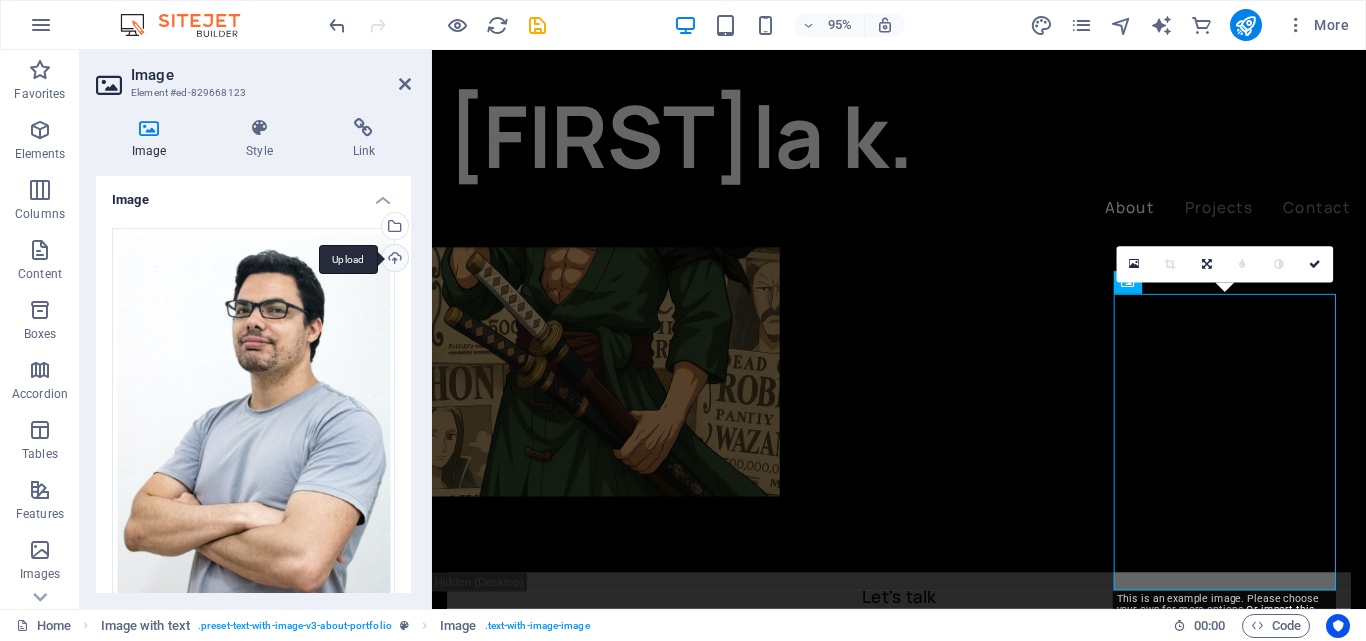 click on "Upload" at bounding box center [393, 260] 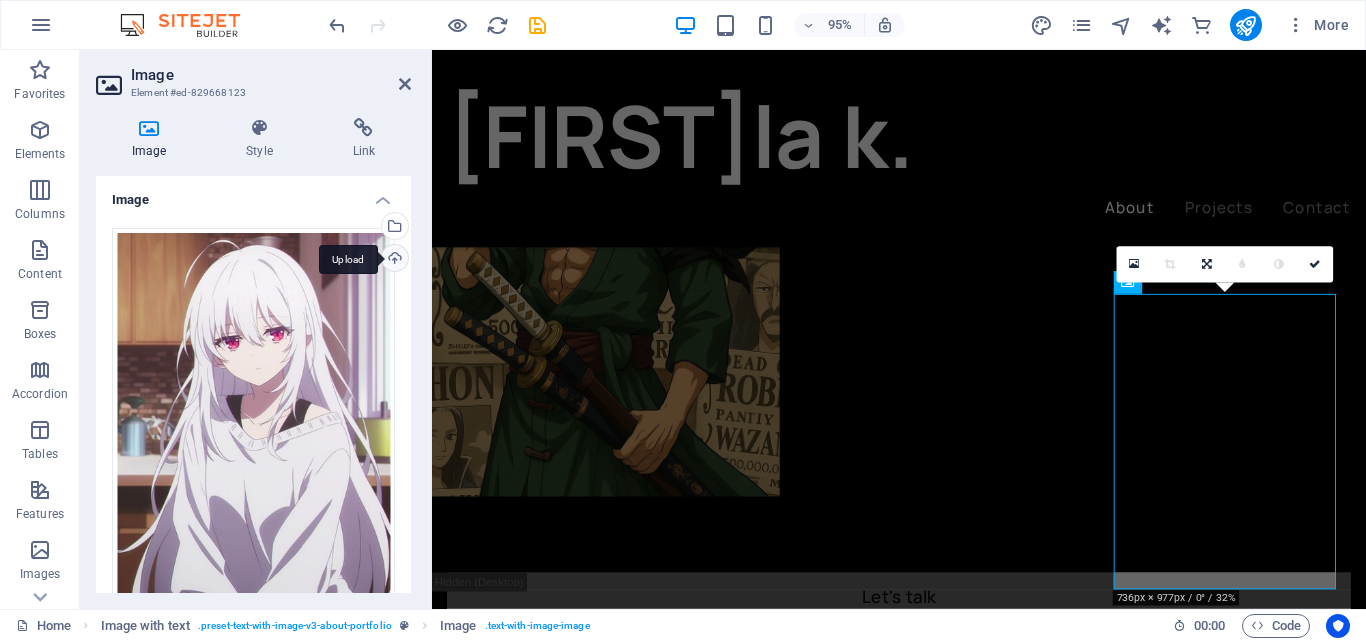 click on "Upload" at bounding box center [393, 260] 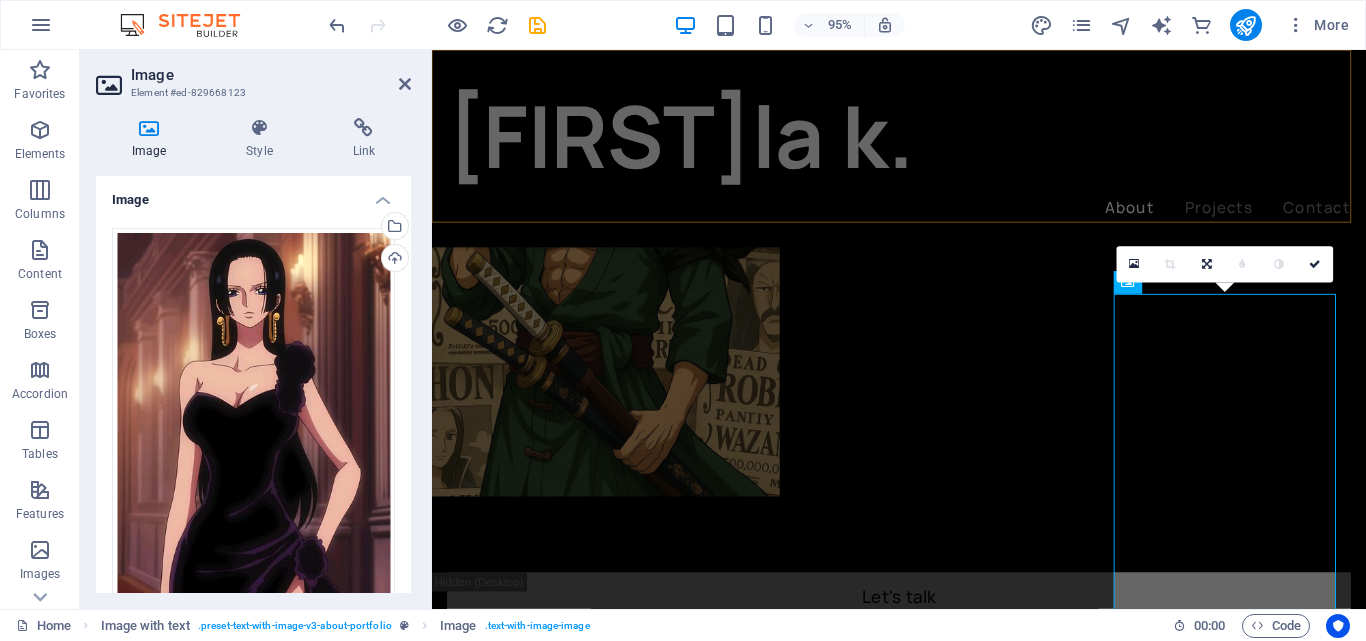 click on "Macro k. About Projects Contact" at bounding box center [923, 154] 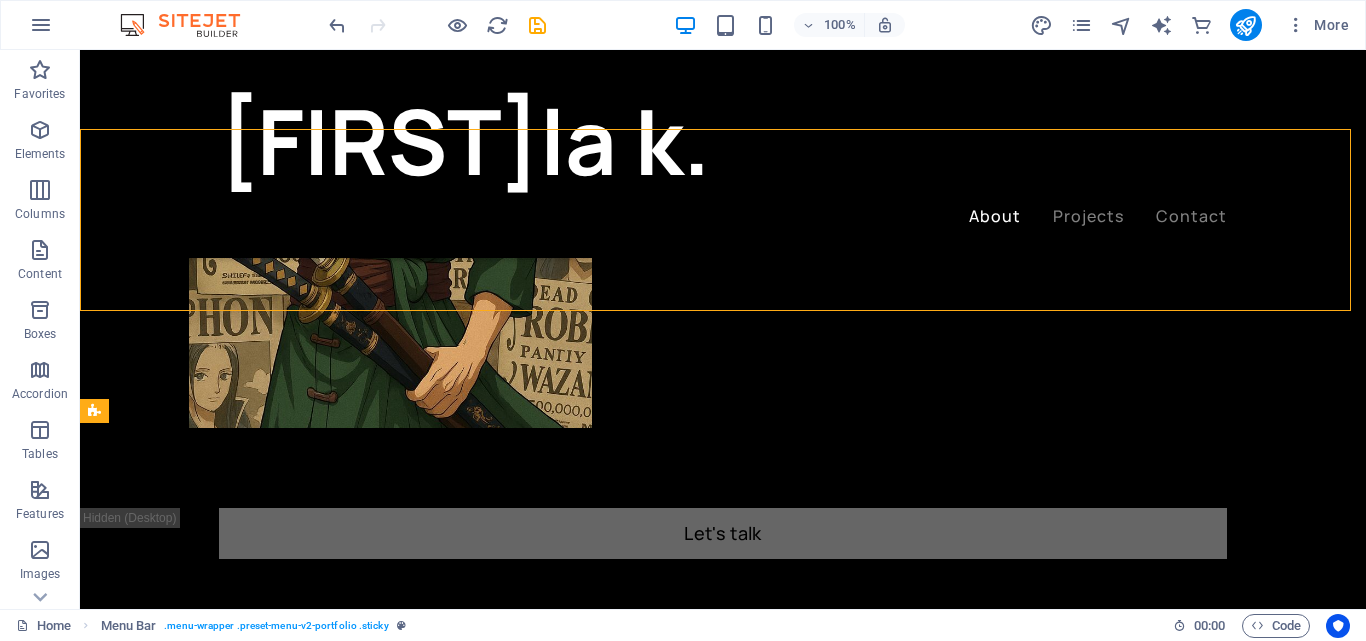 scroll, scrollTop: 836, scrollLeft: 0, axis: vertical 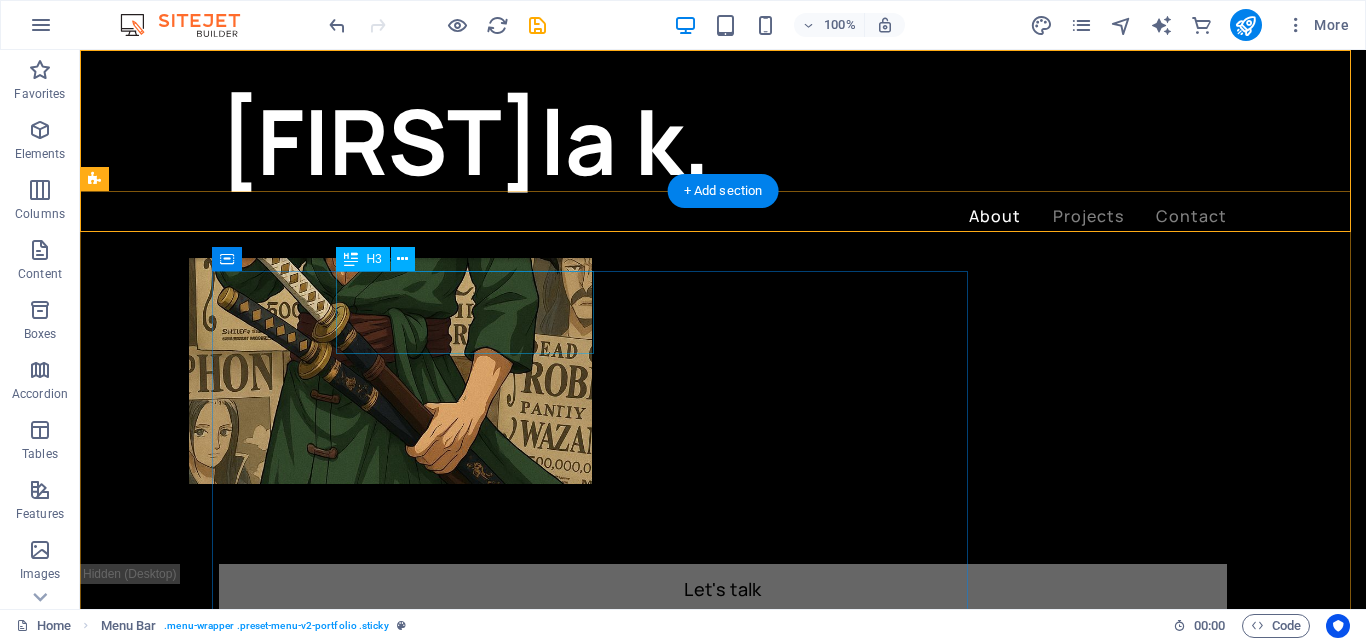 click on "consistency" at bounding box center (600, 979) 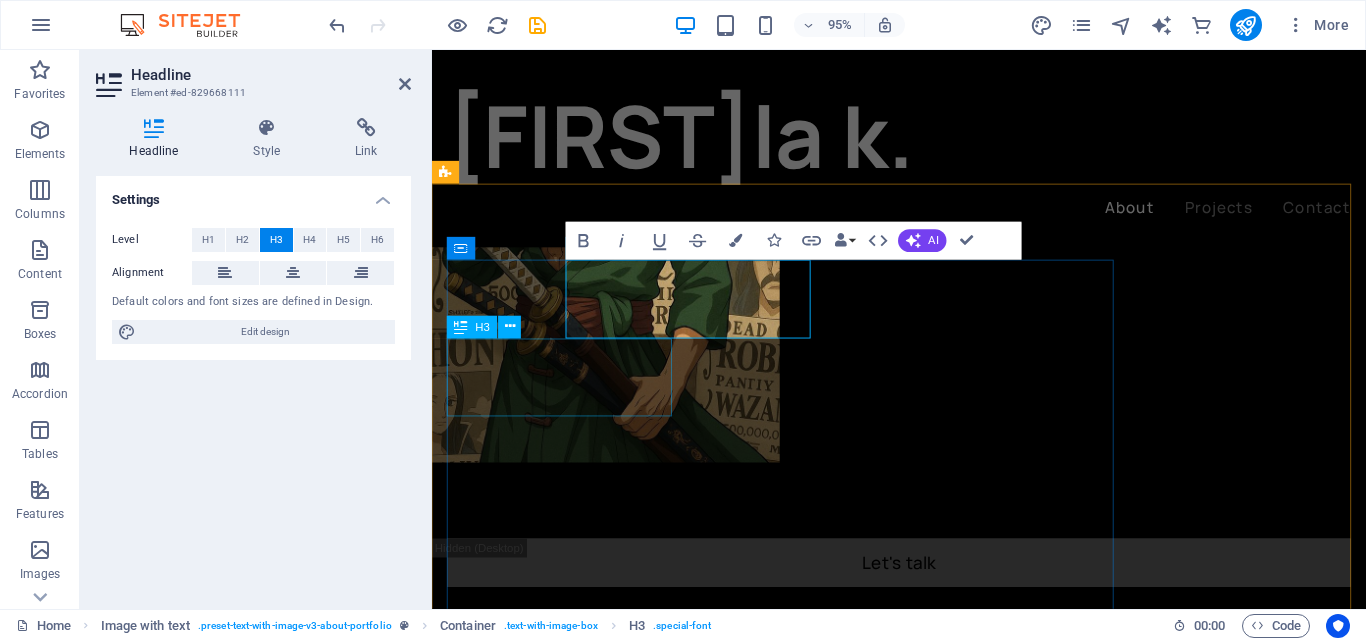 click on "rationality" at bounding box center [923, 1141] 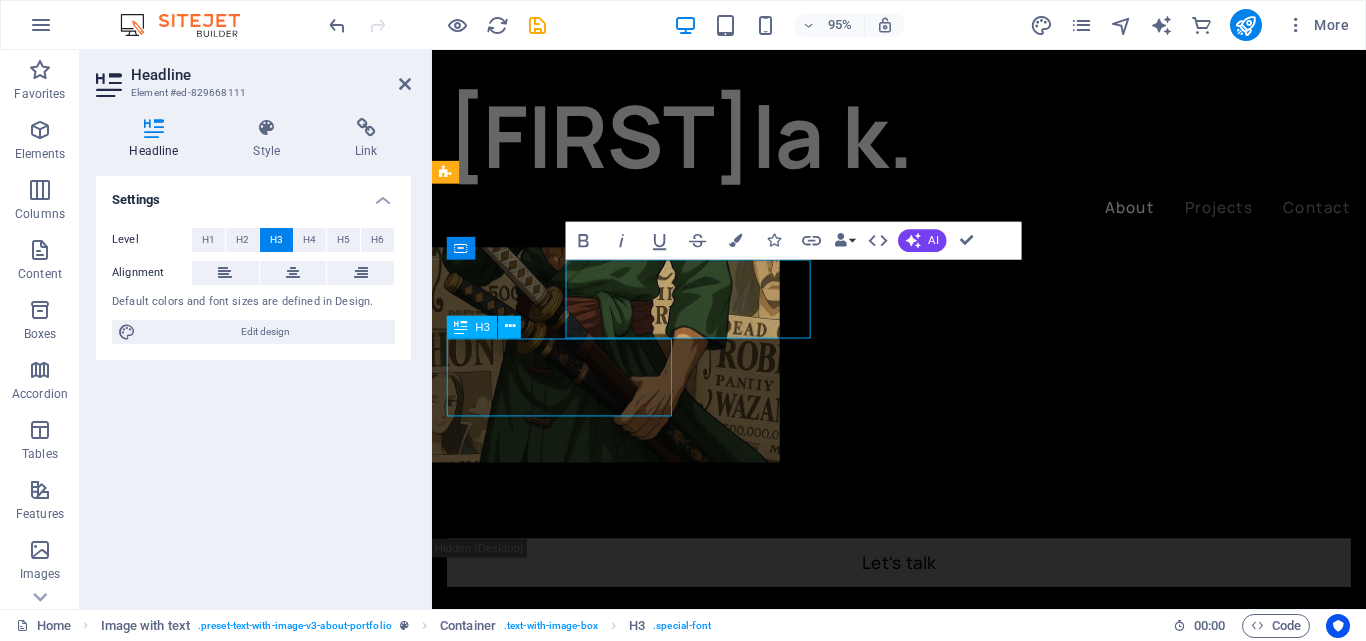 click on "rationality" at bounding box center [923, 1141] 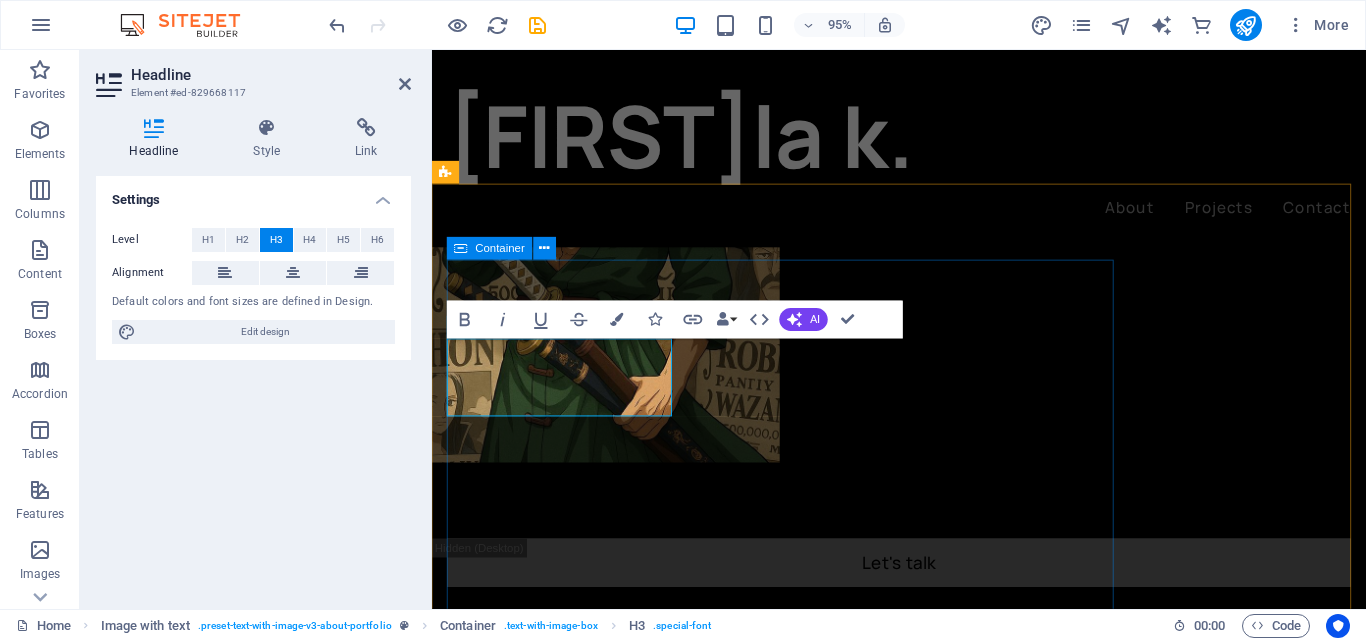 scroll, scrollTop: 753, scrollLeft: 0, axis: vertical 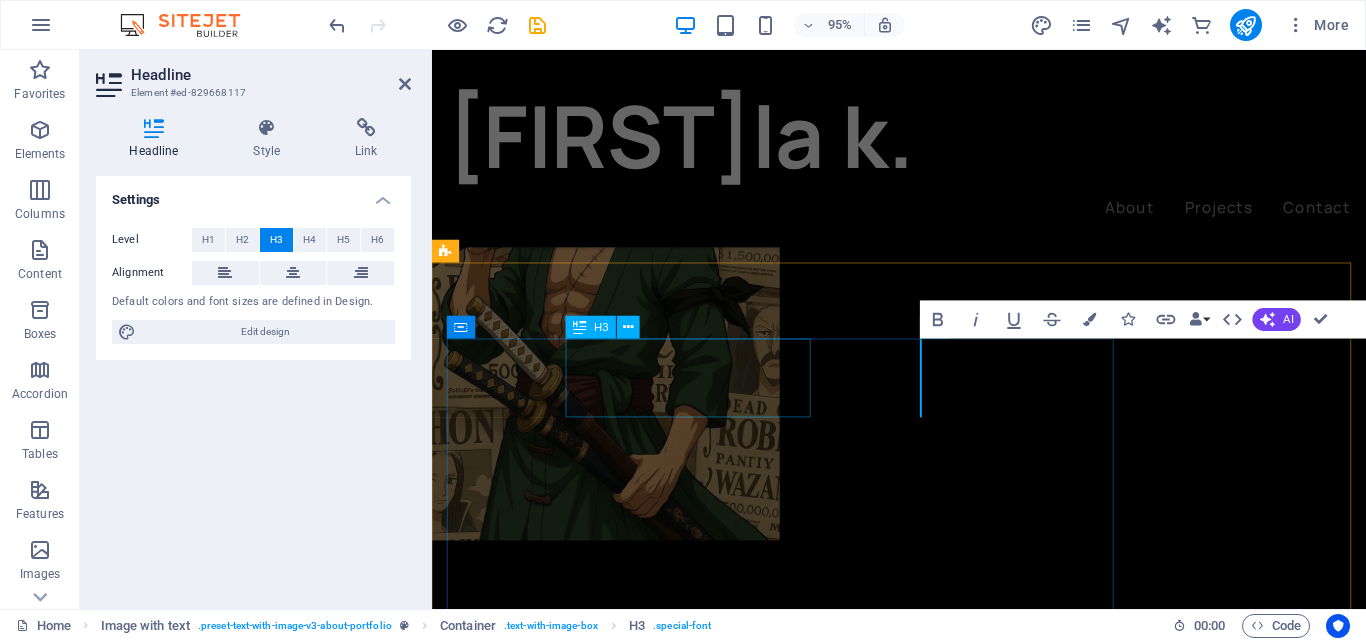 click on "consistency" at bounding box center [923, 1062] 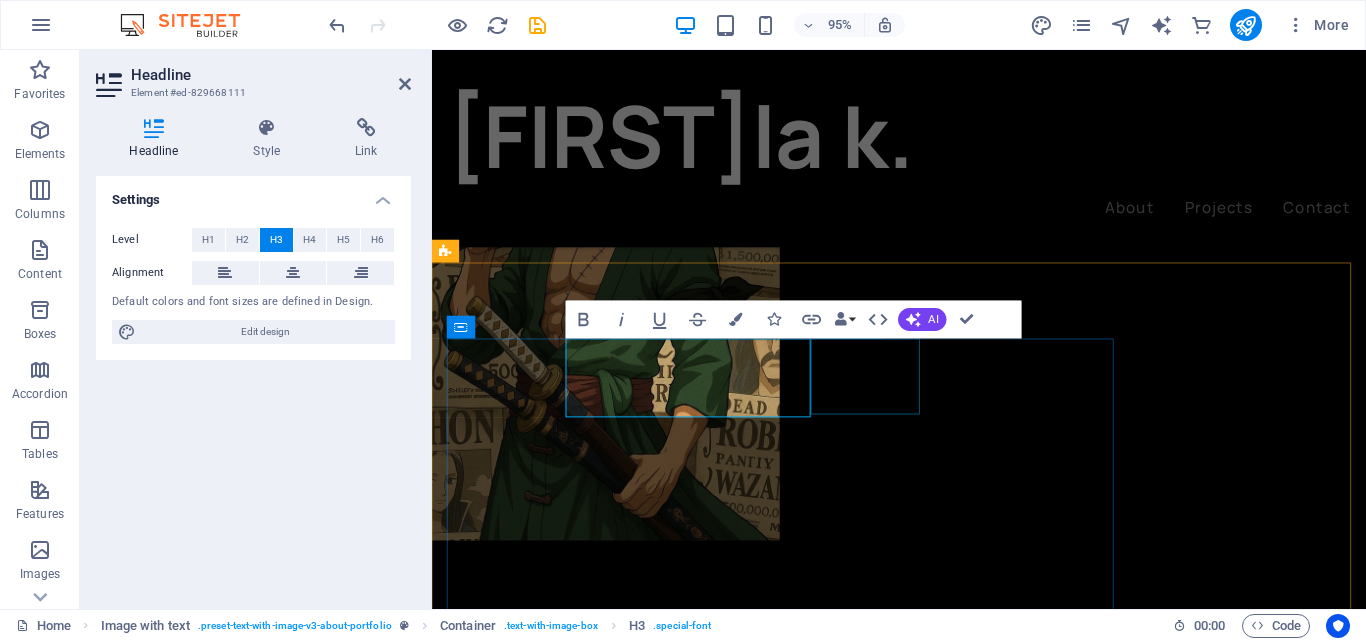 click on "and" at bounding box center (923, 1143) 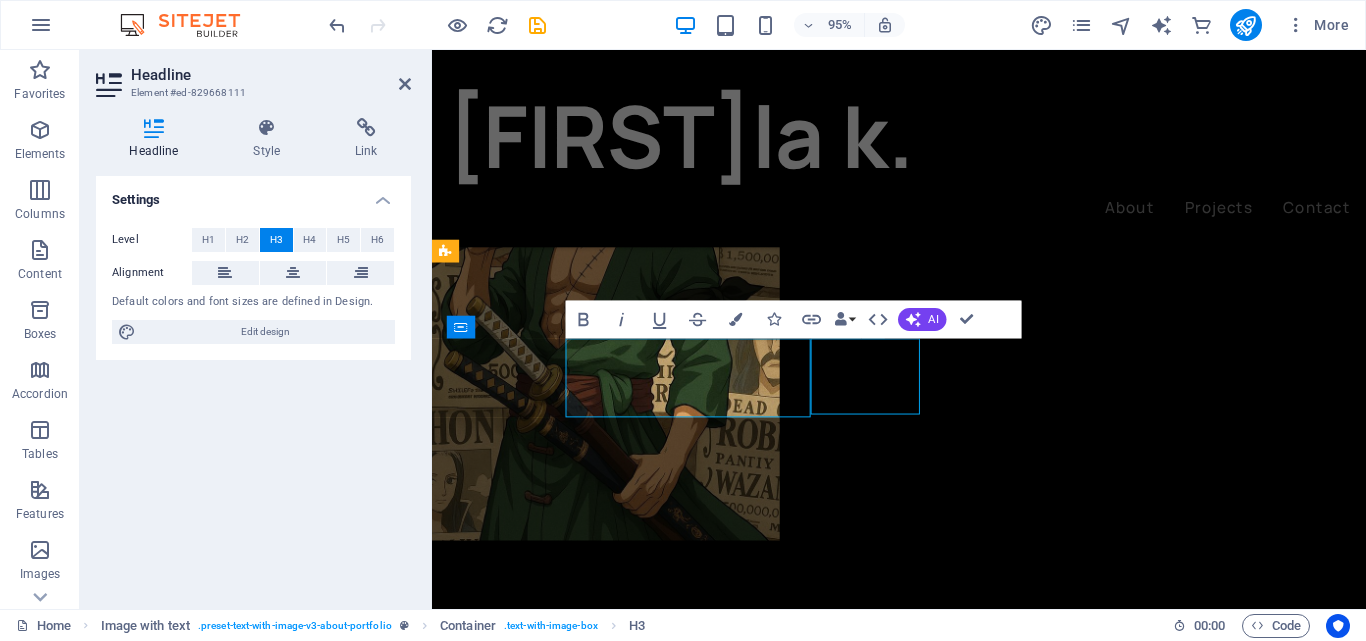 click on "and" at bounding box center (923, 1143) 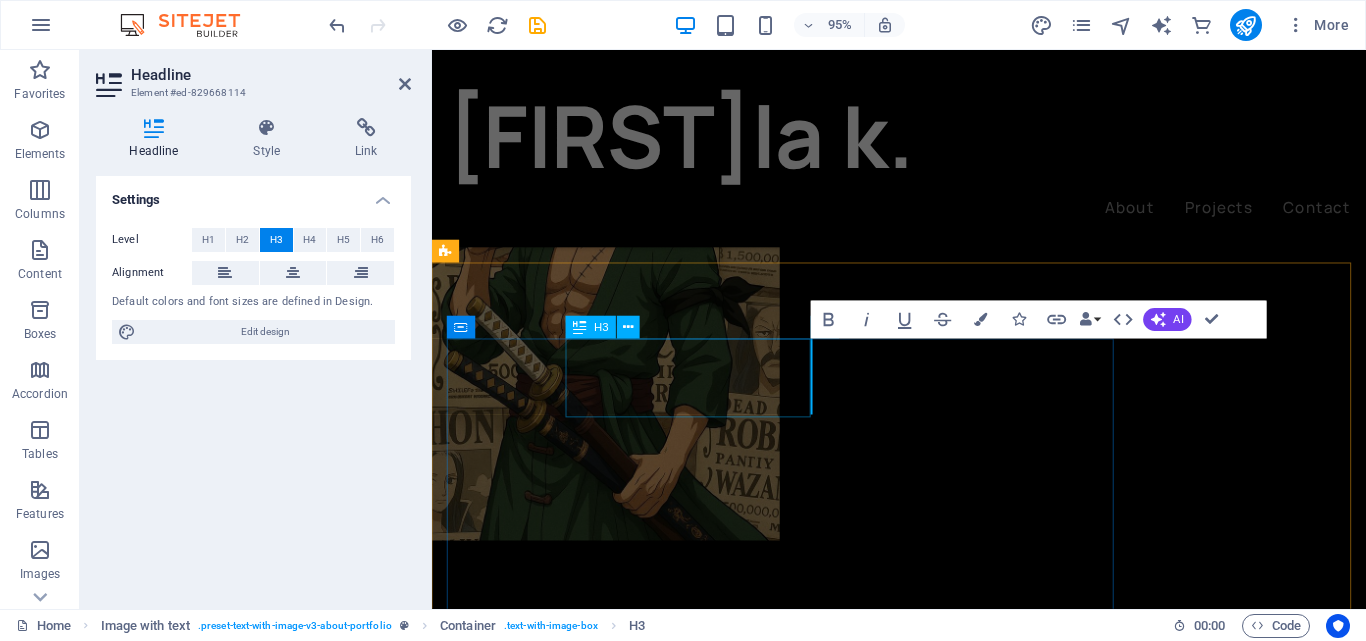 click on "consistency" at bounding box center (923, 1062) 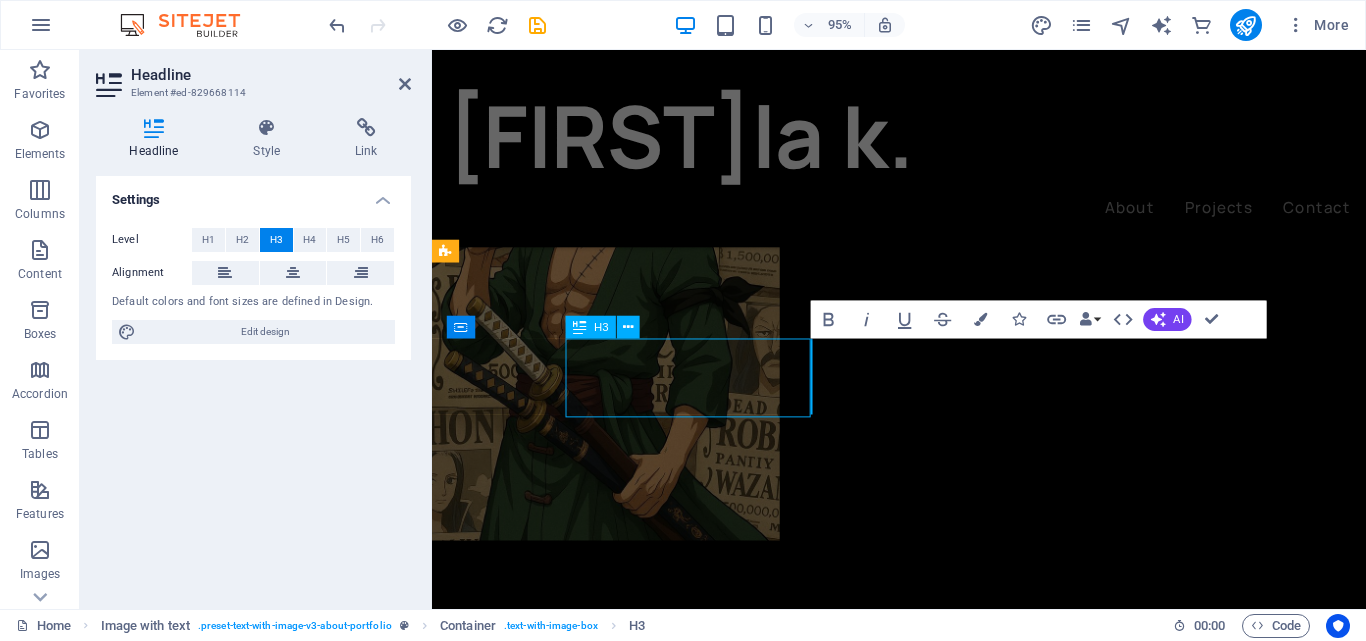 click on "consistency" at bounding box center [923, 1062] 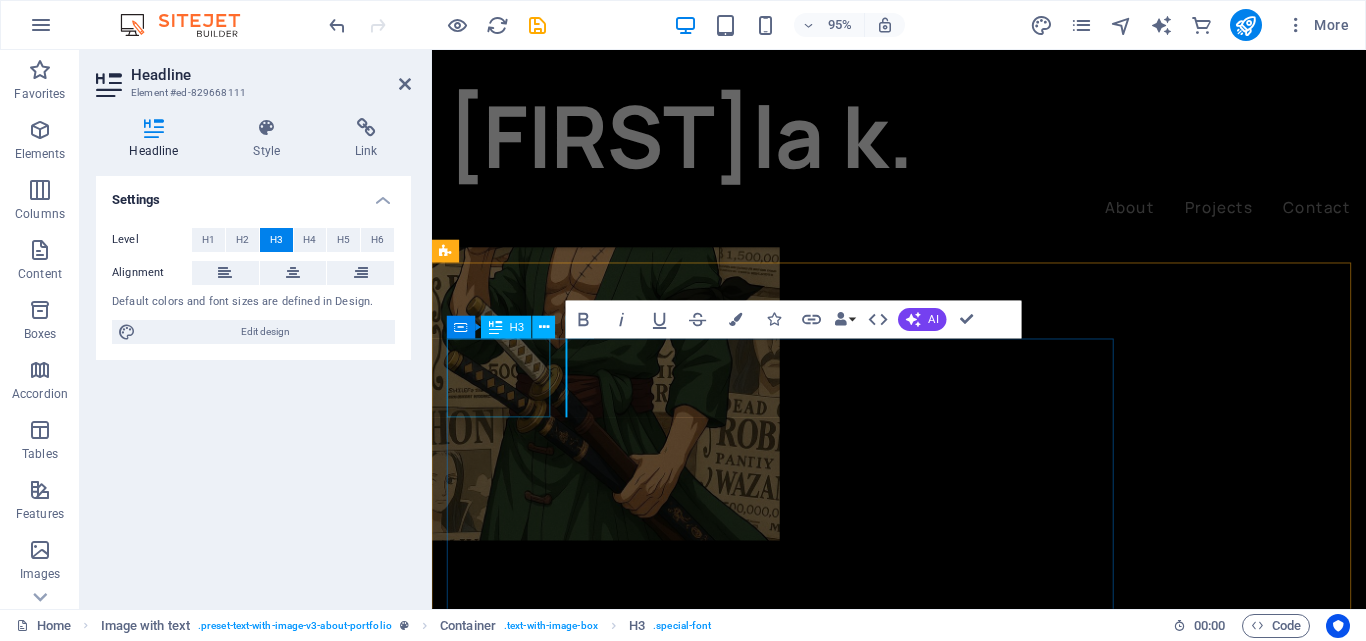 click on "logic" at bounding box center [923, 899] 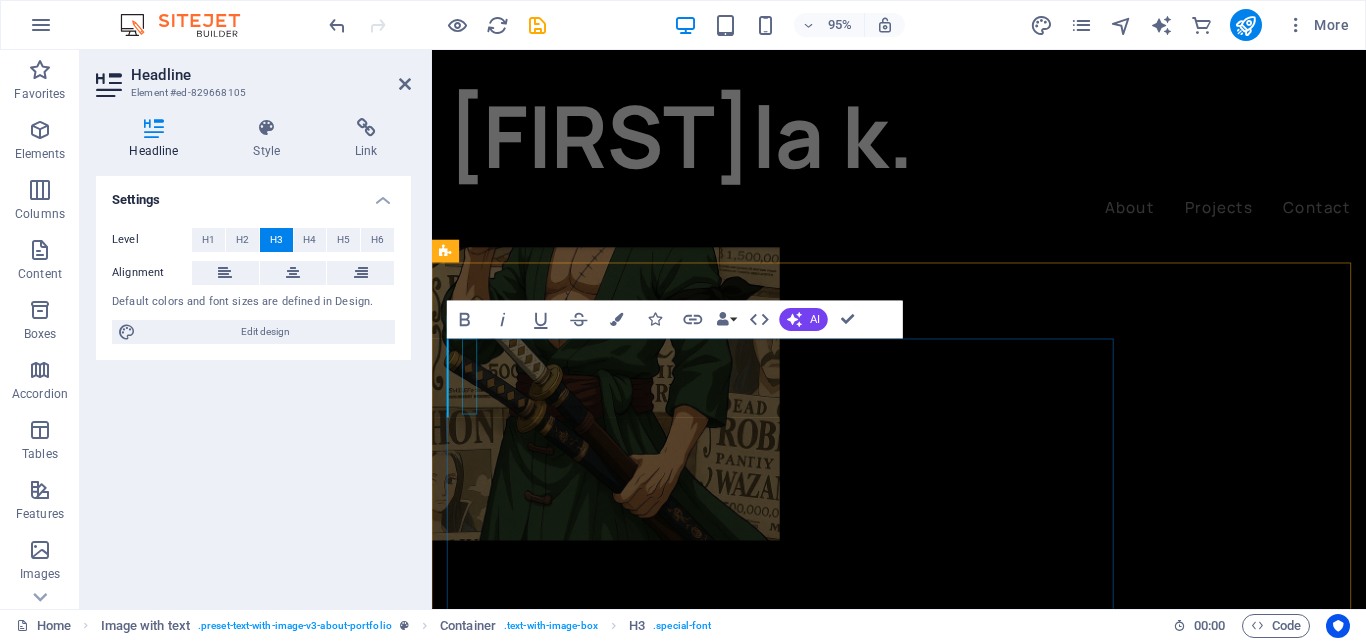 click on "." at bounding box center (923, 1061) 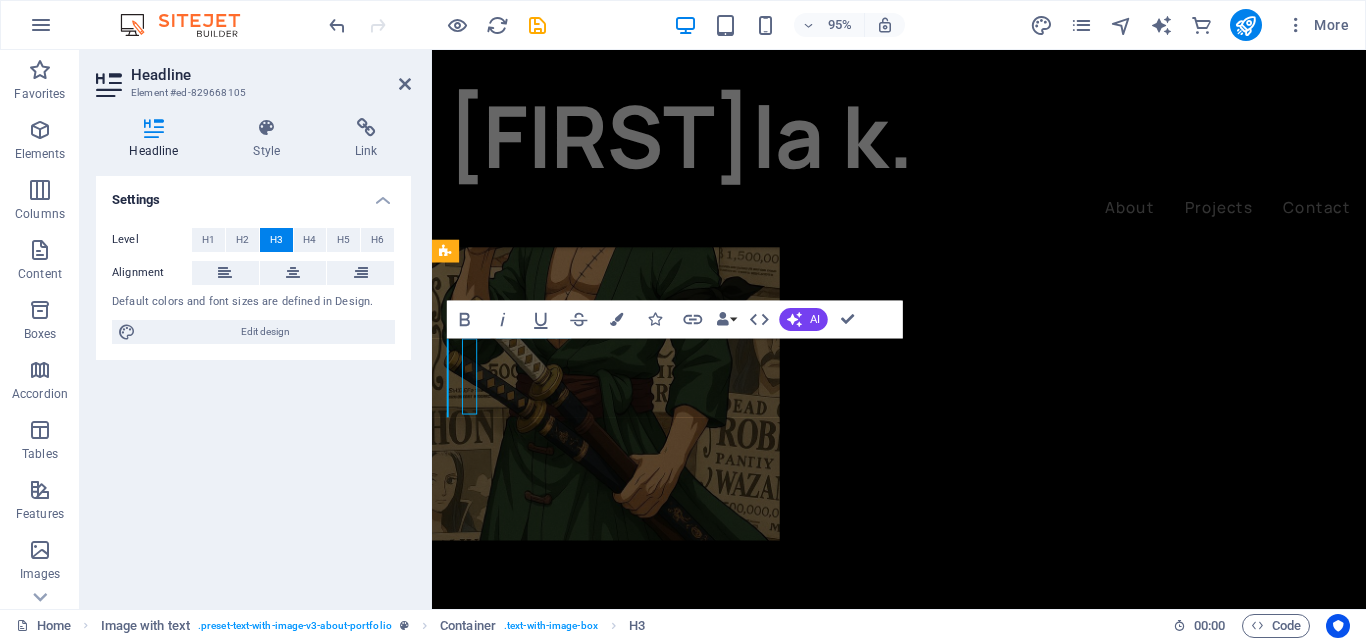 click on "." at bounding box center (923, 1061) 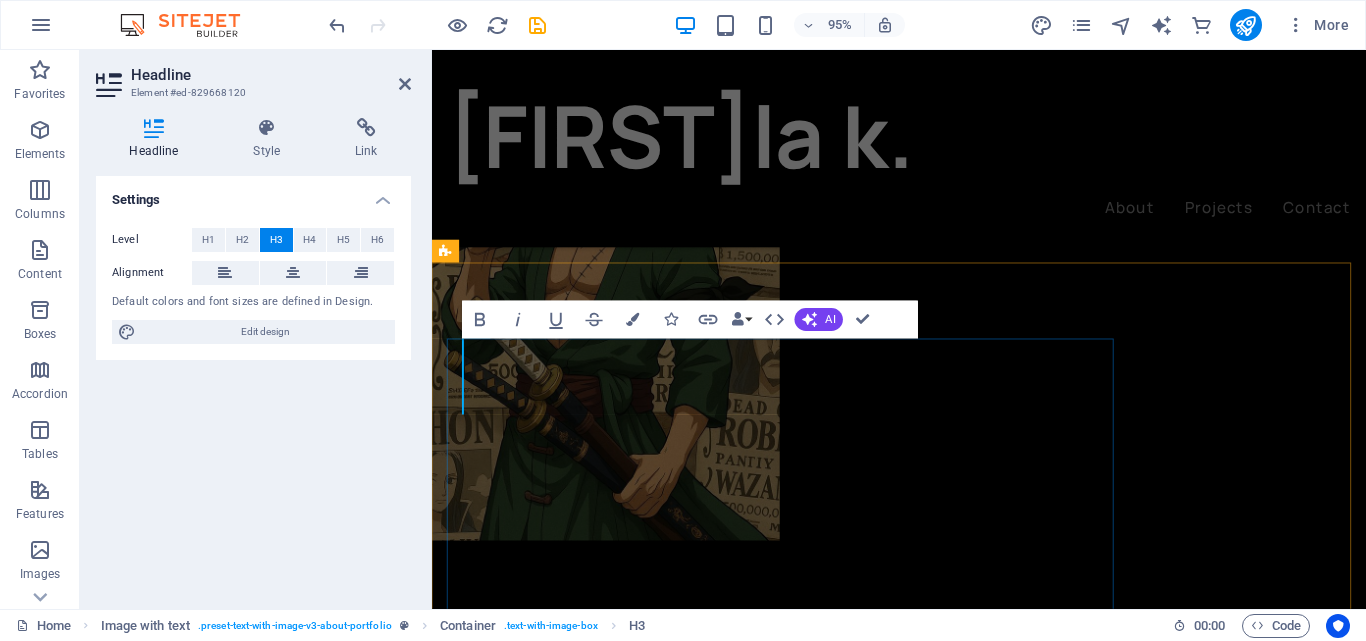 type 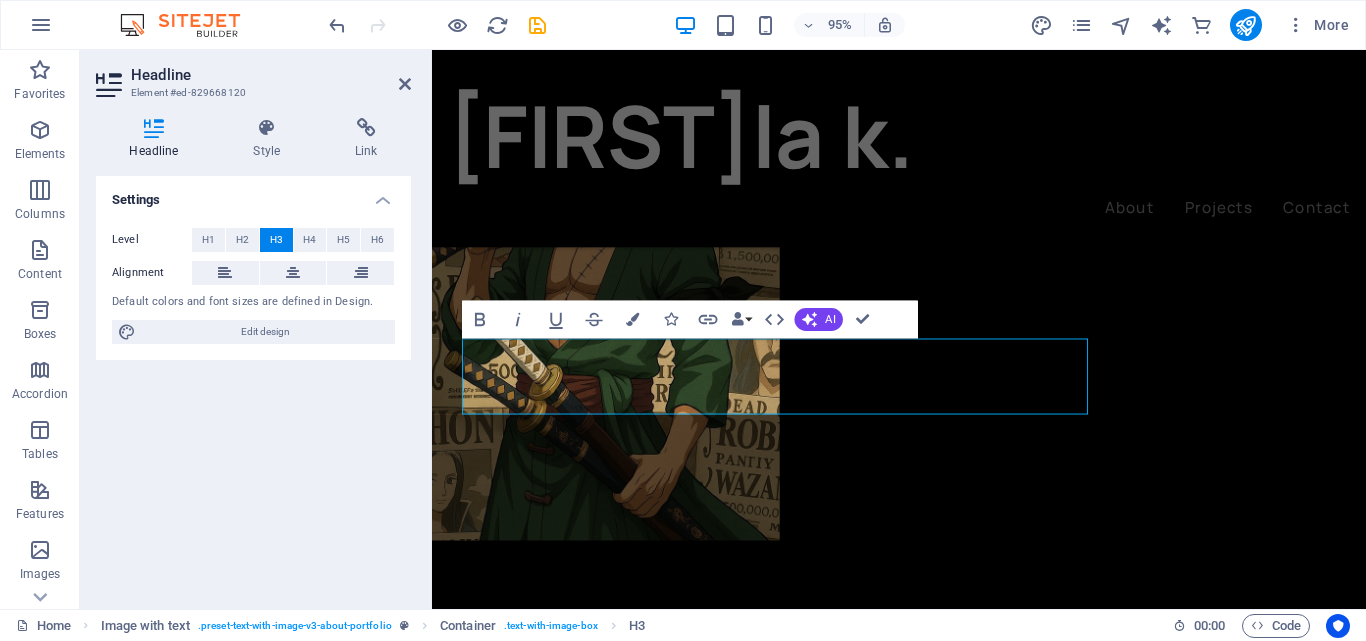 click on "Settings Level H1 H2 H3 H4 H5 H6 Alignment Default colors and font sizes are defined in Design. Edit design" at bounding box center [253, 384] 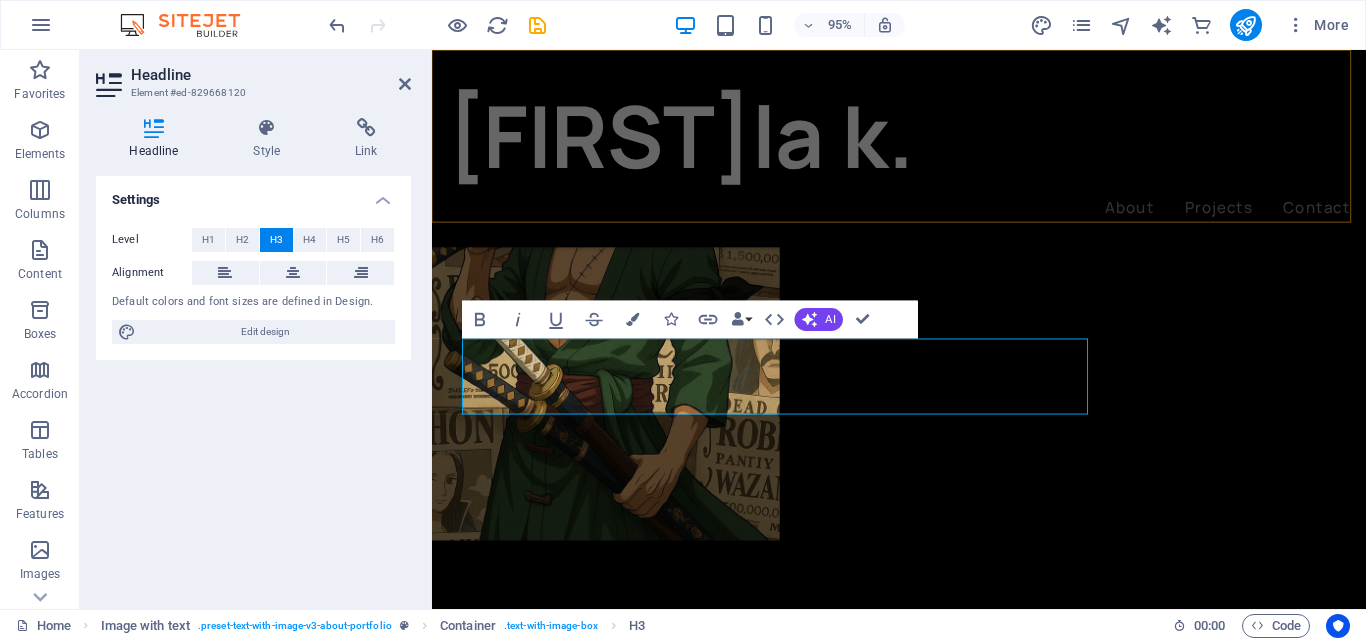 click on "Macro k. About Projects Contact" at bounding box center (923, 154) 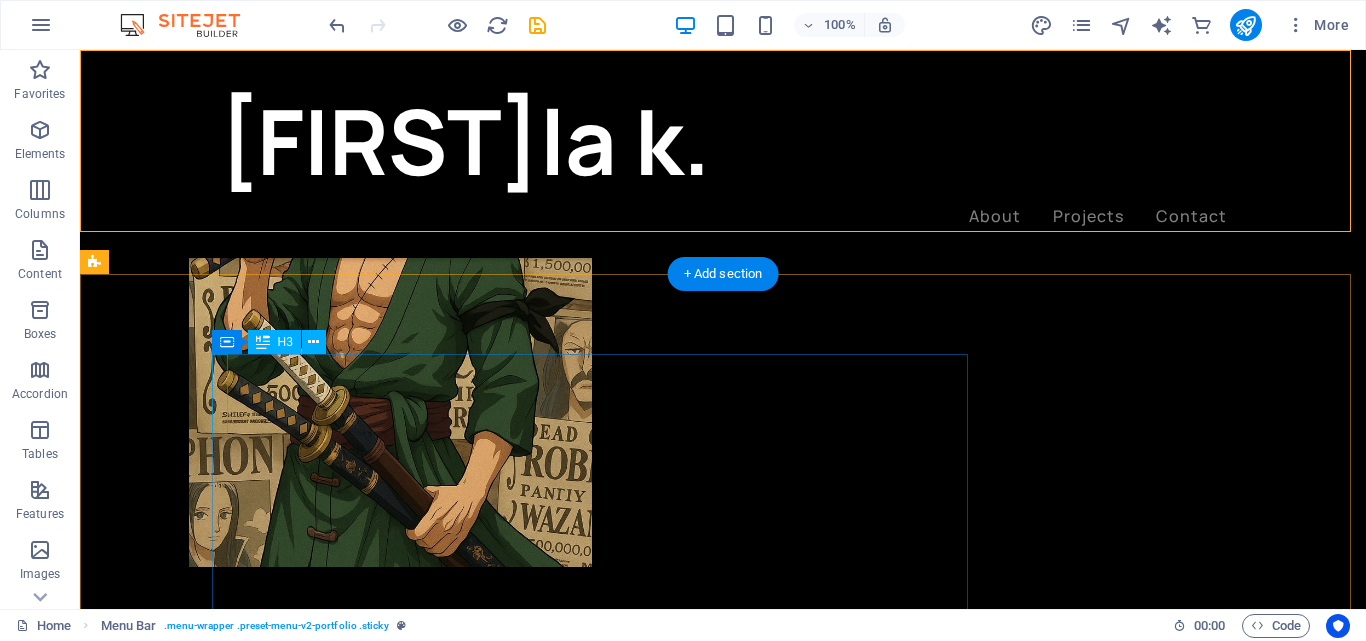 click on "," at bounding box center [600, 898] 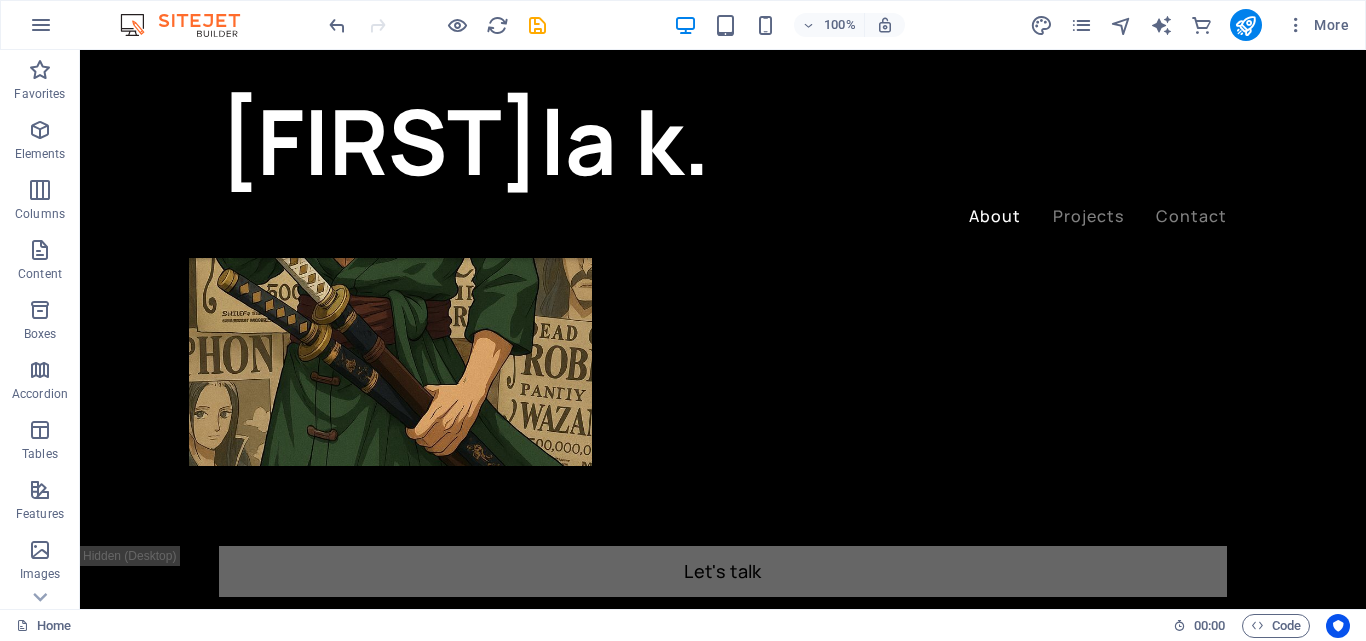 scroll, scrollTop: 775, scrollLeft: 0, axis: vertical 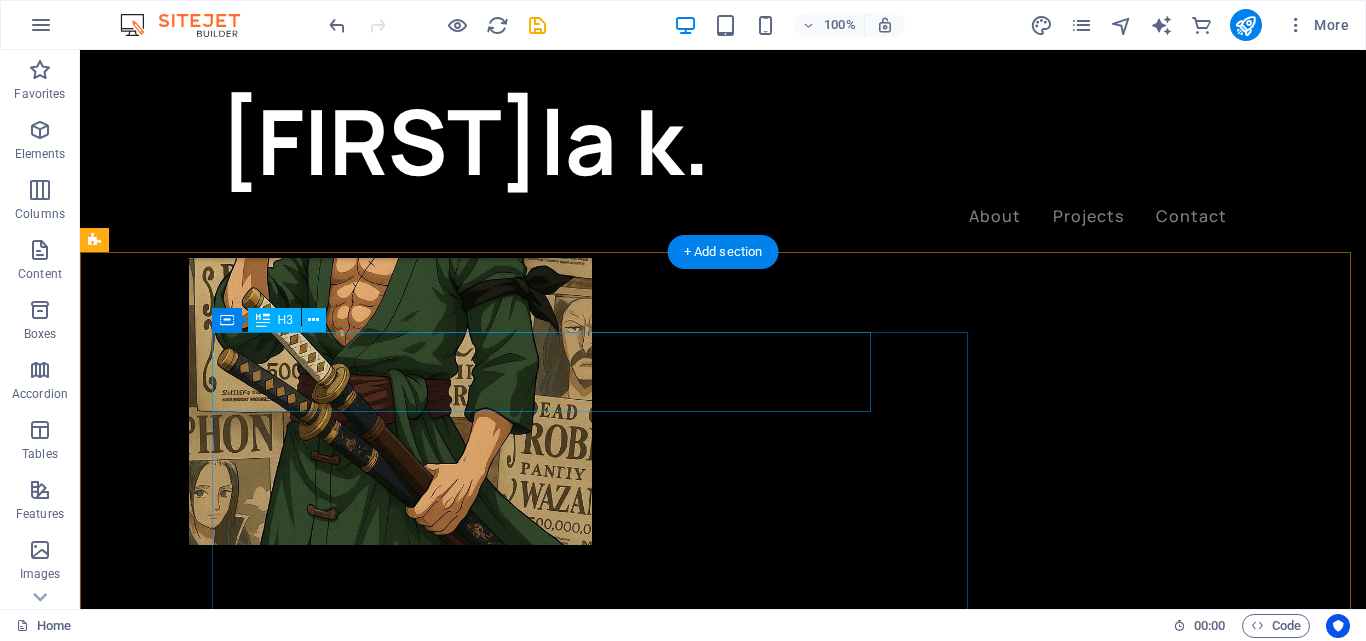 click on "Tiada hari tanpa one piece" at bounding box center (600, 876) 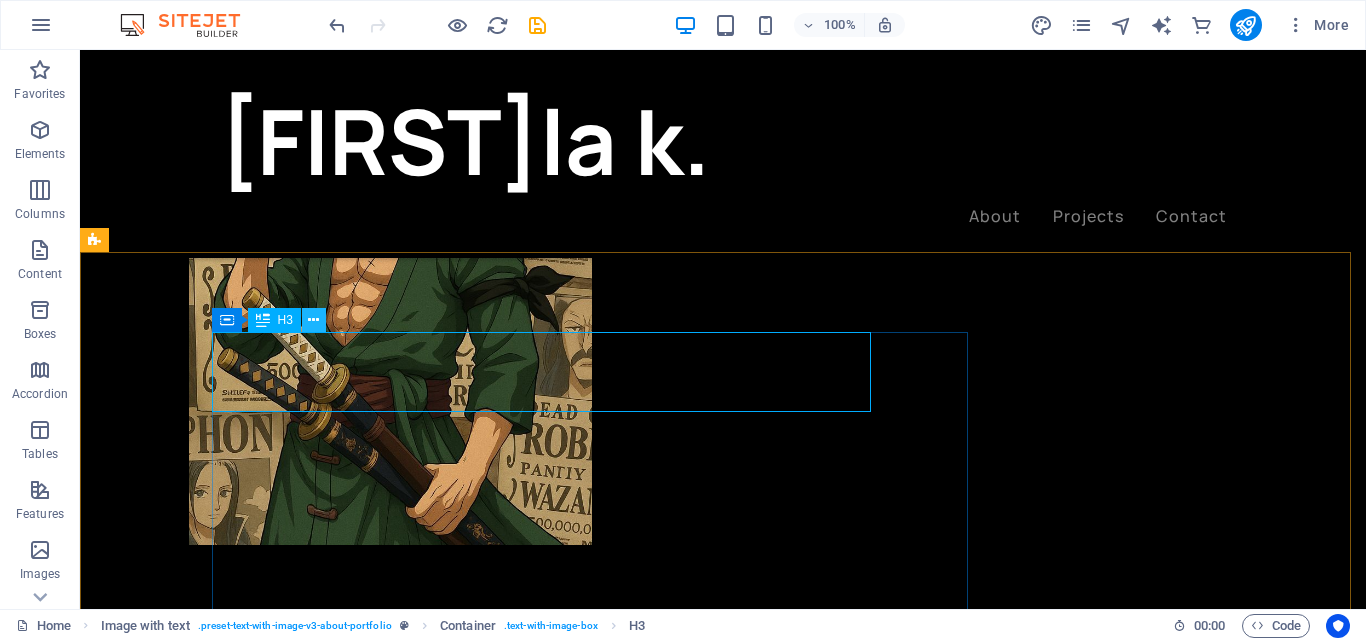 click at bounding box center (313, 320) 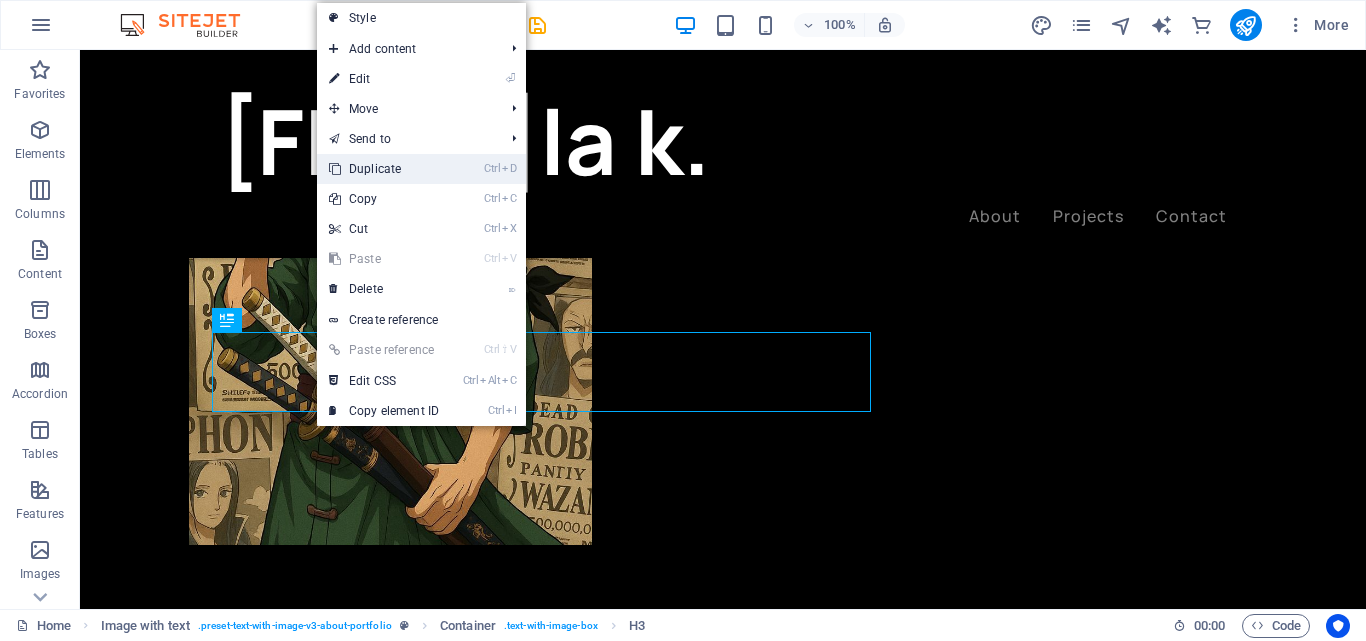 click on "Ctrl D  Duplicate" at bounding box center (384, 169) 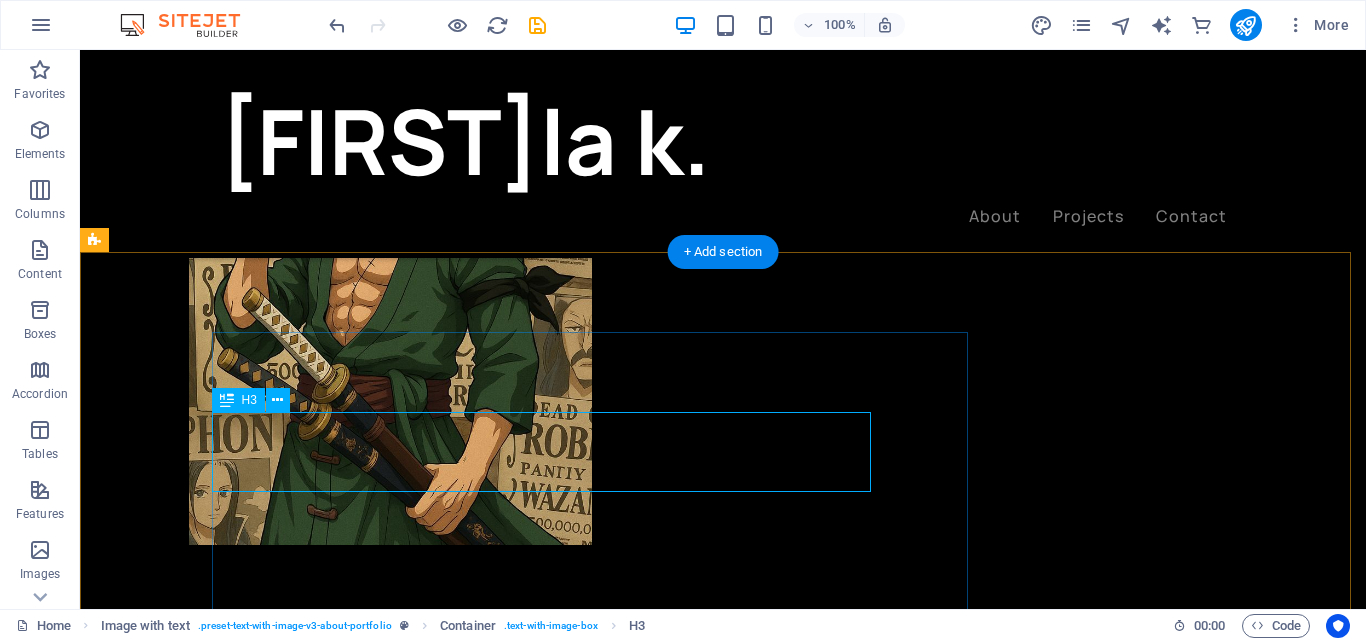click on "Tiada hari tanpa one piece" at bounding box center [600, 956] 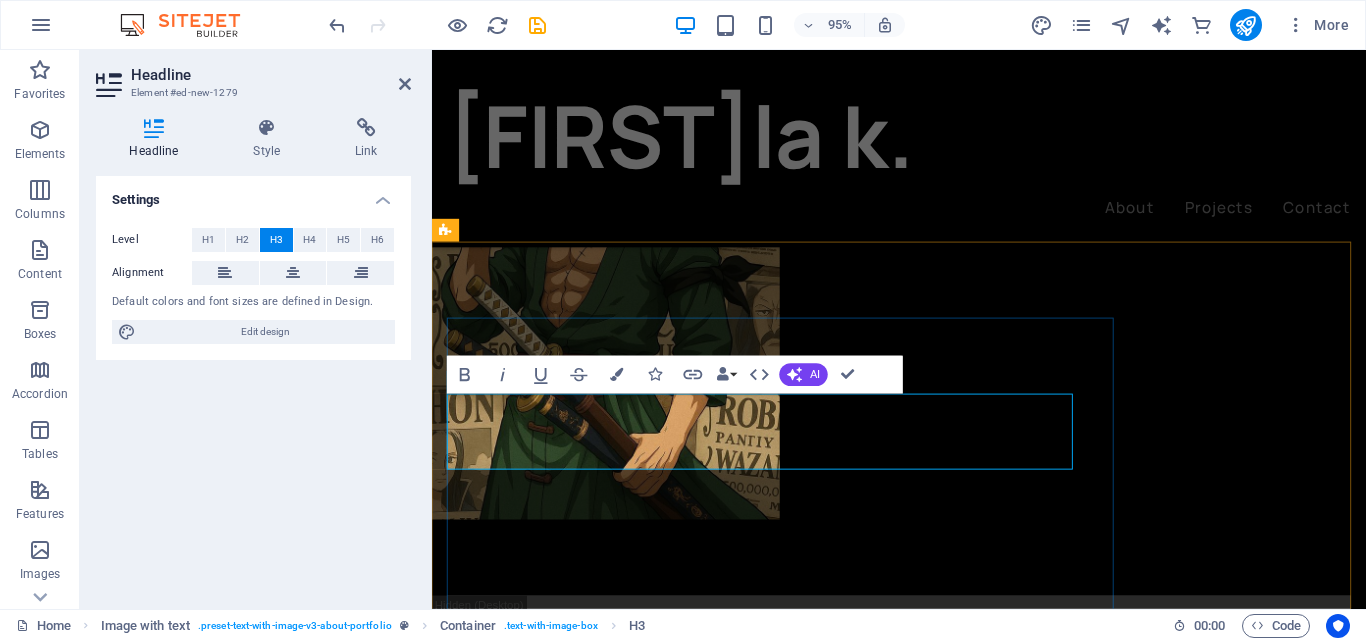 scroll, scrollTop: 695, scrollLeft: 0, axis: vertical 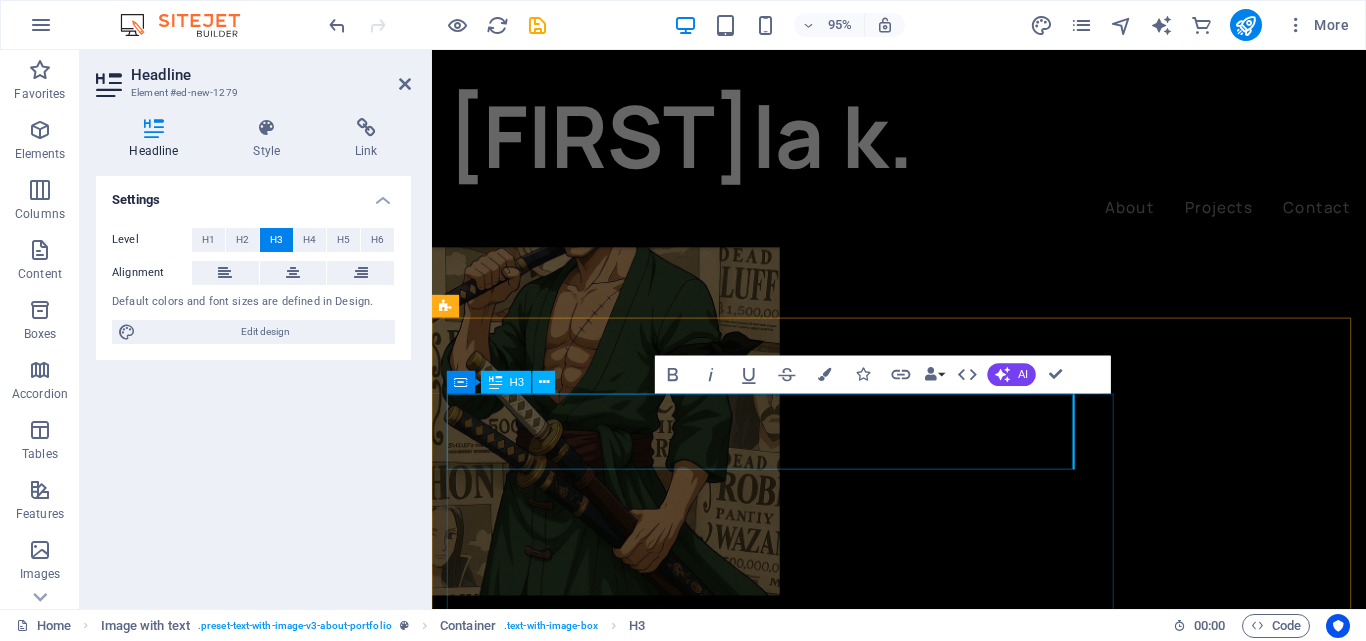 type 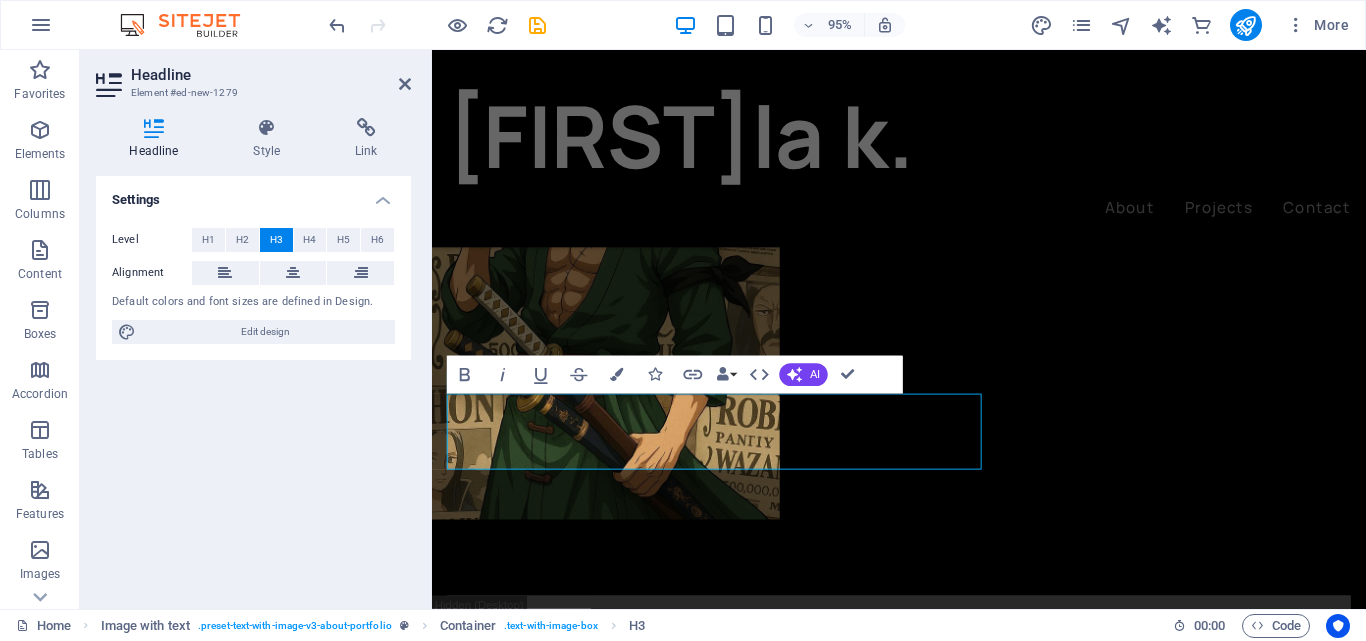 click on "Settings Level H1 H2 H3 H4 H5 H6 Alignment Default colors and font sizes are defined in Design. Edit design" at bounding box center [253, 384] 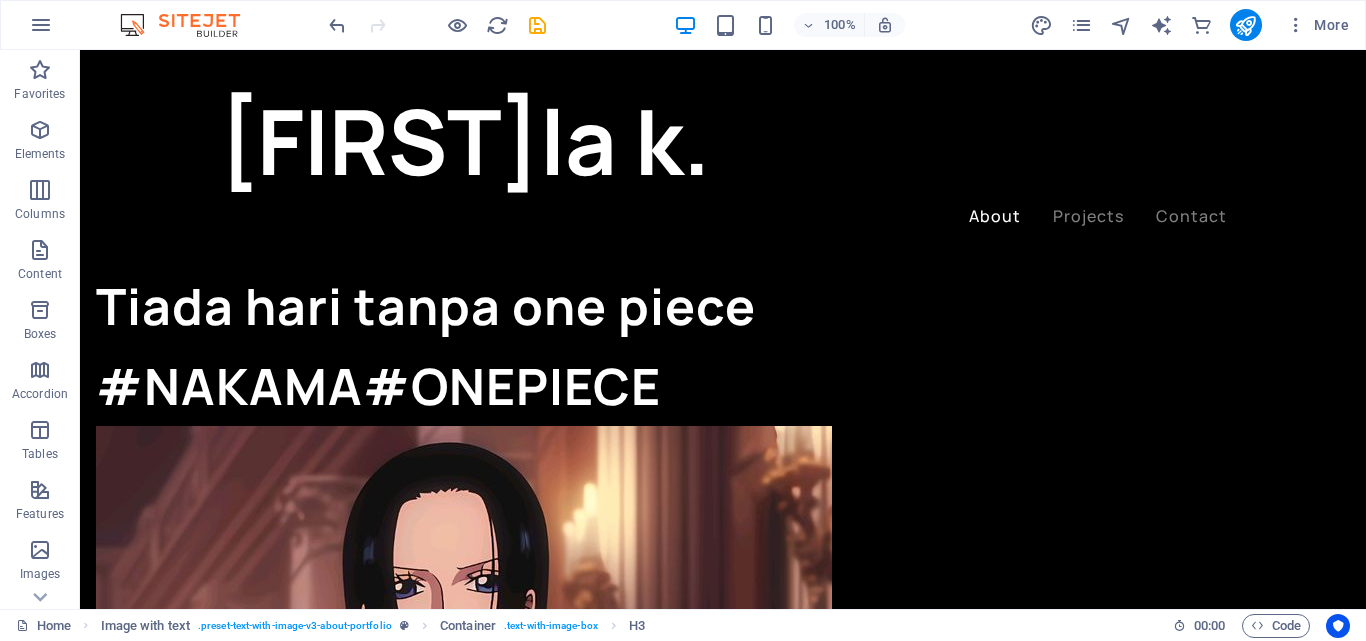 scroll, scrollTop: 1299, scrollLeft: 0, axis: vertical 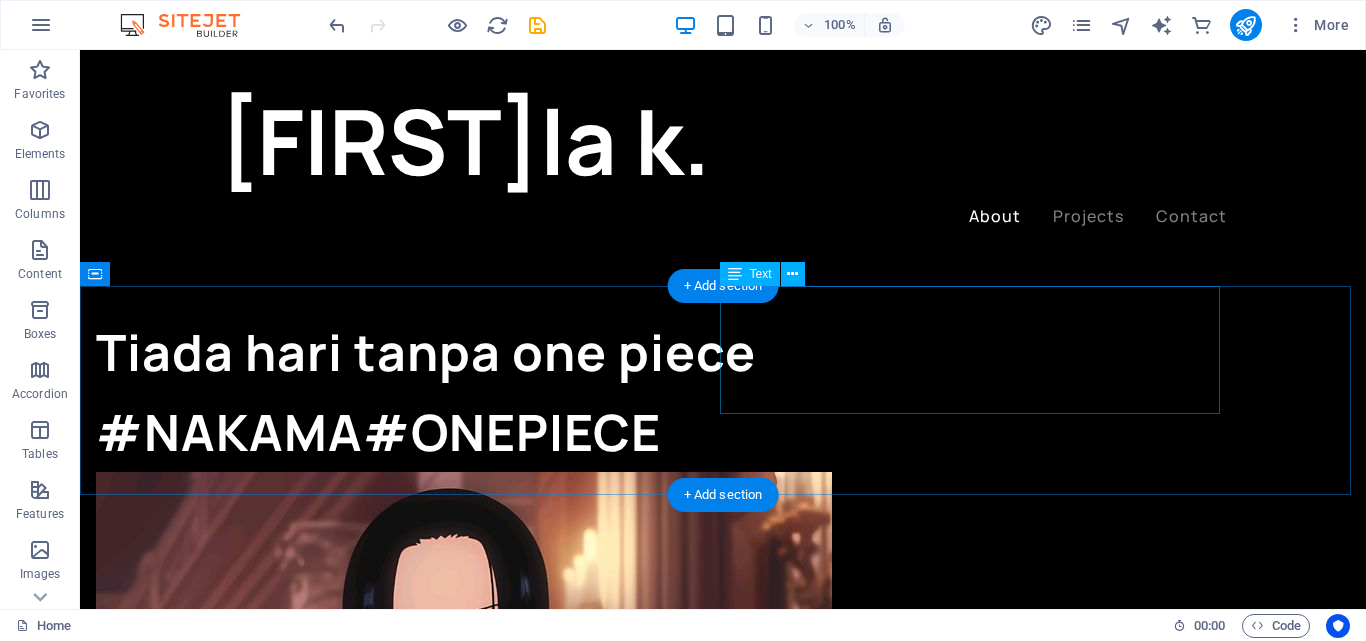 click on "Hello! My name is Max Hatzy and I’m a web designer based in South California. I’m currently working at the design studio Perfectionists and I occasionally take freelance work. I believe in creating experiences, not just aesthetics and that is why I am completely focused only on project that I’m currently working on." at bounding box center [723, 1848] 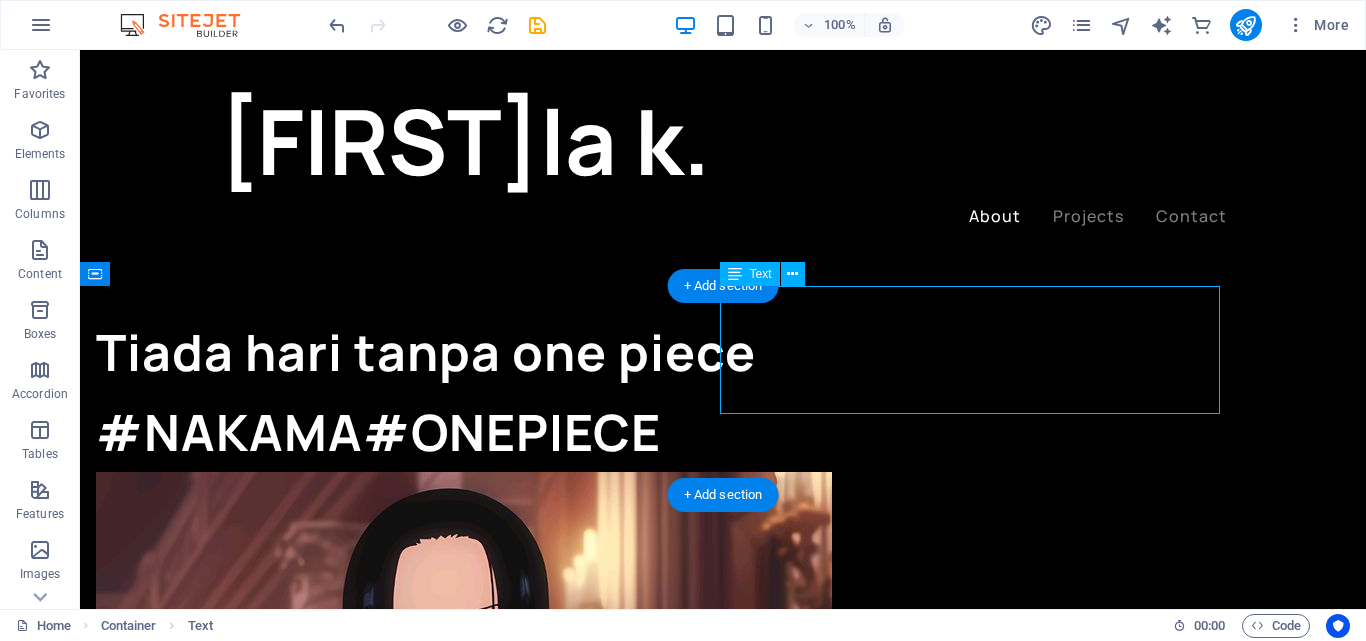 click on "Hello! My name is Max Hatzy and I’m a web designer based in South California. I’m currently working at the design studio Perfectionists and I occasionally take freelance work. I believe in creating experiences, not just aesthetics and that is why I am completely focused only on project that I’m currently working on." at bounding box center [723, 1848] 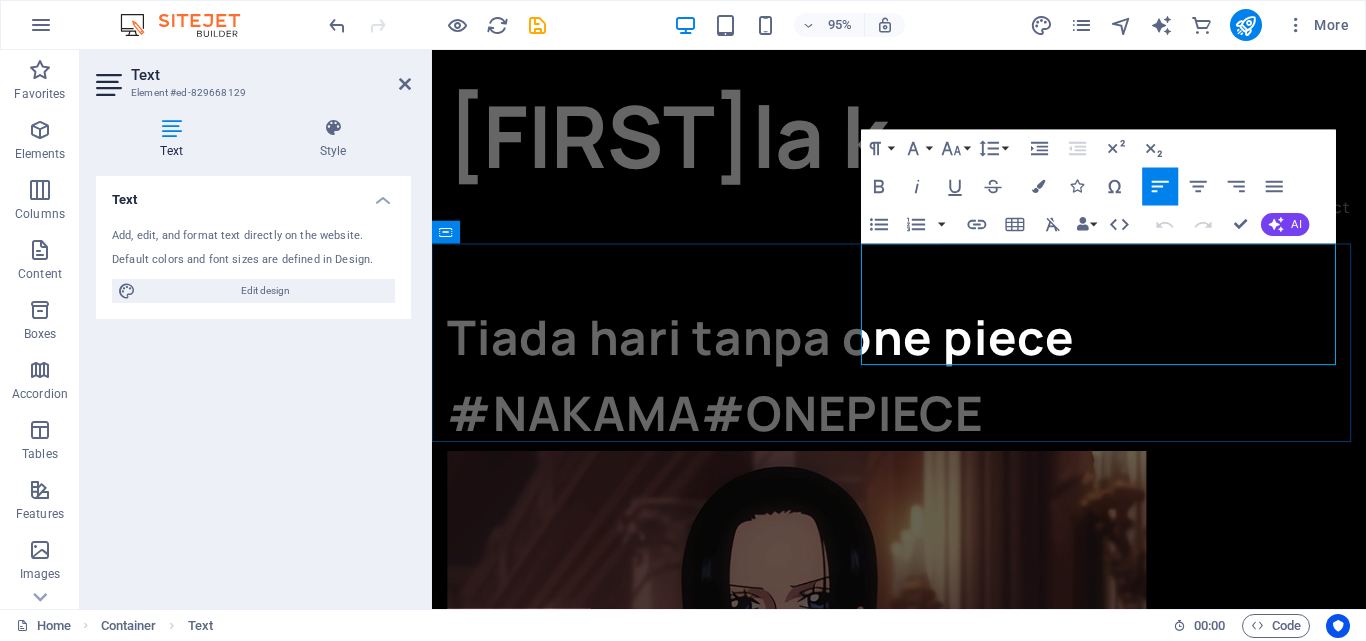 drag, startPoint x: 1013, startPoint y: 268, endPoint x: 1095, endPoint y: 277, distance: 82.492424 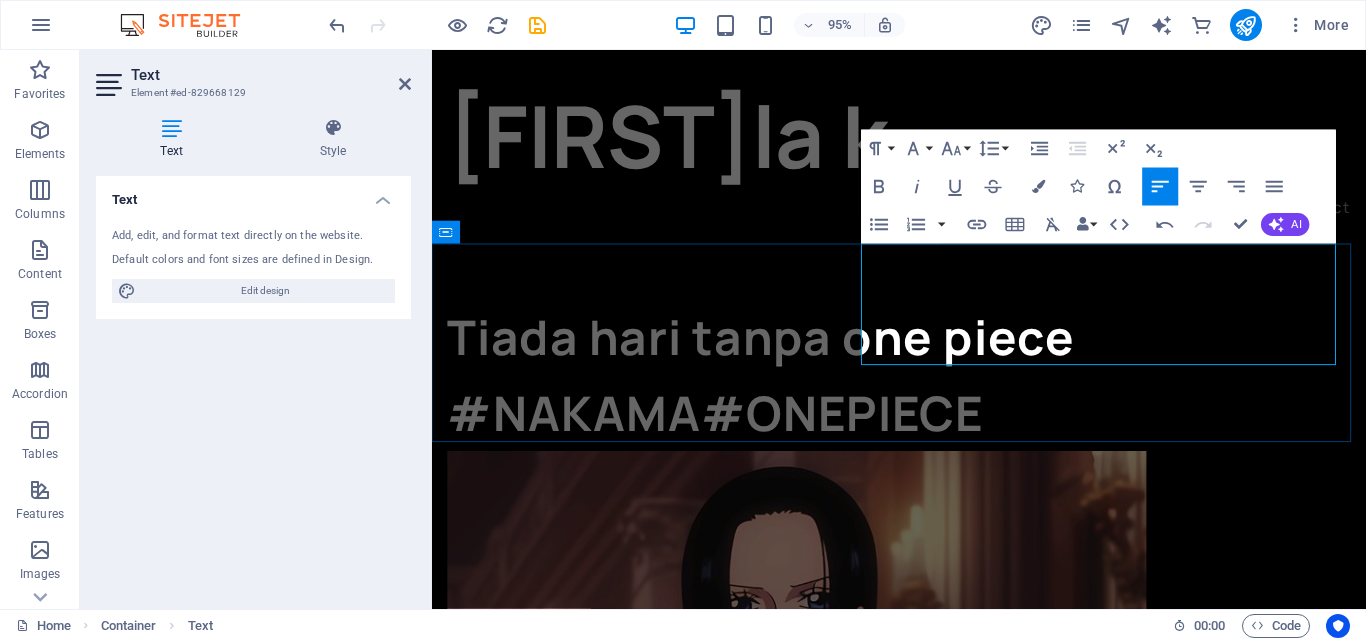 type 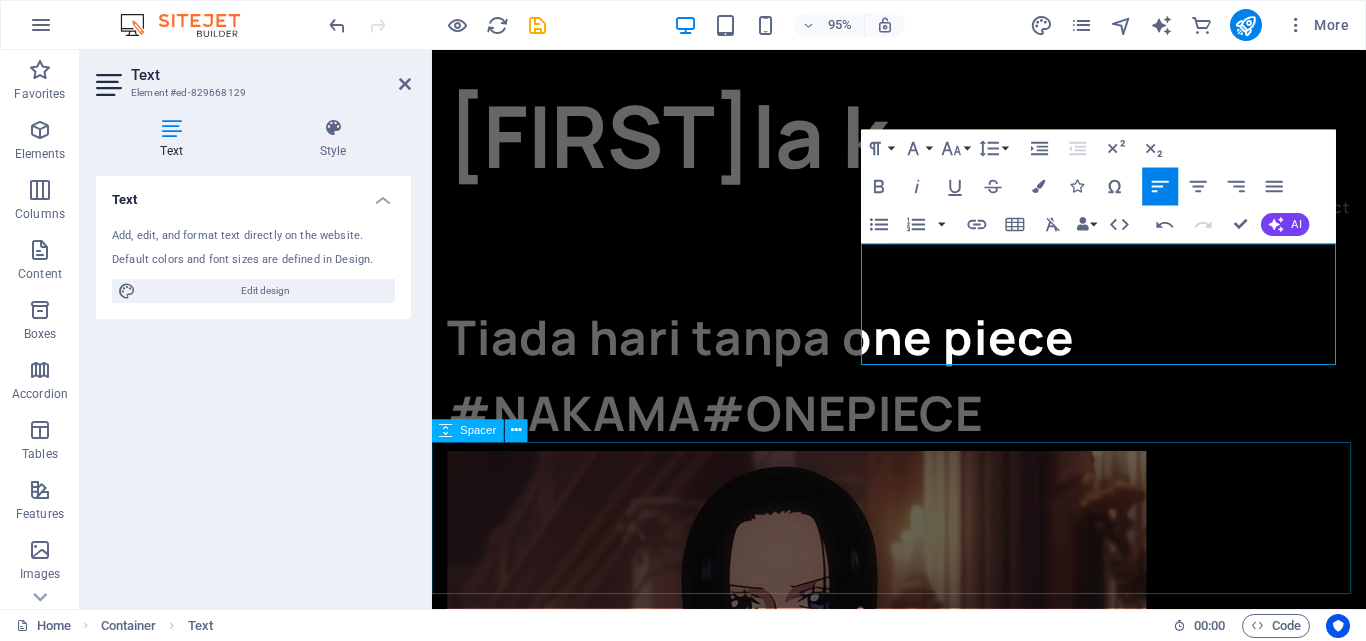 click at bounding box center [923, 2048] 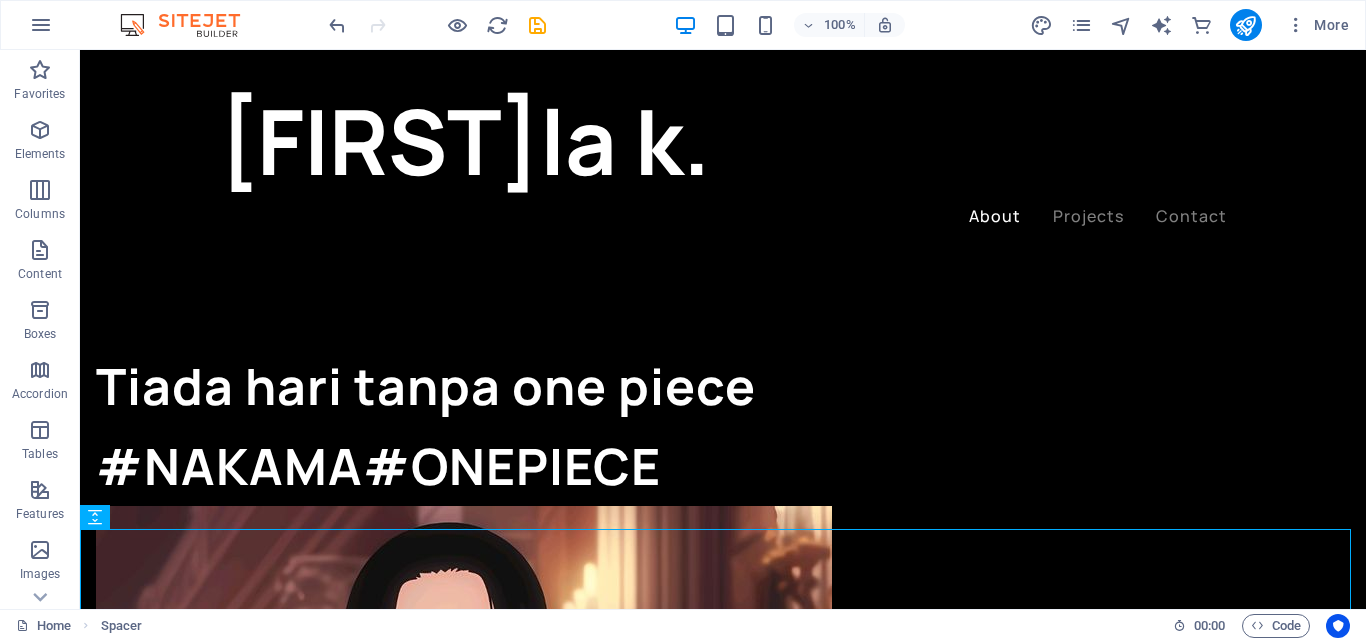 scroll, scrollTop: 1243, scrollLeft: 0, axis: vertical 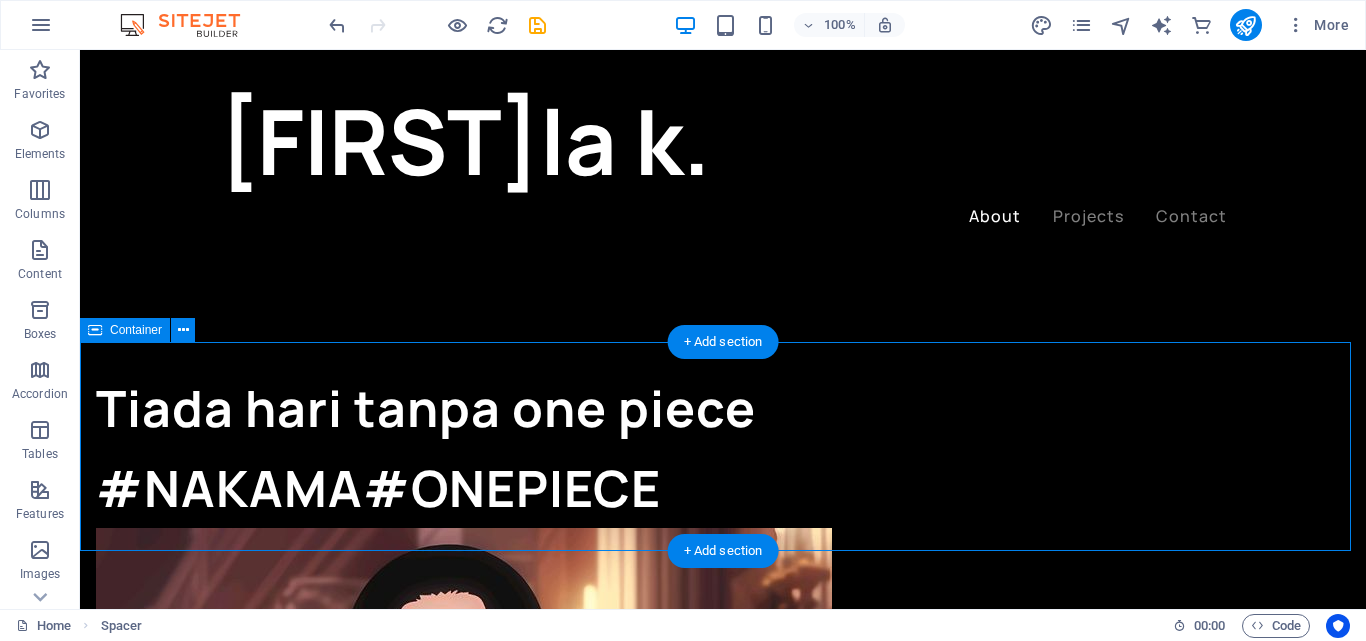 click on "Hello! My name is [FIRST] and I’m a web designer based in [STATE]. I’m currently working at the design studio Perfectionists and I occasionally take freelance work and i like watch anime one piece. I believe in creating experiences, not just aesthetics and that is why I am completely focused only on project that I’m currently working on. Download my CV" at bounding box center (723, 1945) 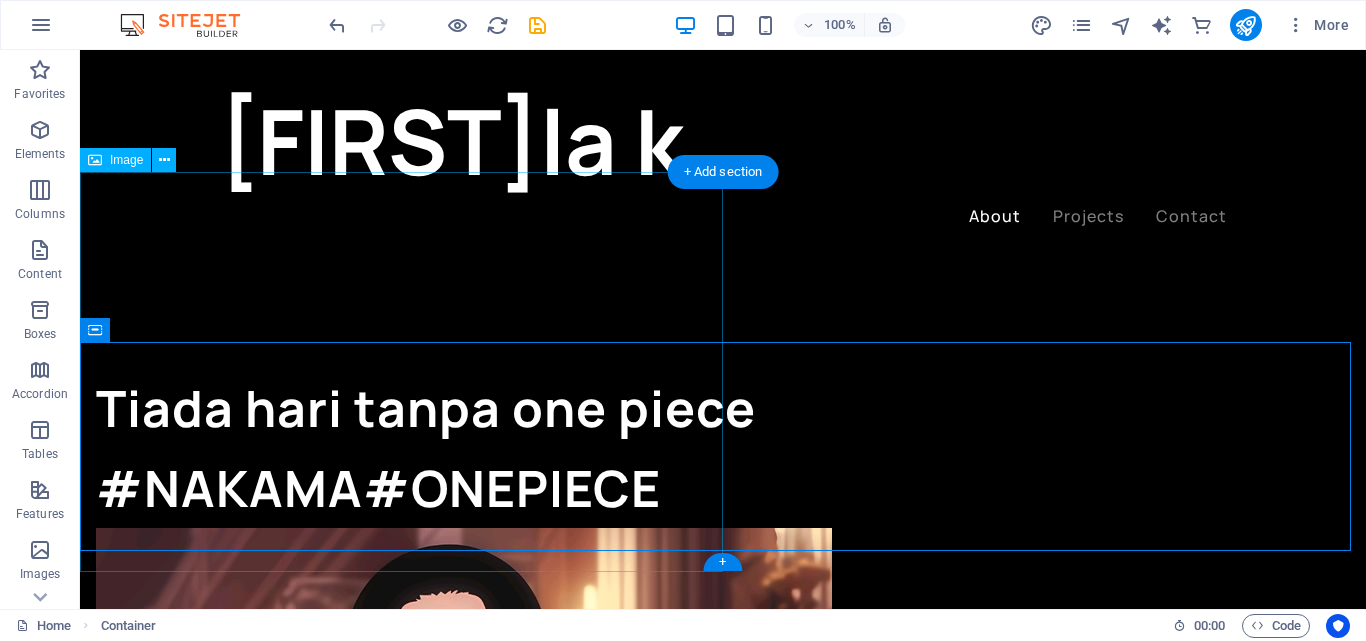 click at bounding box center [401, 1896] 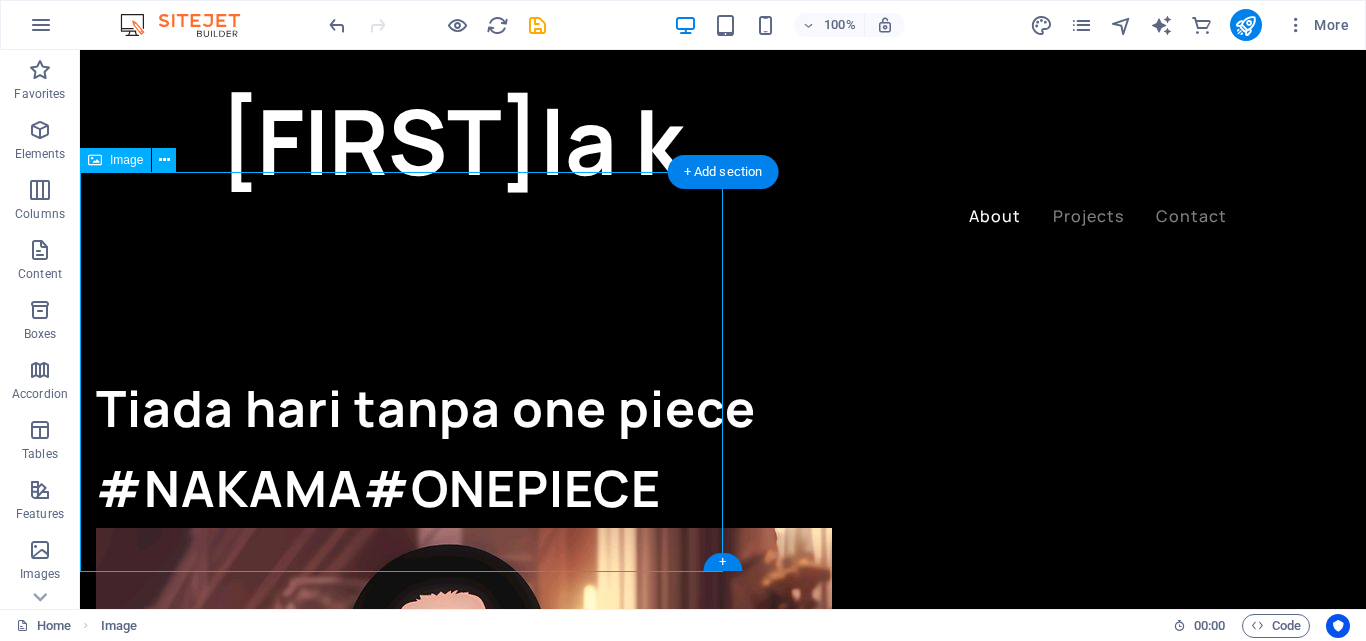 click at bounding box center (401, 1896) 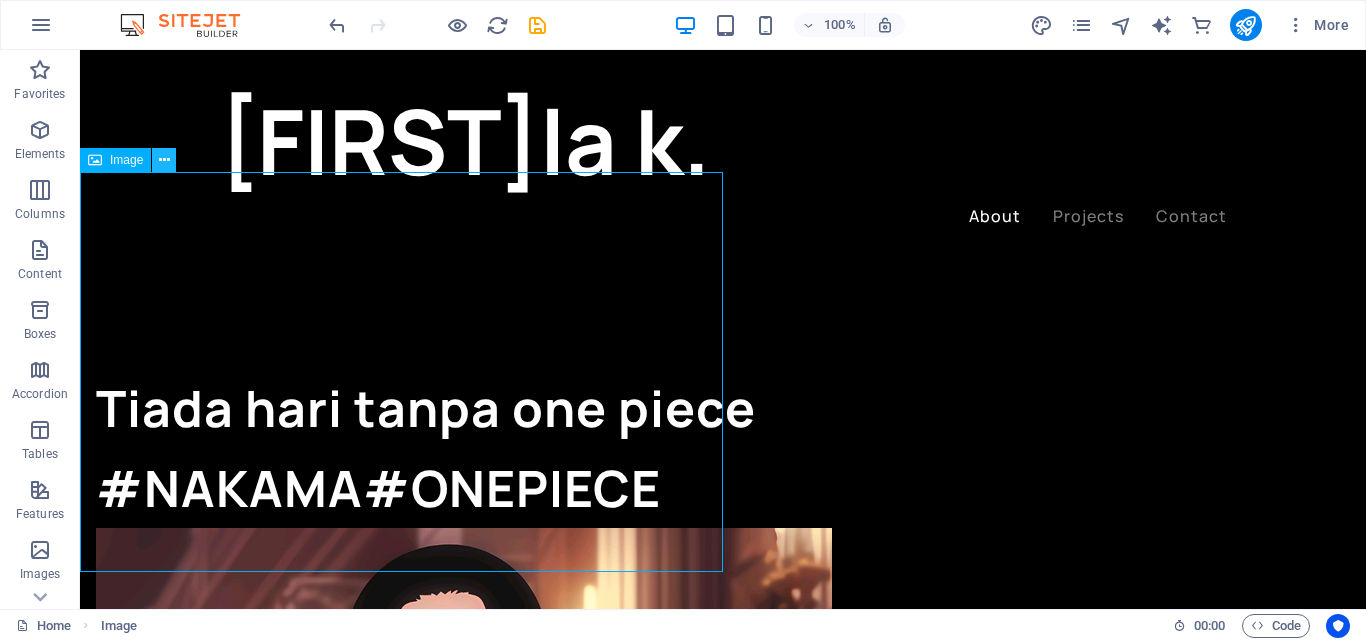 click at bounding box center (164, 160) 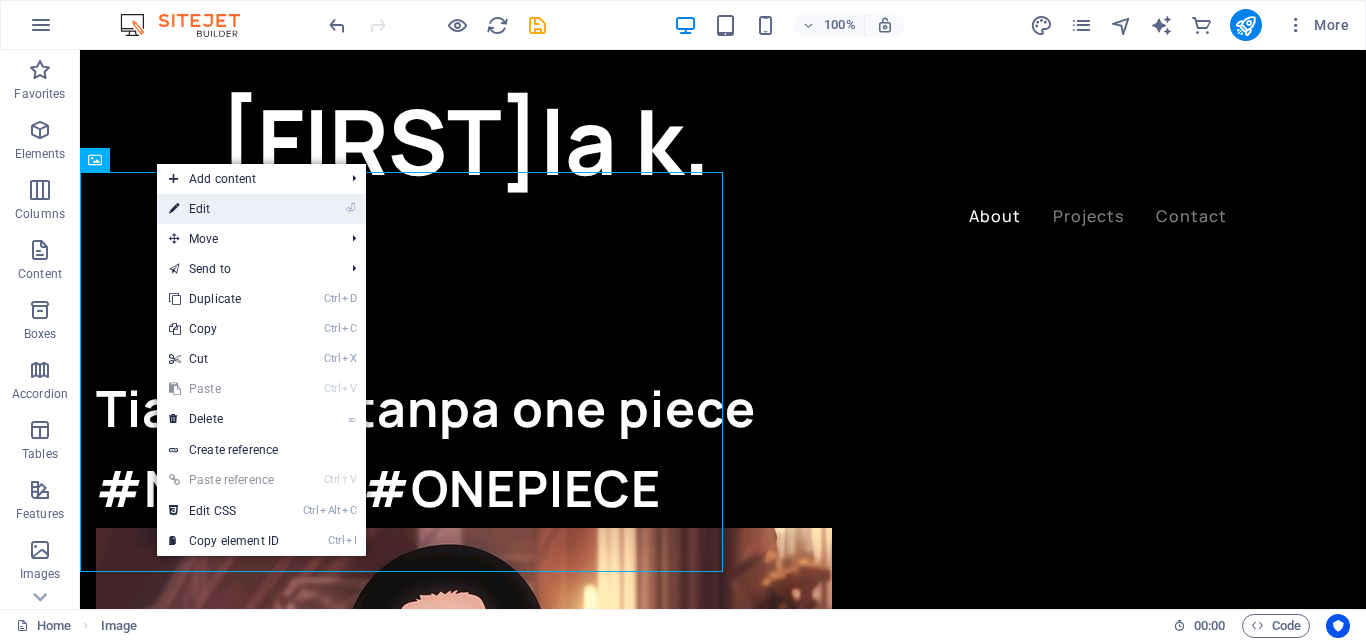 click on "⏎  Edit" at bounding box center (224, 209) 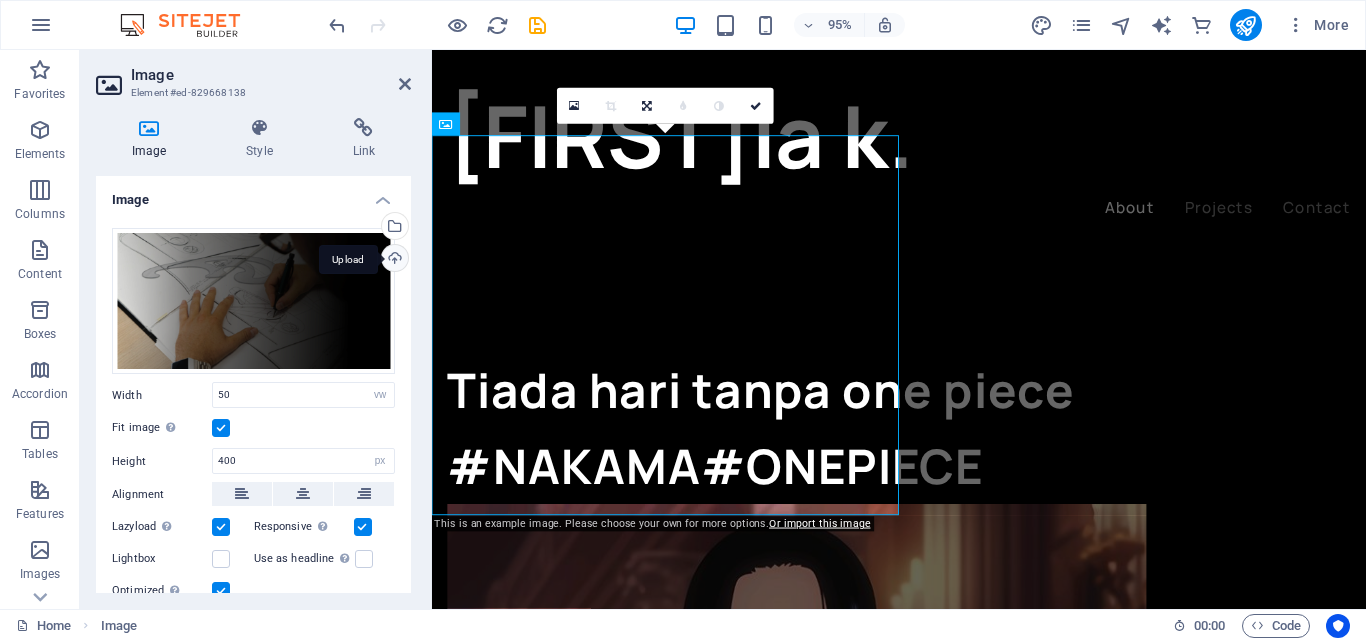 click on "Upload" at bounding box center (393, 260) 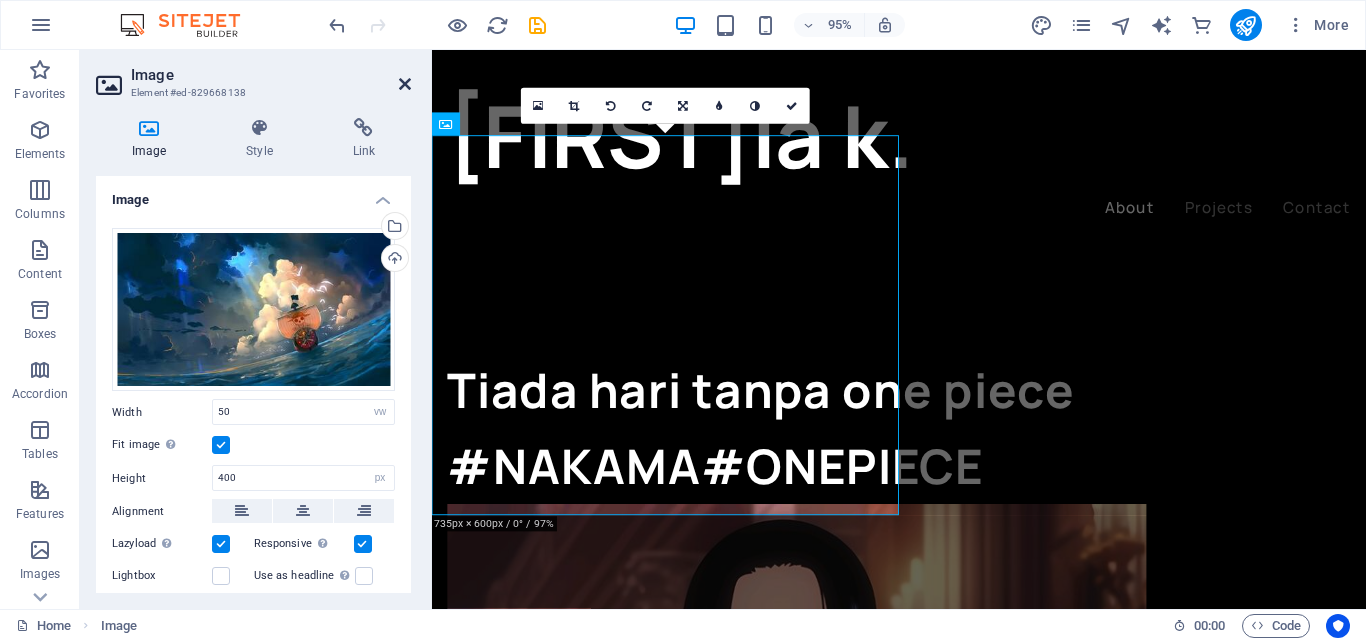 click at bounding box center (405, 84) 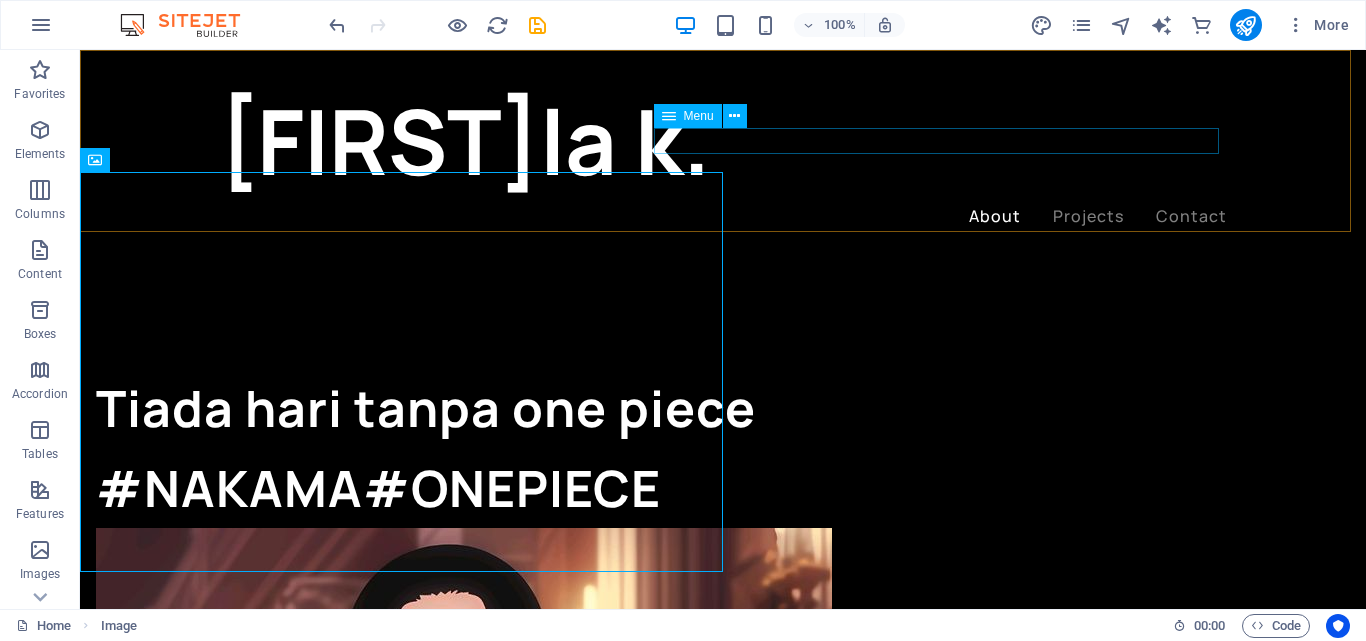 click on "About Projects Contact" at bounding box center (723, 217) 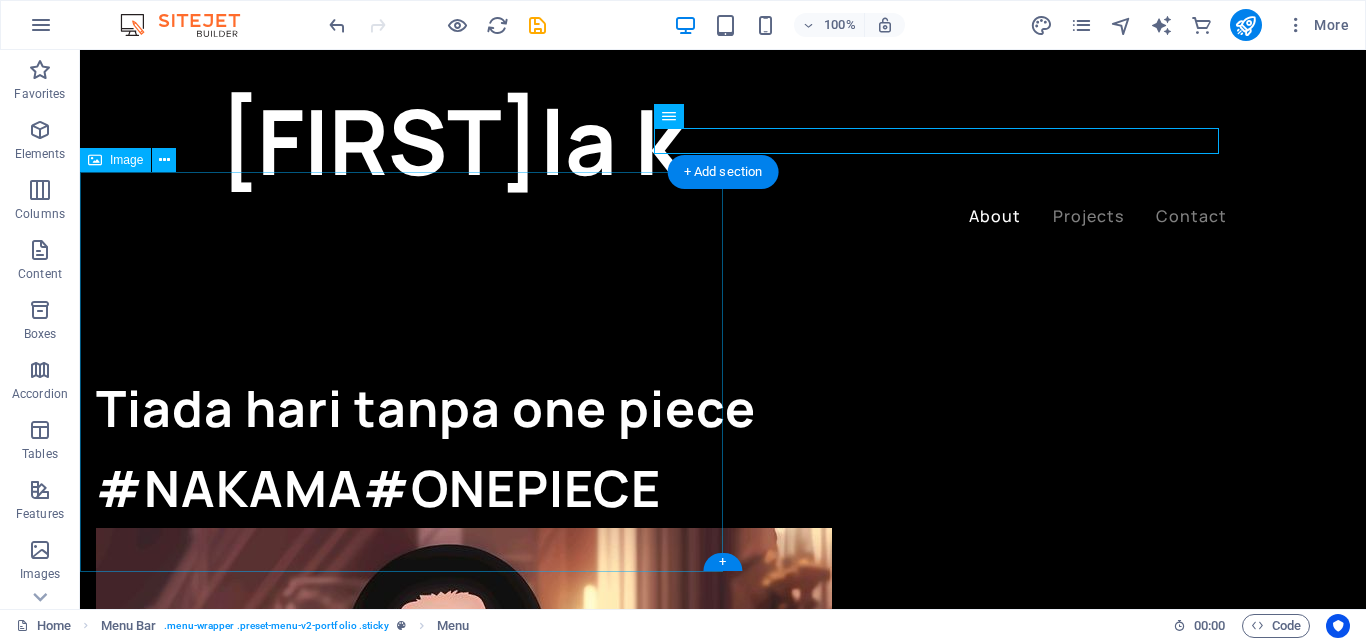 click at bounding box center [401, 1896] 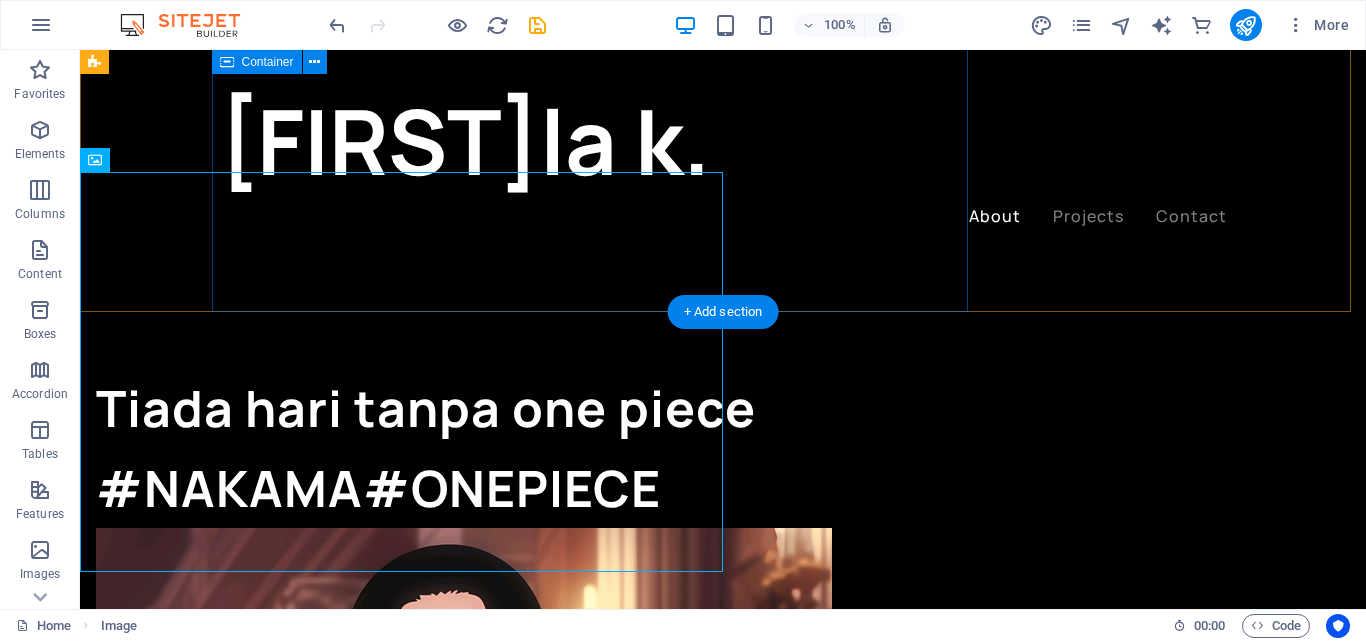 click on "Tiada hari tanpa one piece #NAKAMA#ONEPIECE" at bounding box center [600, 448] 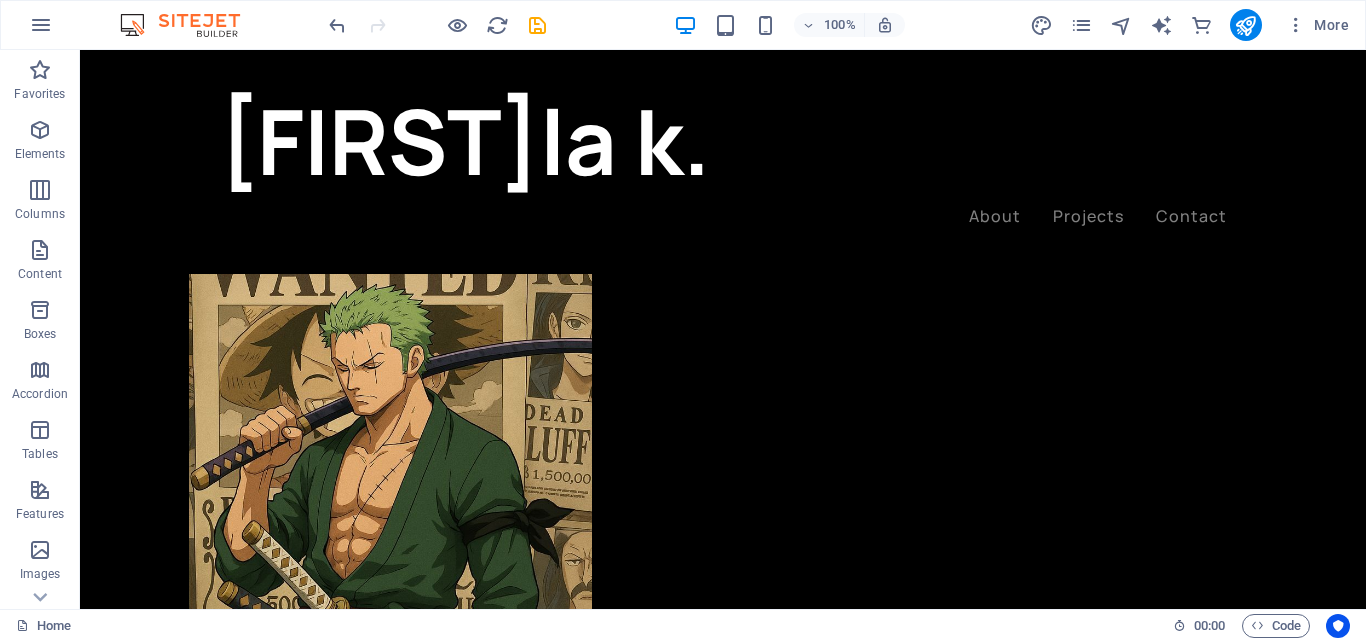 scroll, scrollTop: 294, scrollLeft: 0, axis: vertical 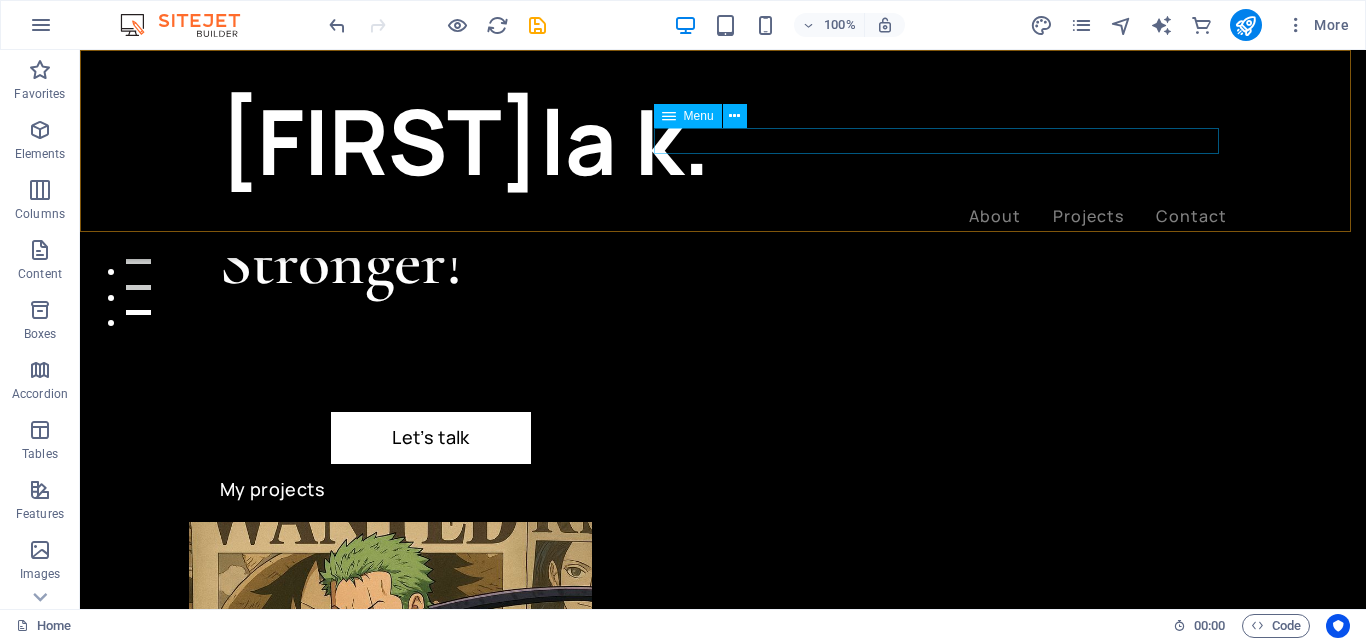 click on "About Projects Contact" at bounding box center (723, 217) 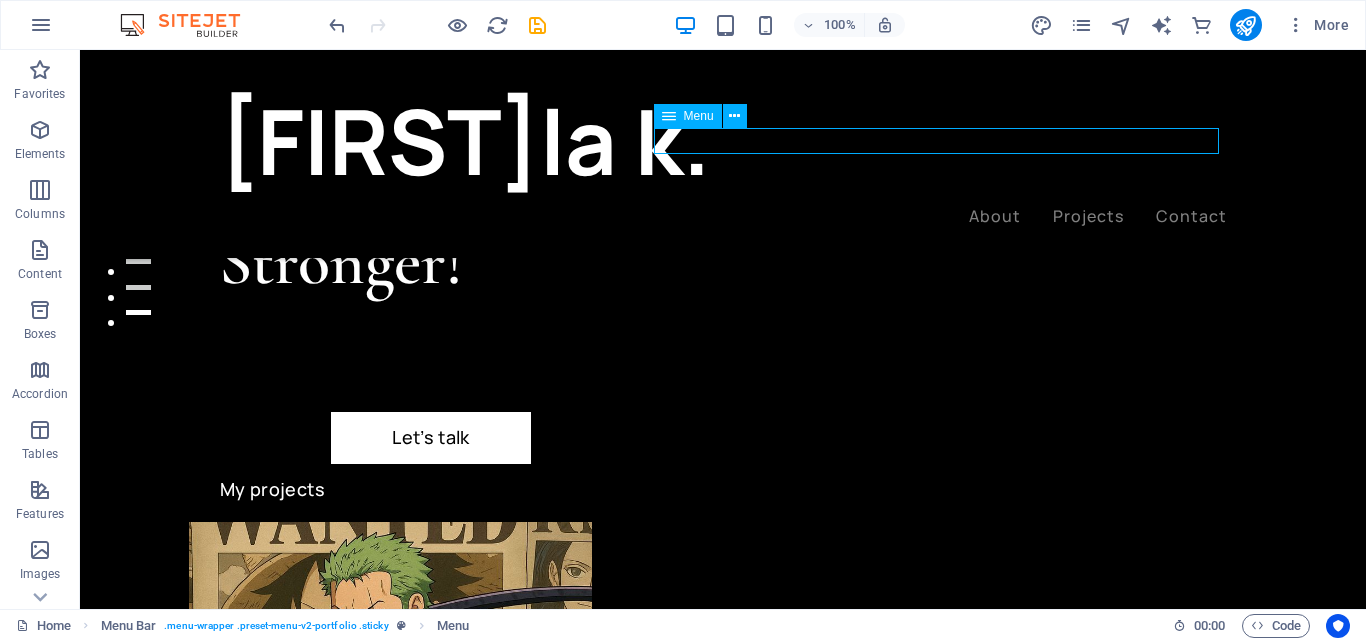 click on "About Projects Contact" at bounding box center [723, 217] 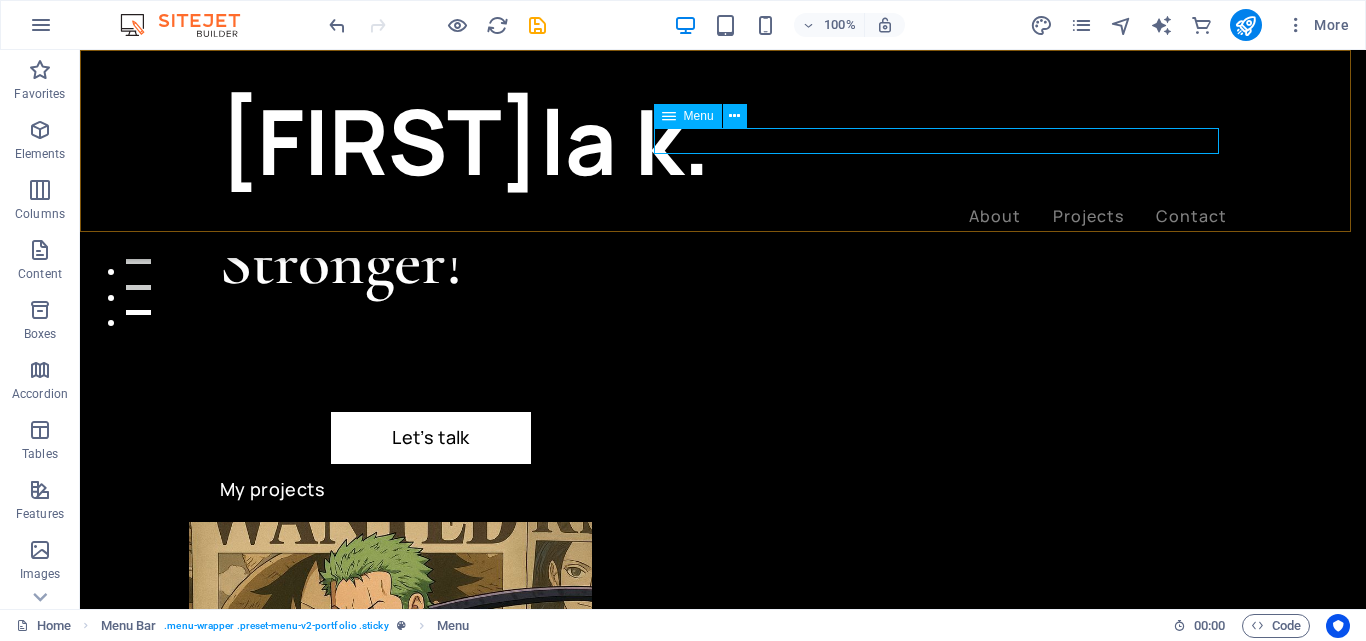 click on "About Projects Contact" at bounding box center (723, 217) 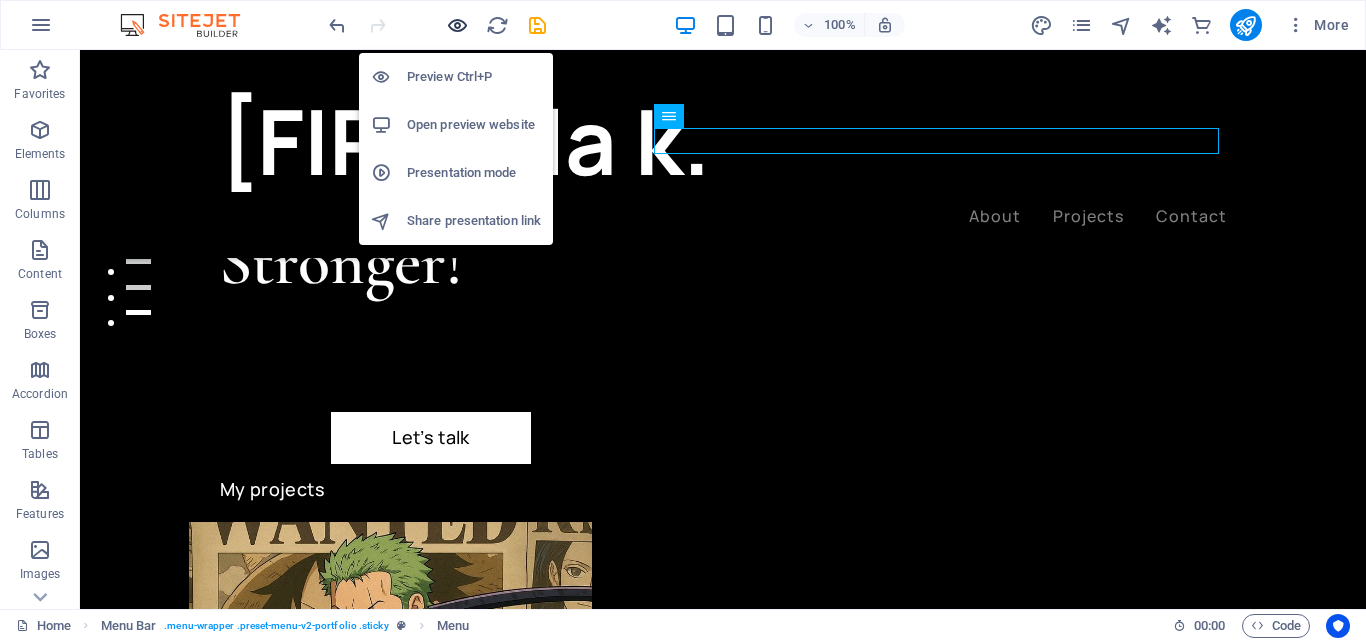 click at bounding box center (457, 25) 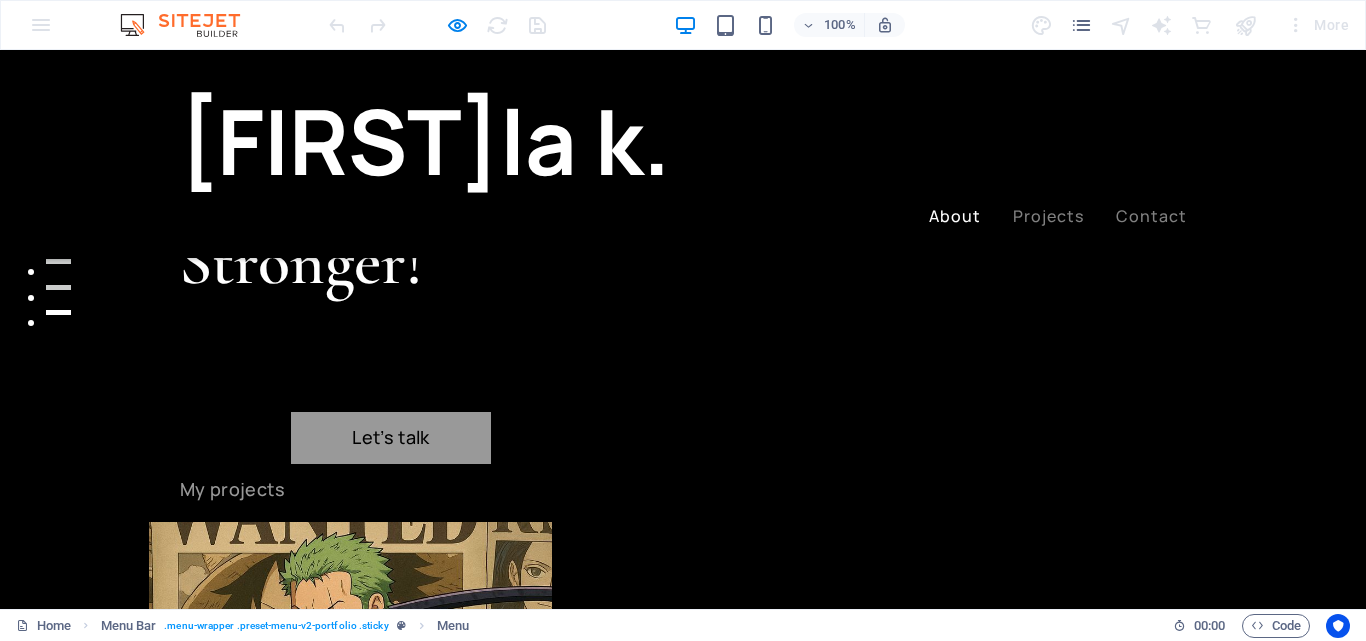 click on "About" at bounding box center (955, 216) 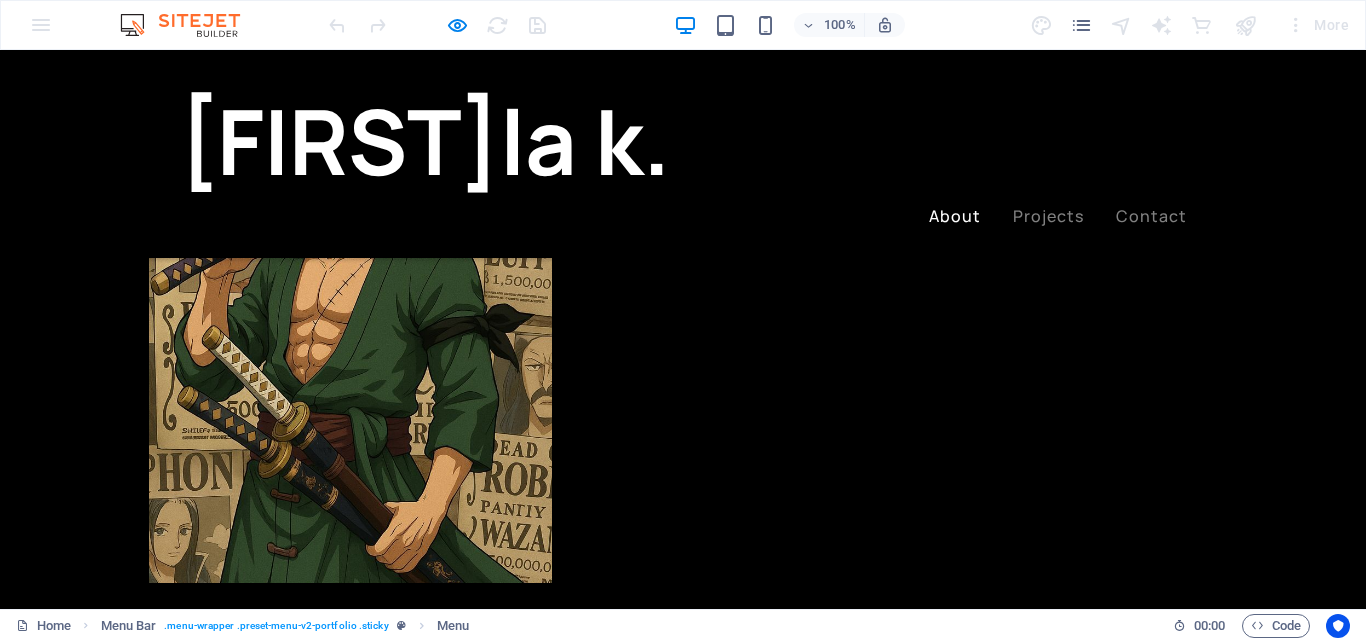 scroll, scrollTop: 744, scrollLeft: 0, axis: vertical 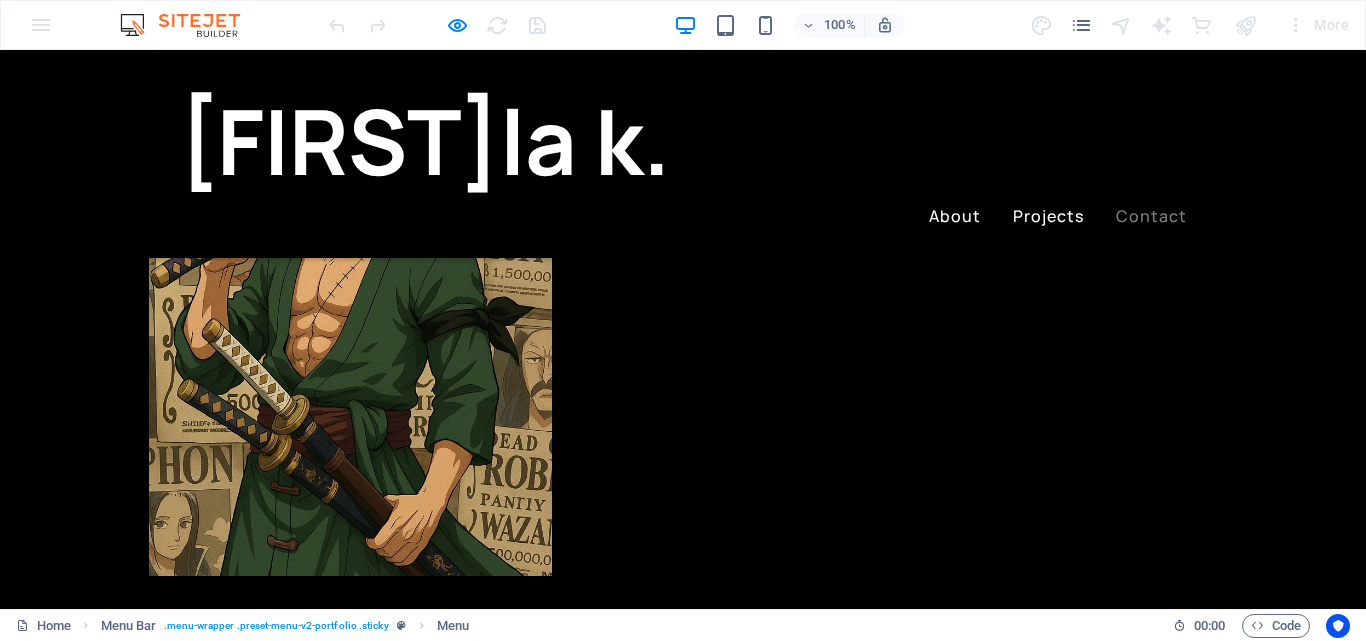 click on "Projects" at bounding box center [1048, 216] 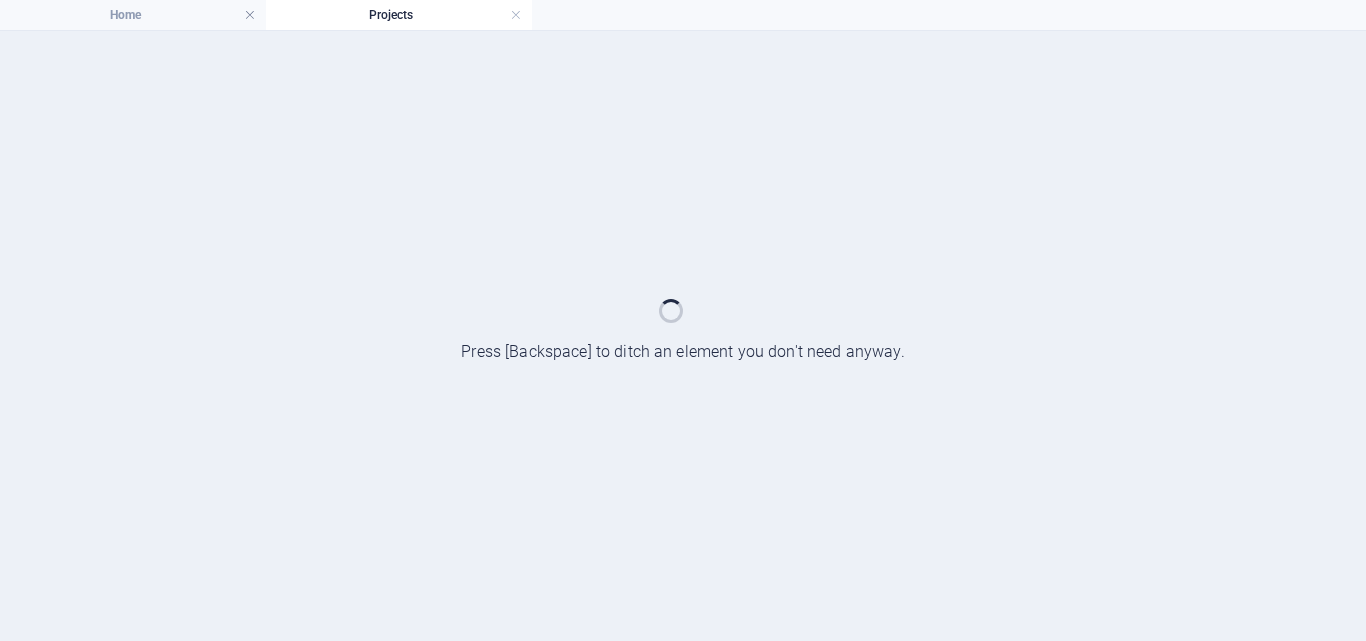 scroll, scrollTop: 0, scrollLeft: 0, axis: both 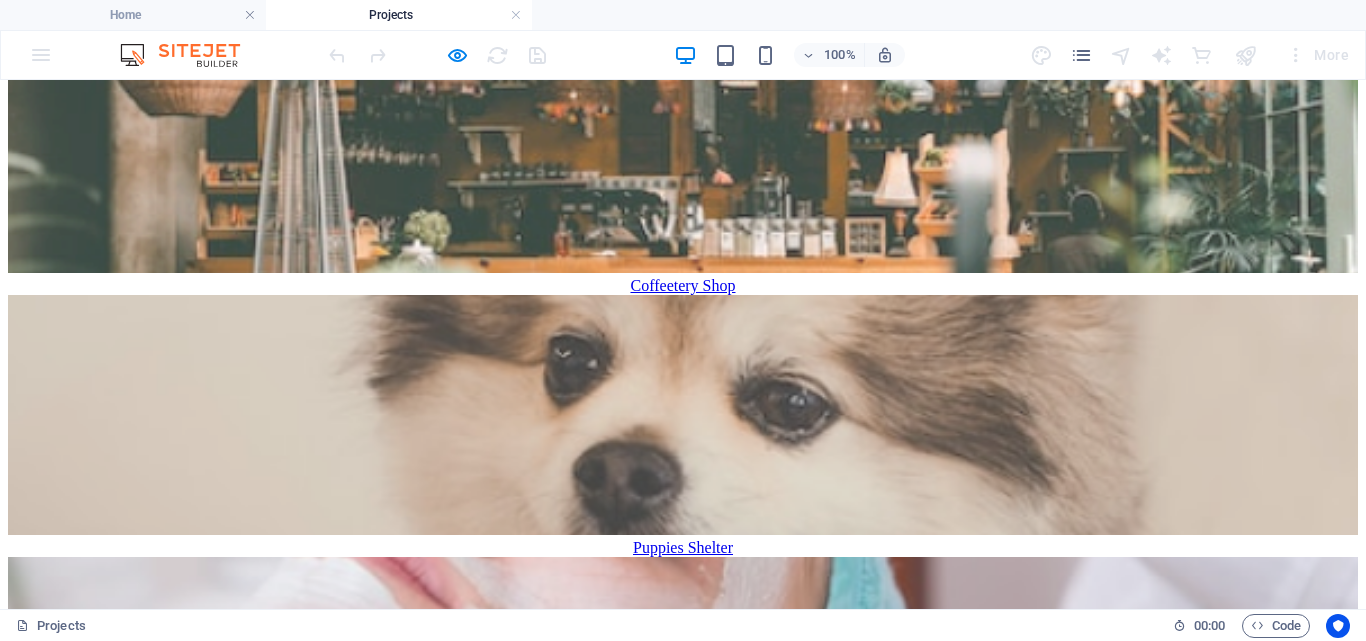 click on "About Projects Contact" at bounding box center [683, -187] 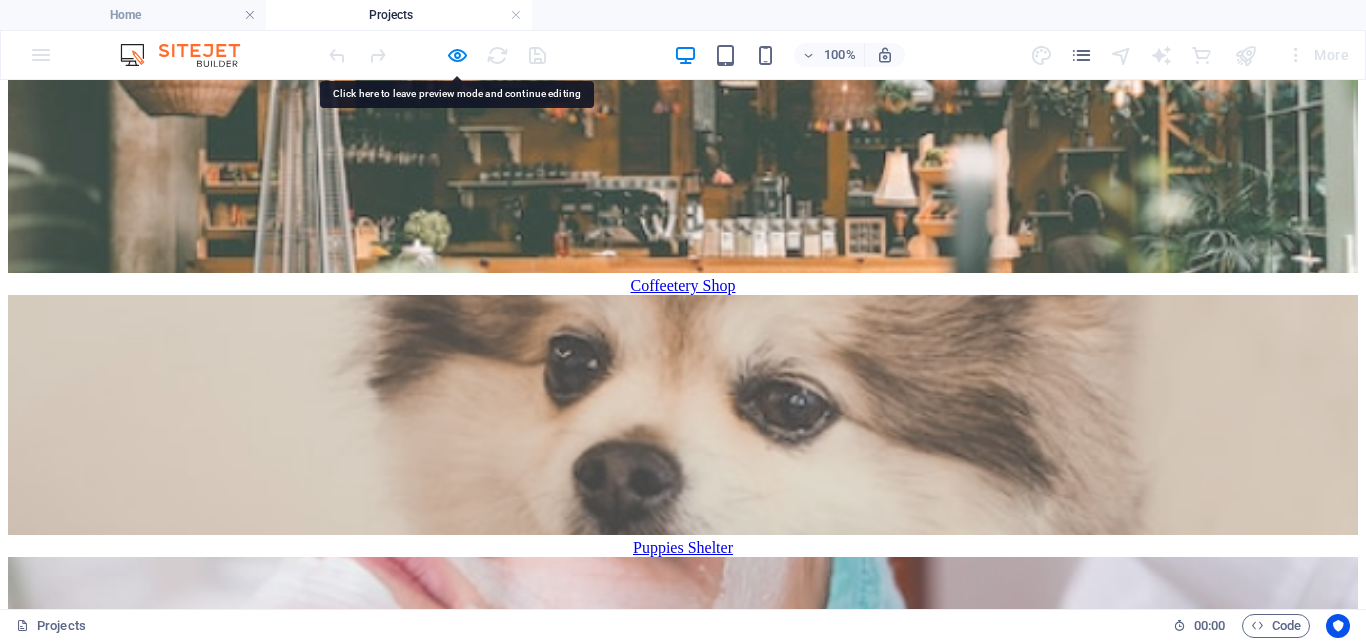 click on "About Projects Contact" at bounding box center [683, -187] 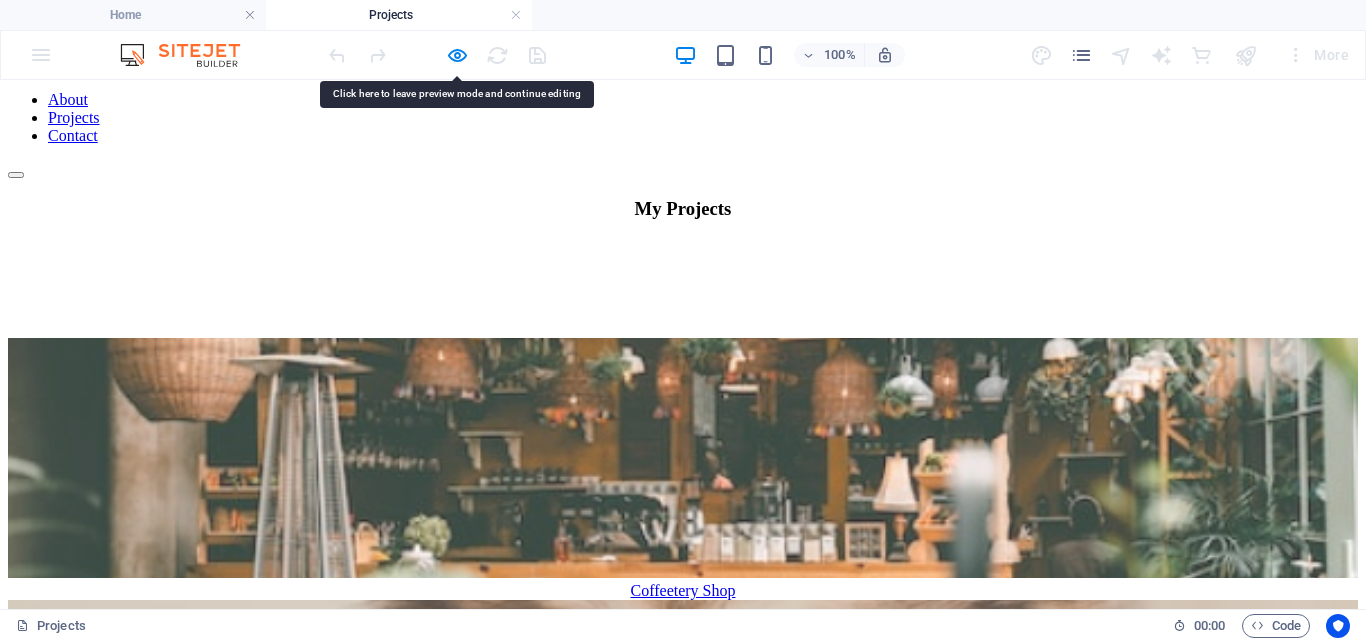 scroll, scrollTop: 0, scrollLeft: 0, axis: both 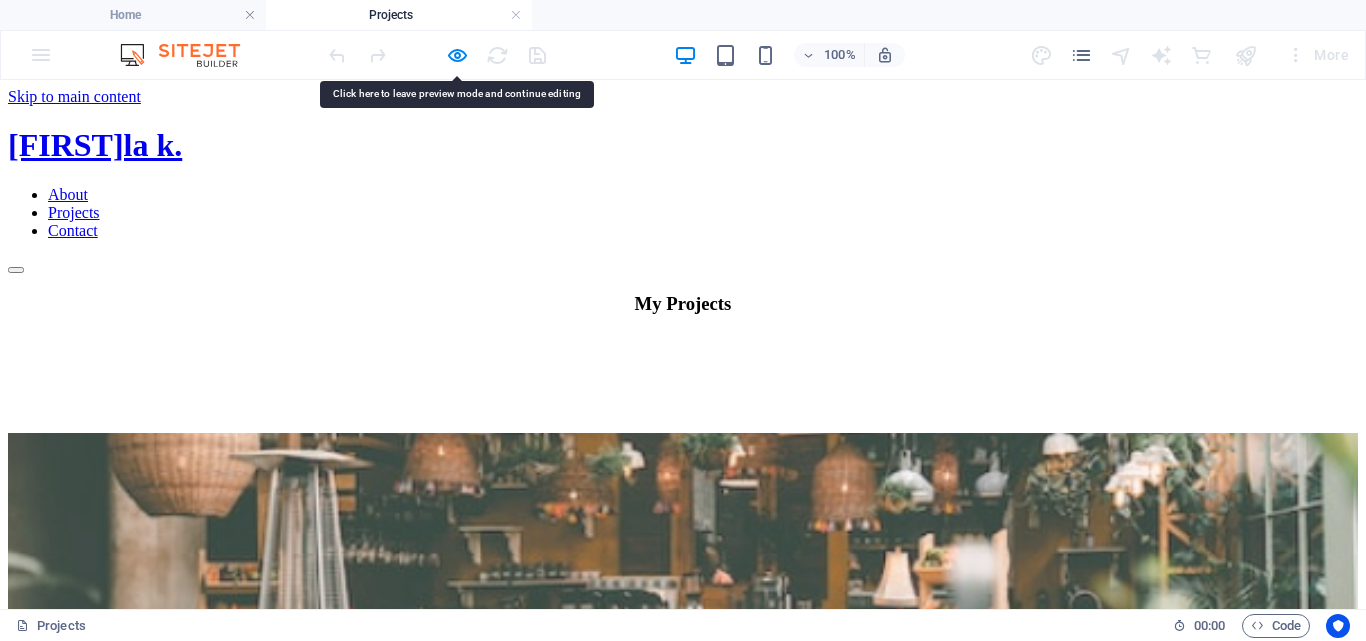 click on "About Projects Contact" at bounding box center (683, 213) 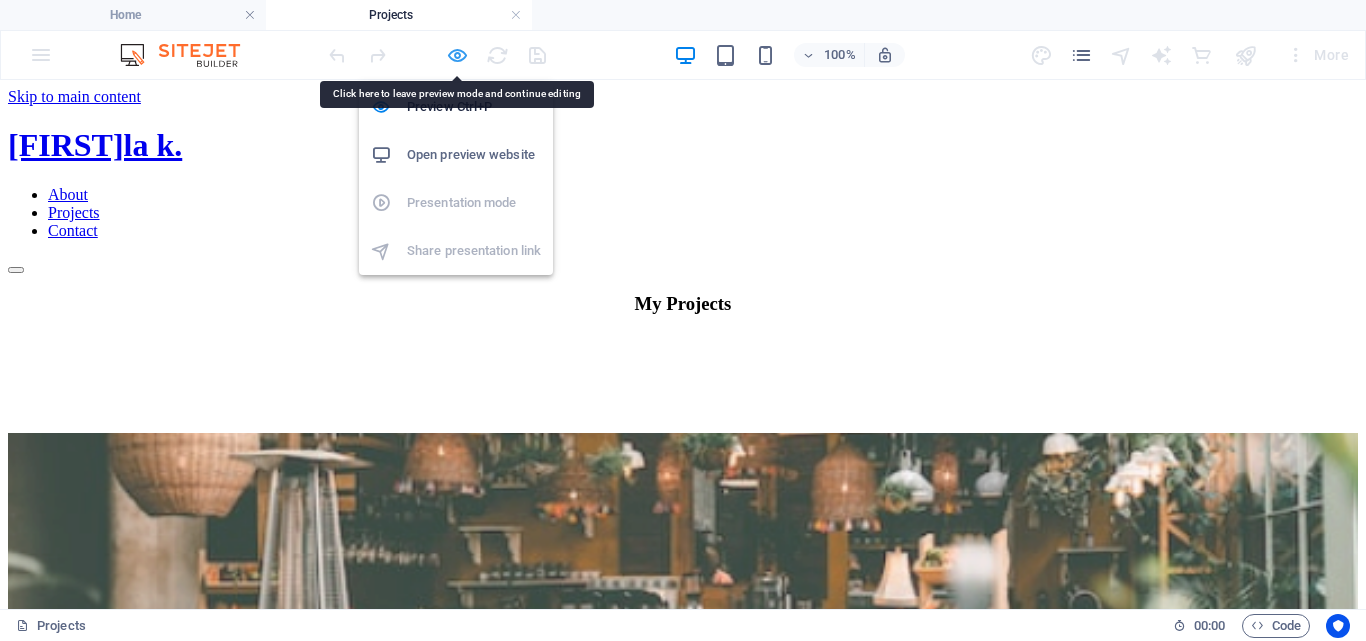 click at bounding box center (457, 55) 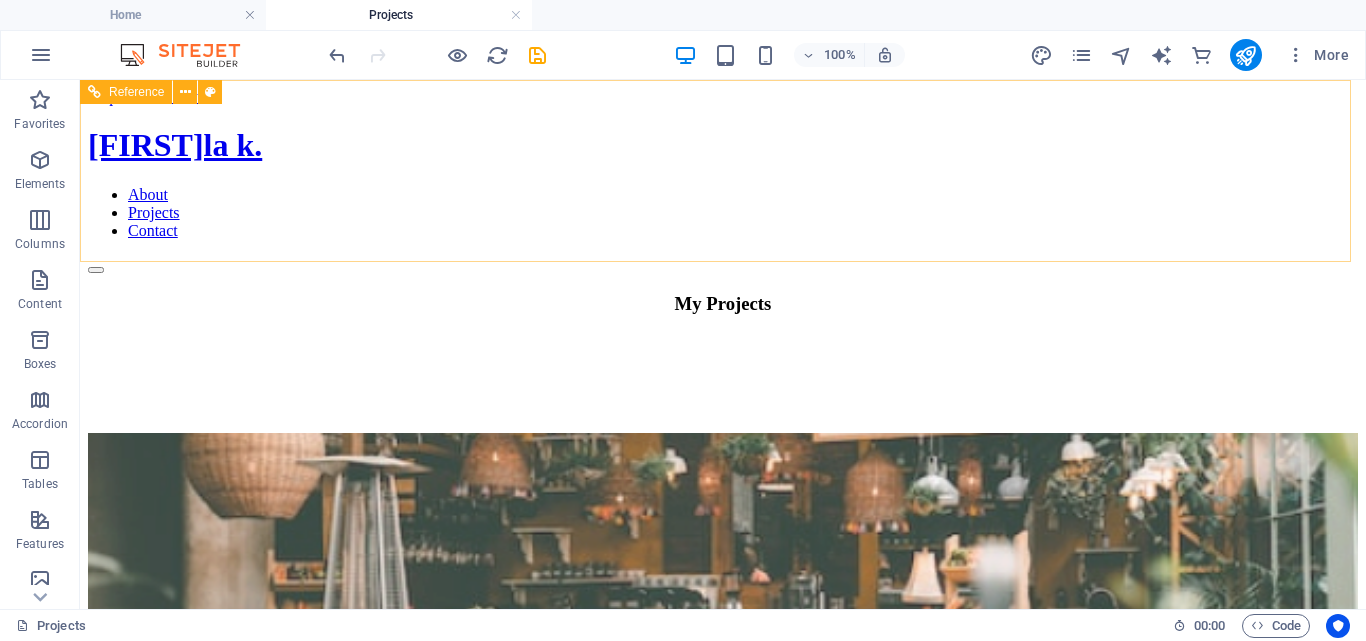 click on "About Projects Contact" at bounding box center [723, 213] 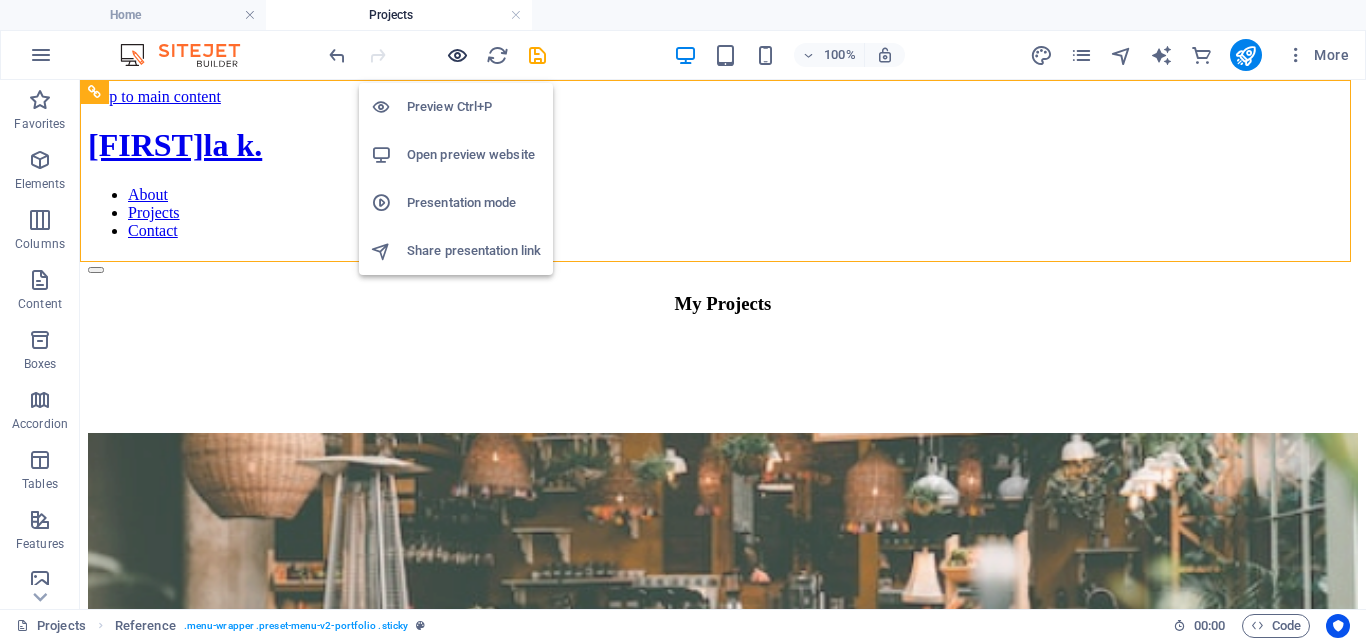 click at bounding box center [457, 55] 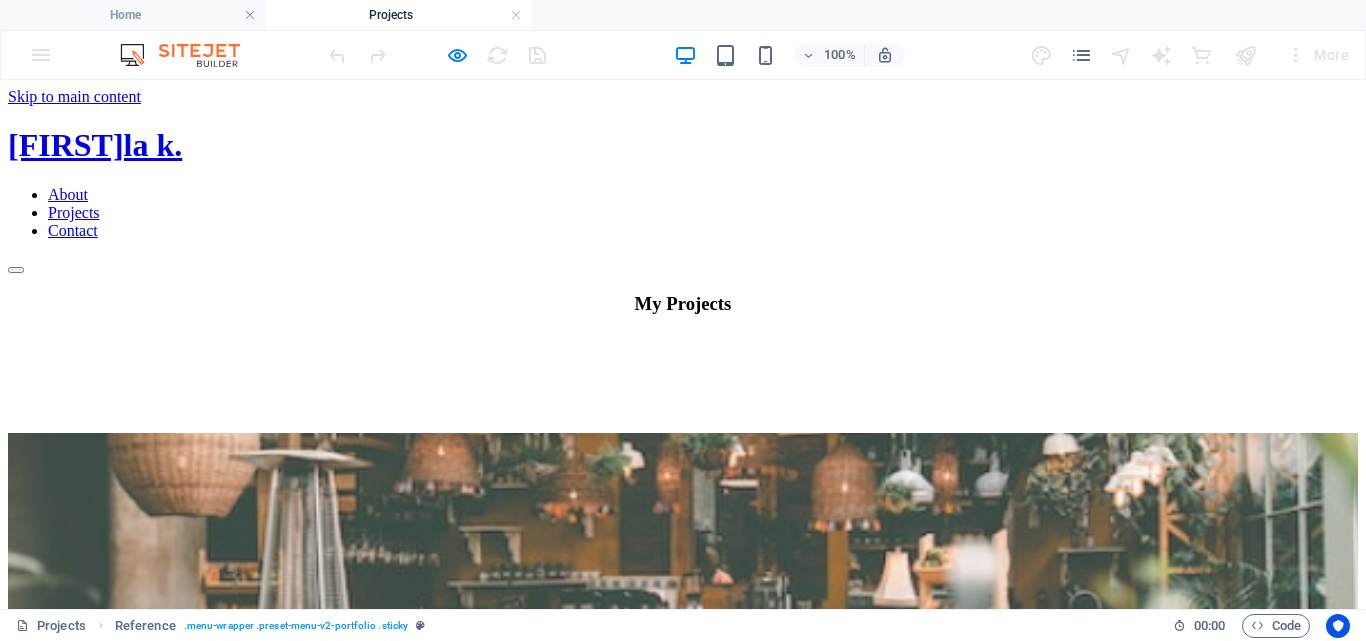 click on "About" at bounding box center [68, 194] 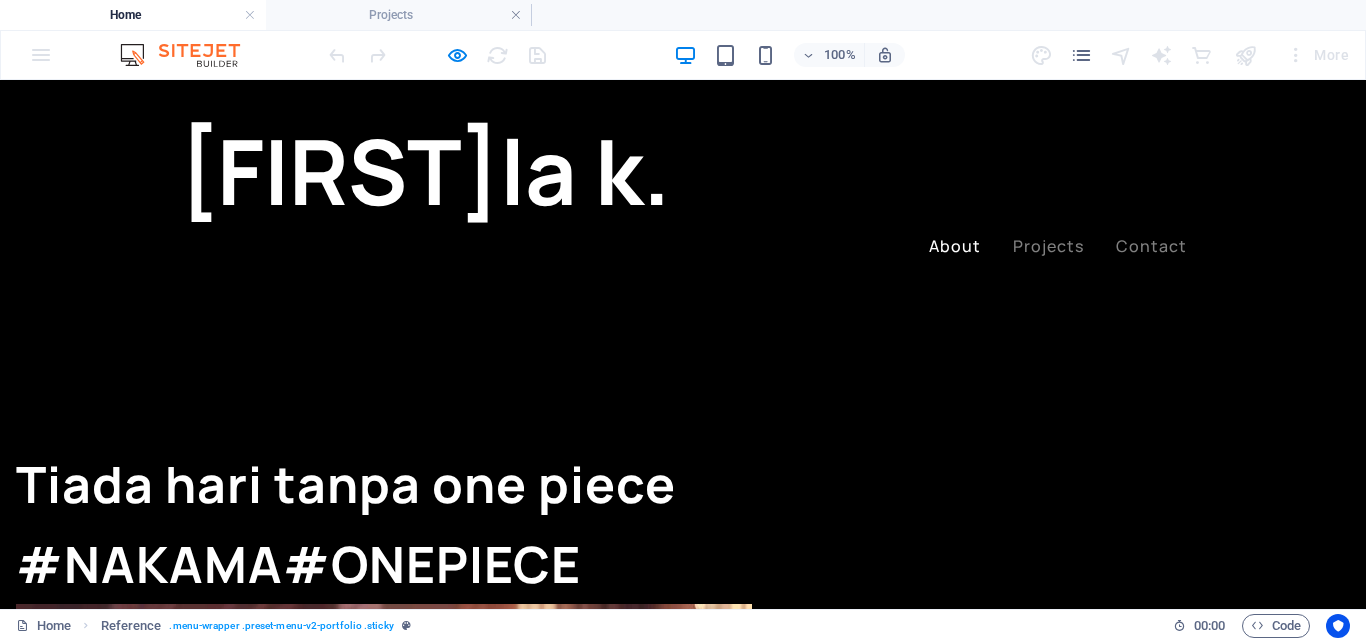 scroll, scrollTop: 1144, scrollLeft: 0, axis: vertical 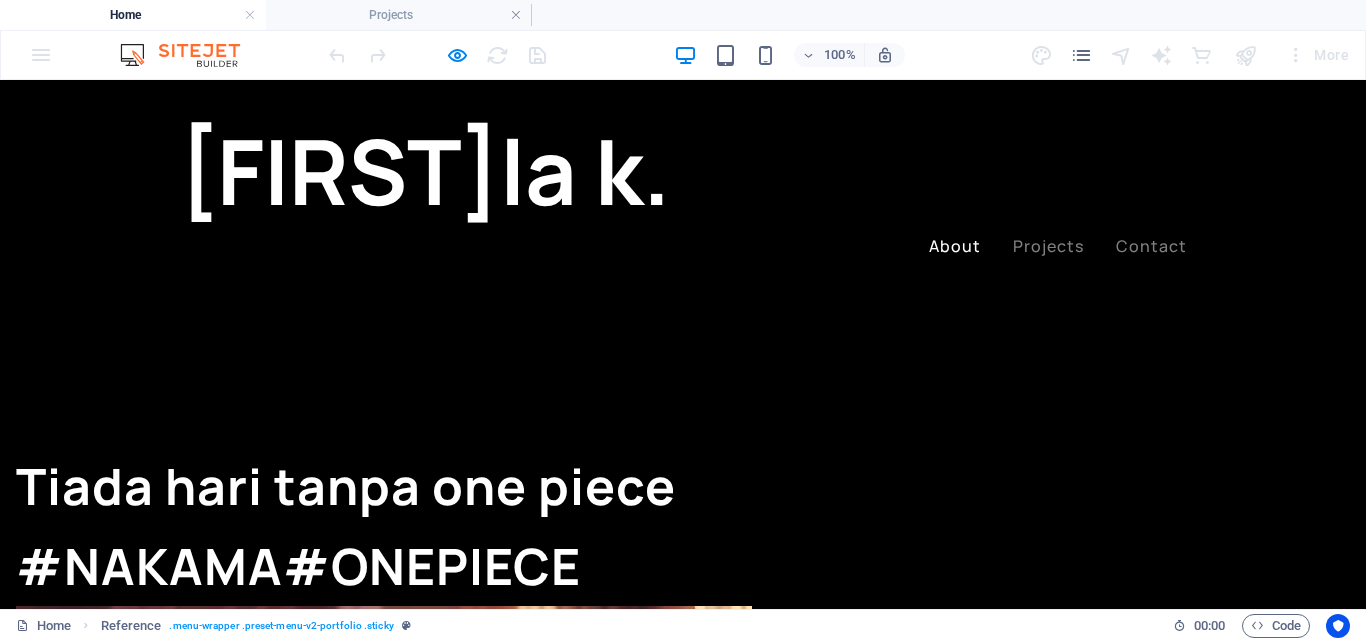 click on "Hello! My name is [FIRST] and I’m a web designer based in [STATE]. I’m currently working at the design studio Perfectionists and I occasionally take freelance work and i like watch anime one piece. I believe in creating experiences, not just aesthetics and that is why I am completely focused only on project that I’m currently working on. Download my CV" at bounding box center (683, 2023) 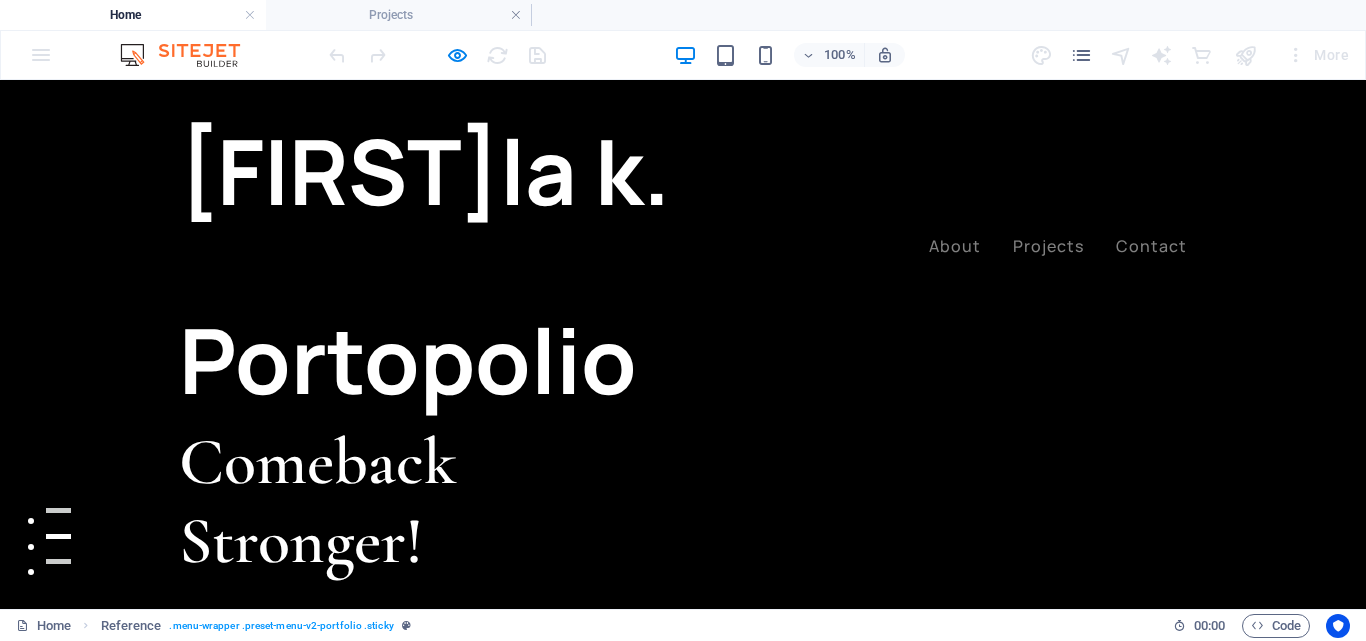 scroll, scrollTop: 44, scrollLeft: 0, axis: vertical 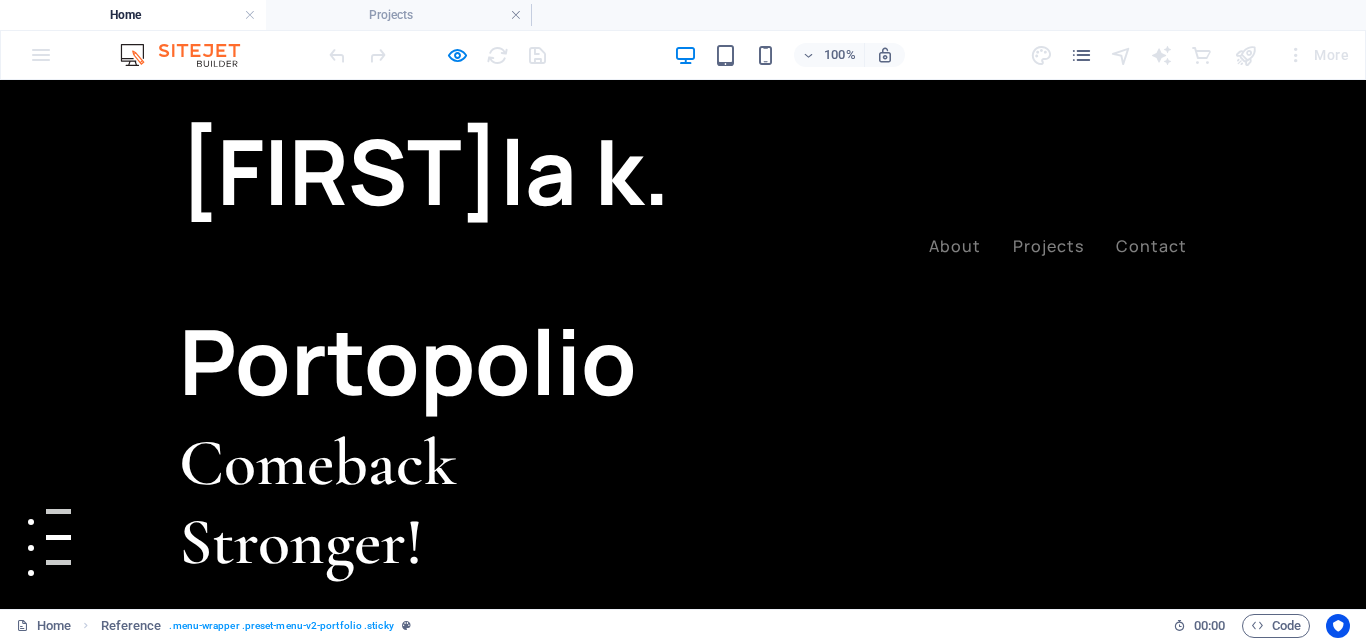 click at bounding box center [350, 1054] 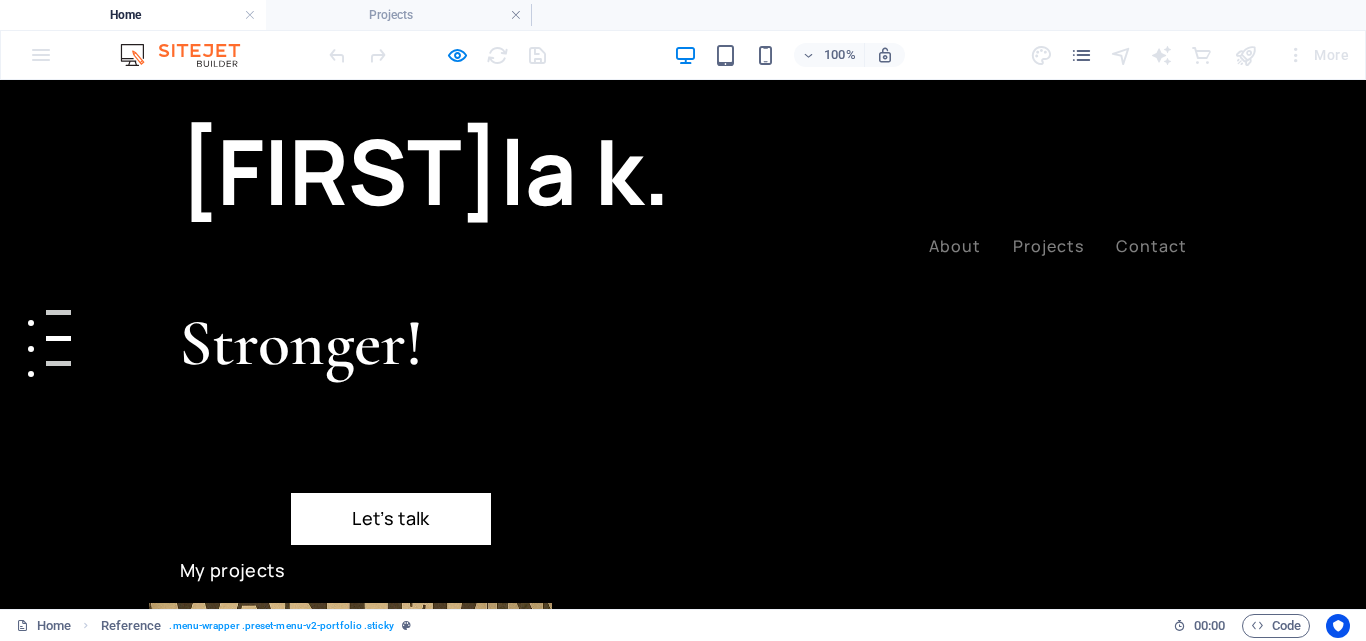 scroll, scrollTop: 244, scrollLeft: 0, axis: vertical 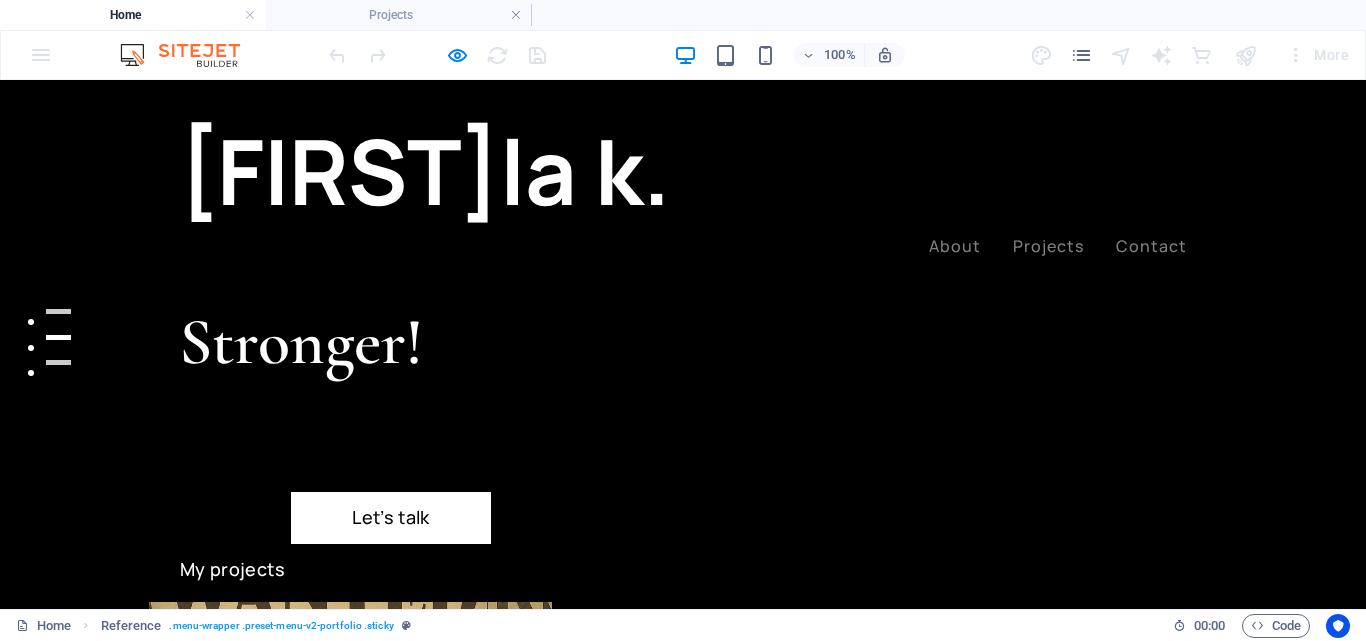 click at bounding box center [350, 854] 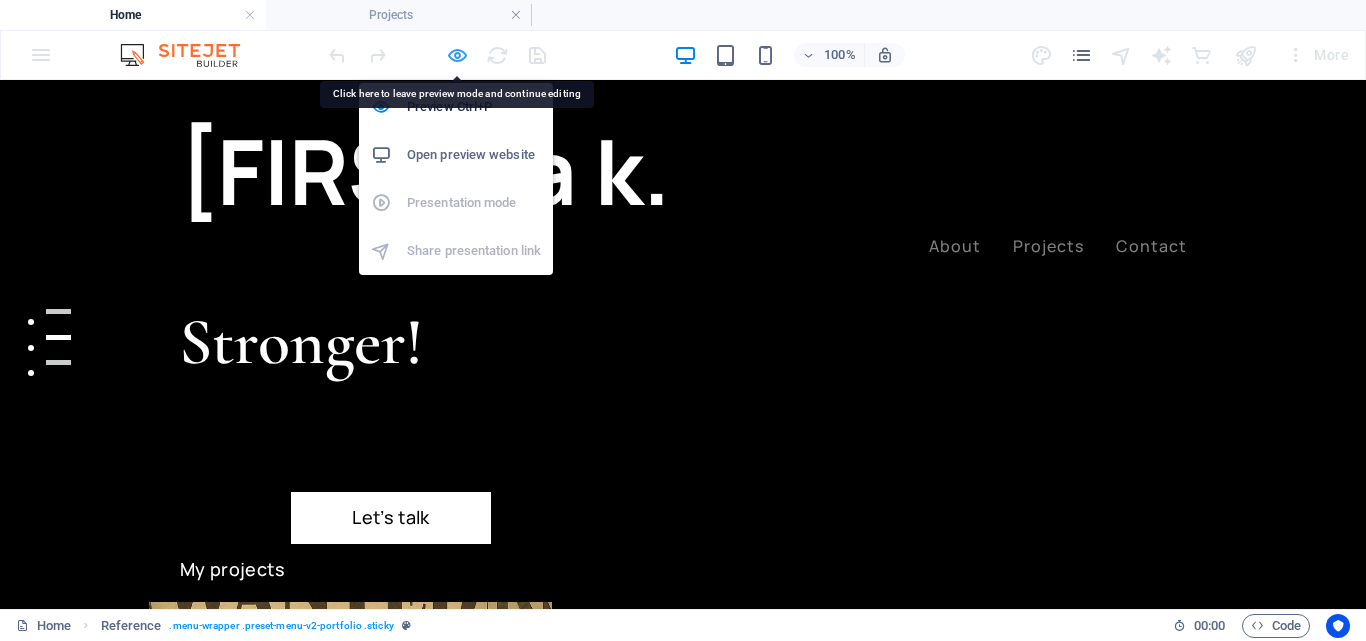 click at bounding box center [457, 55] 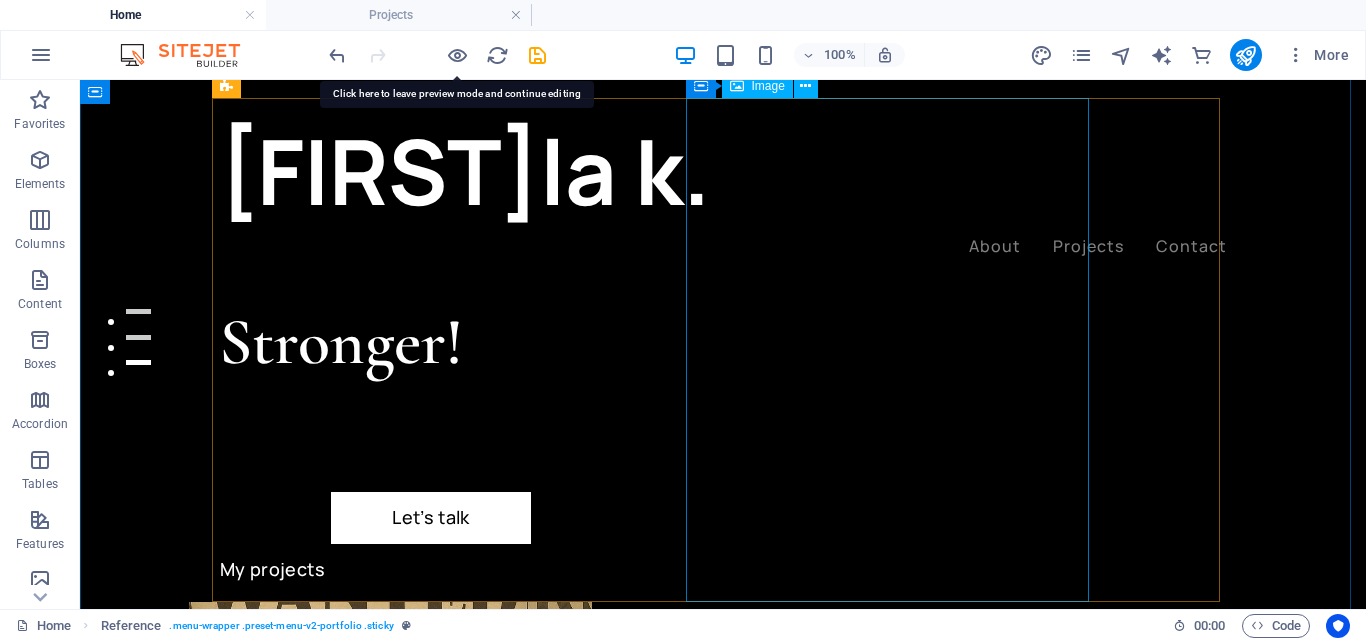 click at bounding box center (390, 854) 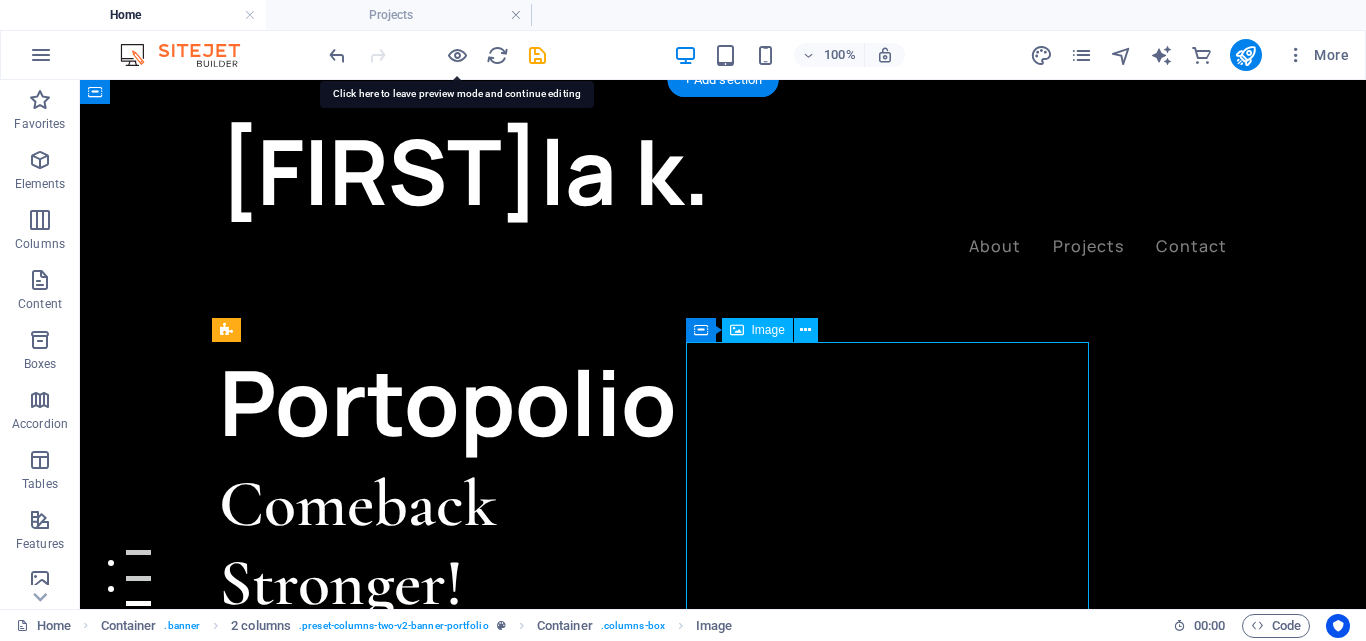 scroll, scrollTop: 0, scrollLeft: 0, axis: both 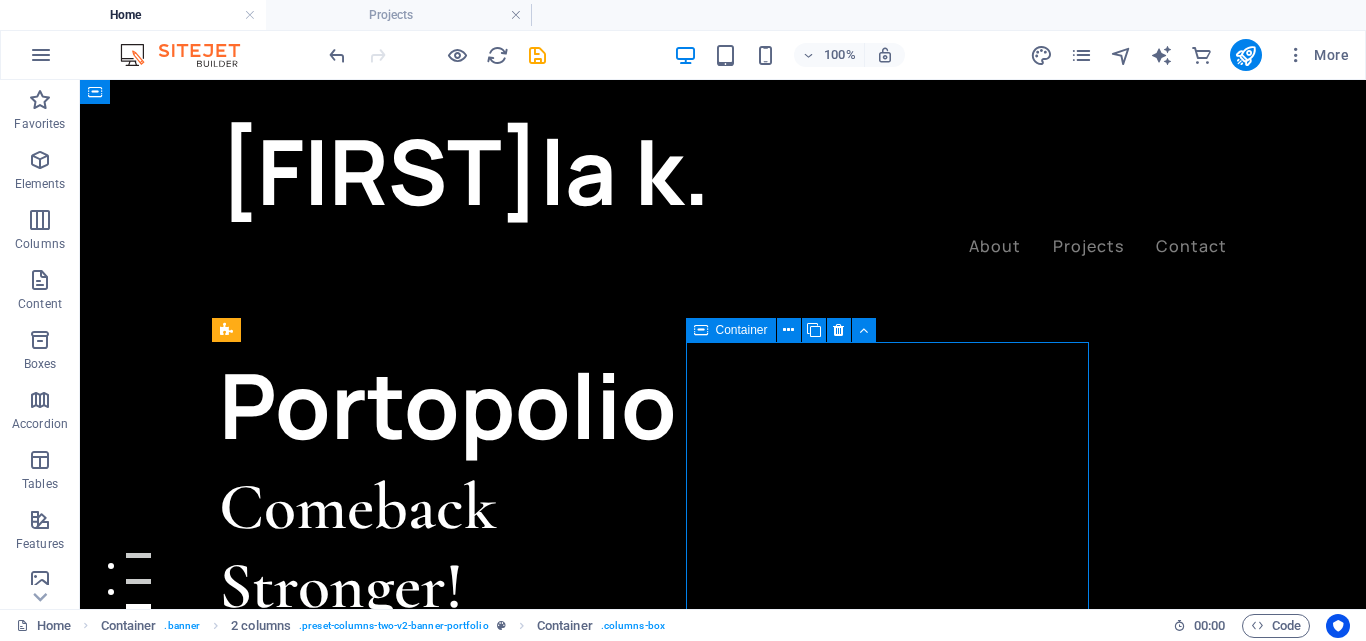 drag, startPoint x: 715, startPoint y: 327, endPoint x: 769, endPoint y: 333, distance: 54.33231 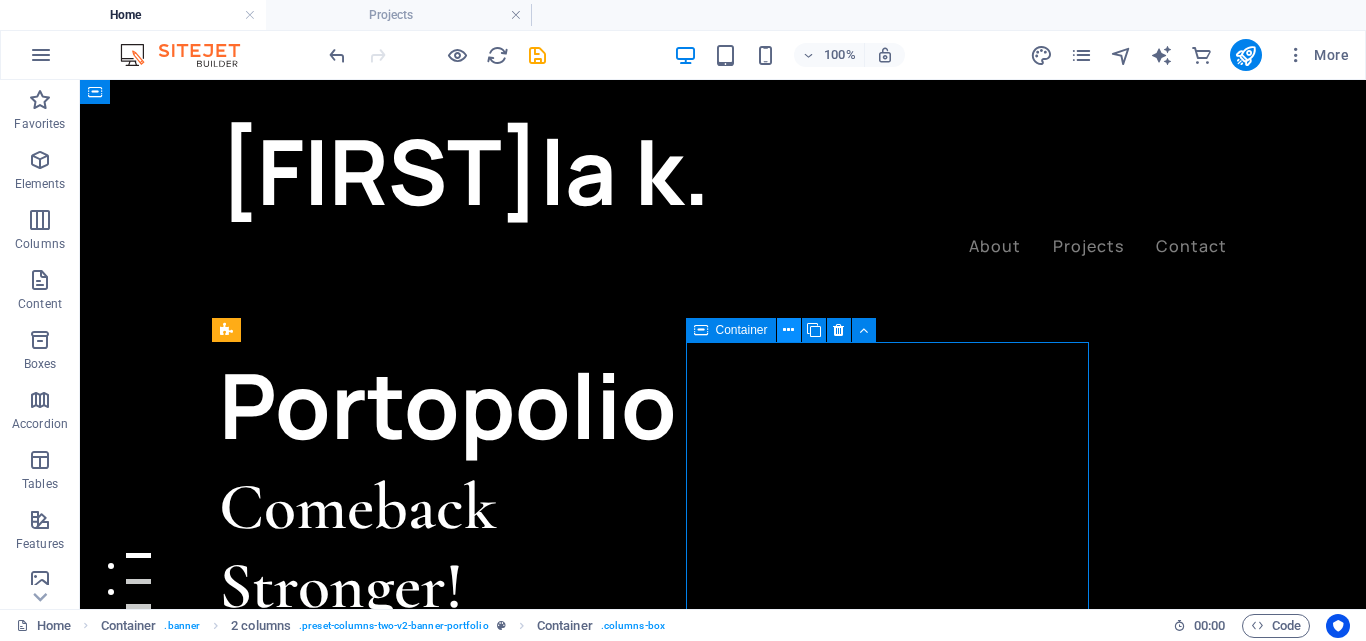 click at bounding box center [788, 330] 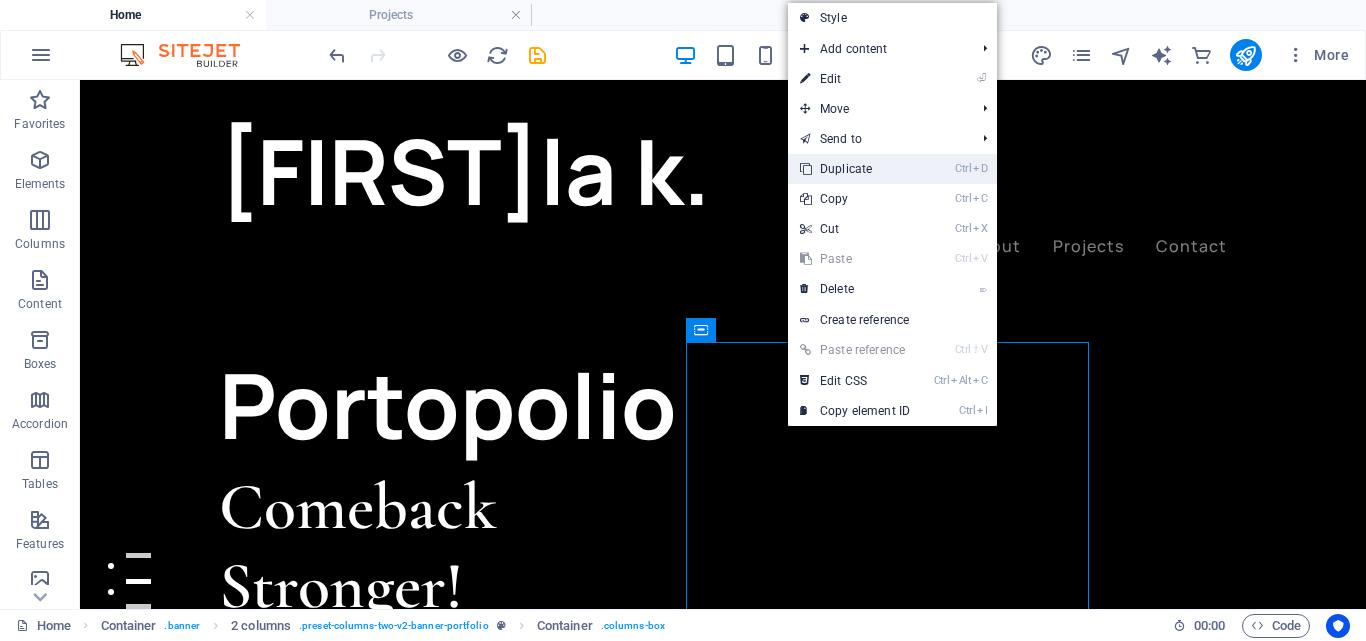 click on "Ctrl D  Duplicate" at bounding box center [855, 169] 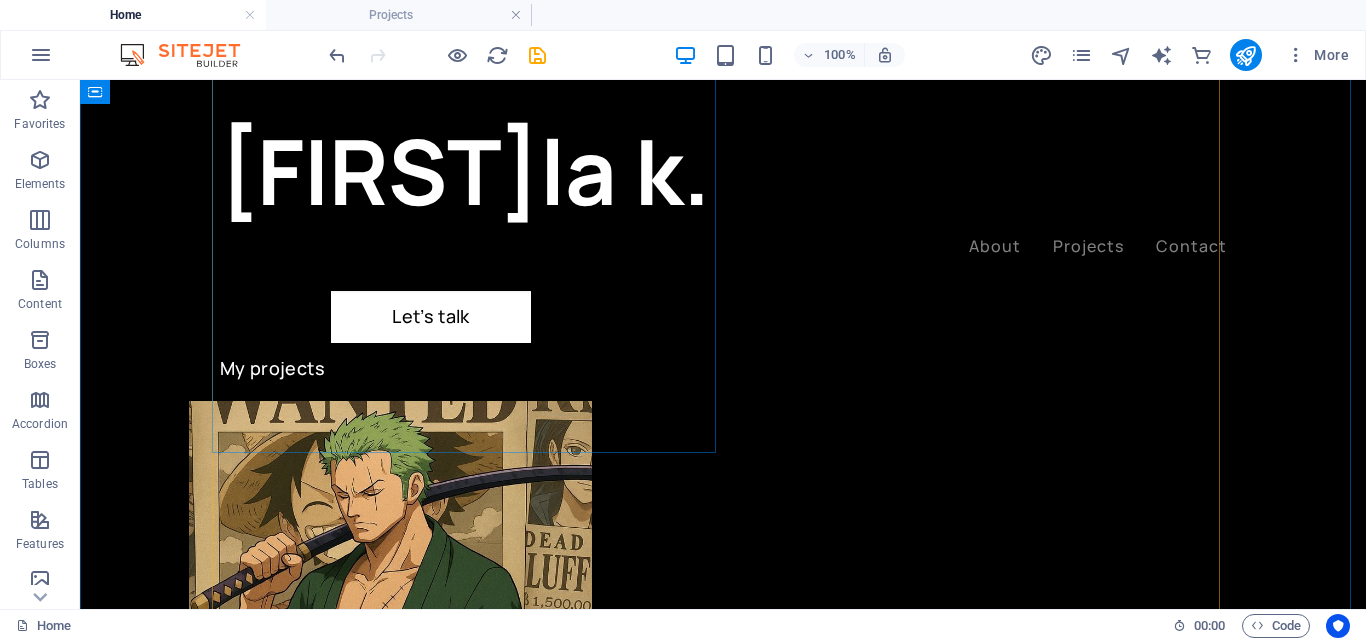 scroll, scrollTop: 454, scrollLeft: 0, axis: vertical 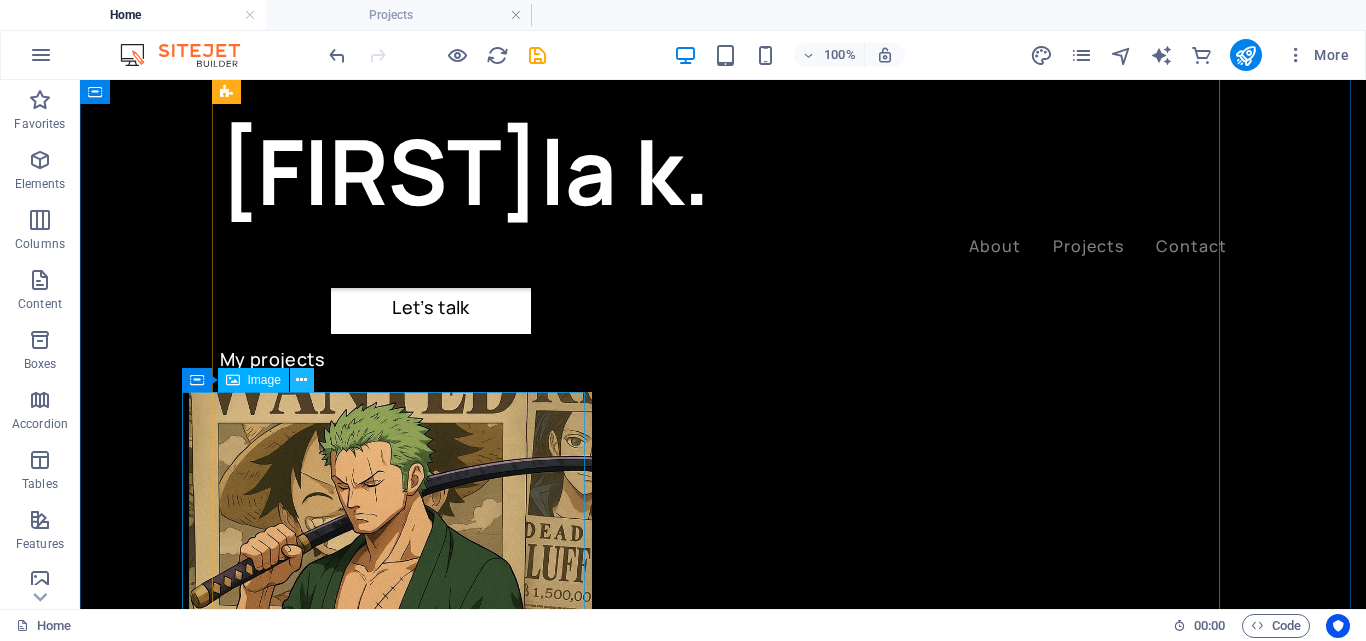 click at bounding box center (301, 380) 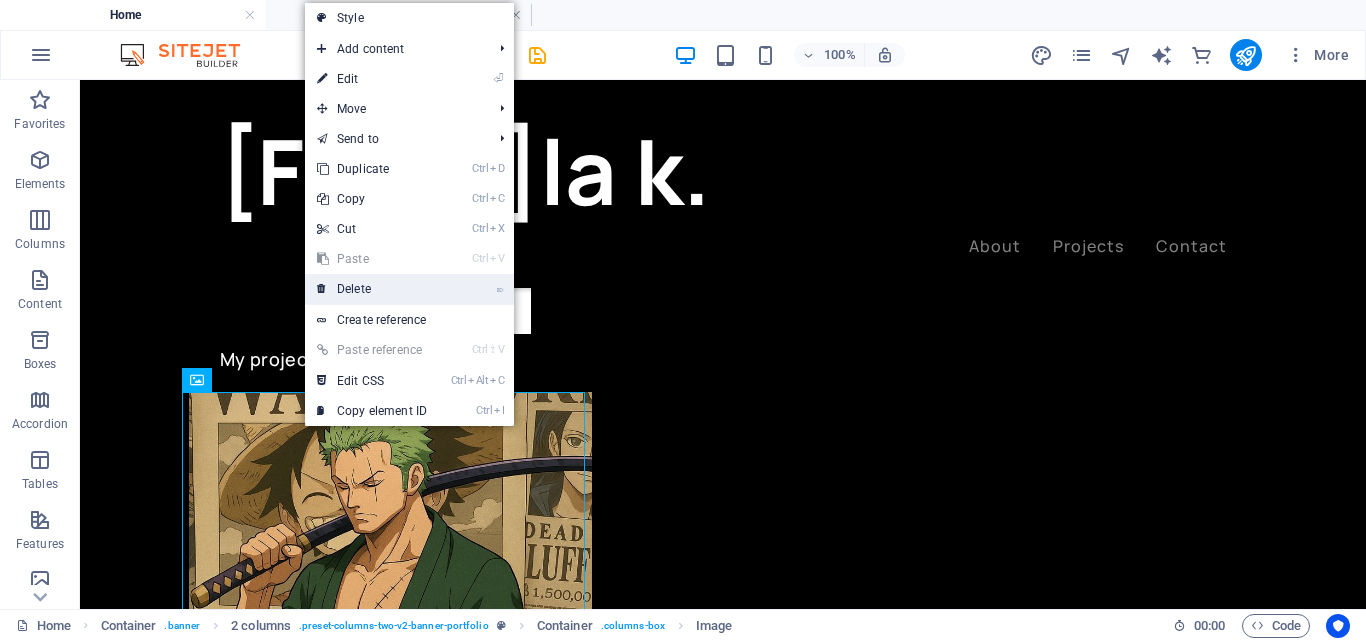 click on "⌦  Delete" at bounding box center [372, 289] 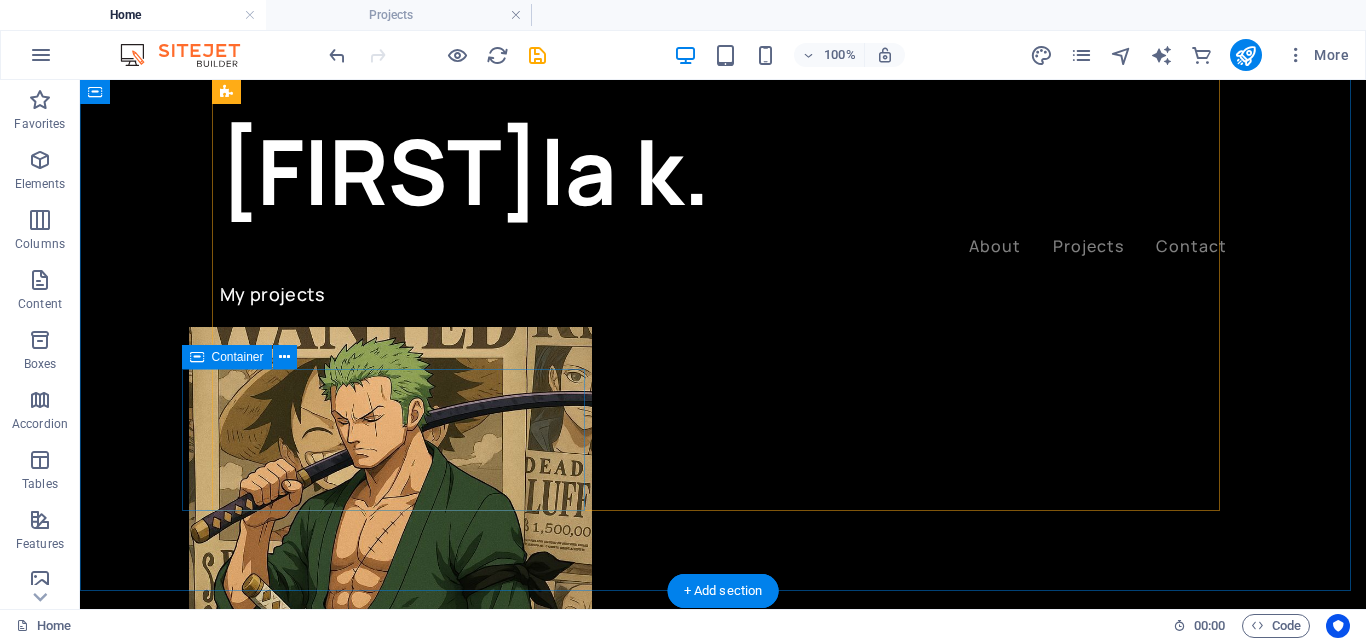 scroll, scrollTop: 554, scrollLeft: 0, axis: vertical 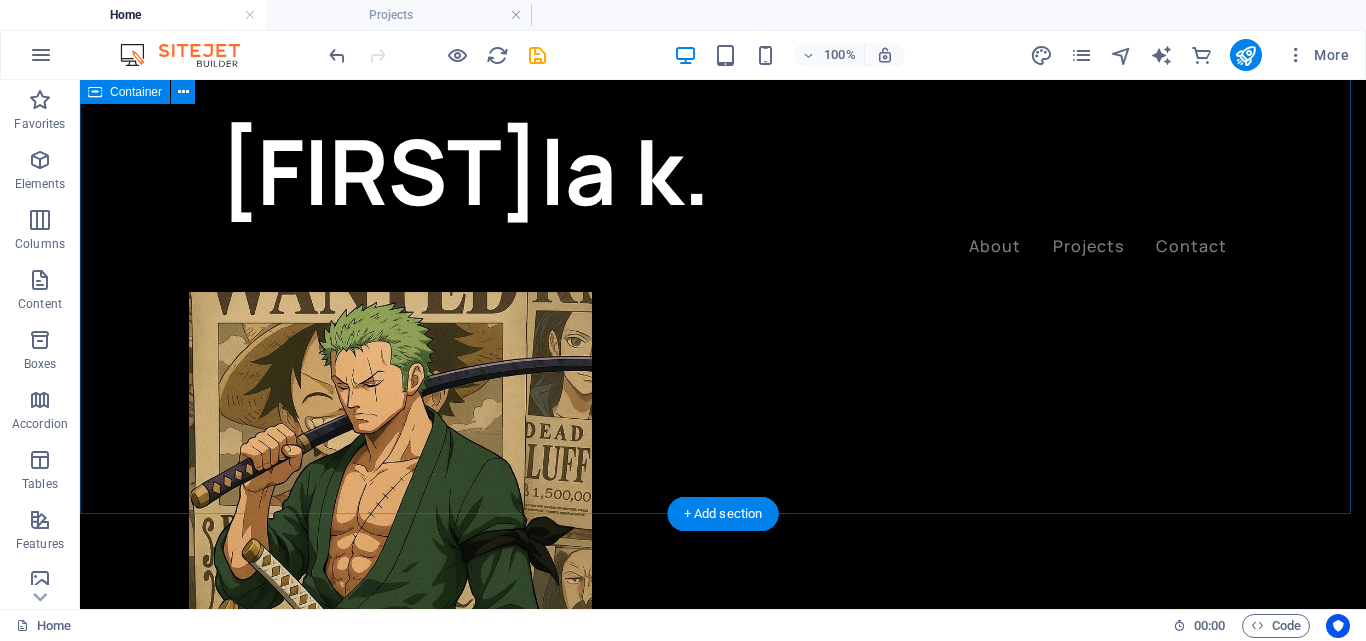 click on "Portopolio Comeback Stronger! Let’s talk My projects
Drop content here or Add elements Paste clipboard" at bounding box center [723, 272] 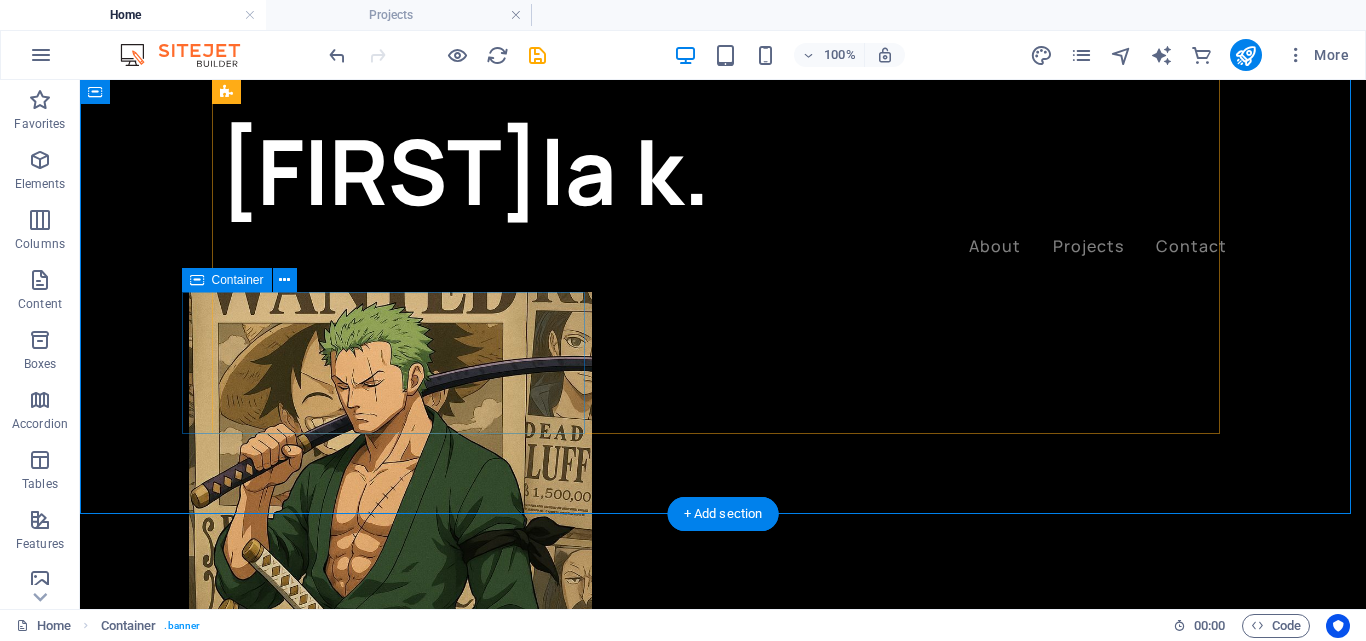 click on "Drop content here or  Add elements  Paste clipboard" at bounding box center [390, 867] 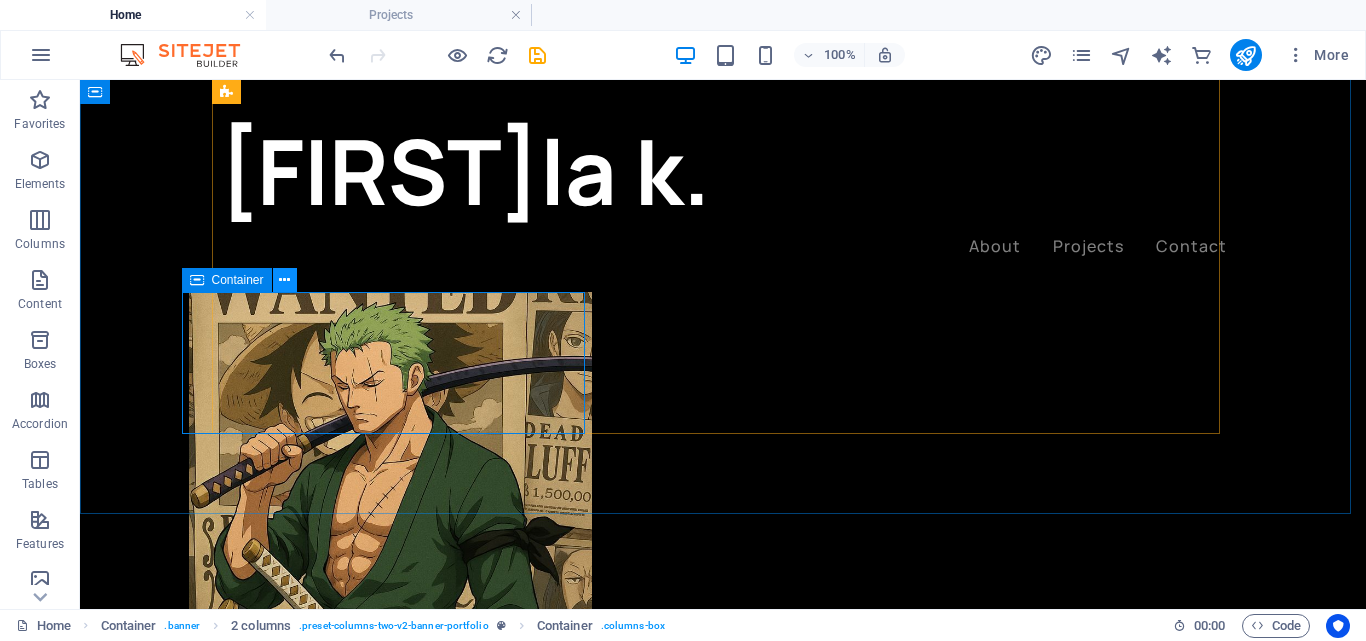 click at bounding box center (284, 280) 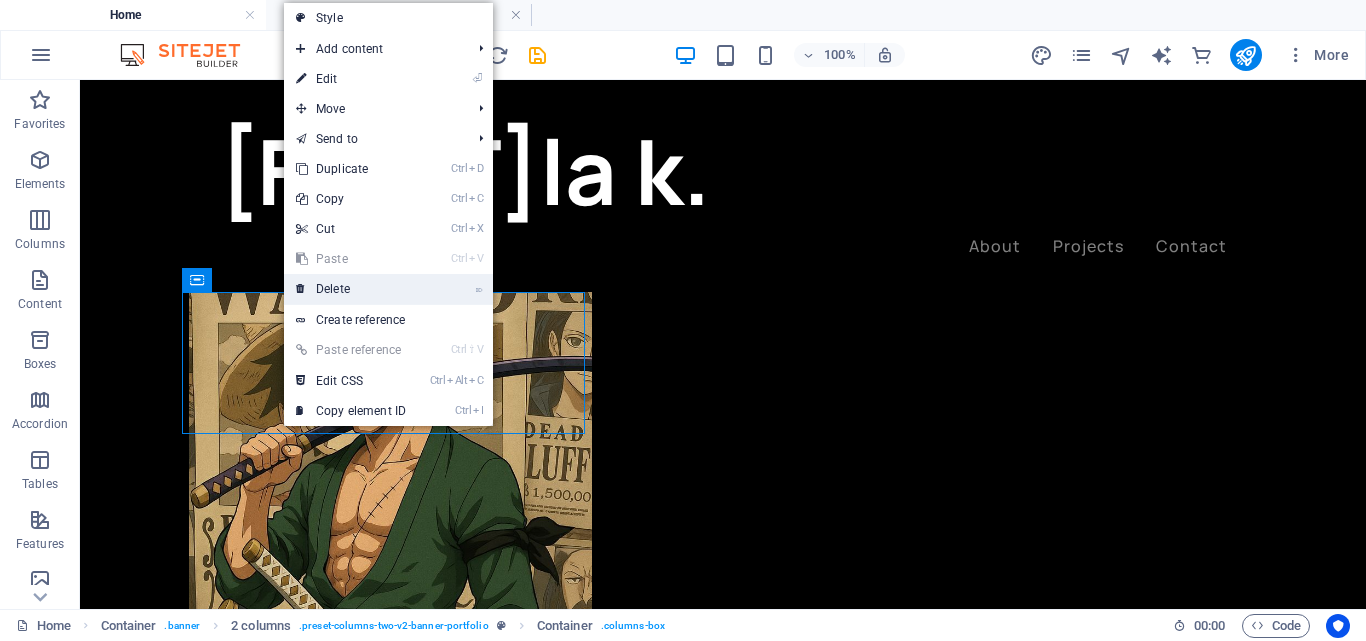 click on "⌦  Delete" at bounding box center (351, 289) 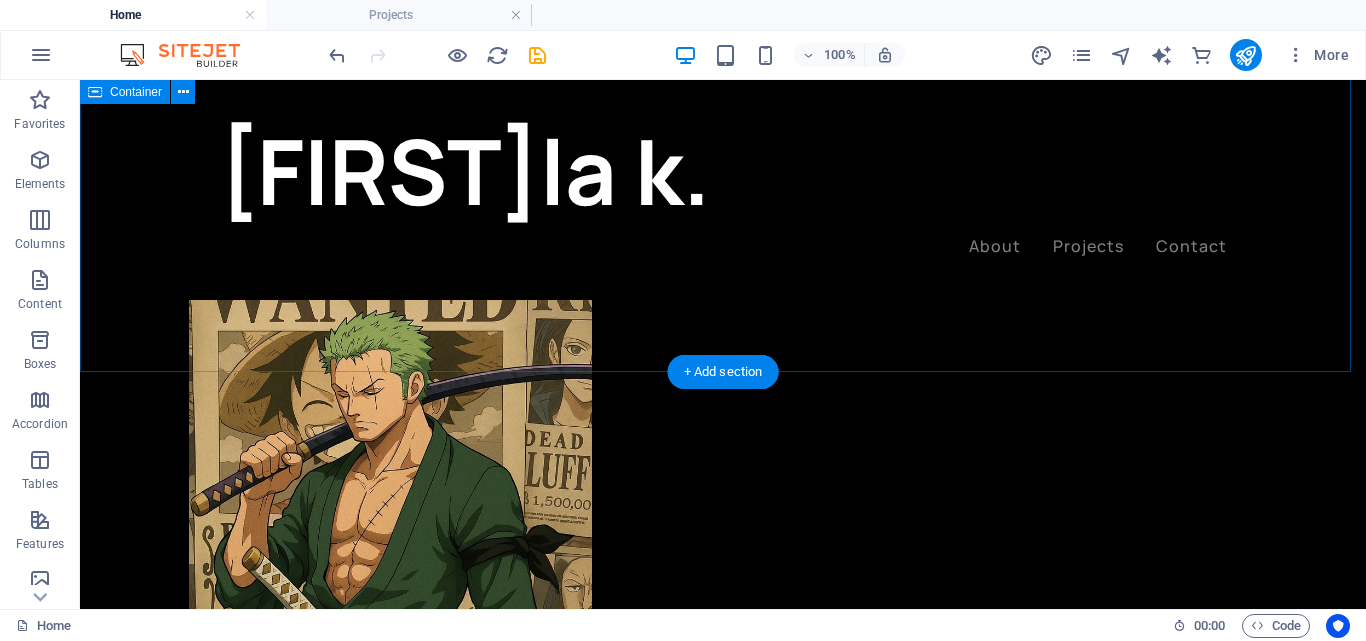 scroll, scrollTop: 154, scrollLeft: 0, axis: vertical 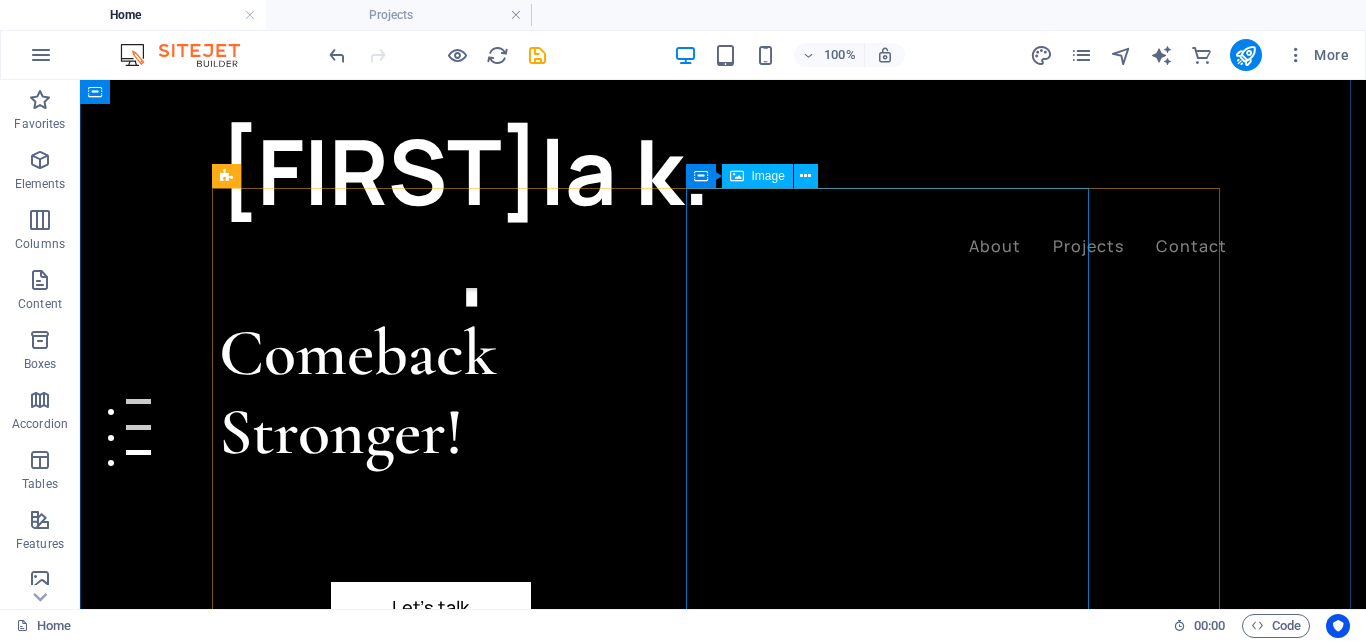 click on "Portopolio Comeback Stronger! Let’s talk My projects" at bounding box center (723, 692) 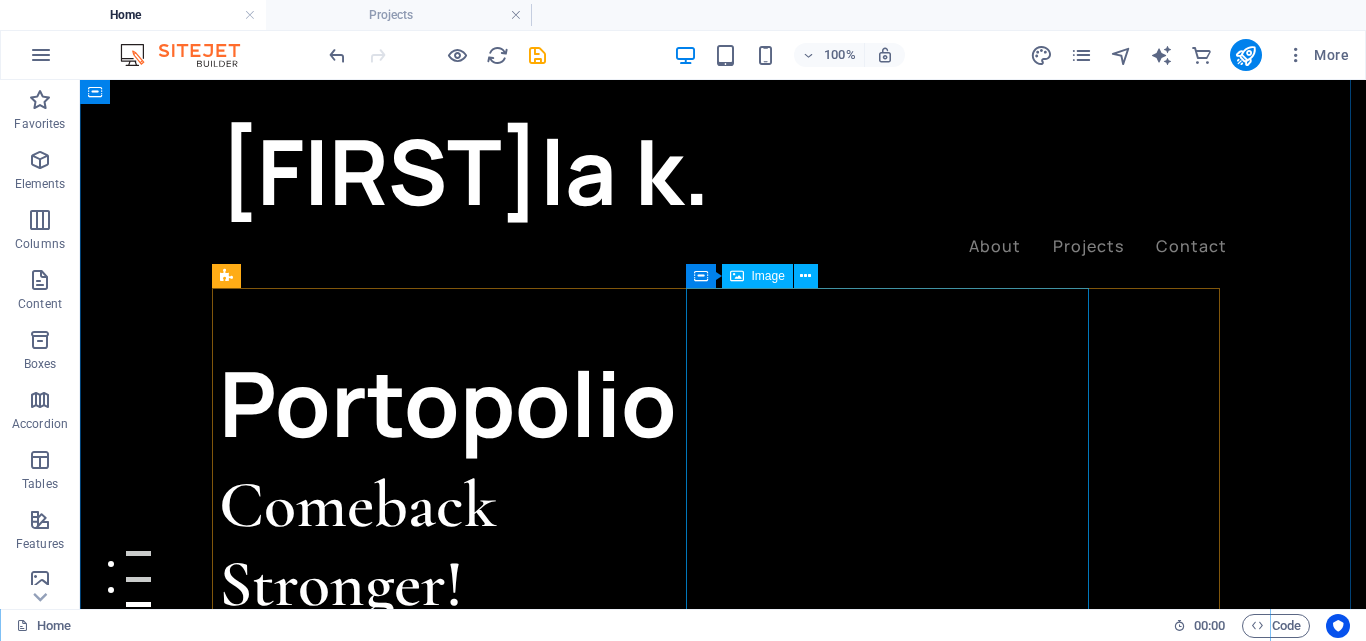 scroll, scrollTop: 0, scrollLeft: 0, axis: both 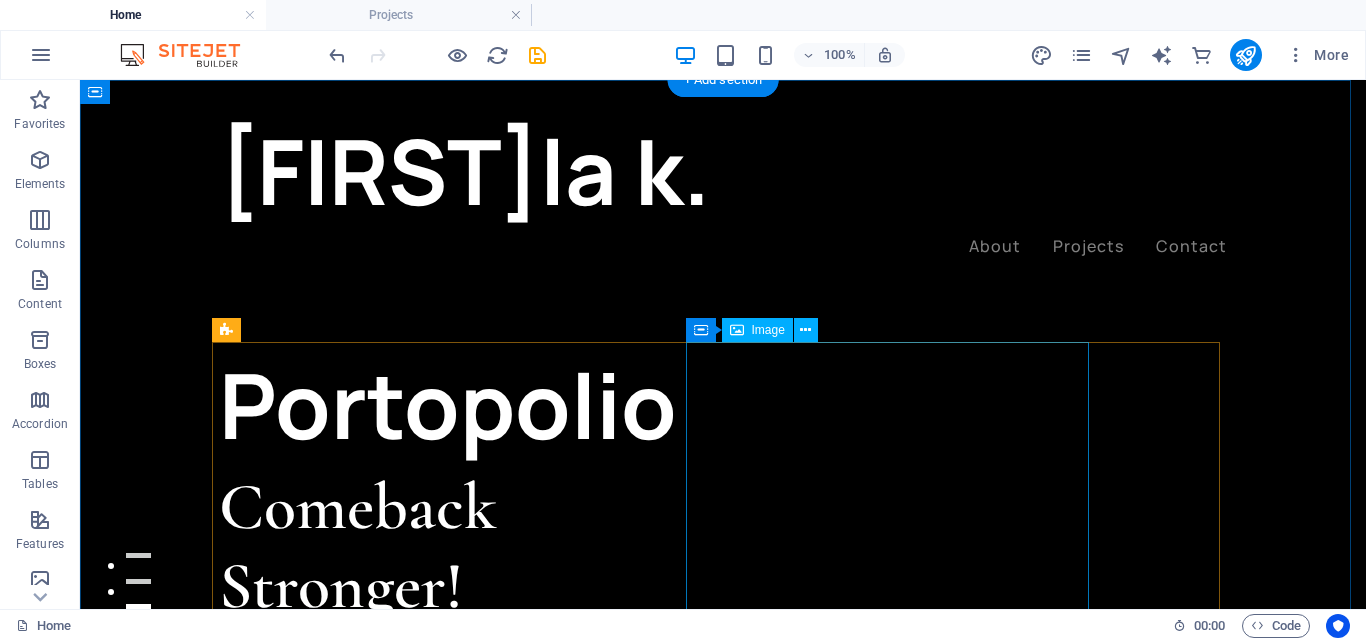 click at bounding box center [390, 1098] 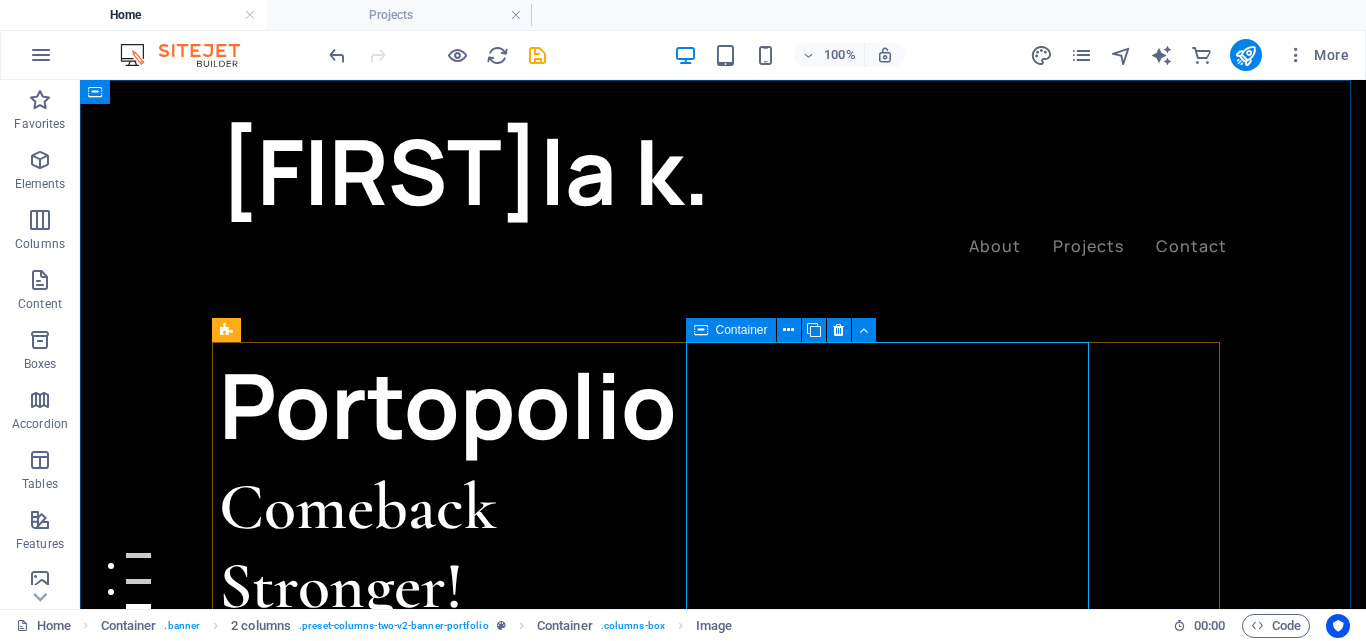click at bounding box center [701, 330] 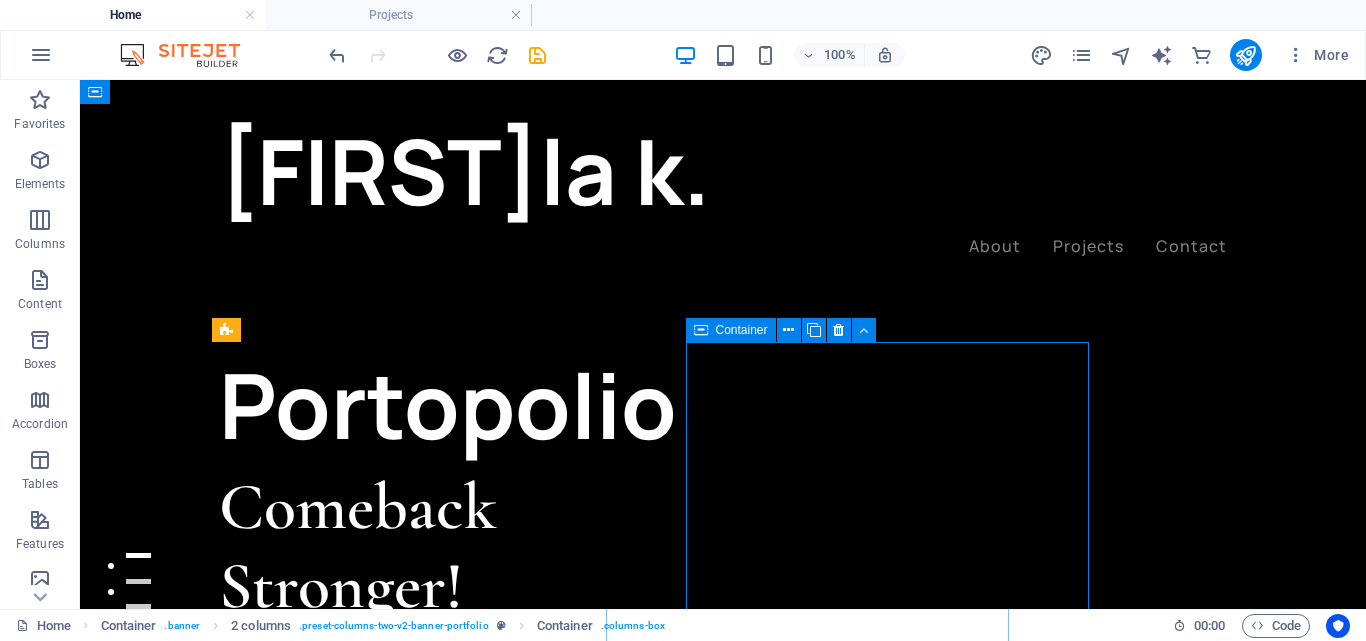 click on "Container" at bounding box center (731, 330) 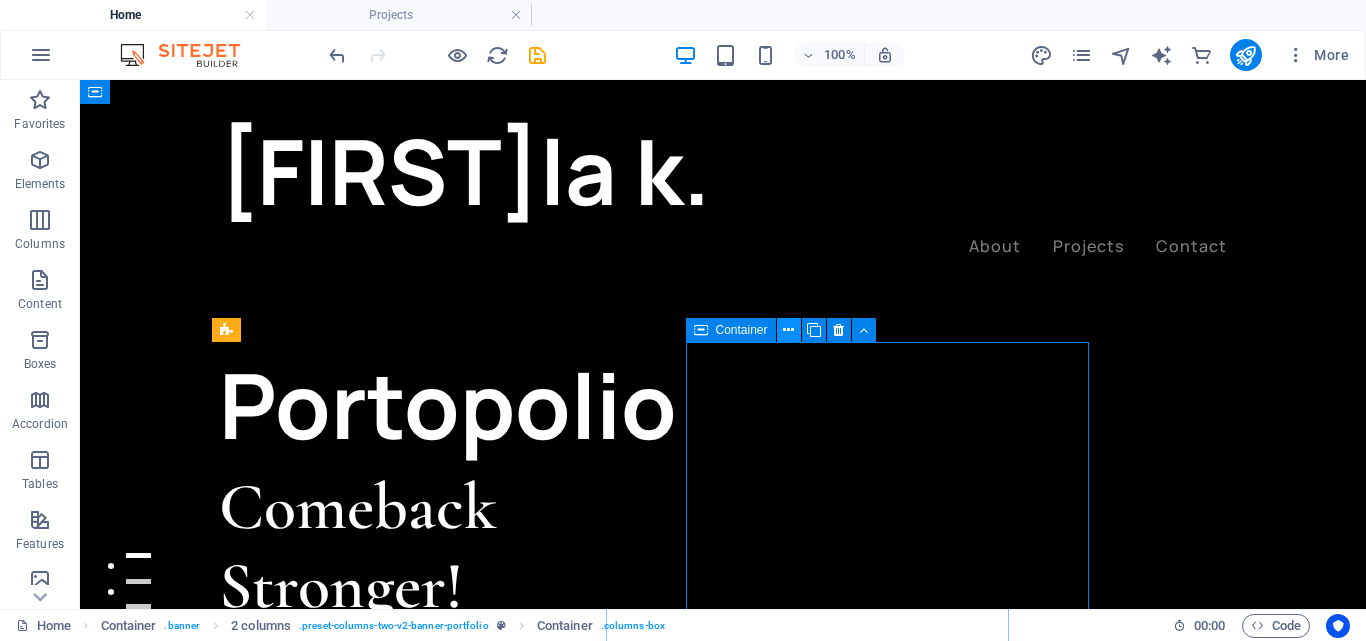 click at bounding box center (789, 330) 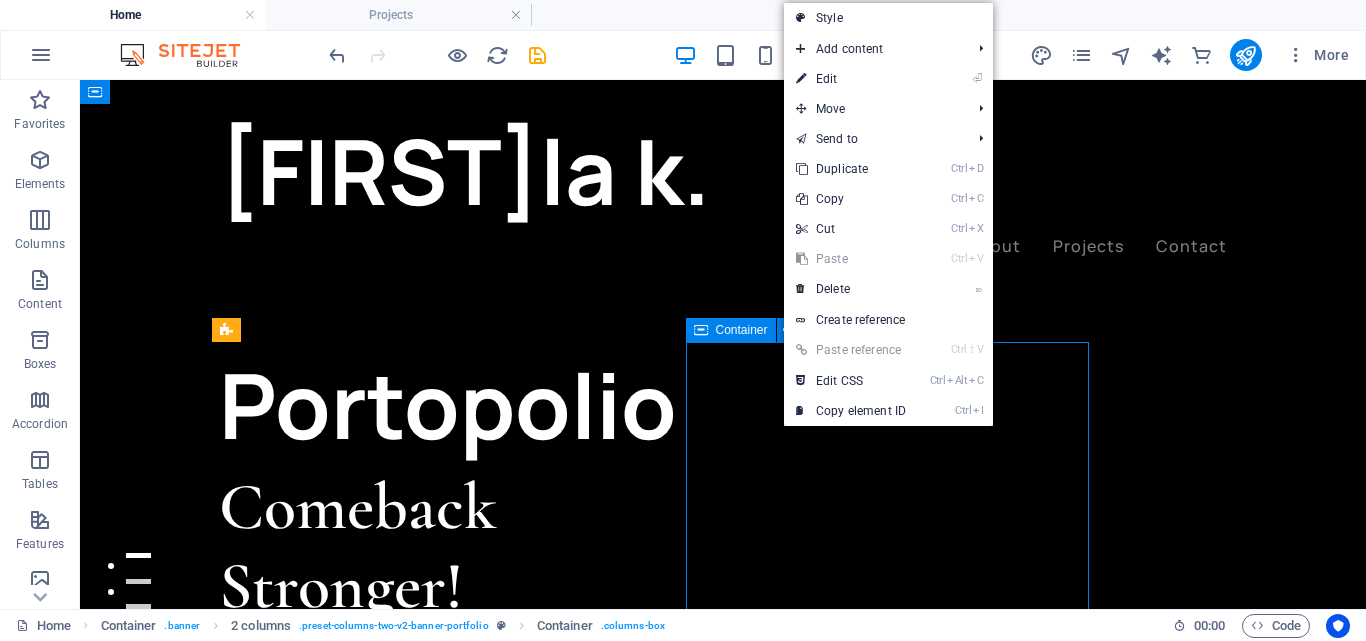 click on "Container" at bounding box center (742, 330) 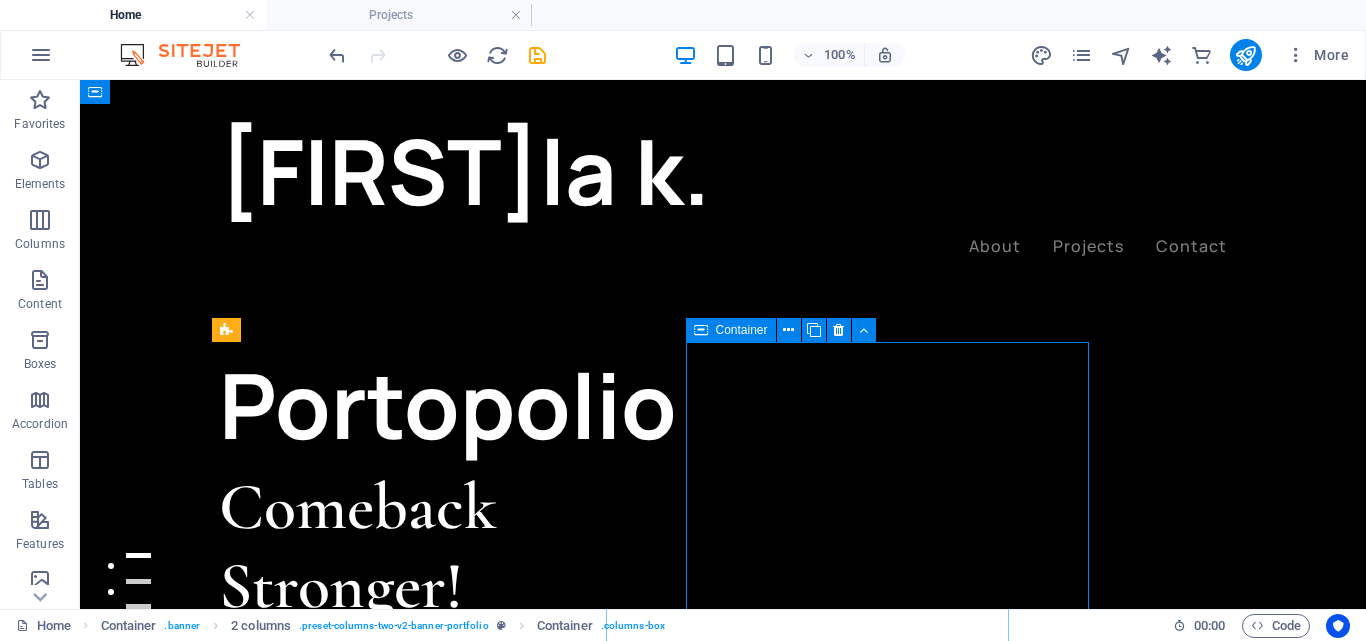 click on "Container" at bounding box center (742, 330) 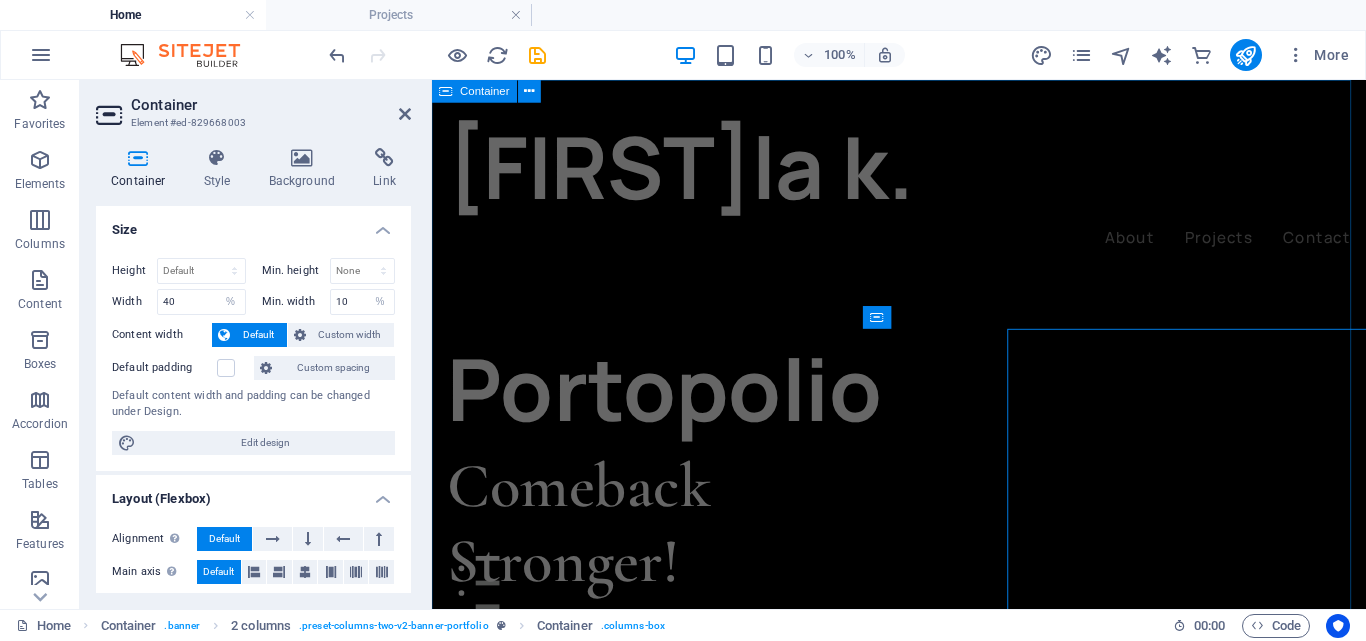 click on "Portopolio Comeback Stronger! Let’s talk My projects" at bounding box center (923, 755) 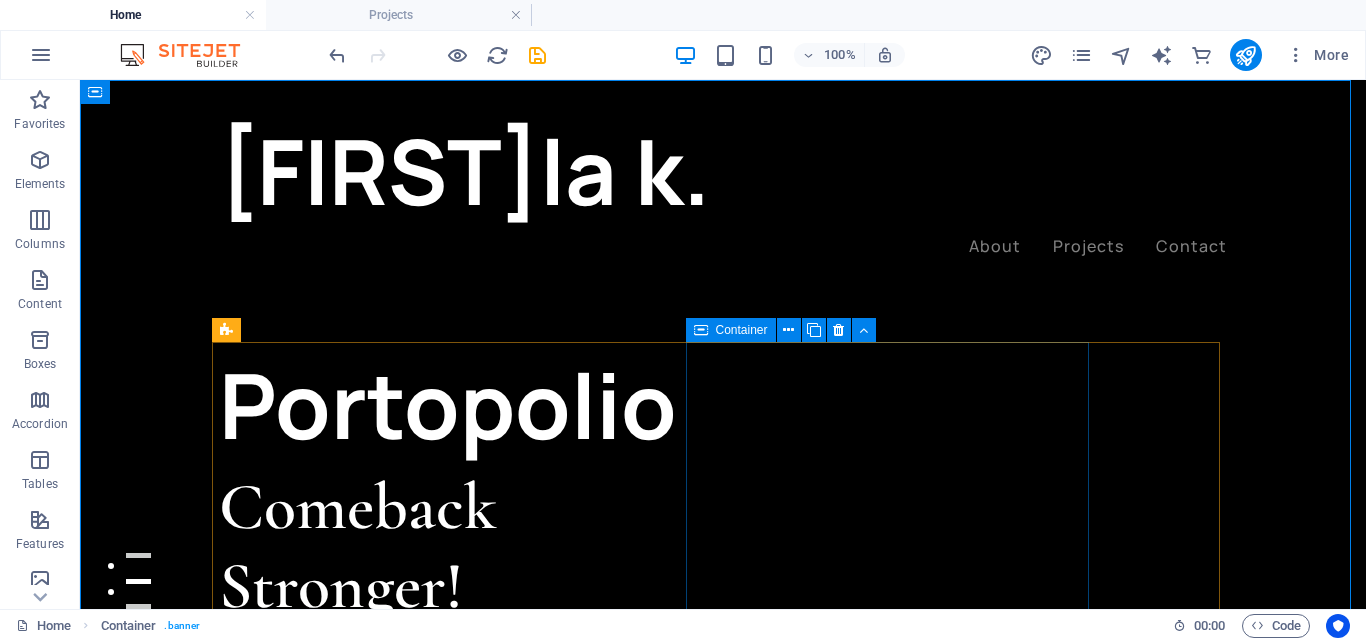 click on "Container" at bounding box center [731, 330] 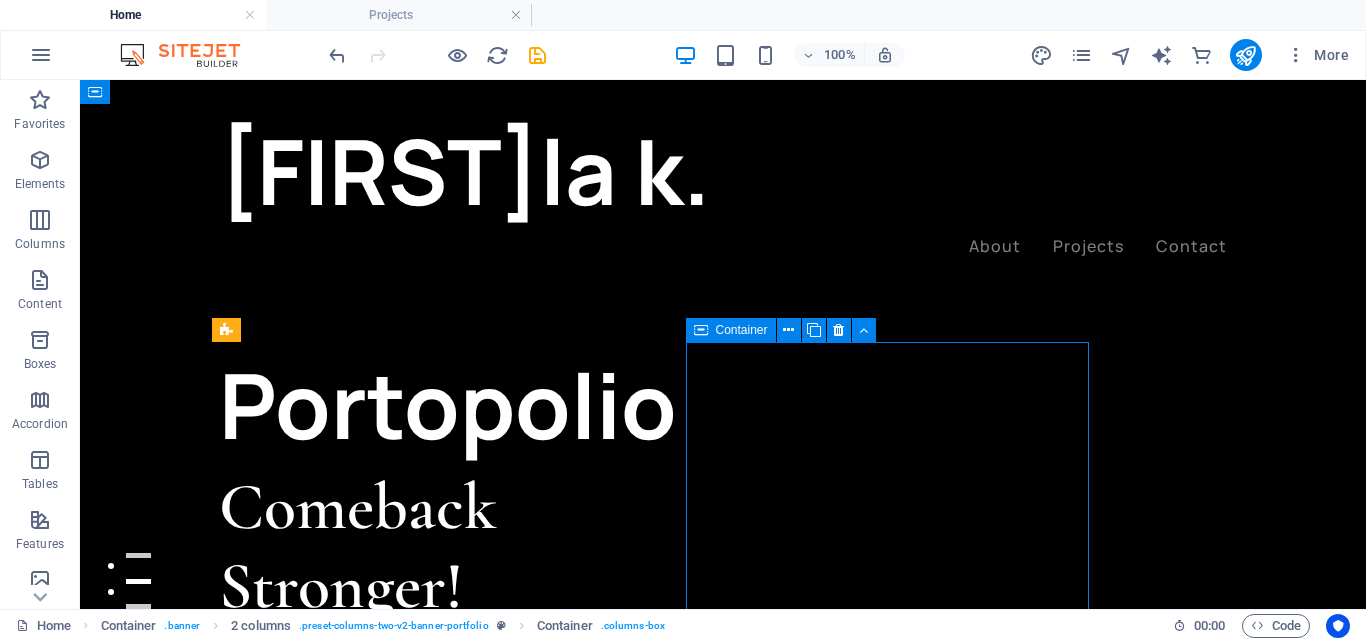click on "Container" at bounding box center [731, 330] 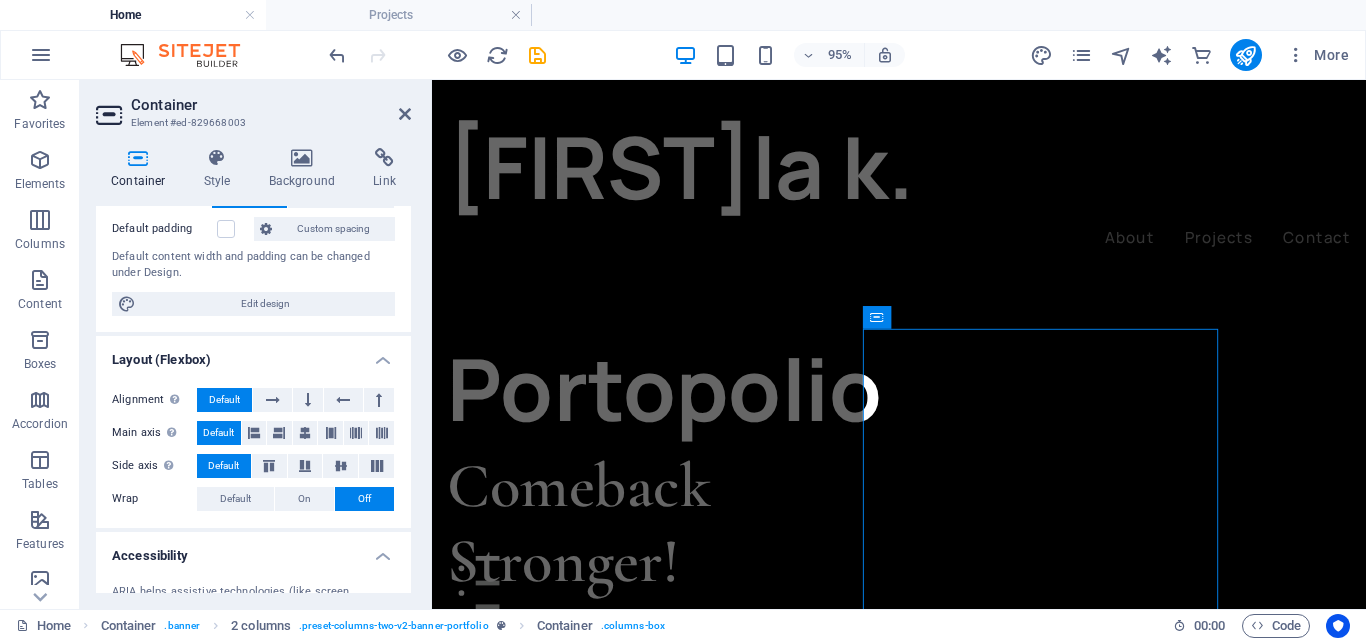 scroll, scrollTop: 0, scrollLeft: 0, axis: both 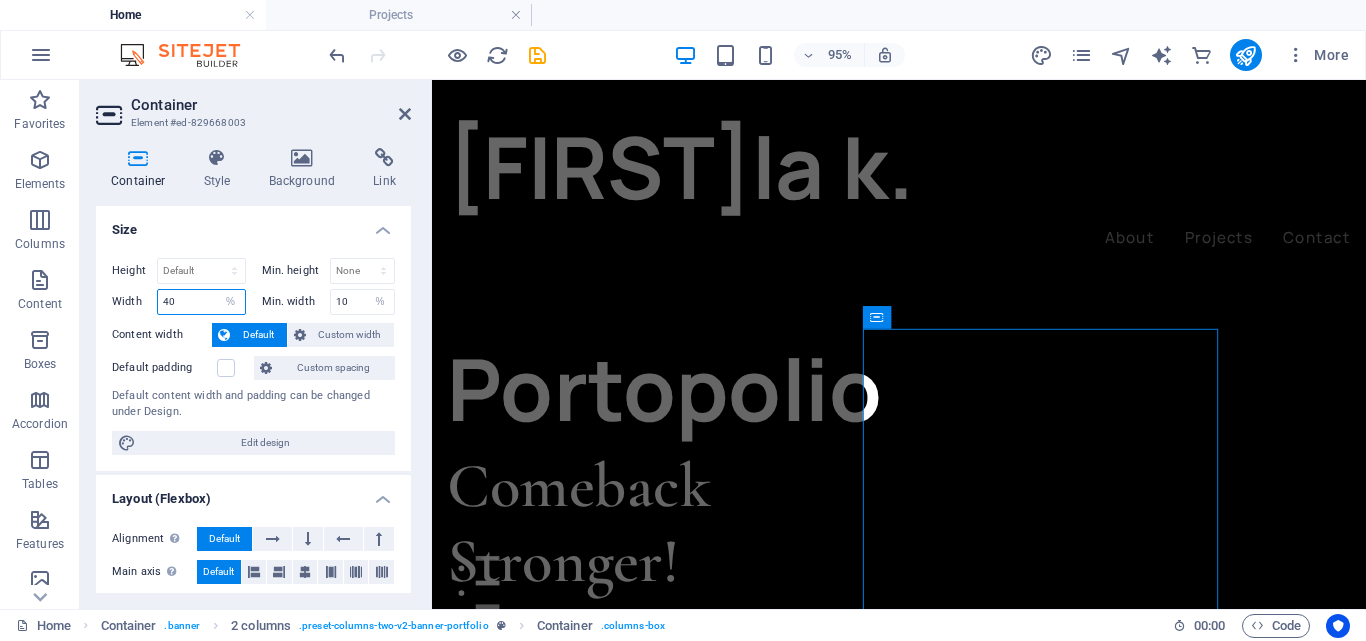 click on "40" at bounding box center [201, 302] 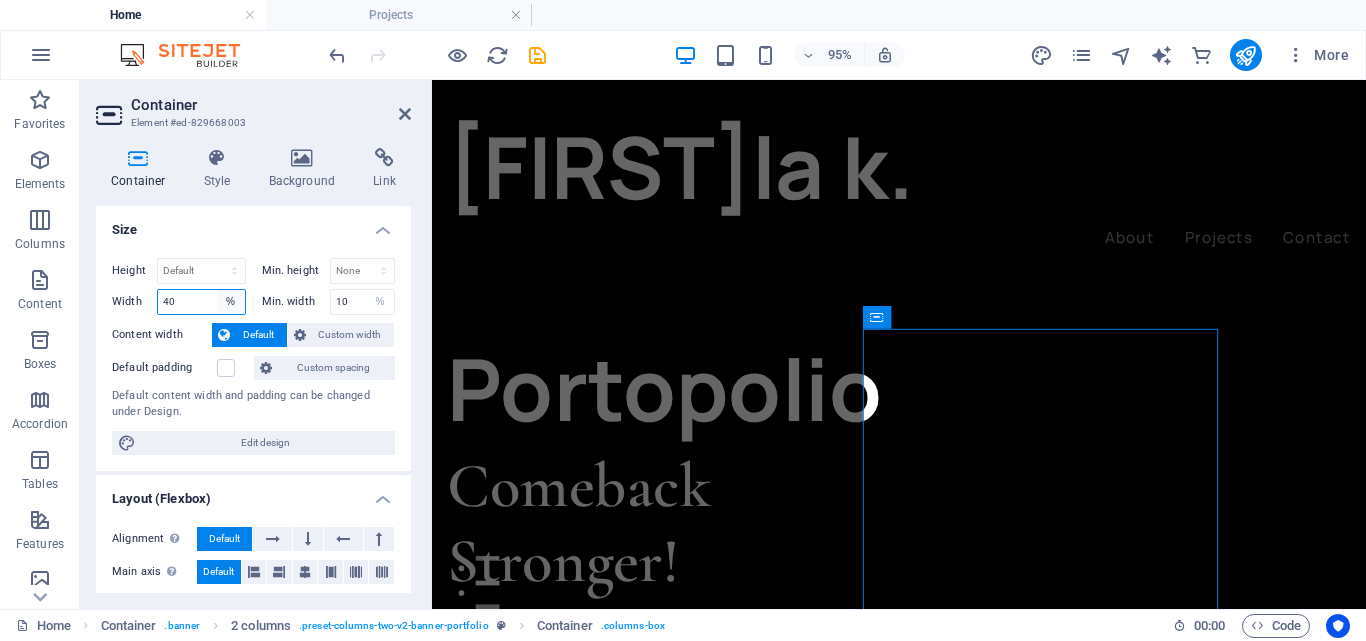 type on "4" 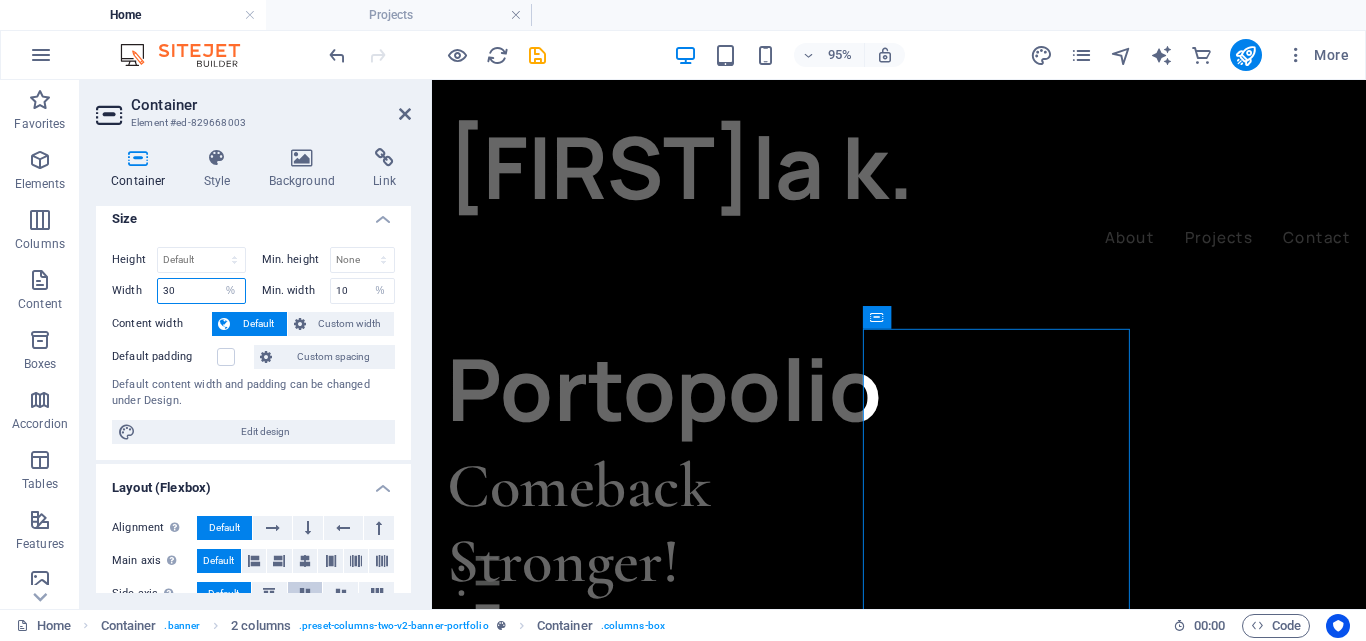 scroll, scrollTop: 0, scrollLeft: 0, axis: both 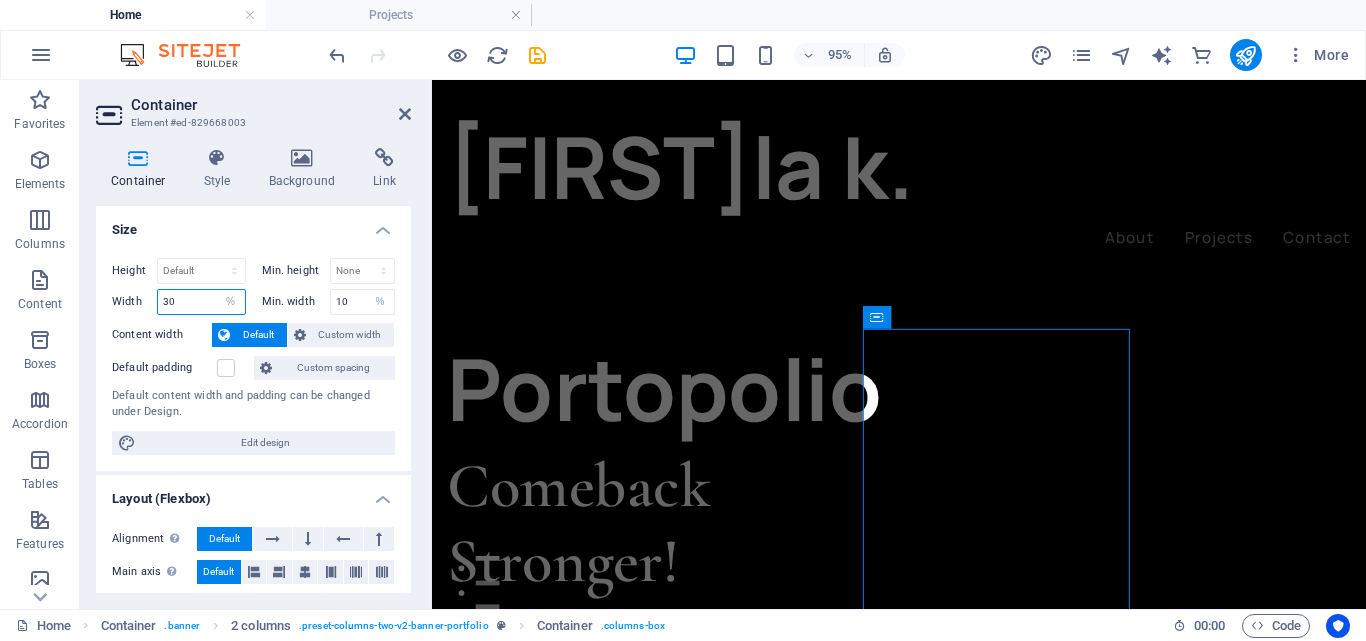 type on "3" 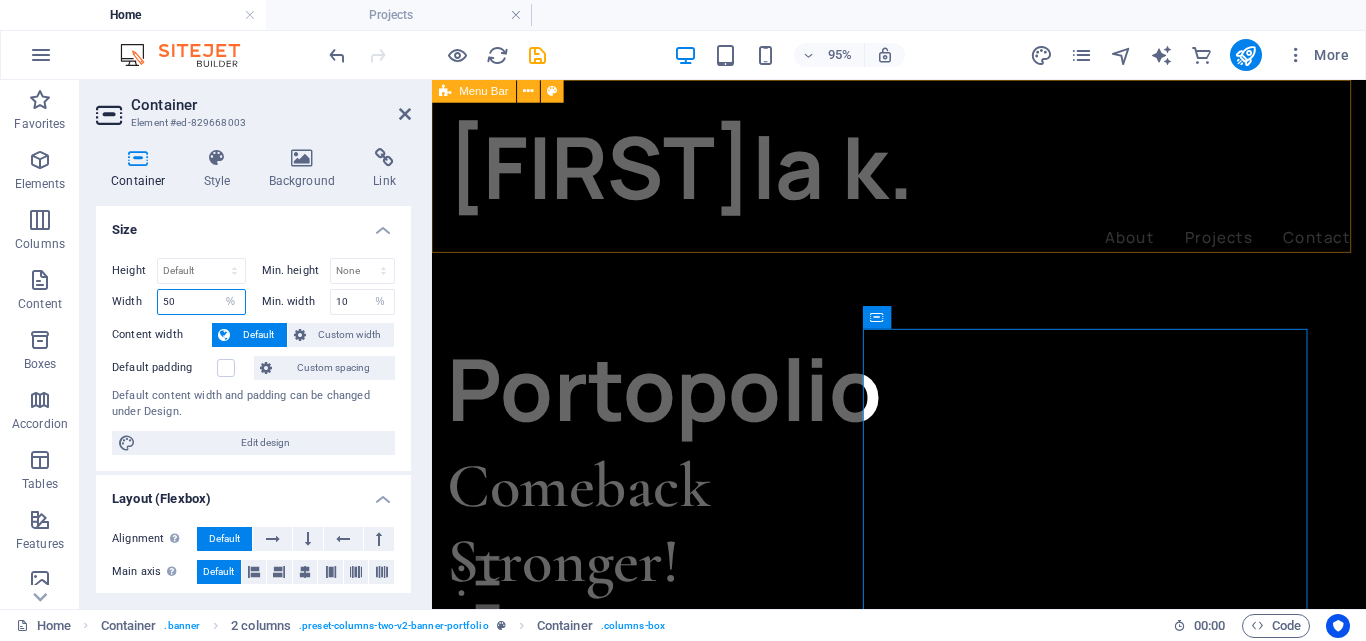 type on "50" 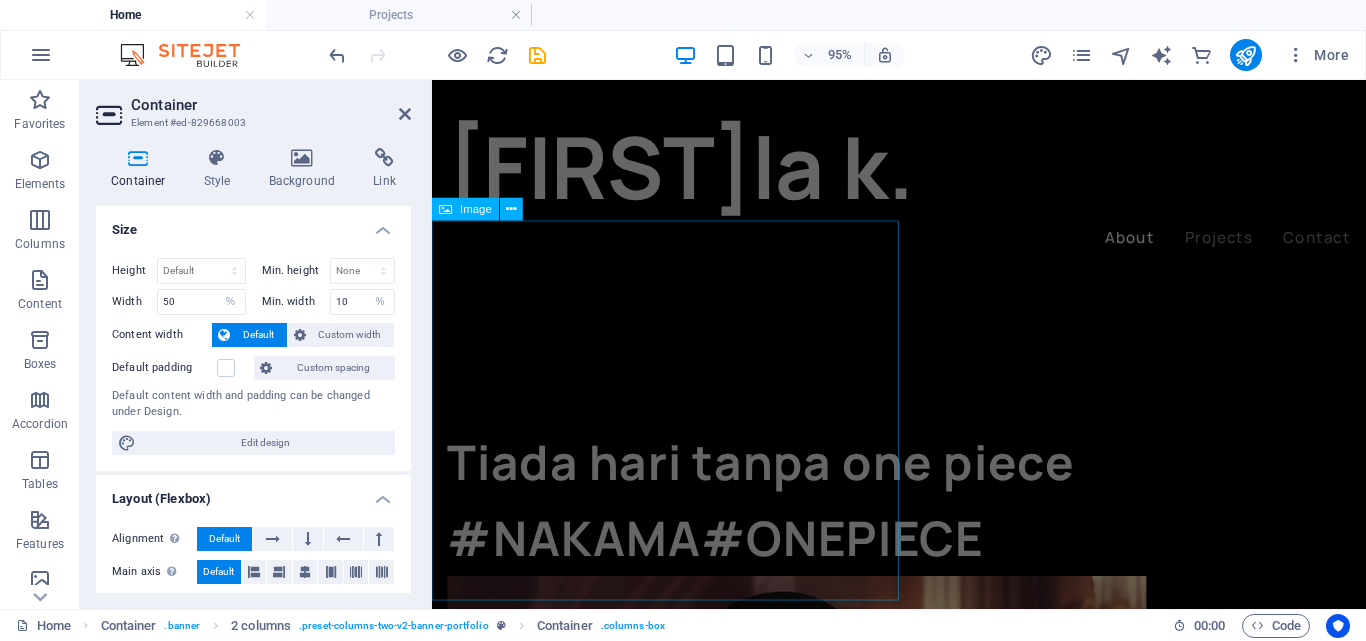 scroll, scrollTop: 1200, scrollLeft: 0, axis: vertical 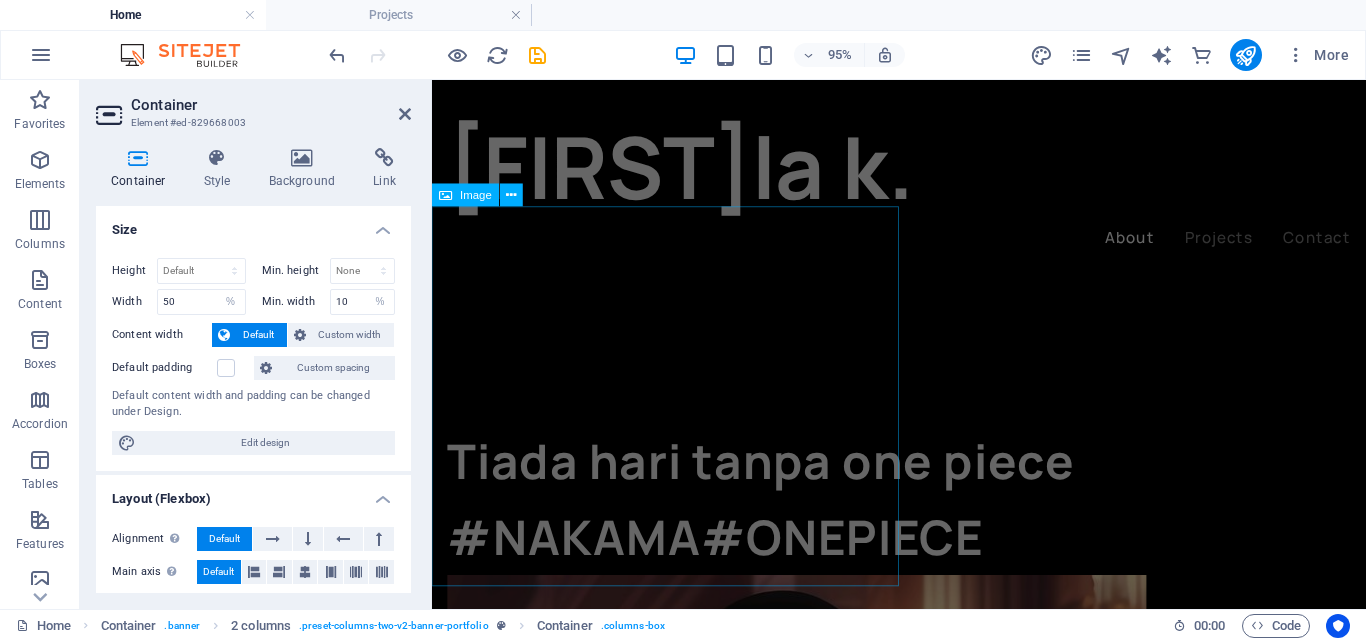 click at bounding box center (678, 1969) 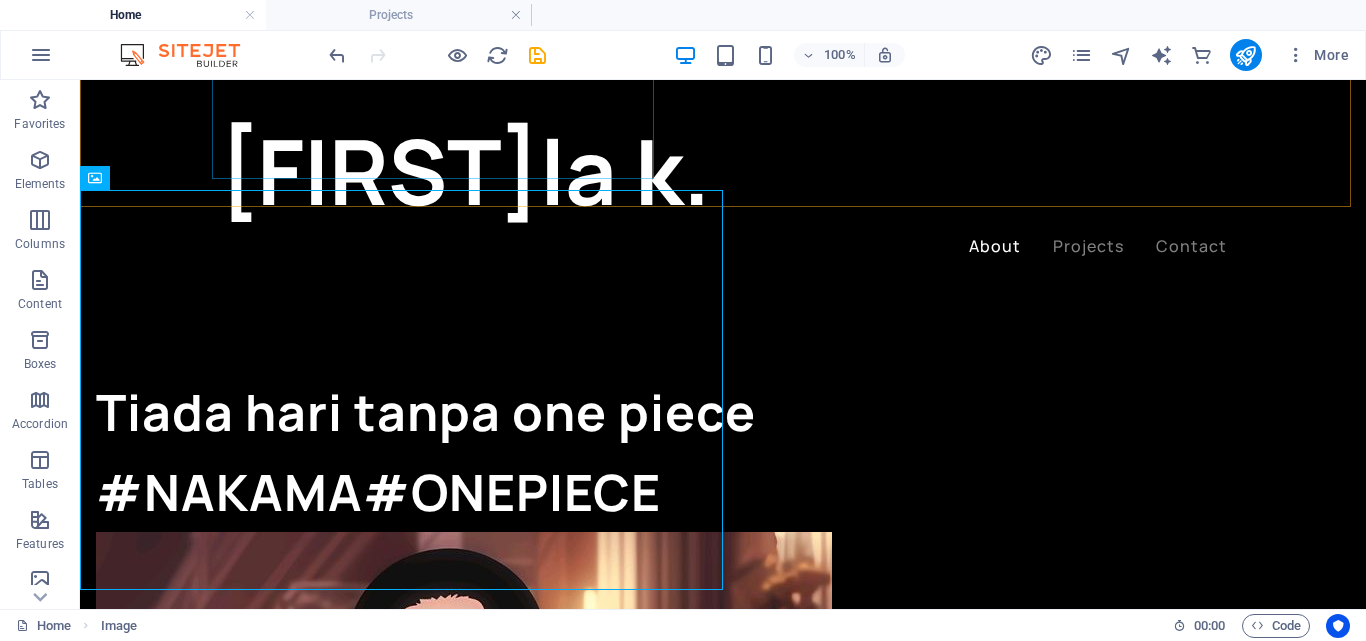 scroll, scrollTop: 1300, scrollLeft: 0, axis: vertical 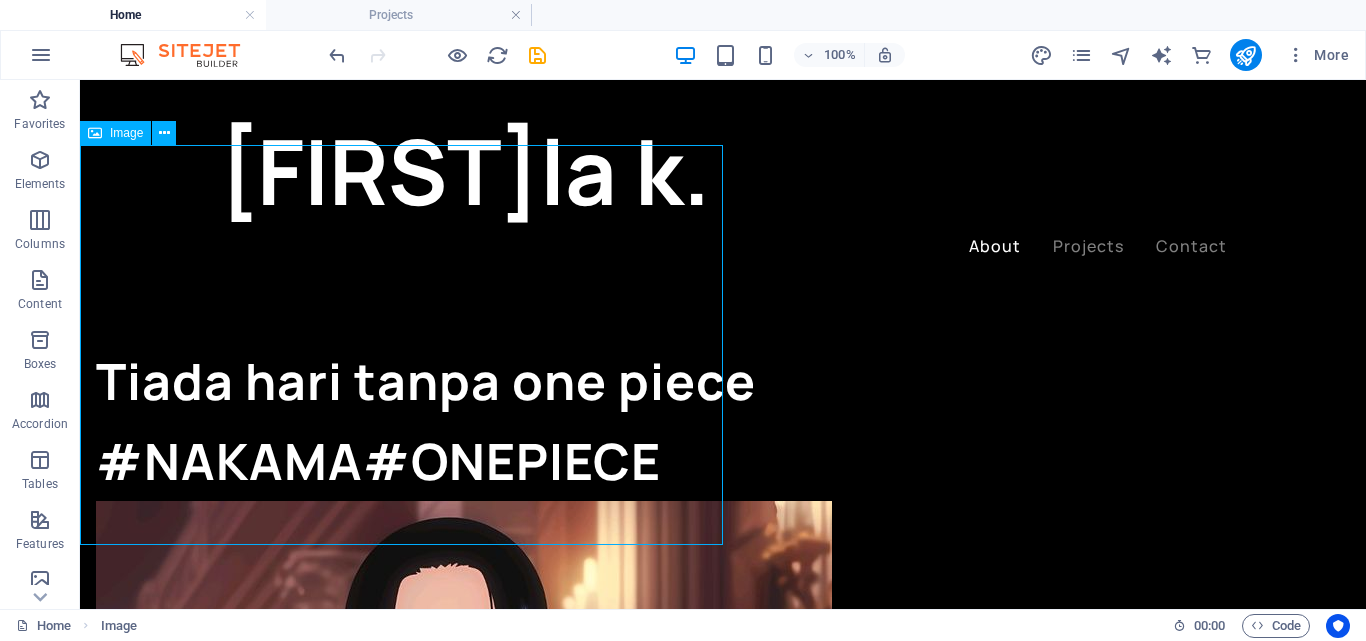click on "Image" at bounding box center [115, 133] 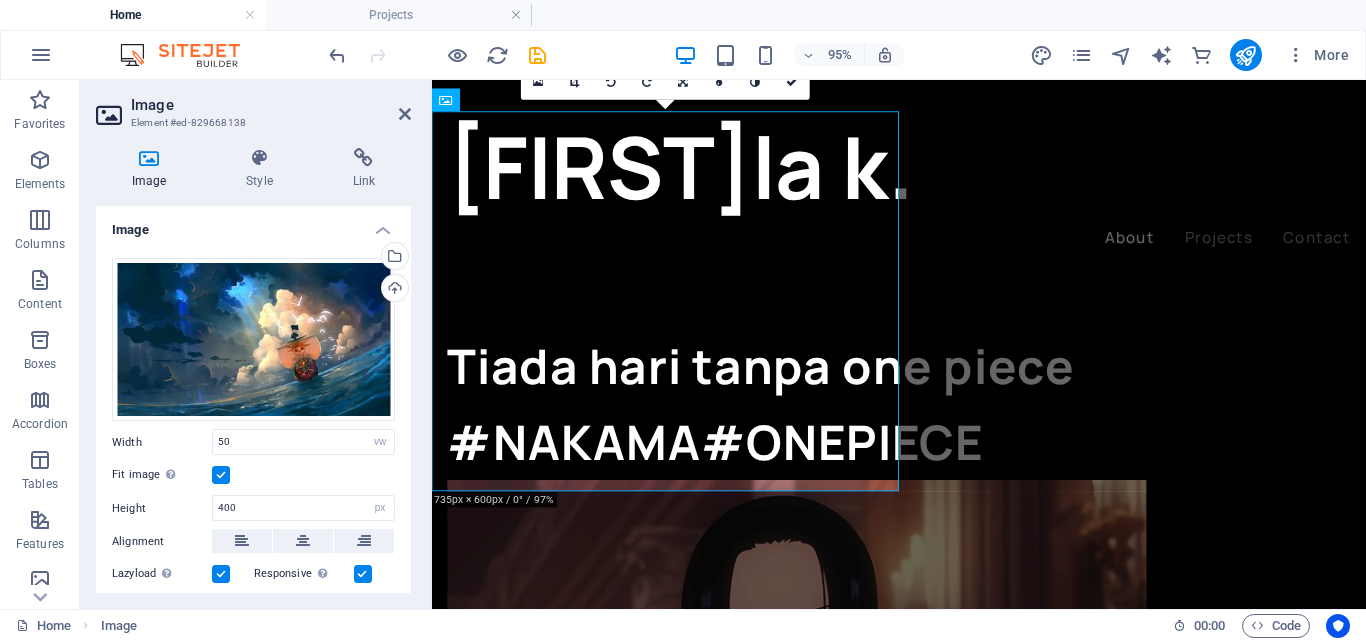 drag, startPoint x: 405, startPoint y: 246, endPoint x: 407, endPoint y: 259, distance: 13.152946 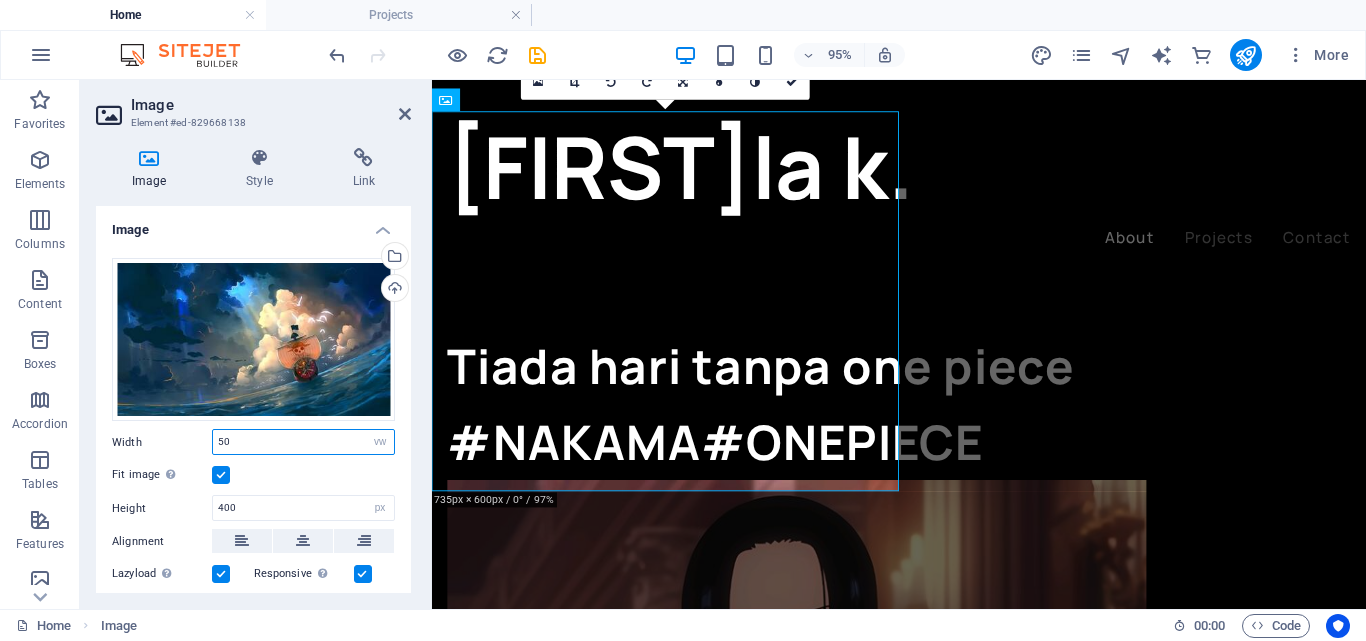 click on "50" at bounding box center [303, 442] 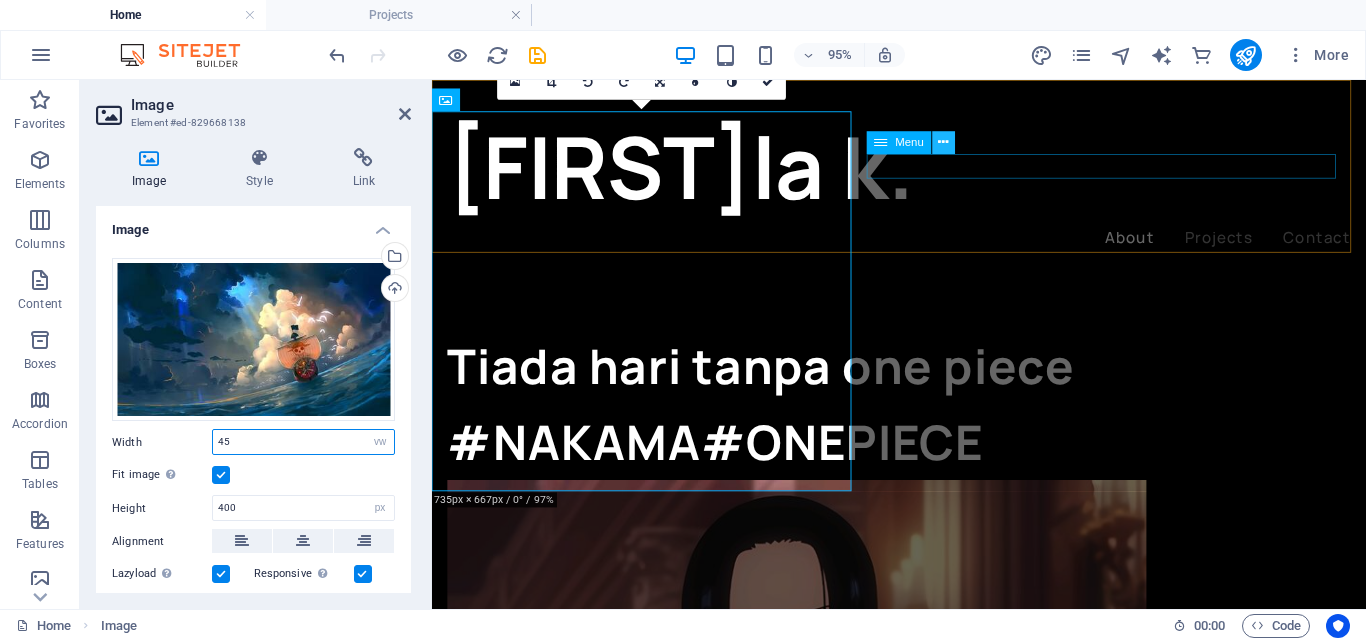 type on "45" 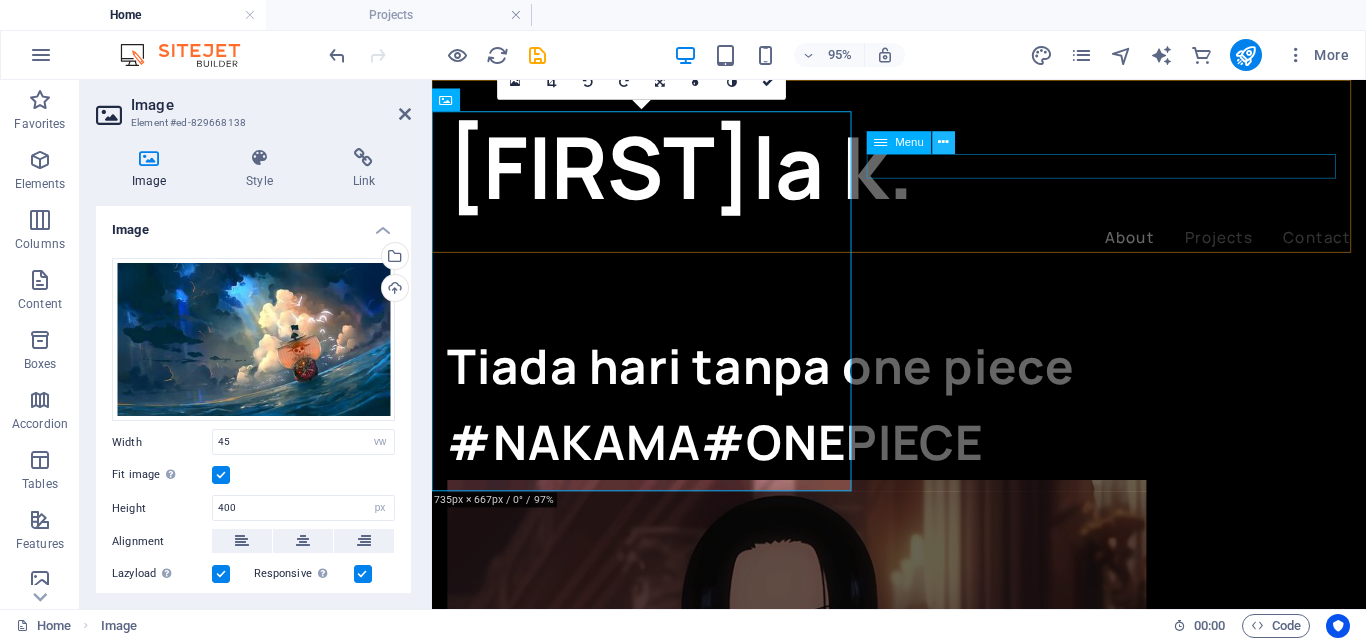 click at bounding box center (944, 142) 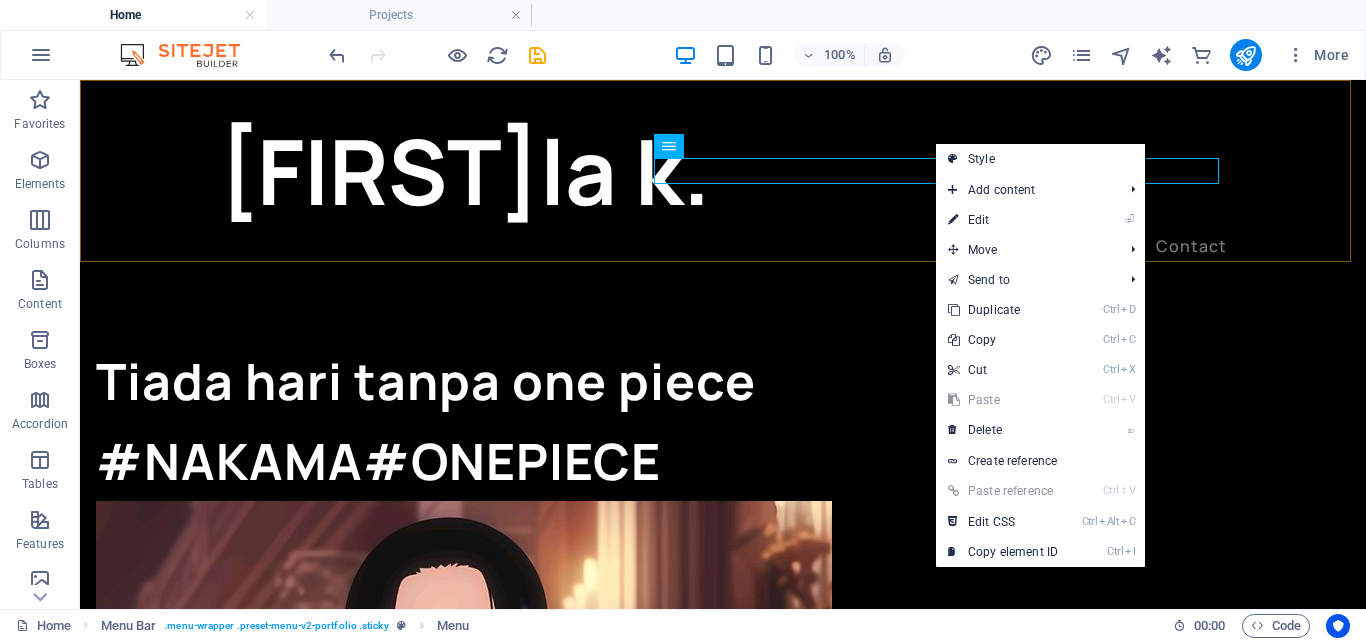 click on "Macro k. About Projects Contact" at bounding box center [723, 184] 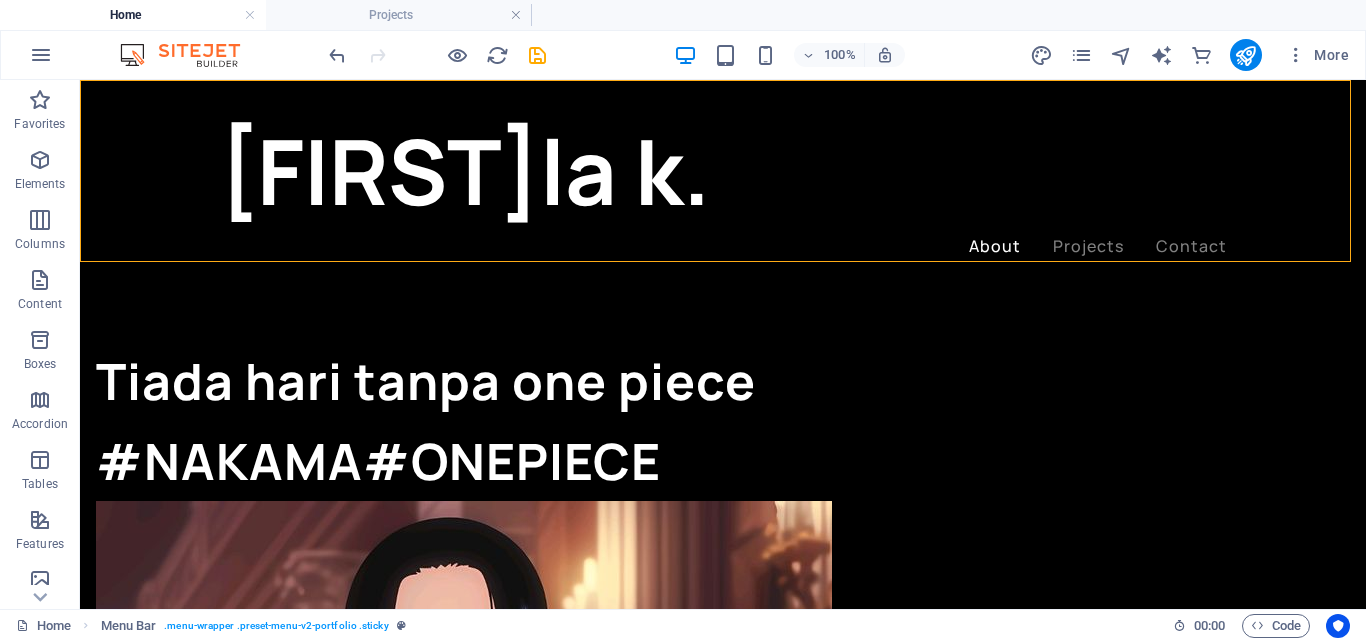 click on "Macro k. About Projects Contact" at bounding box center (723, 184) 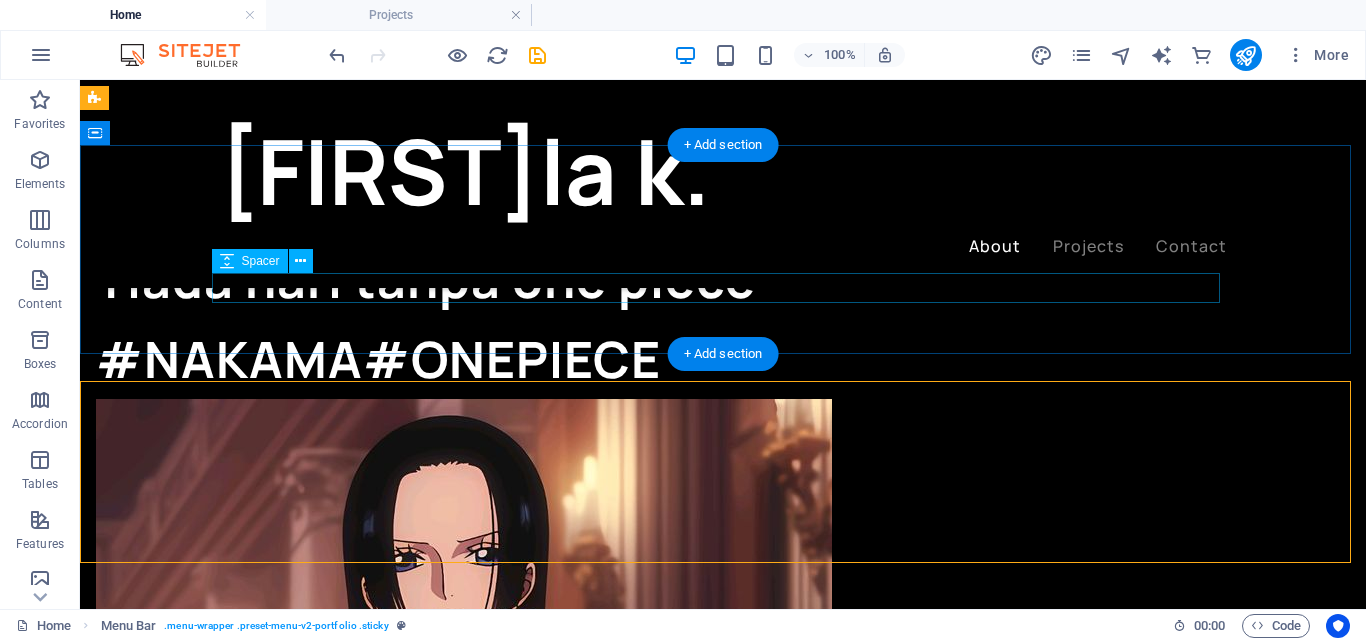 scroll, scrollTop: 1300, scrollLeft: 0, axis: vertical 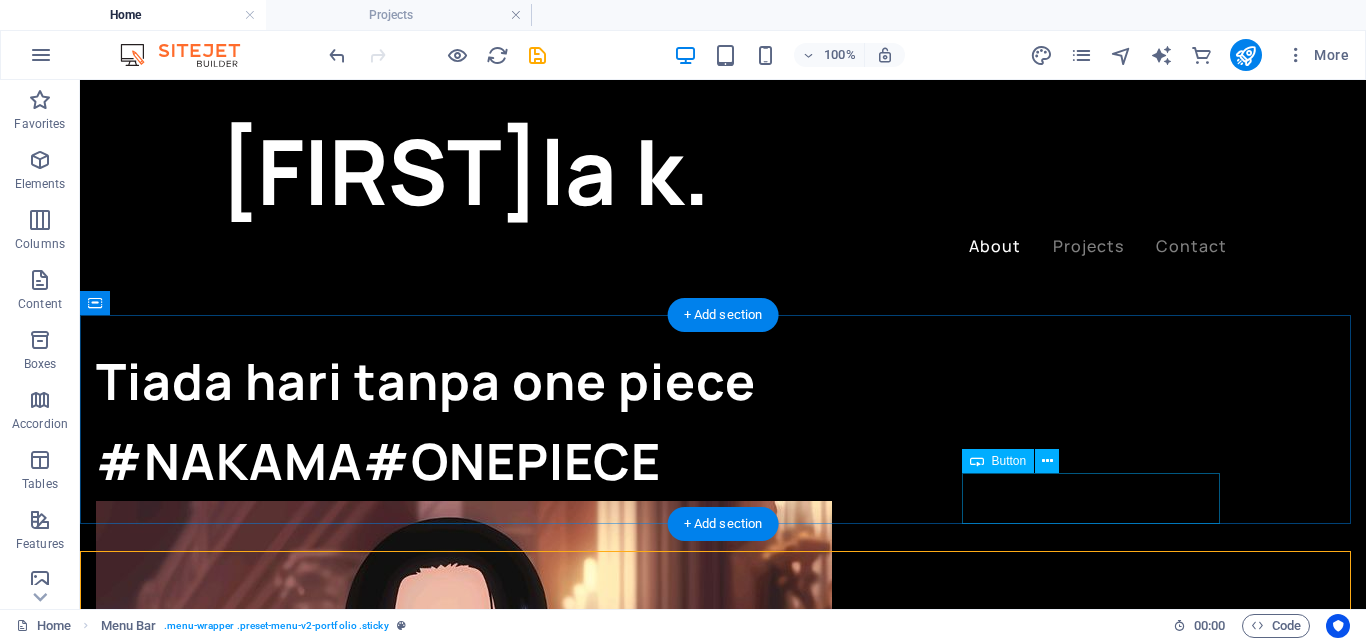 click on "Download my CV" at bounding box center [723, 1971] 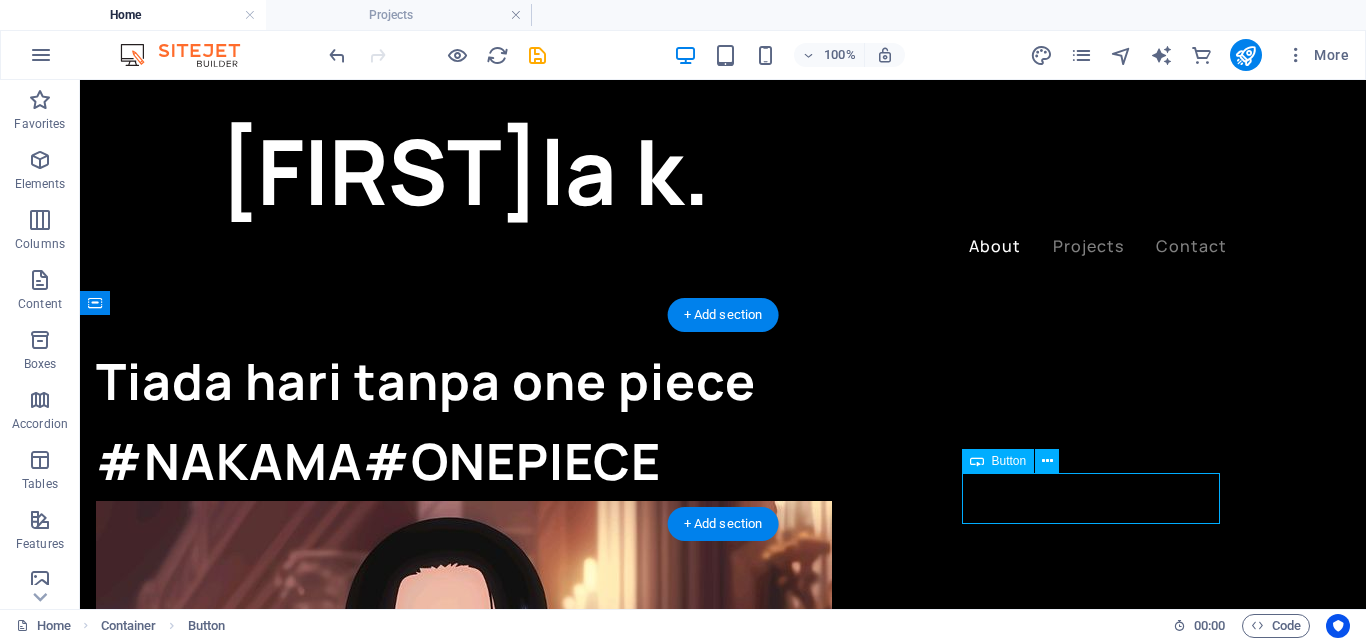 click on "Download my CV" at bounding box center [723, 1971] 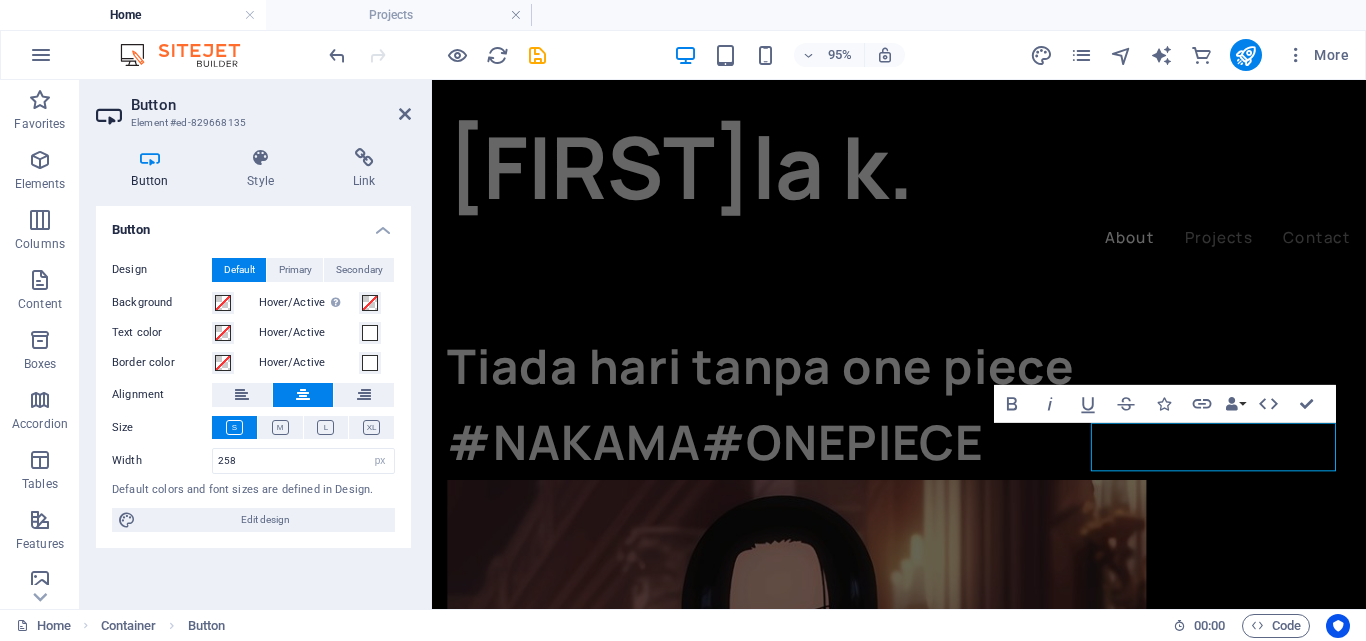 drag, startPoint x: 402, startPoint y: 106, endPoint x: 429, endPoint y: 120, distance: 30.413813 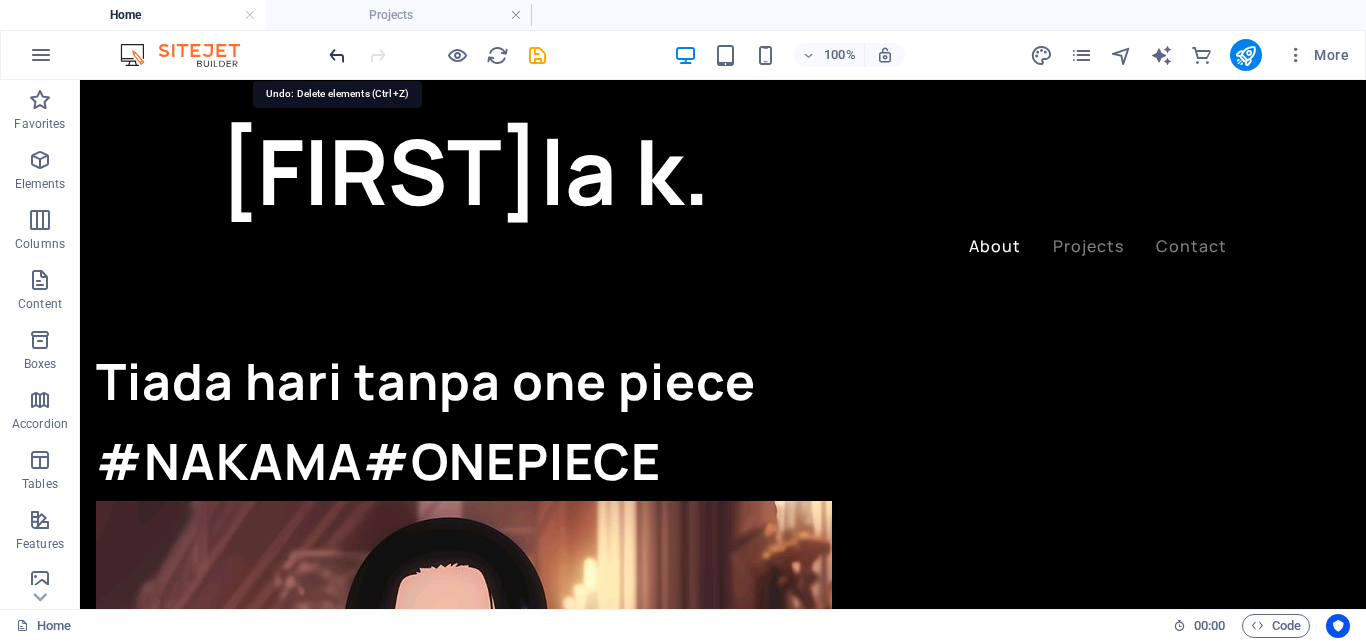click at bounding box center [337, 55] 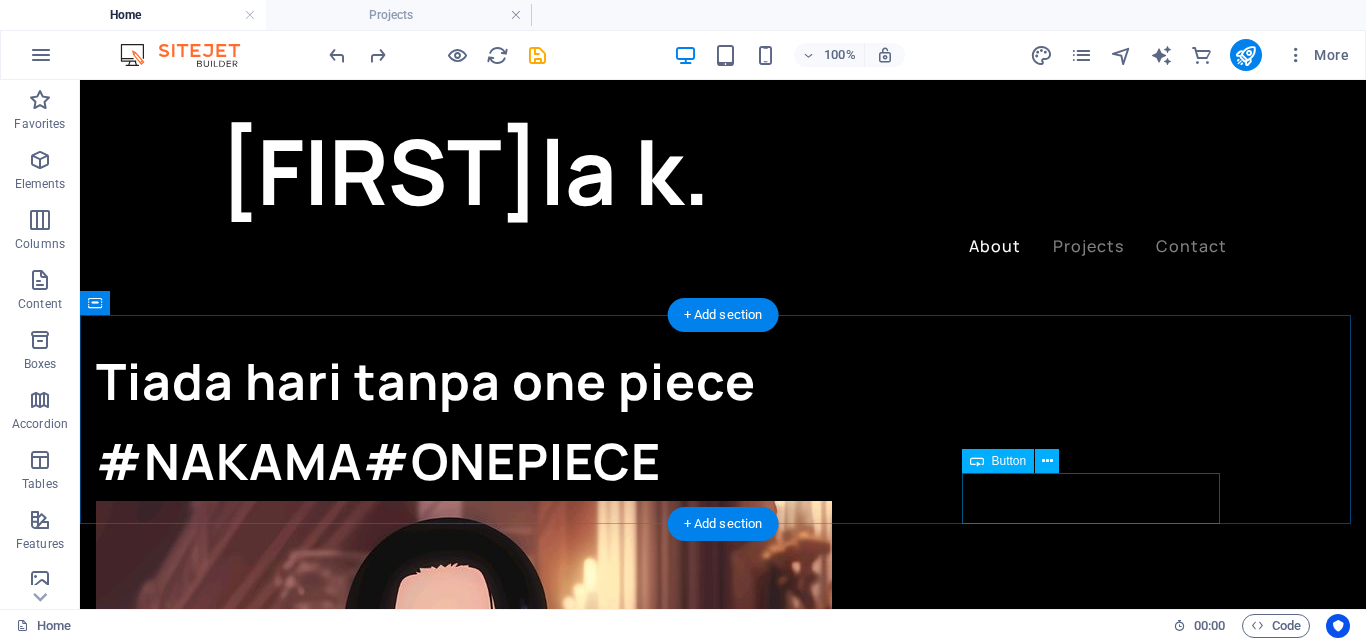 click on "Download my CV" at bounding box center (723, 1971) 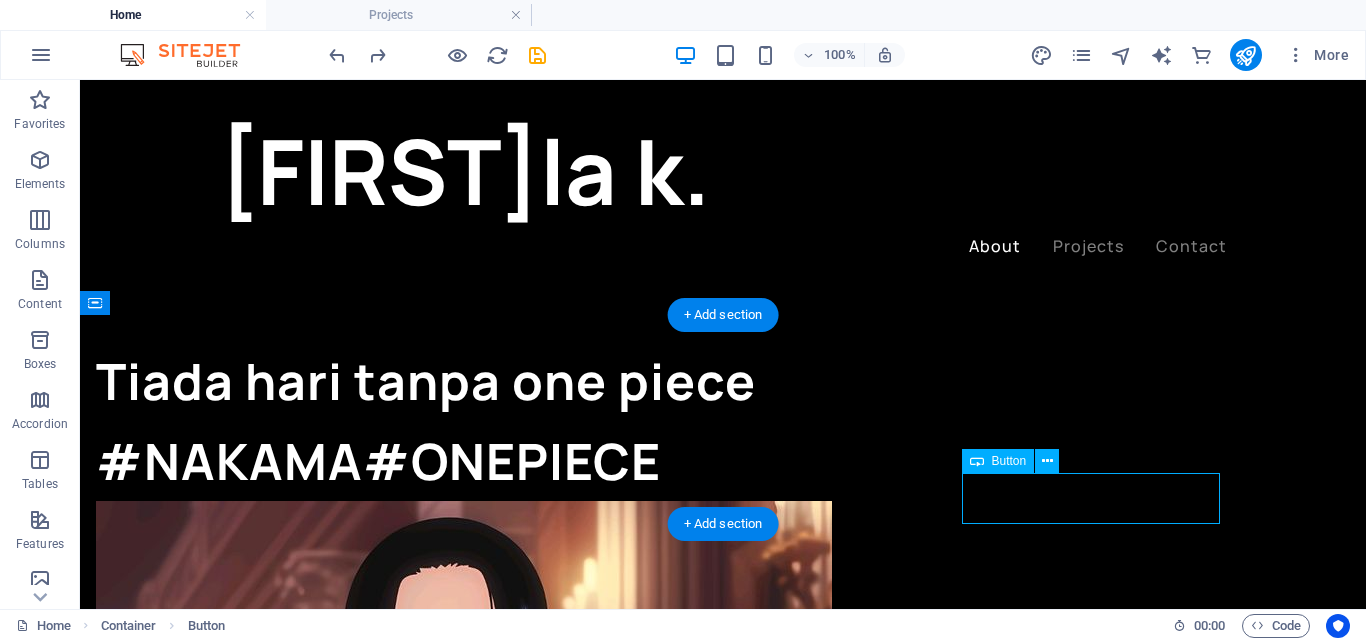 click on "Download my CV" at bounding box center [723, 1971] 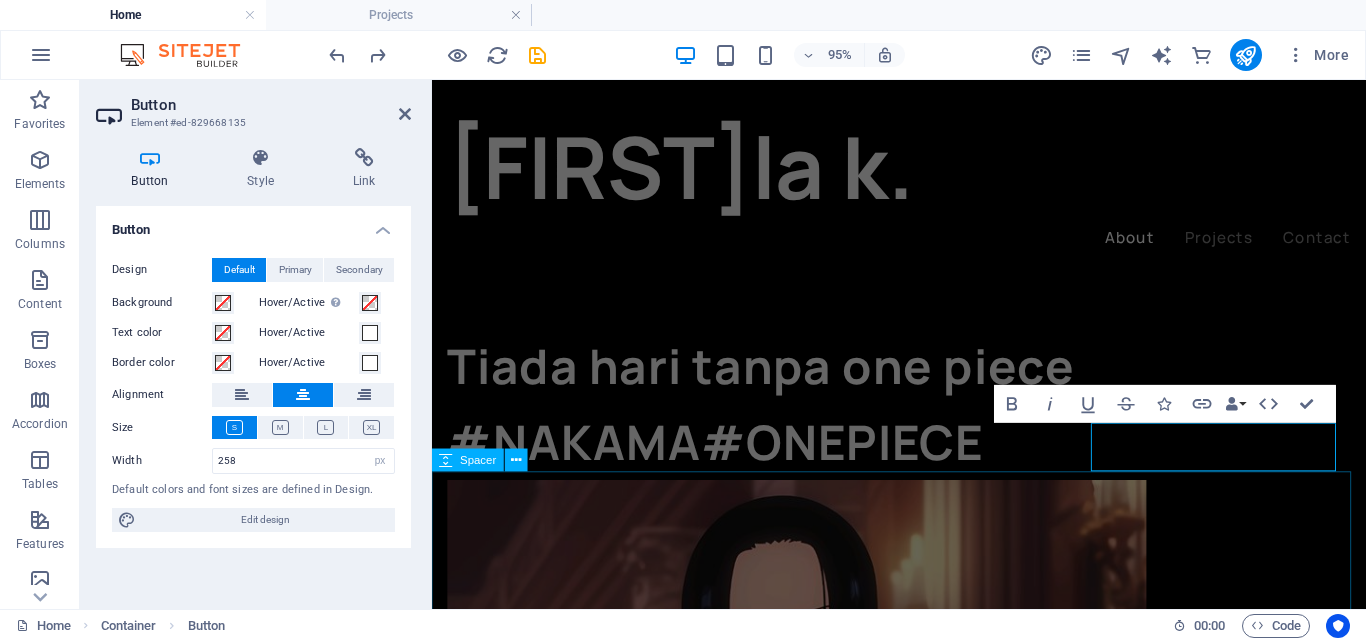 type 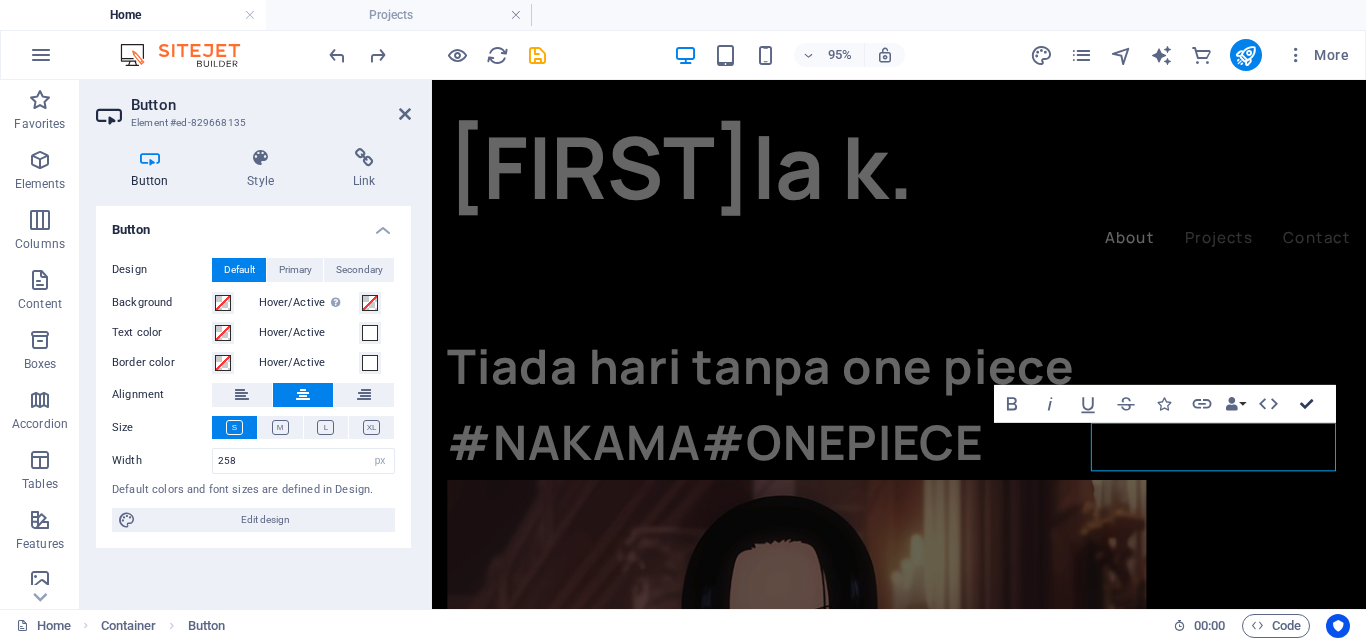 drag, startPoint x: 1308, startPoint y: 396, endPoint x: 1095, endPoint y: 337, distance: 221.02036 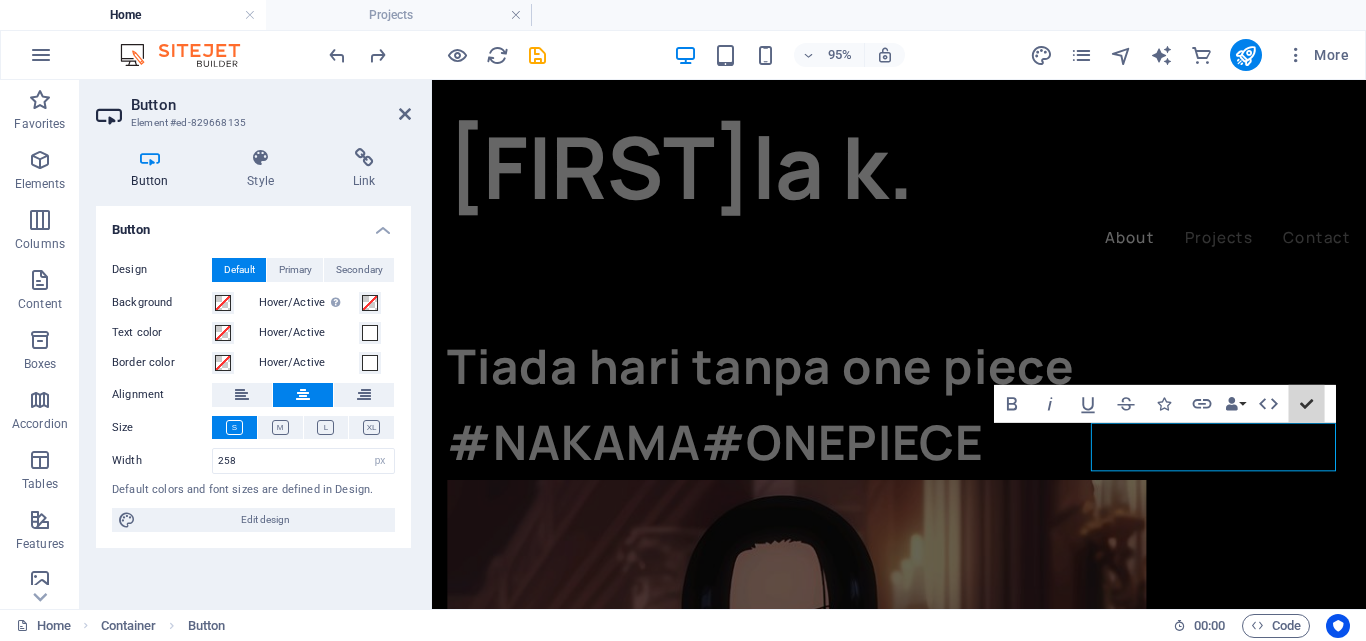 scroll, scrollTop: 1332, scrollLeft: 0, axis: vertical 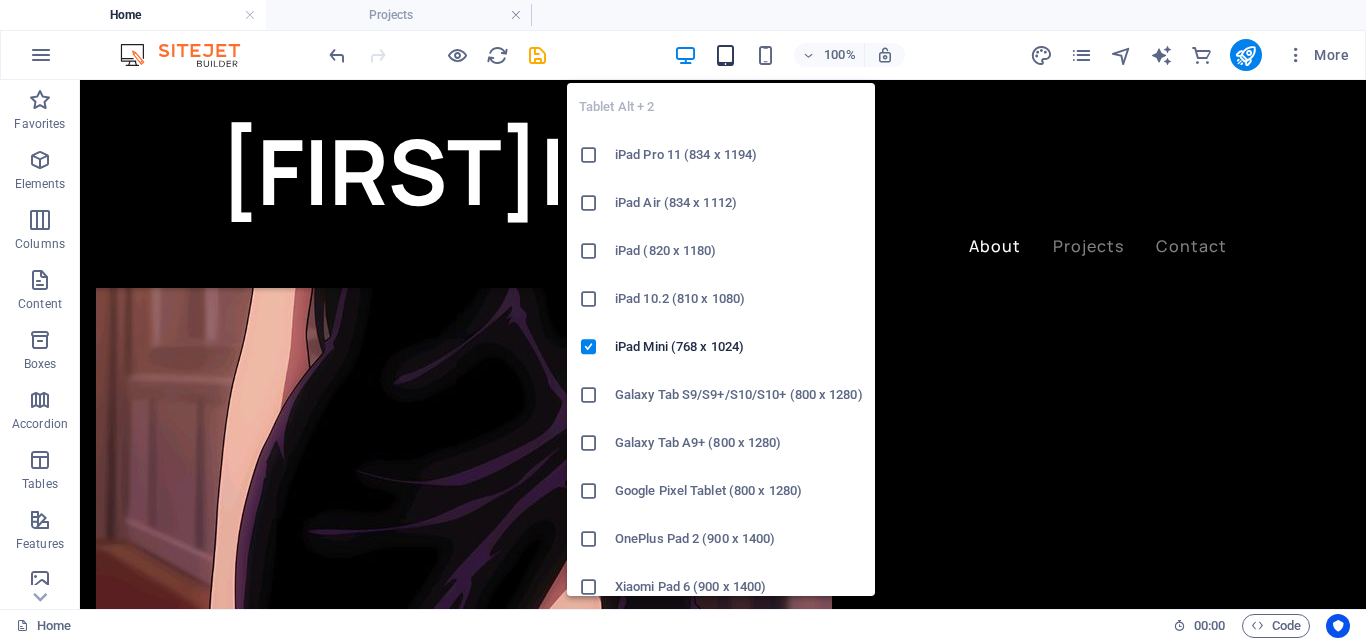 click at bounding box center [725, 55] 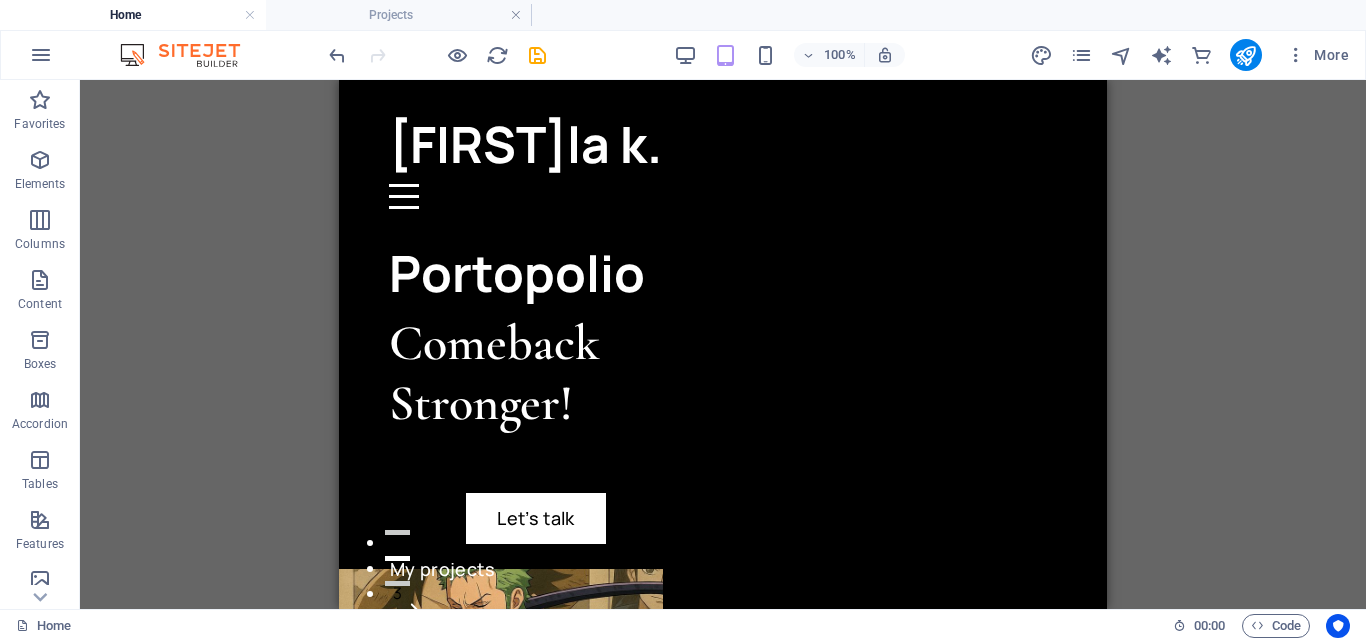 scroll, scrollTop: 0, scrollLeft: 0, axis: both 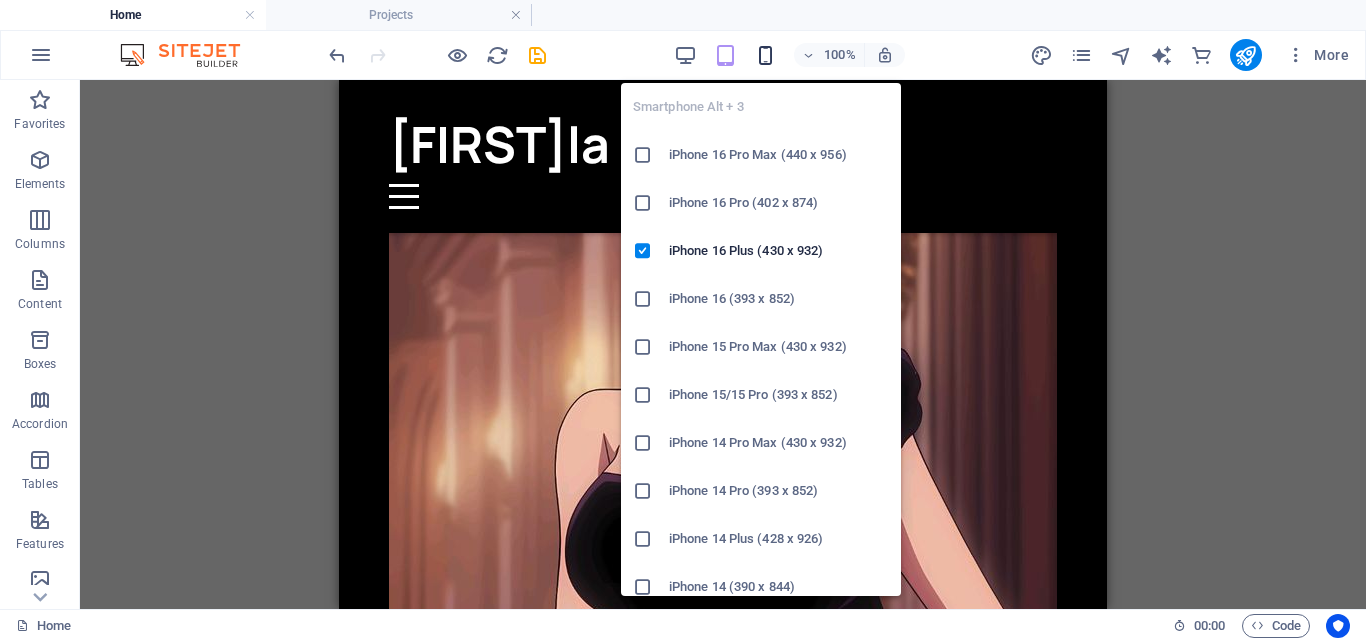 click at bounding box center (765, 55) 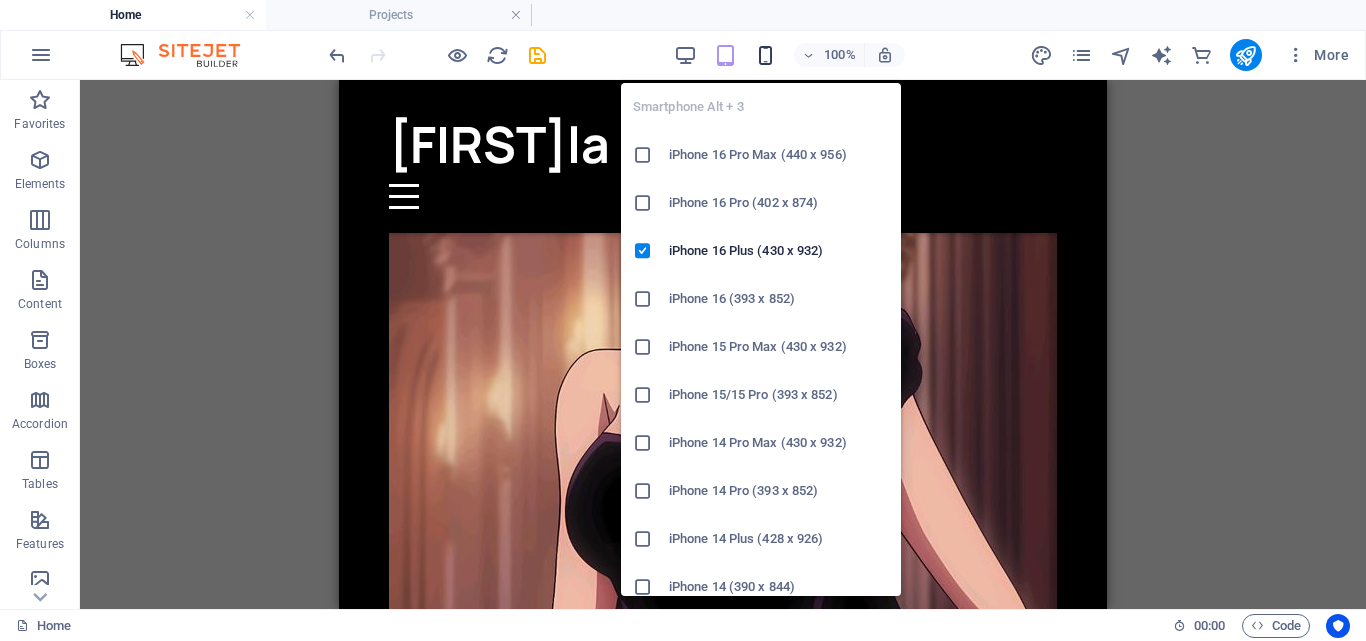 scroll, scrollTop: 1119, scrollLeft: 0, axis: vertical 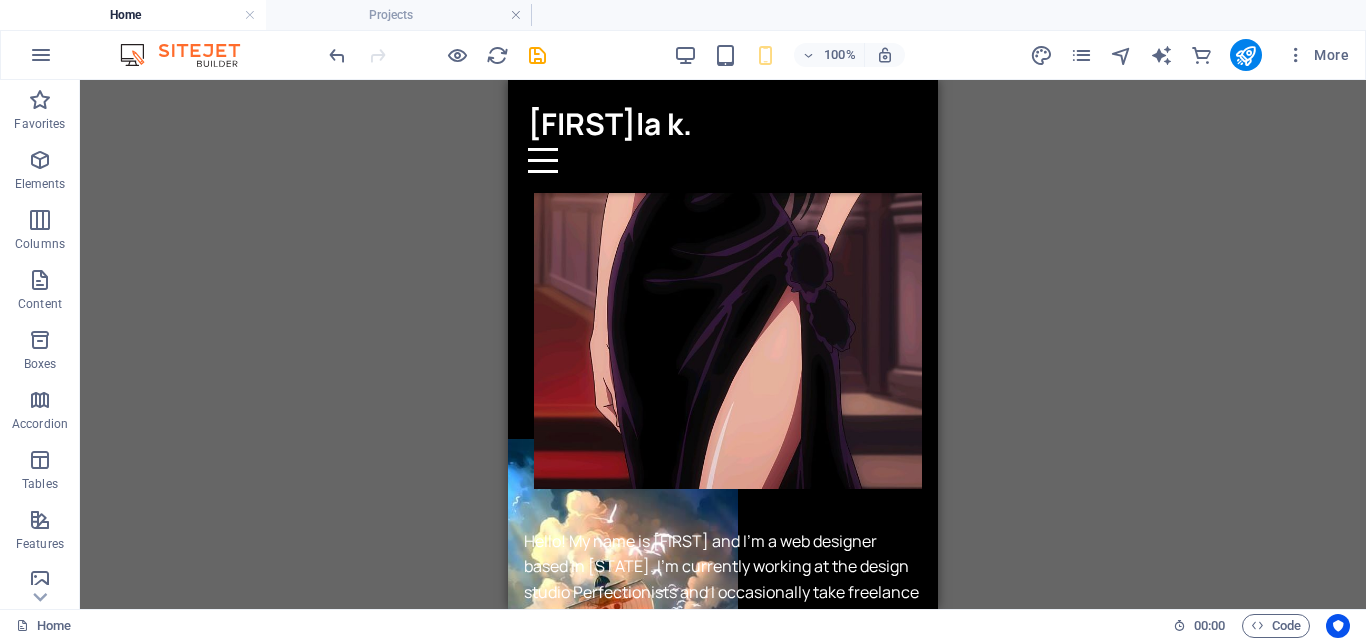 click on "2 columns H1 Container 2 columns 2 columns Container Menu Bar Image Container Image Logo H2 Menu Container Button Container Container Button Spacer Image with text Image H3 Container H3 H3 H3 H3 H3 Container Button Container Container H3 SVG Image H3 Spacer Text Container Spacer Spacer Button Container Image Placeholder Container Text Spacer Content Marquee Container Content Marquee Container Container 2 columns" at bounding box center [723, 344] 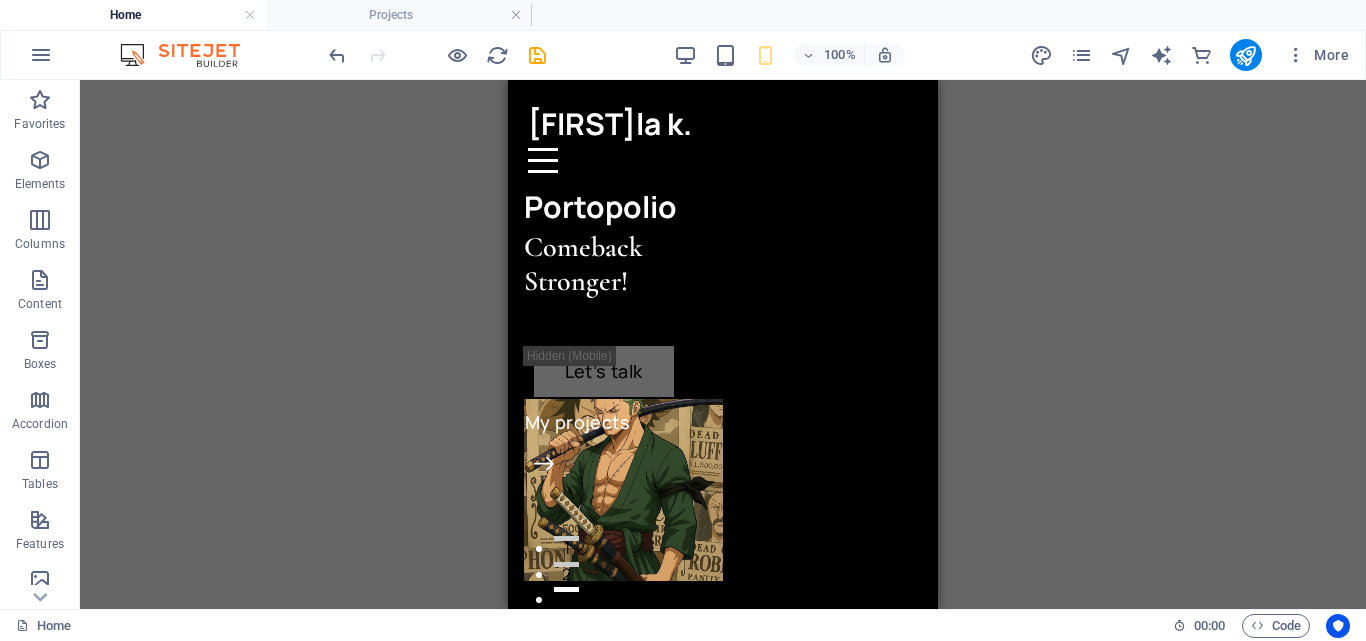 scroll, scrollTop: 0, scrollLeft: 0, axis: both 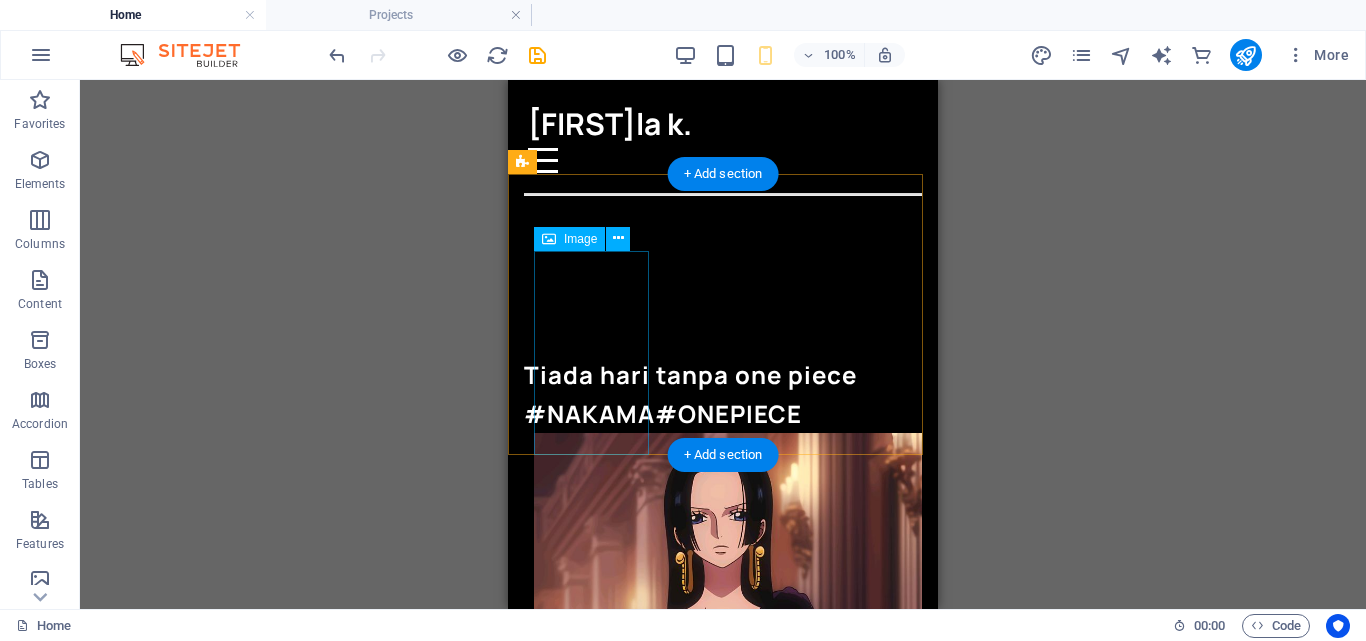 click at bounding box center (728, 778) 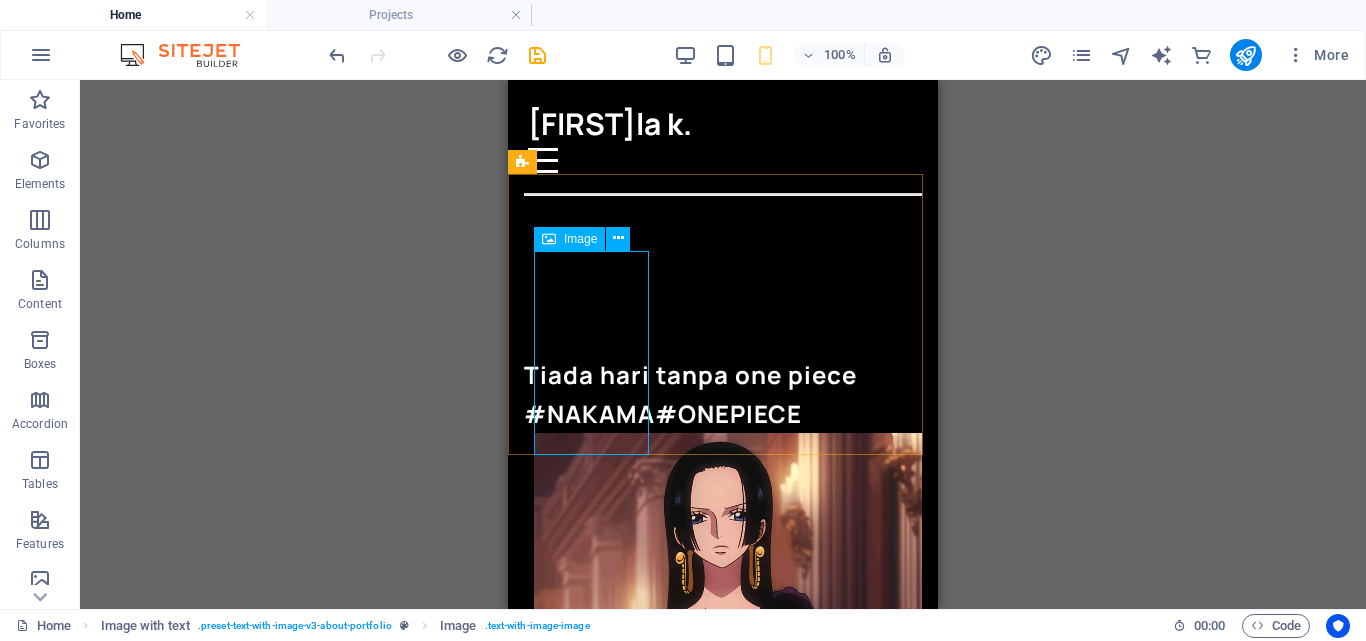 click at bounding box center (549, 239) 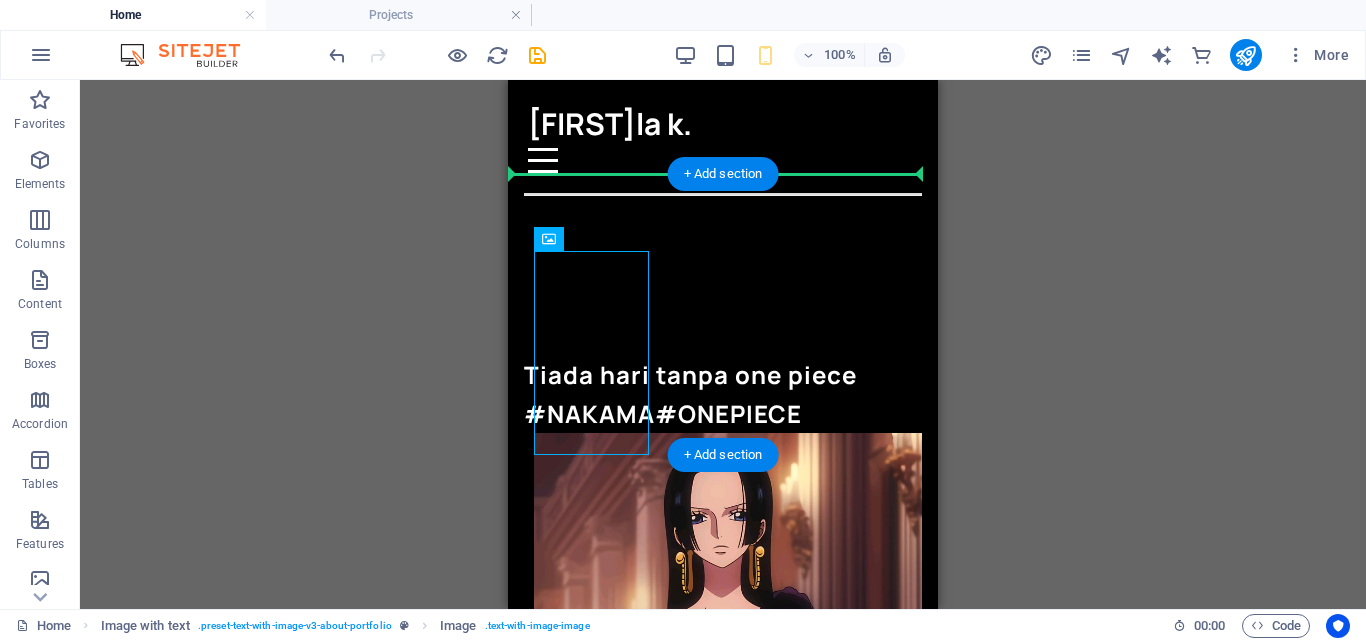 drag, startPoint x: 582, startPoint y: 307, endPoint x: 752, endPoint y: 344, distance: 173.97989 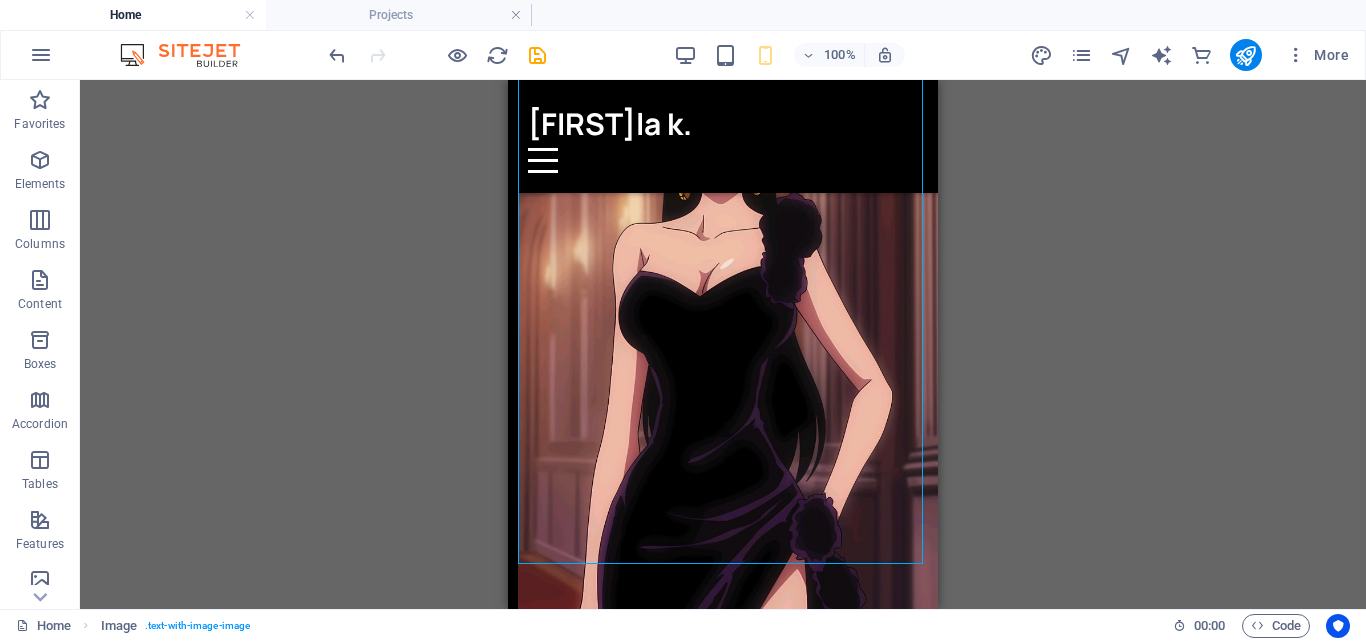 scroll, scrollTop: 997, scrollLeft: 0, axis: vertical 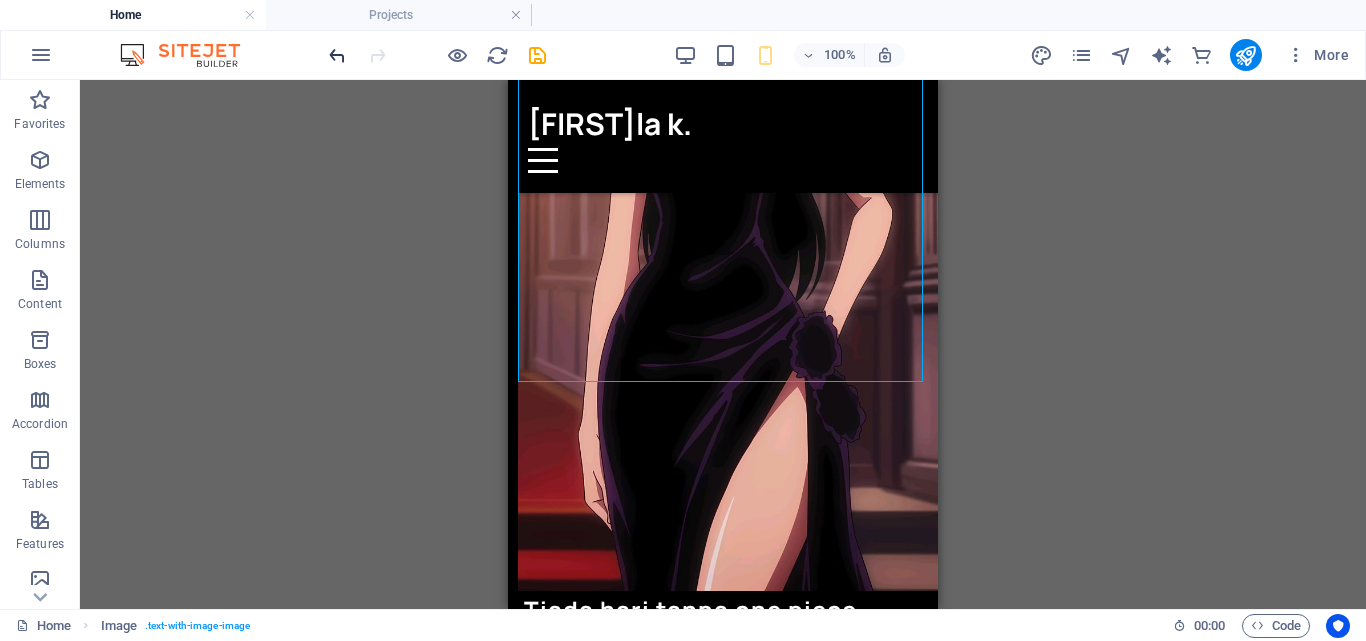 click at bounding box center [337, 55] 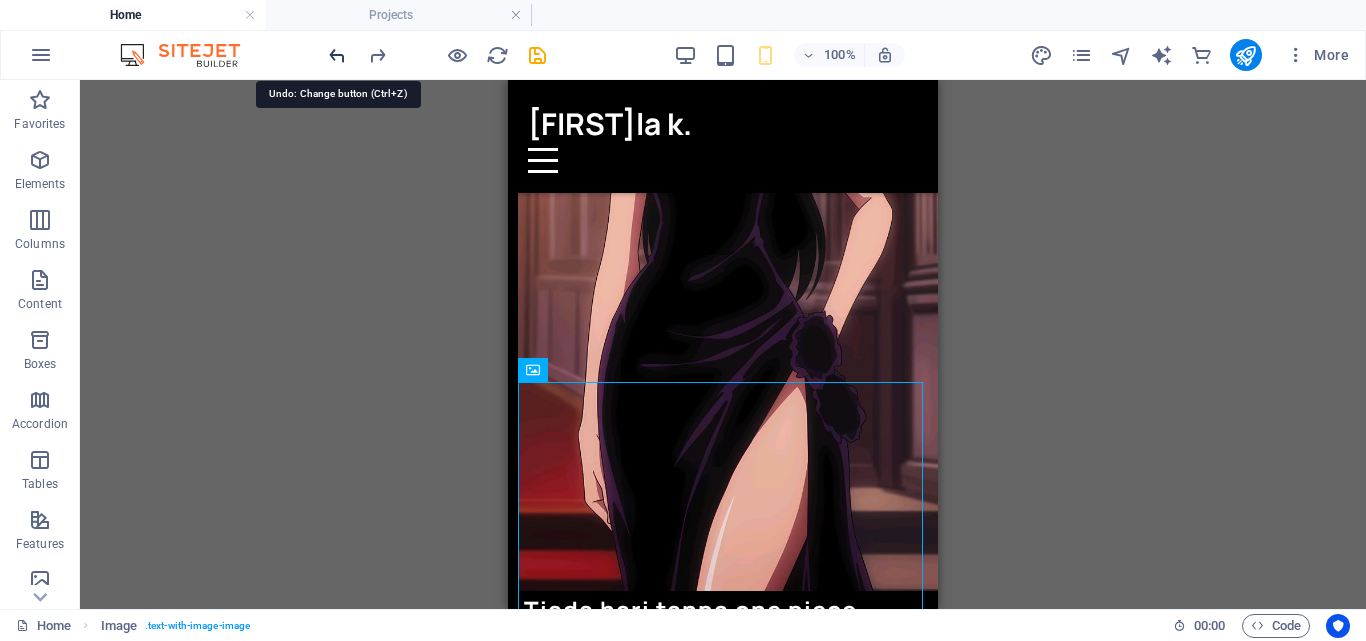 scroll, scrollTop: 277, scrollLeft: 0, axis: vertical 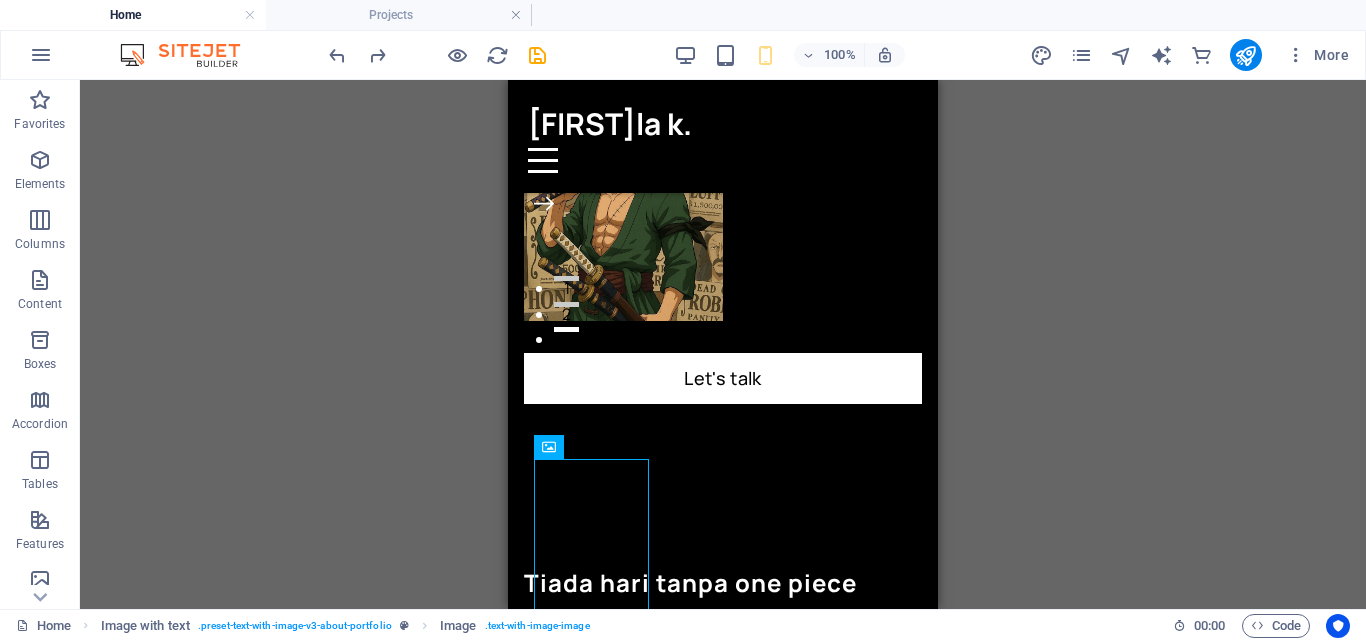 click on "2 columns H1 Container 2 columns 2 columns Container Menu Bar Image Container Image Menu Bar Logo H2 Menu Container Button Container Container Button Spacer Image with text Image H3 Container H3 H3 H3 H3 H3 Container Button Container Container H3 SVG Image H3 Spacer Text Container Spacer Spacer Button Container Image Placeholder Container Text Spacer Content Marquee Container Content Marquee Container Container 2 columns" at bounding box center (723, 344) 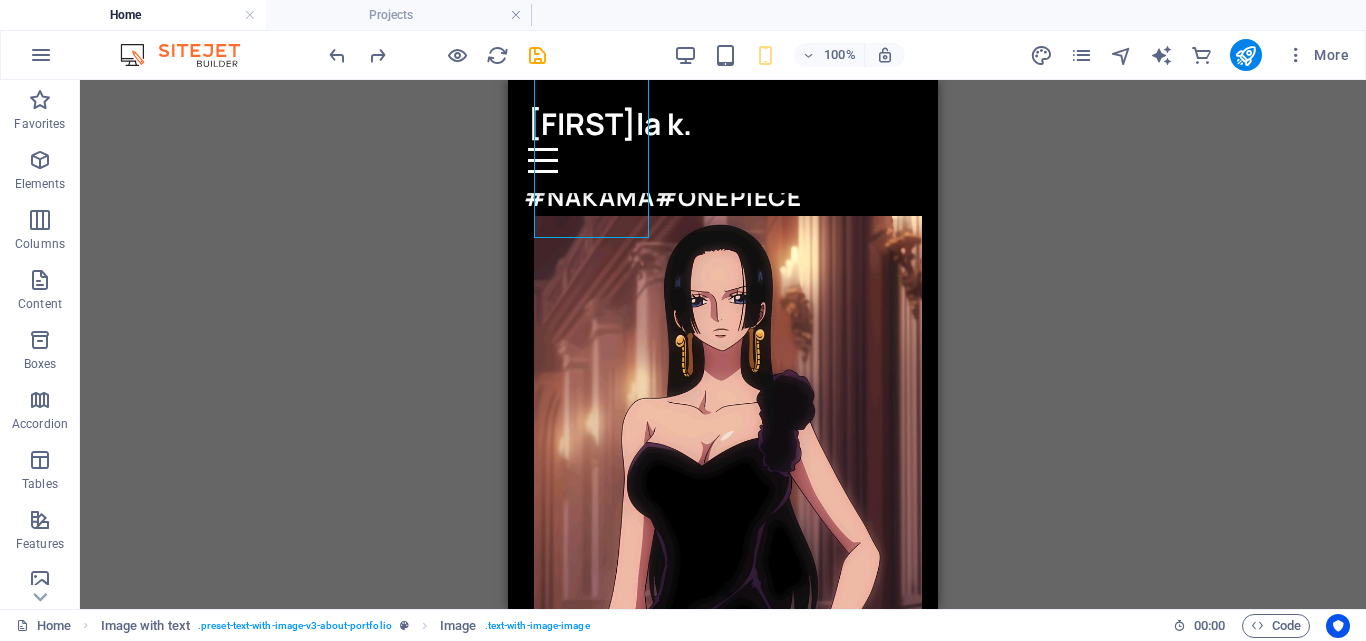 scroll, scrollTop: 679, scrollLeft: 0, axis: vertical 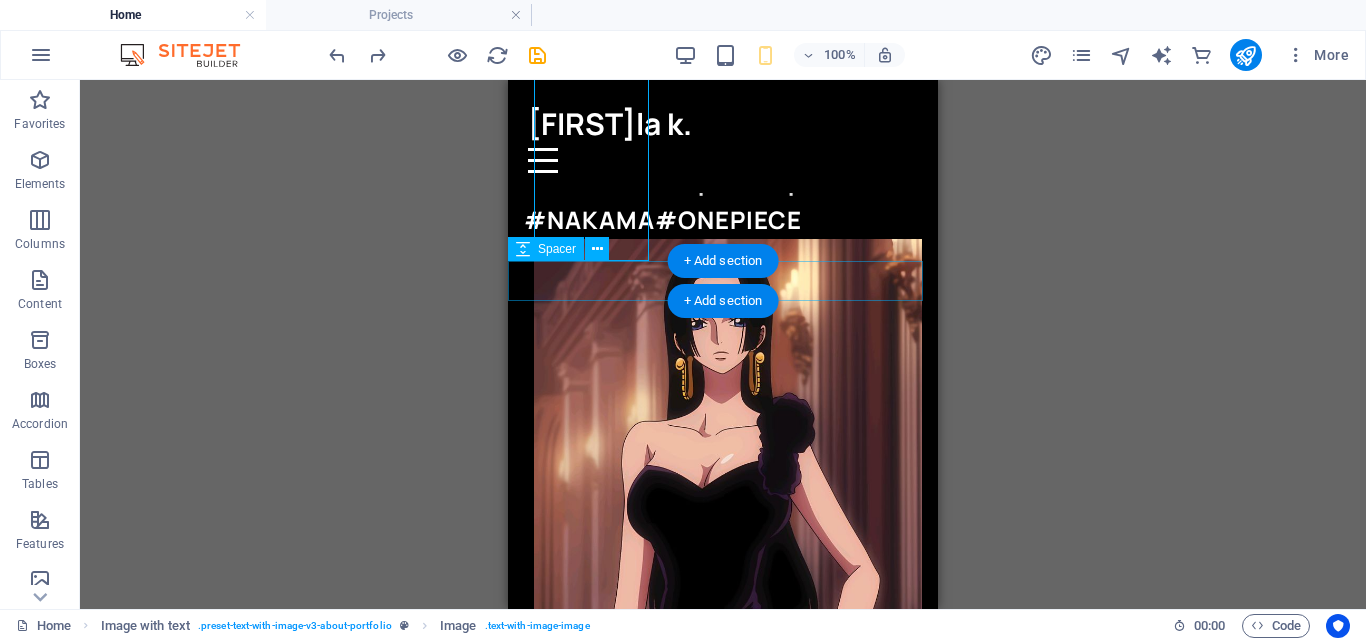click at bounding box center (723, 949) 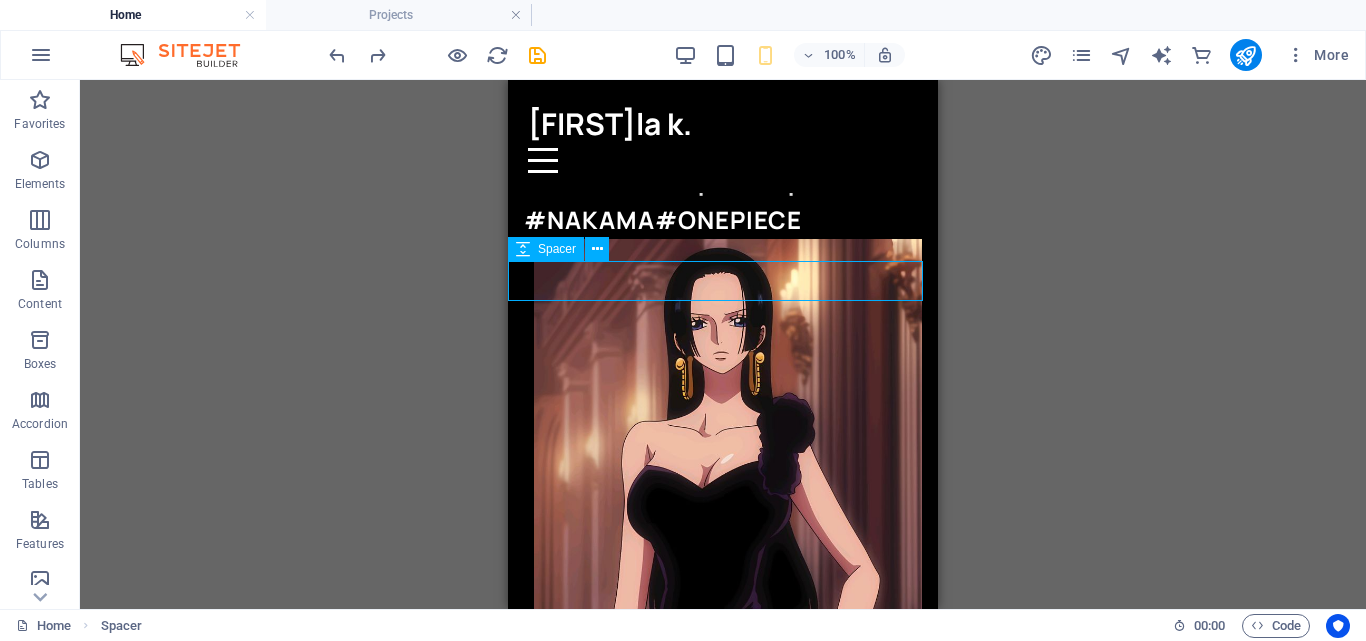 click on "Spacer" at bounding box center (557, 249) 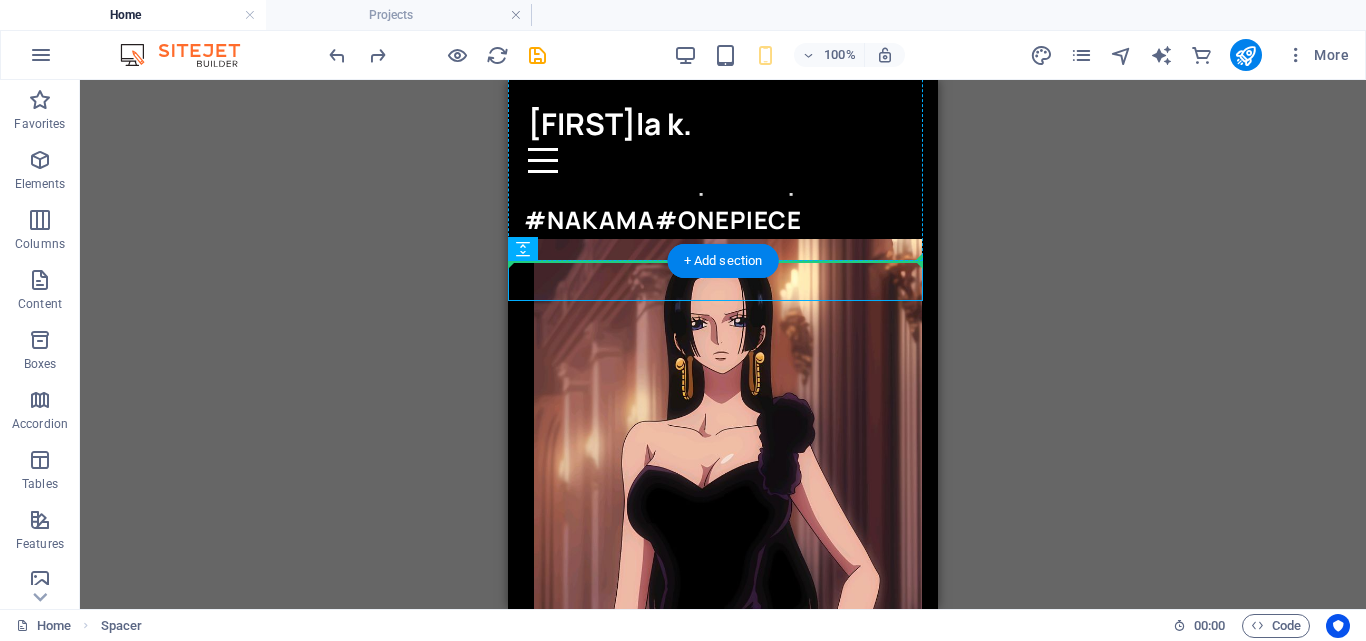drag, startPoint x: 1063, startPoint y: 328, endPoint x: 612, endPoint y: 220, distance: 463.751 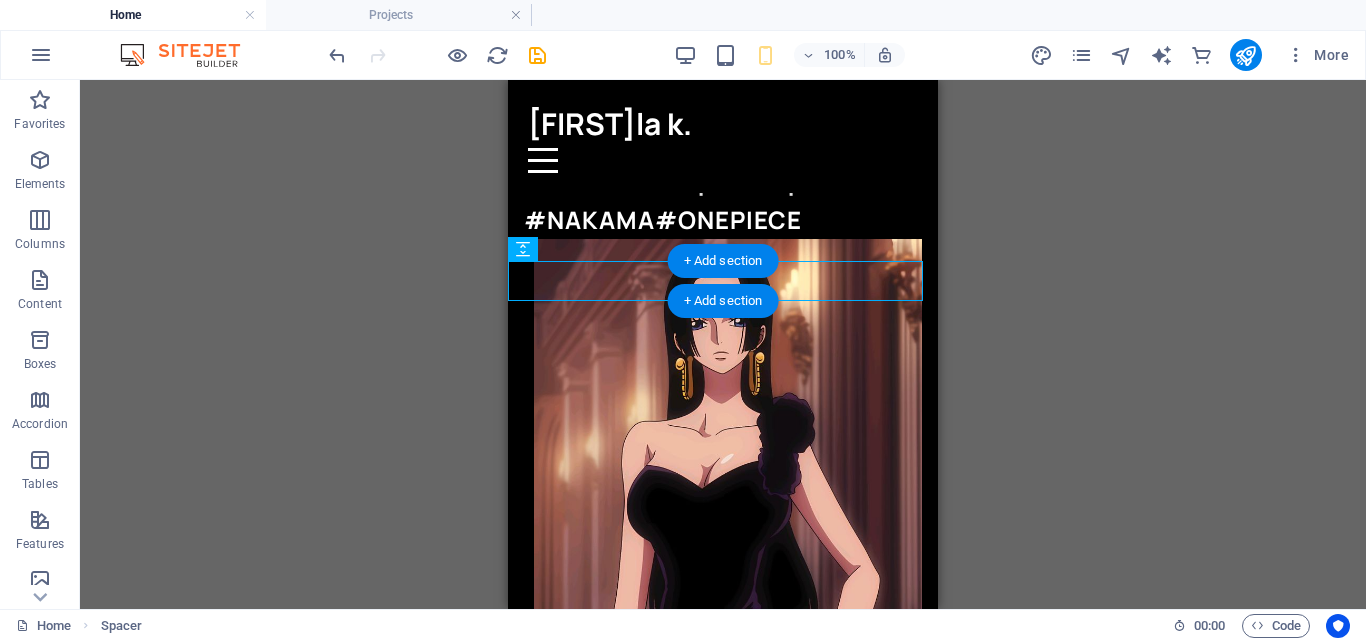 drag, startPoint x: 581, startPoint y: 273, endPoint x: 589, endPoint y: 301, distance: 29.12044 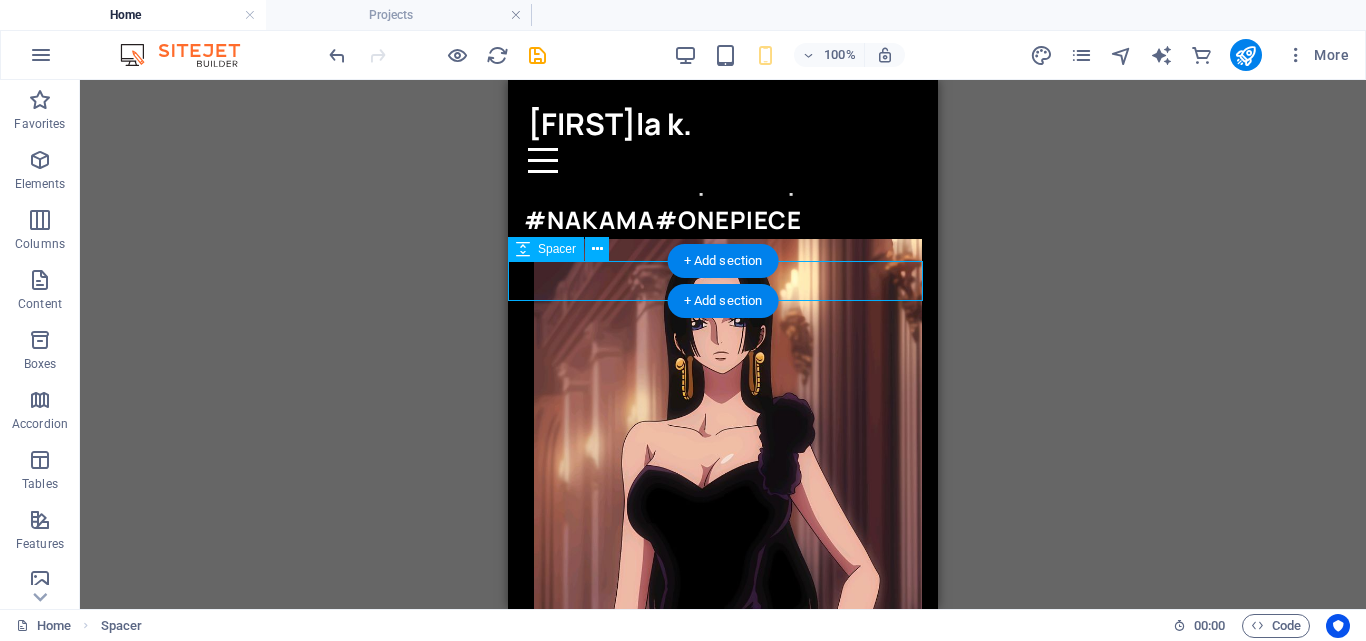 drag, startPoint x: 654, startPoint y: 275, endPoint x: 651, endPoint y: 291, distance: 16.27882 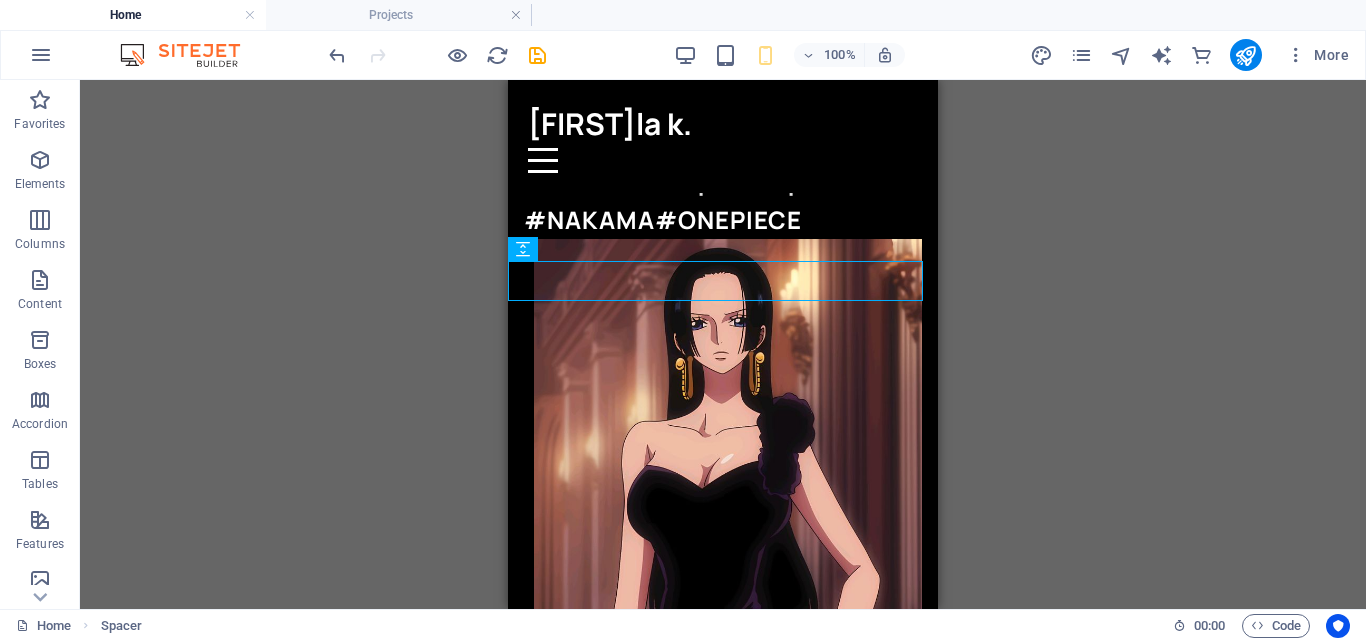 click on "2 columns H1 Container 2 columns 2 columns Container Menu Bar Image Container Image Logo H2 Menu Container Button Container Container Button Spacer Image with text Image H3 Container H3 H3 H3 H3 H3 Container Button Container Container H3 SVG Image H3 Spacer Container Text Container Spacer Spacer Button Container Image Placeholder Container Text Spacer Content Marquee Container Content Marquee Container Container 2 columns" at bounding box center (723, 344) 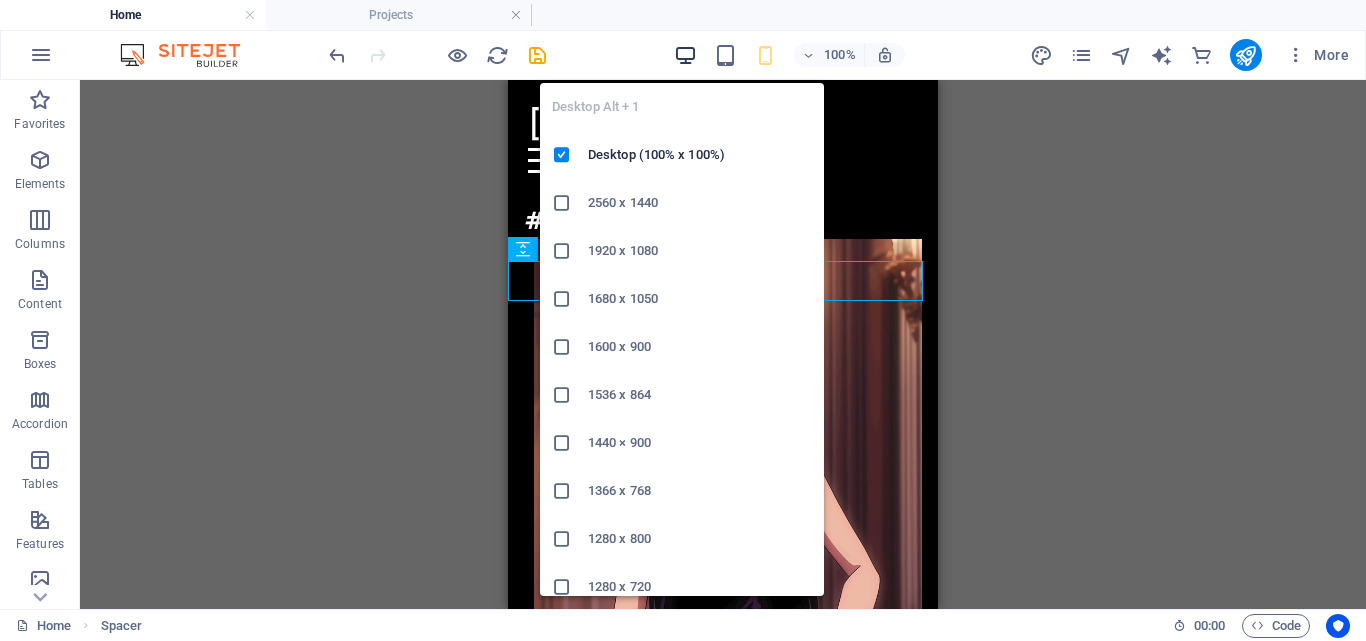 click at bounding box center (685, 55) 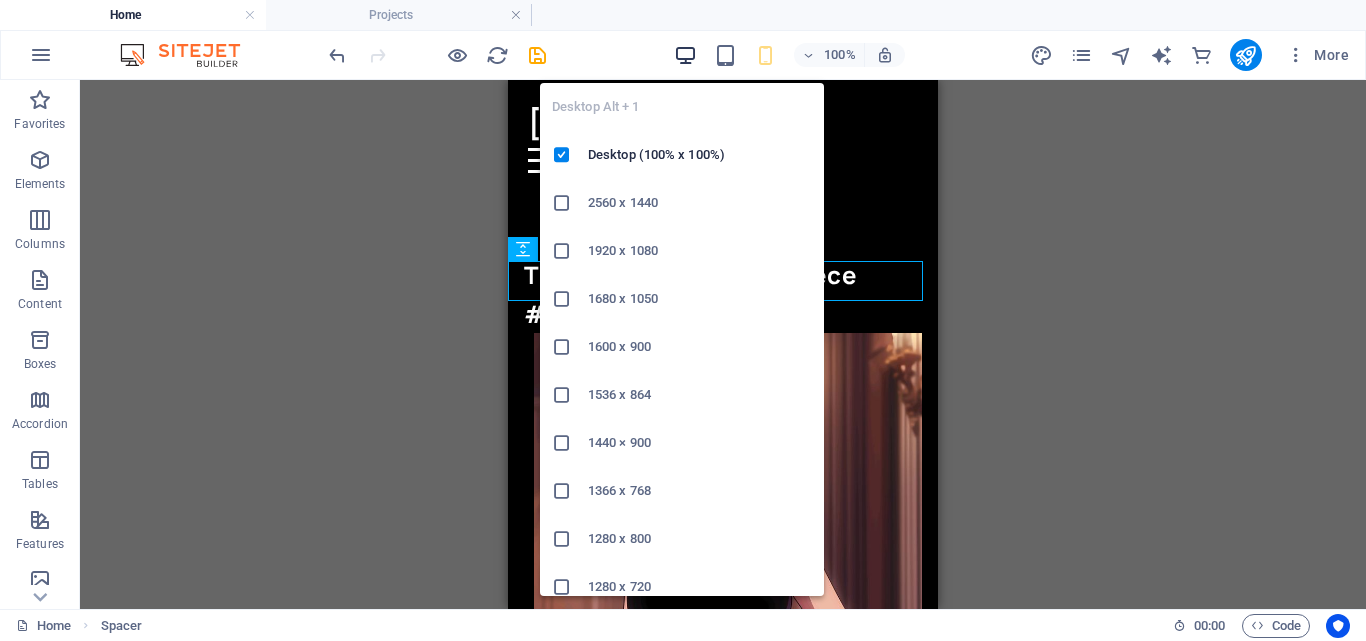 scroll, scrollTop: 1256, scrollLeft: 0, axis: vertical 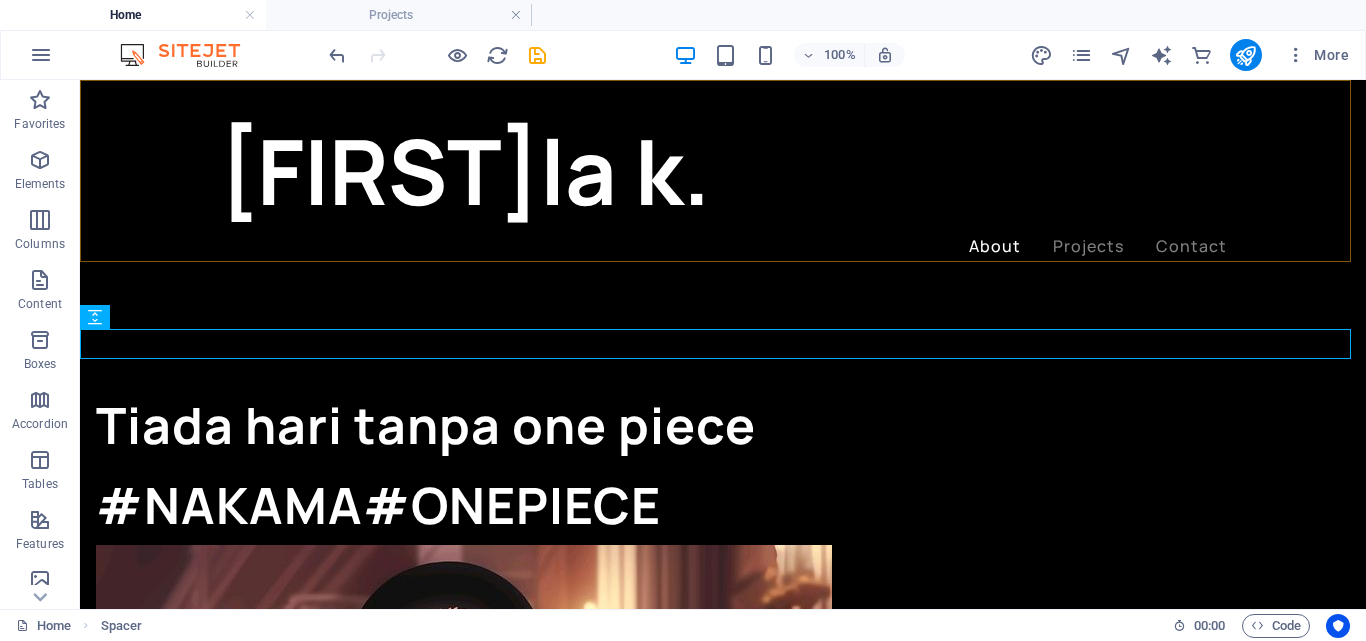 drag, startPoint x: 843, startPoint y: 203, endPoint x: 896, endPoint y: 233, distance: 60.90156 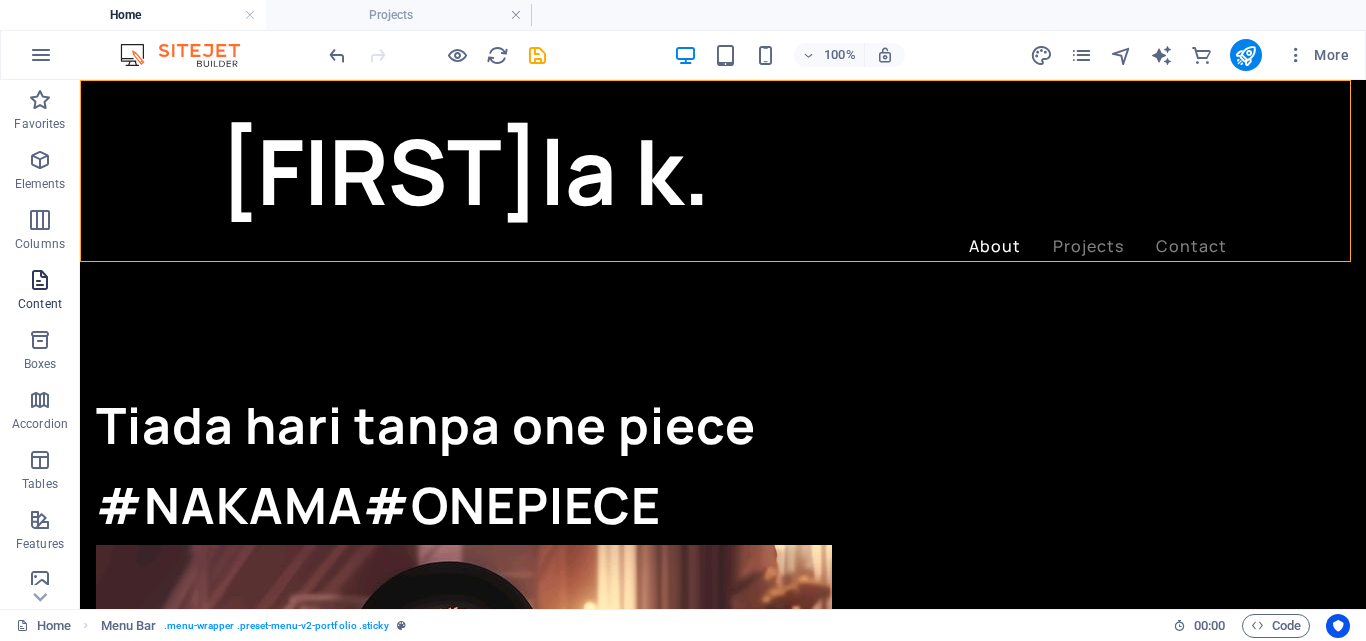click at bounding box center [40, 280] 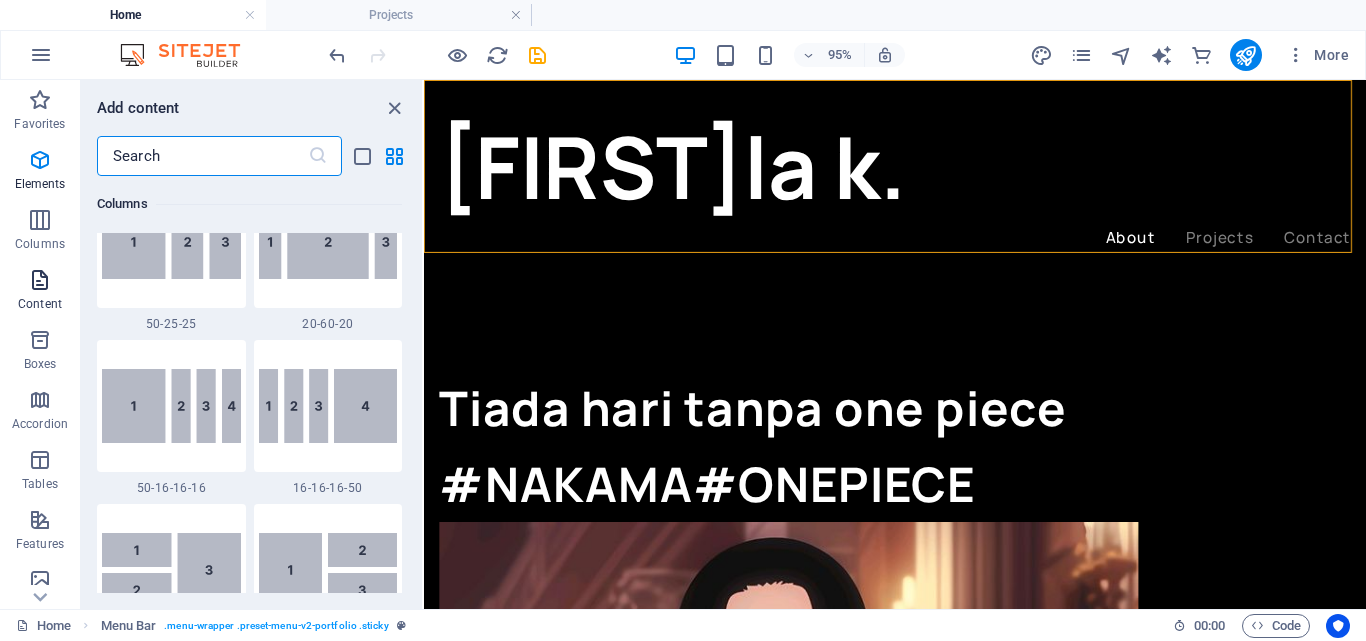 scroll, scrollTop: 3499, scrollLeft: 0, axis: vertical 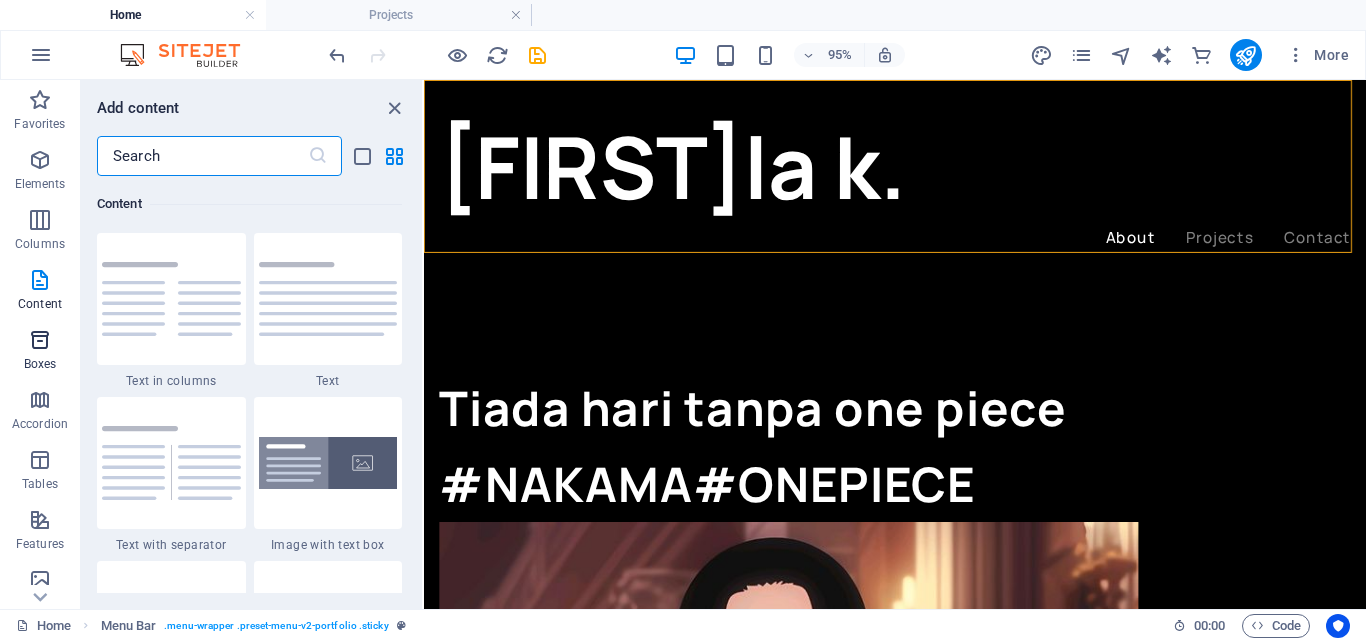 click at bounding box center [40, 340] 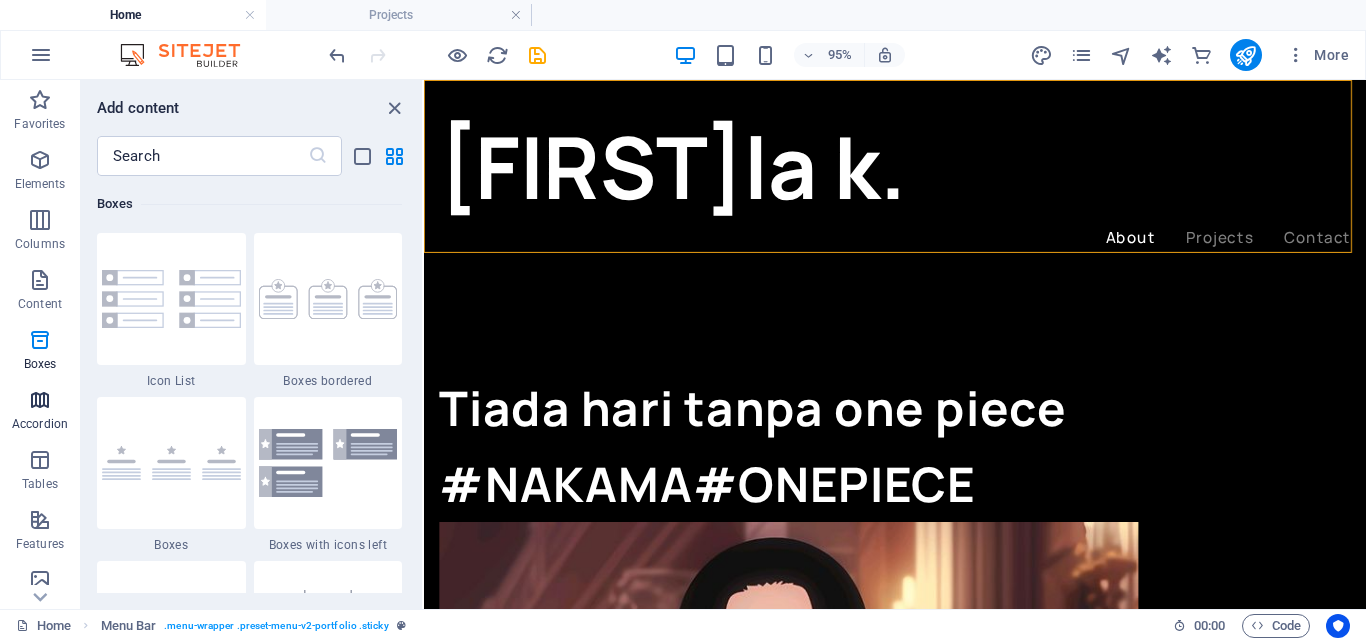 click at bounding box center (40, 400) 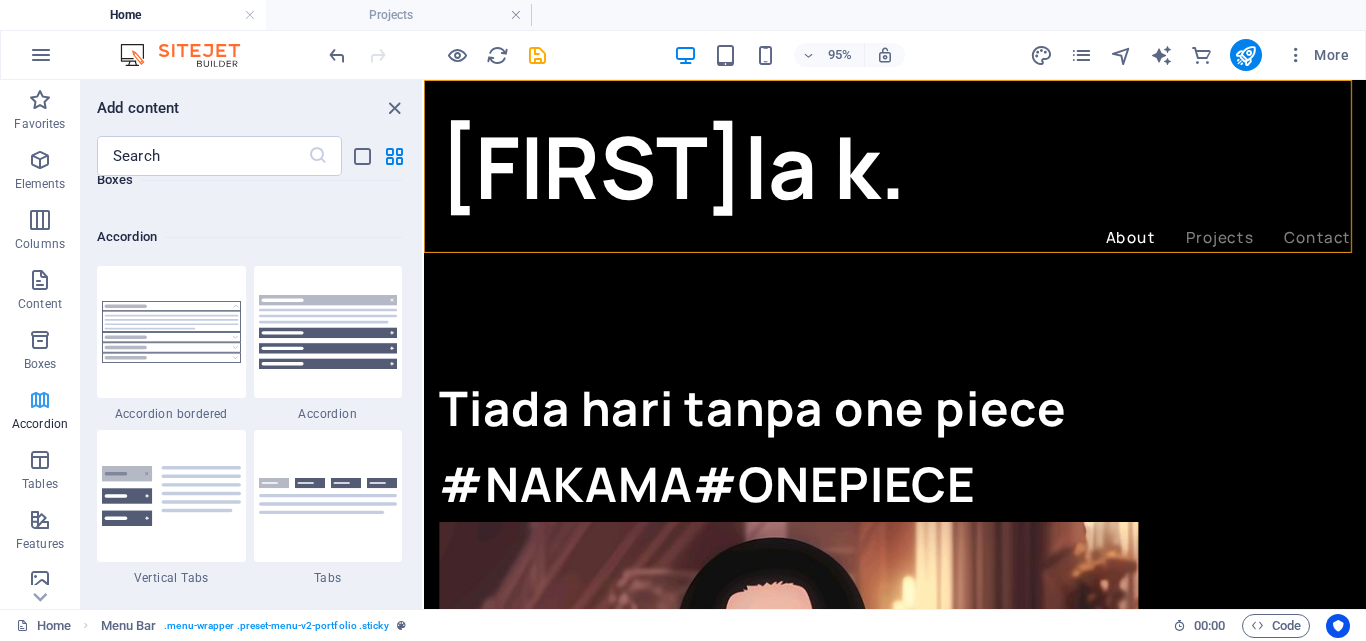 scroll, scrollTop: 6385, scrollLeft: 0, axis: vertical 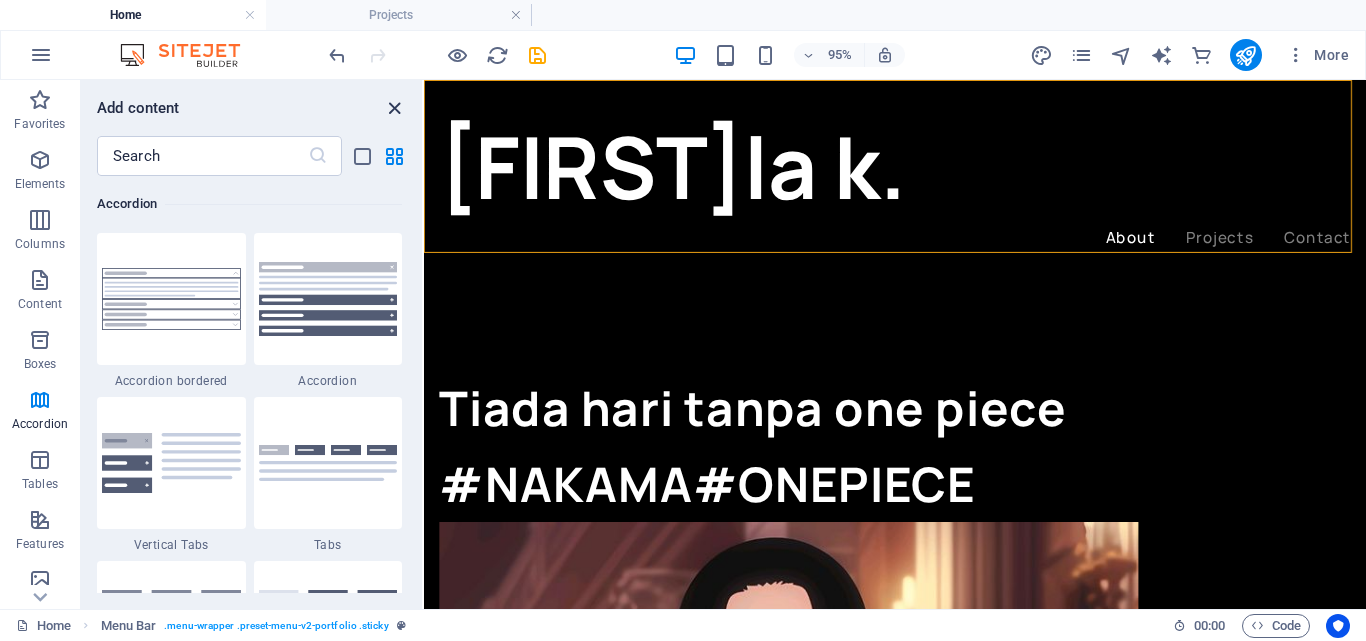 click at bounding box center [394, 108] 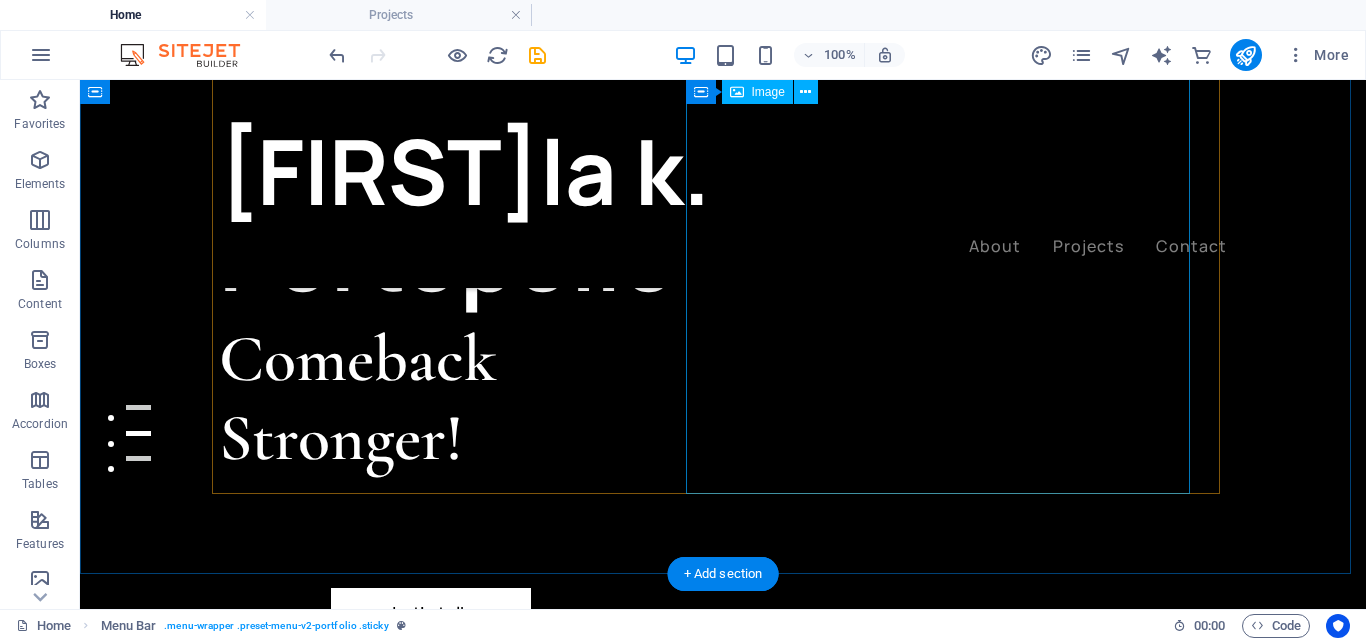 scroll, scrollTop: 0, scrollLeft: 0, axis: both 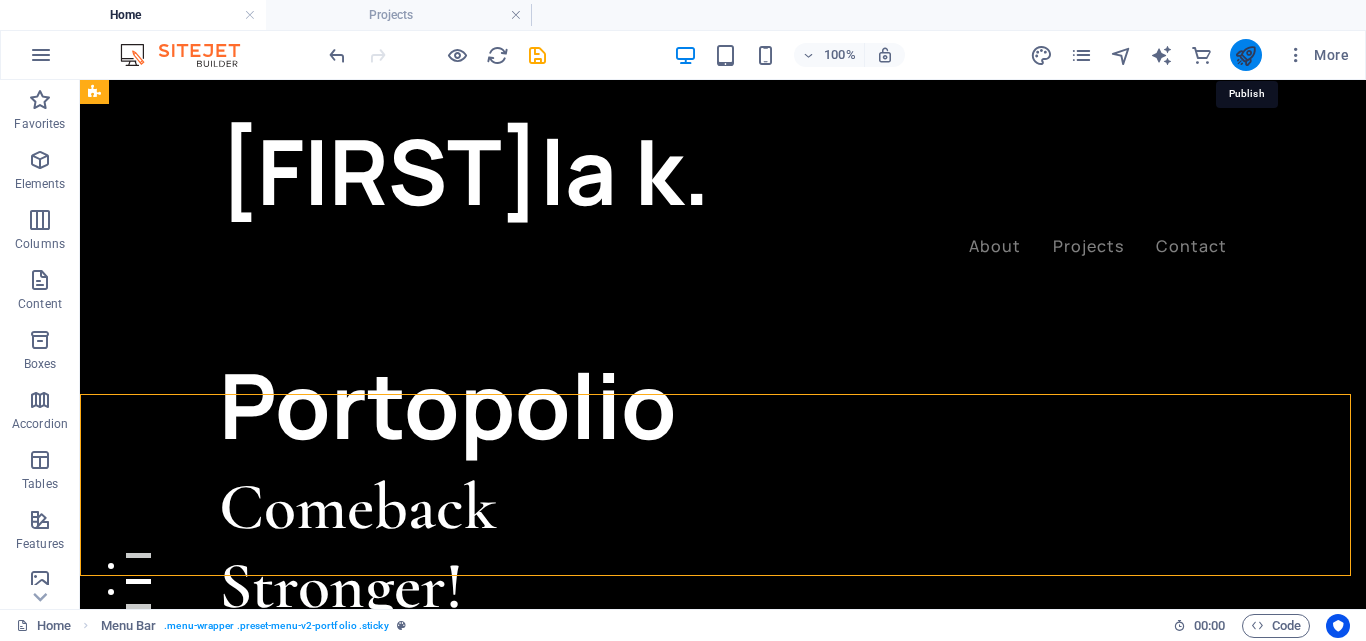 click at bounding box center [1245, 55] 